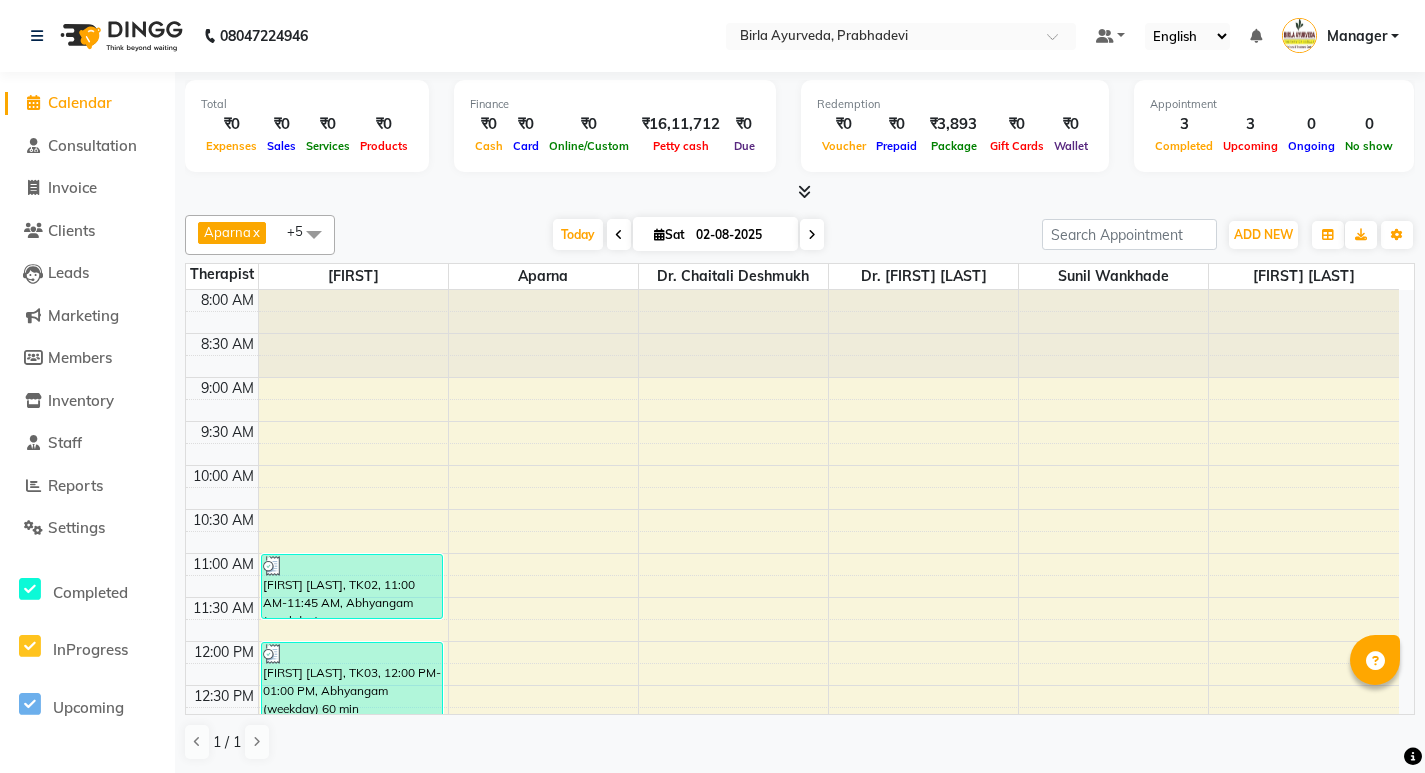scroll, scrollTop: 1, scrollLeft: 0, axis: vertical 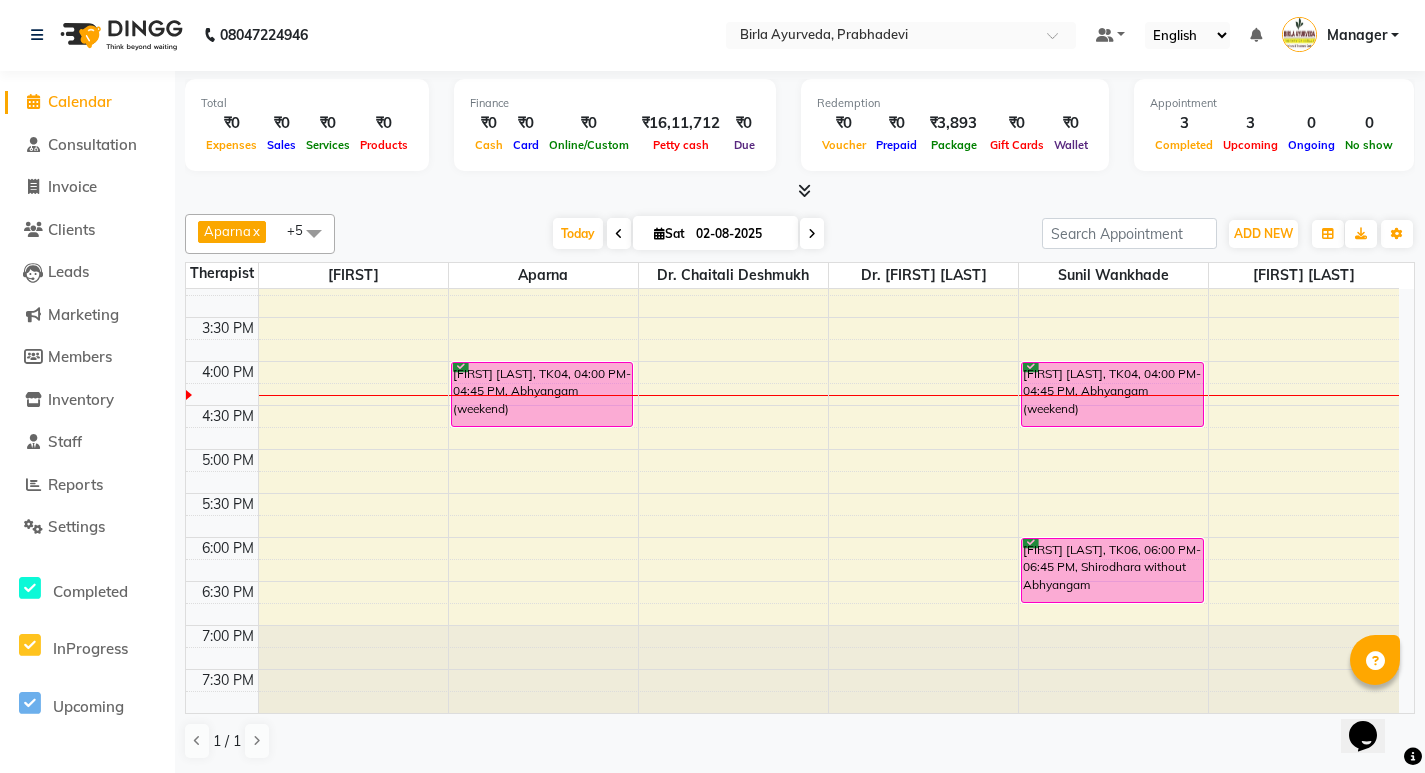 click on "Calendar" 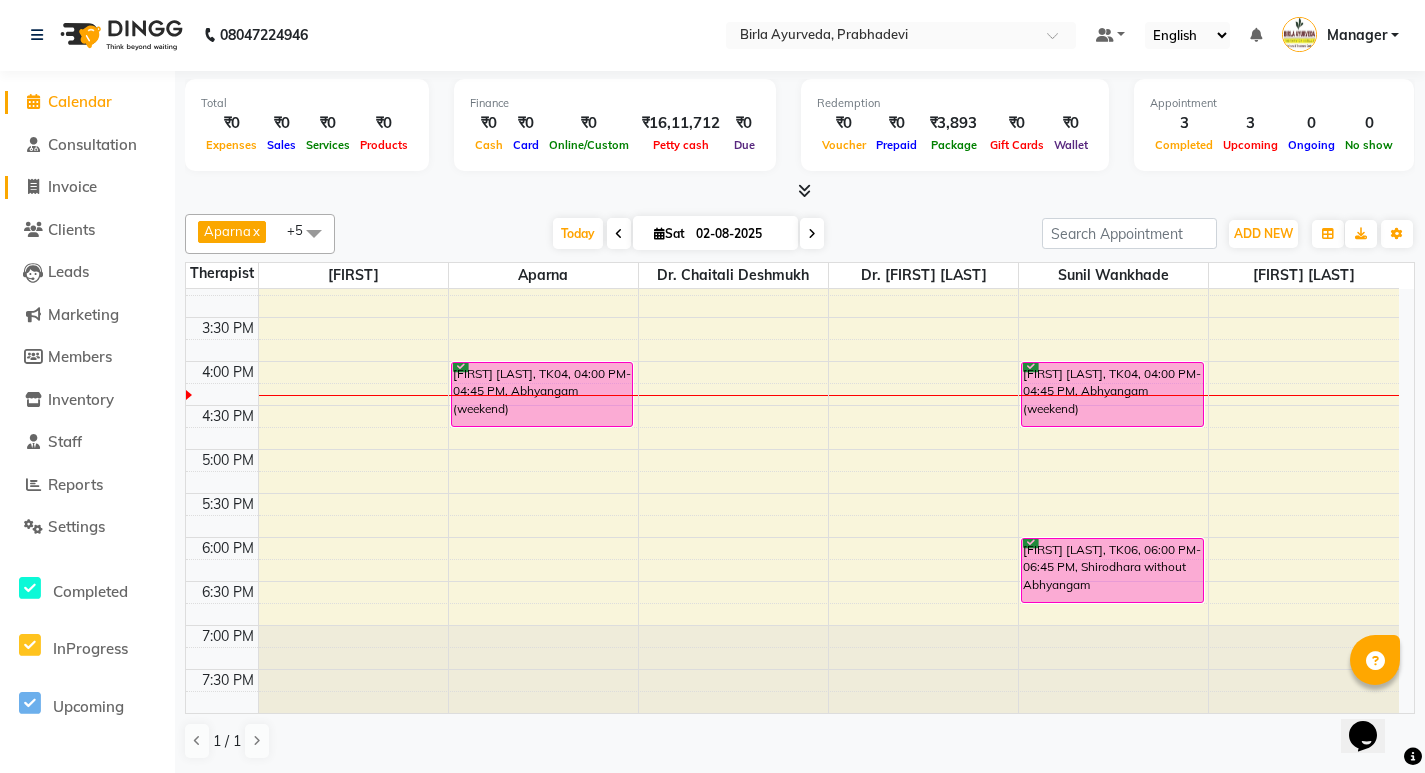 click on "Invoice" 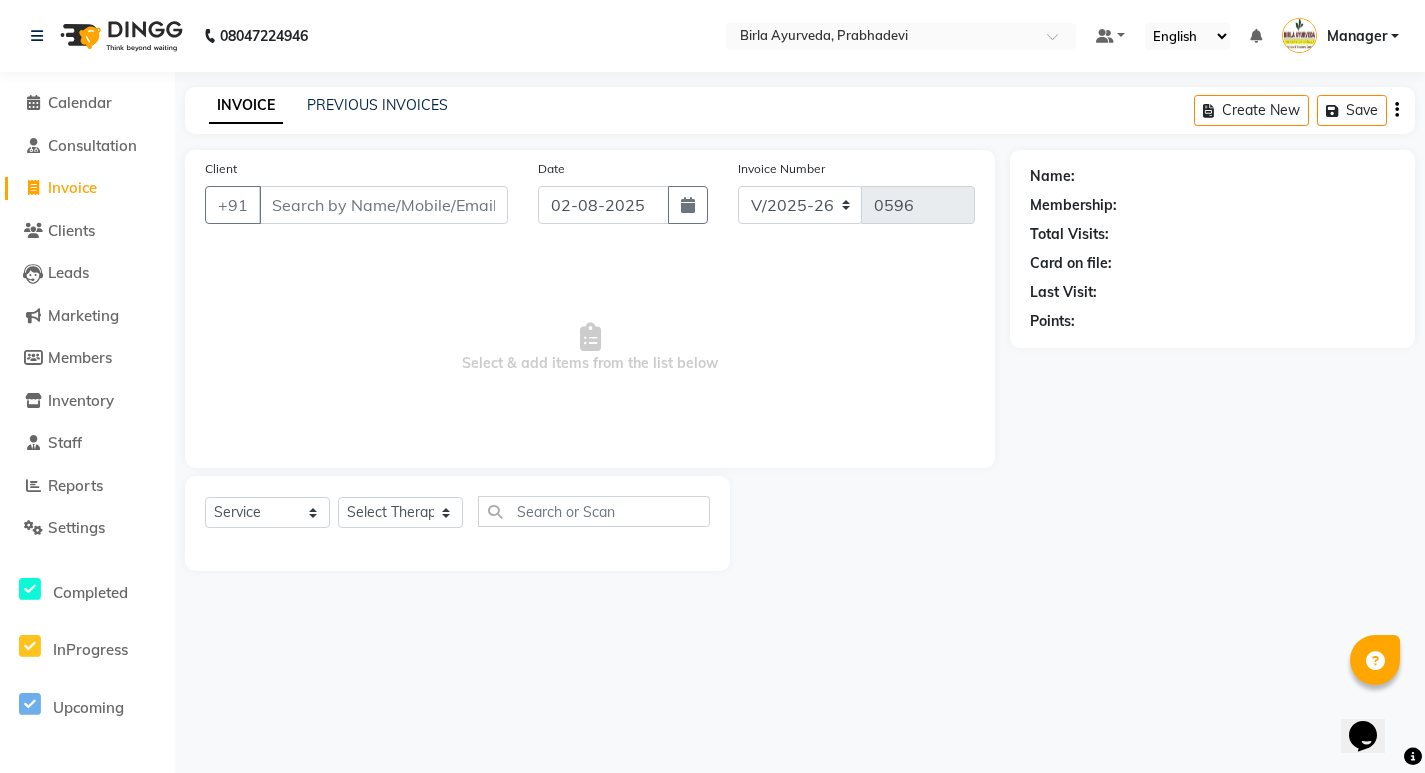 scroll, scrollTop: 0, scrollLeft: 0, axis: both 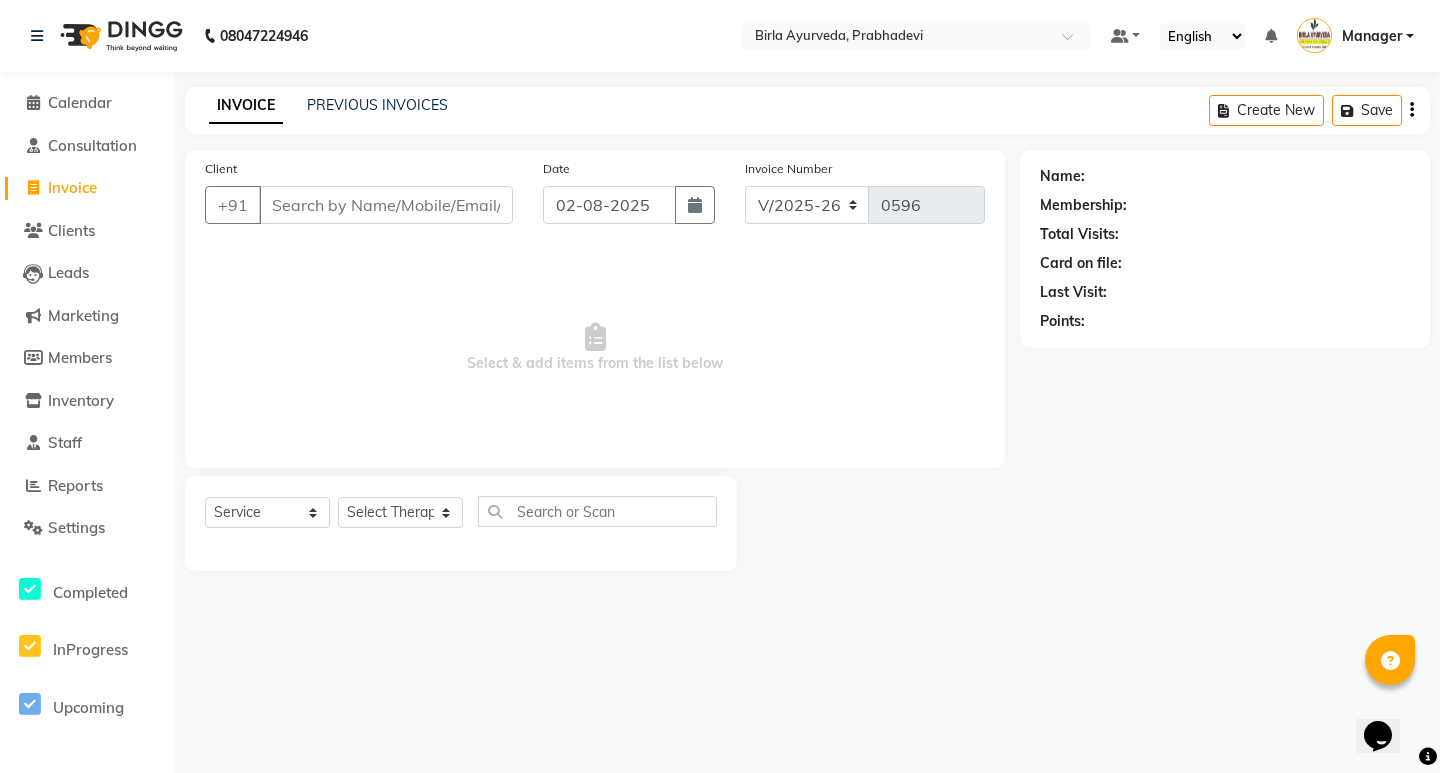 click on "Client" at bounding box center (386, 205) 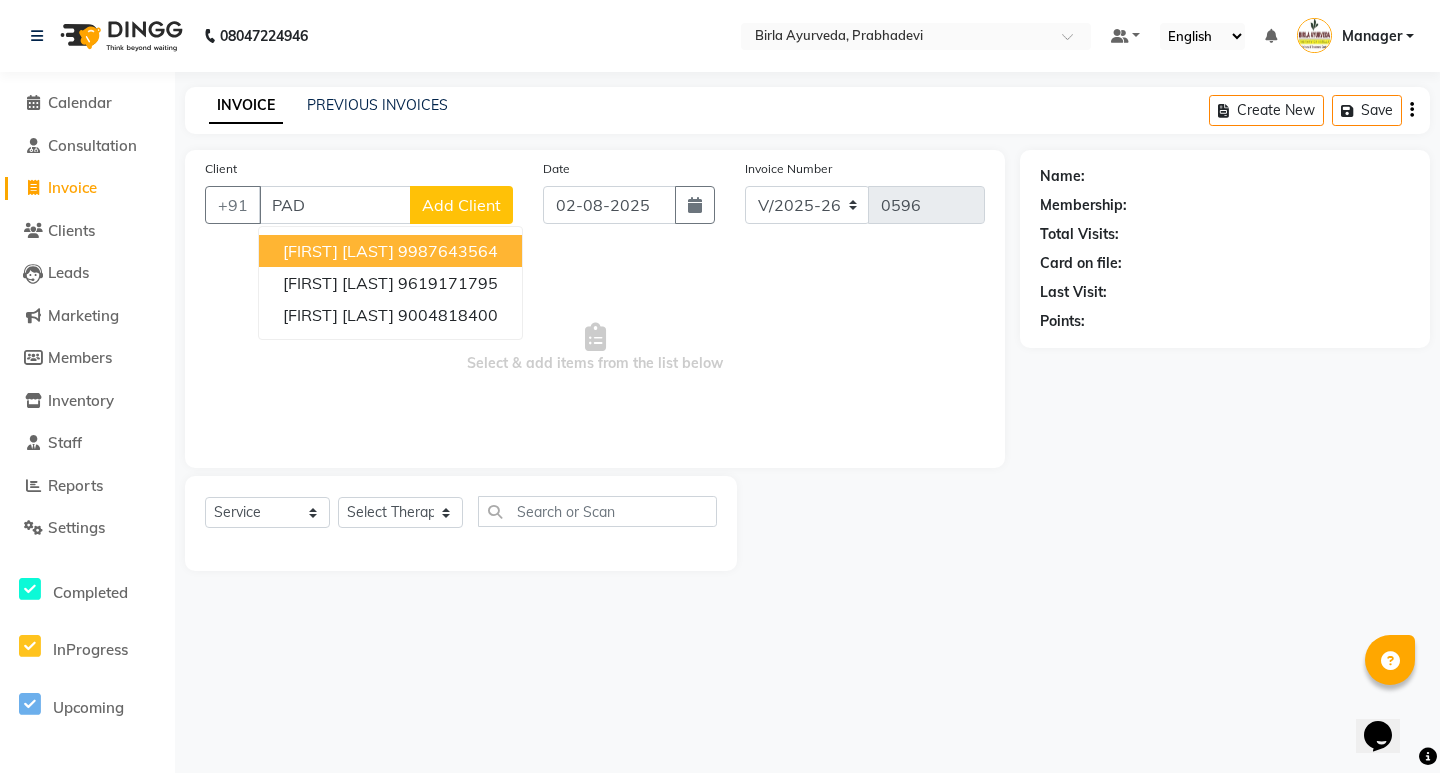 click on "[FIRST] [LAST]" at bounding box center (338, 251) 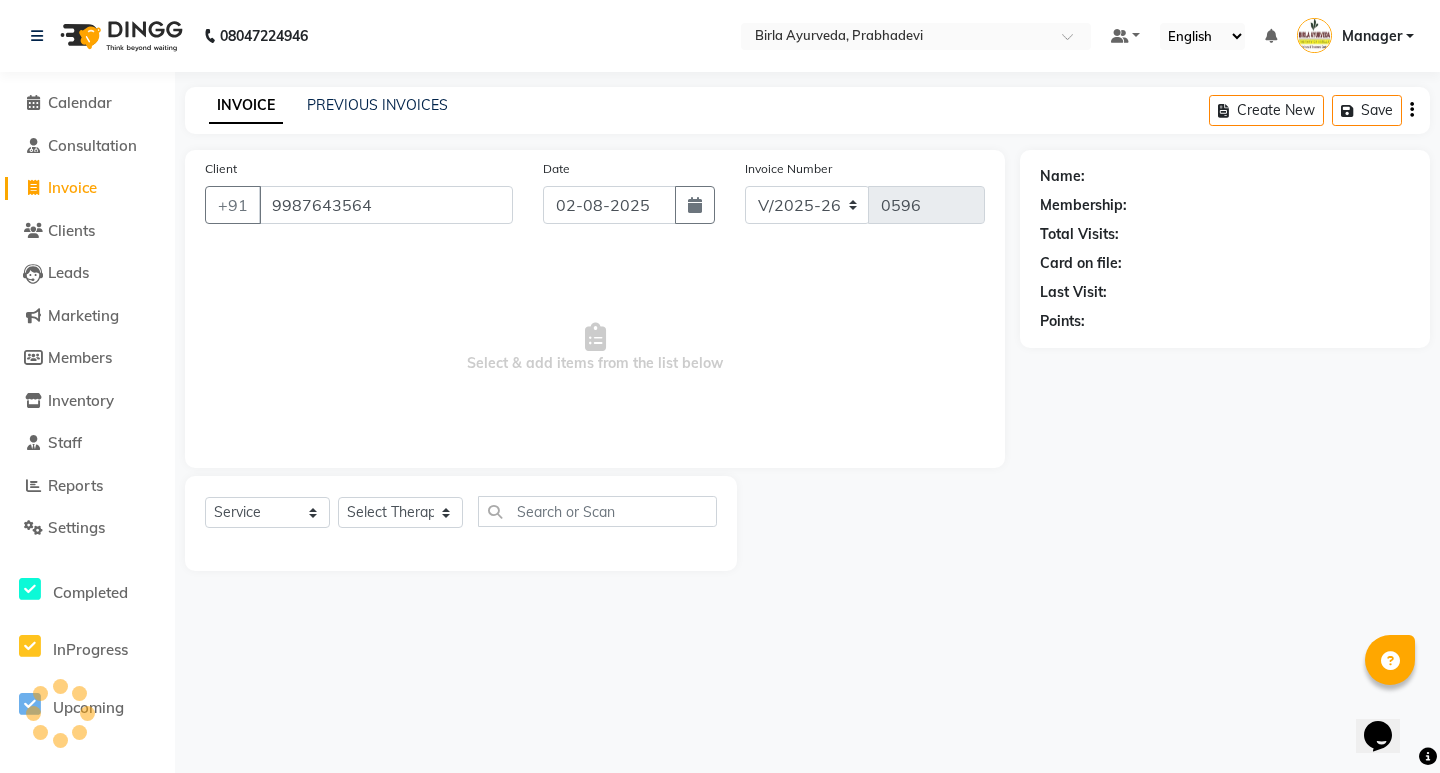 type on "9987643564" 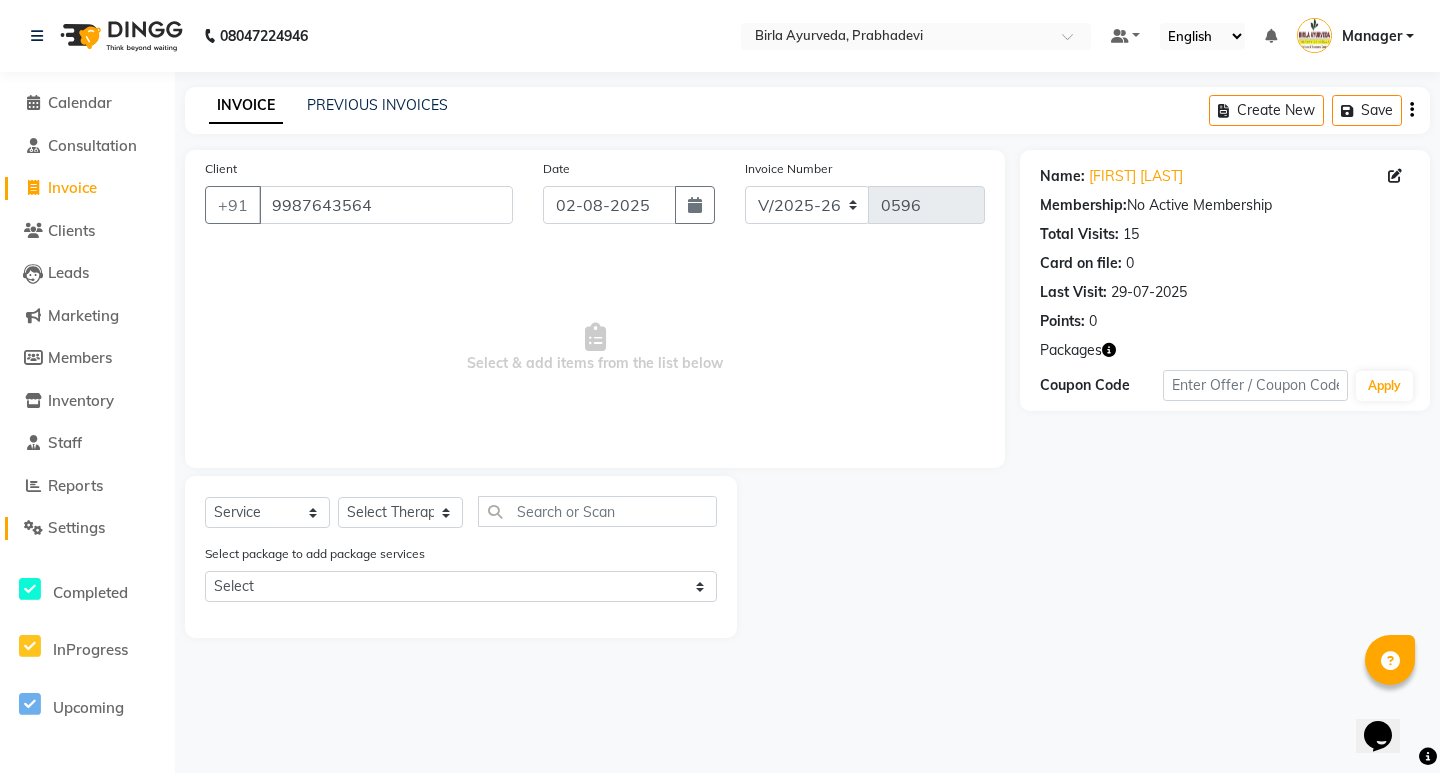 click on "Settings" 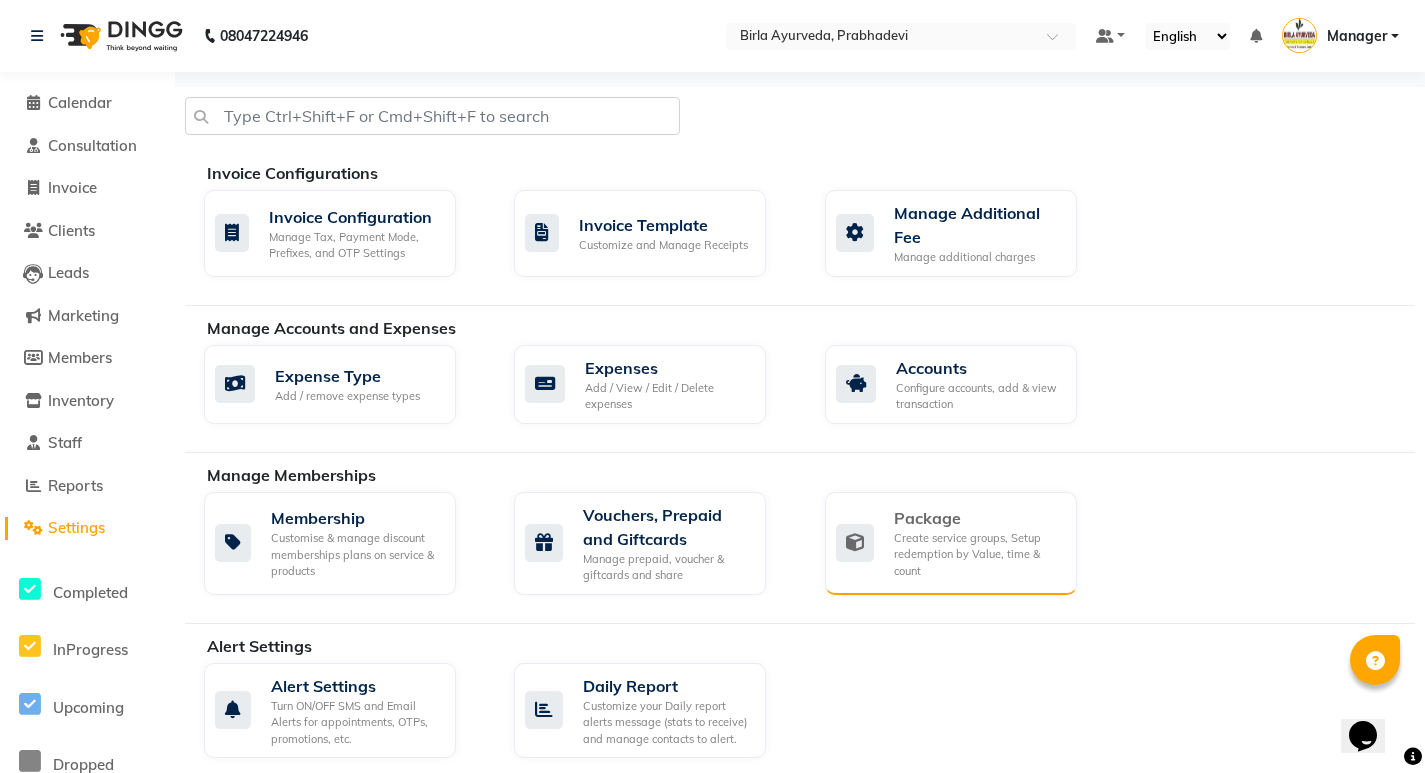 click on "Package" 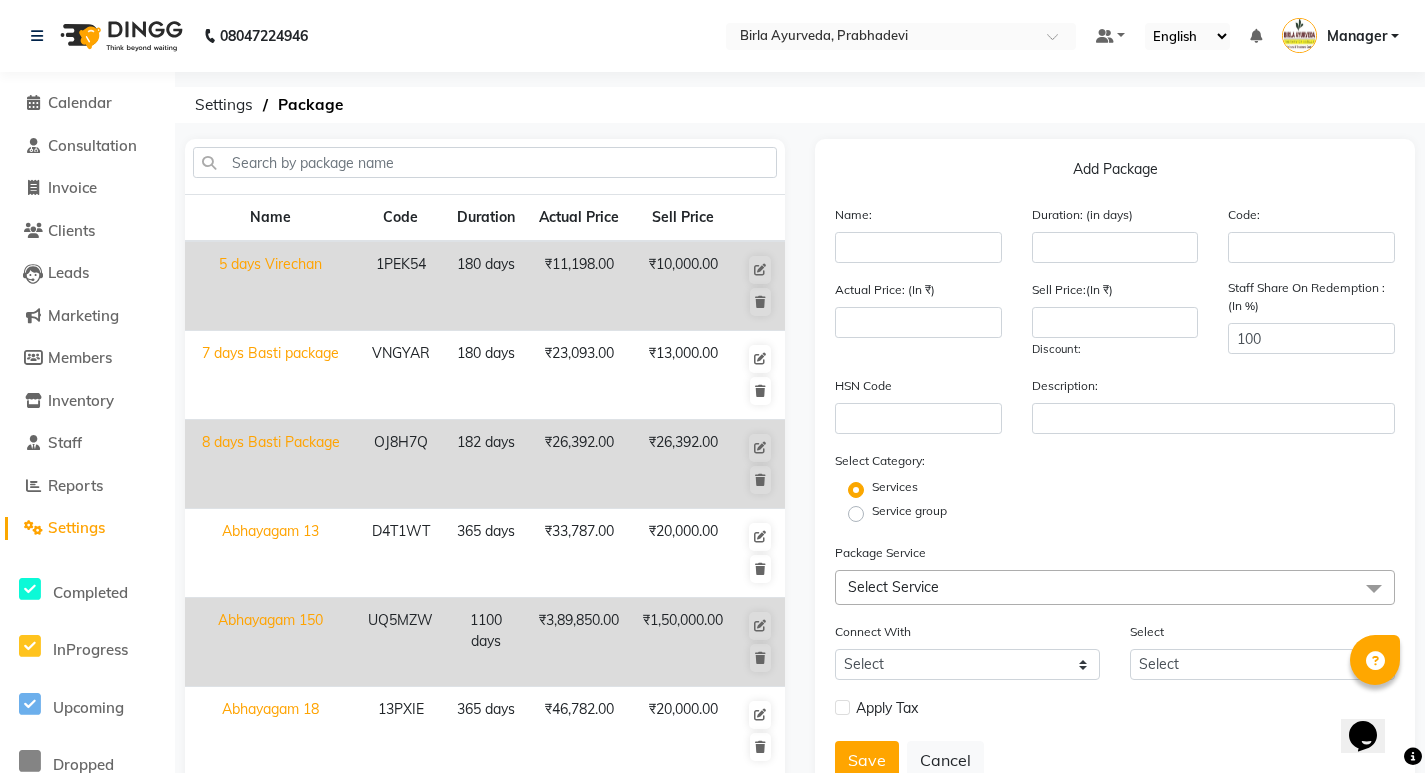 click on "Name:" 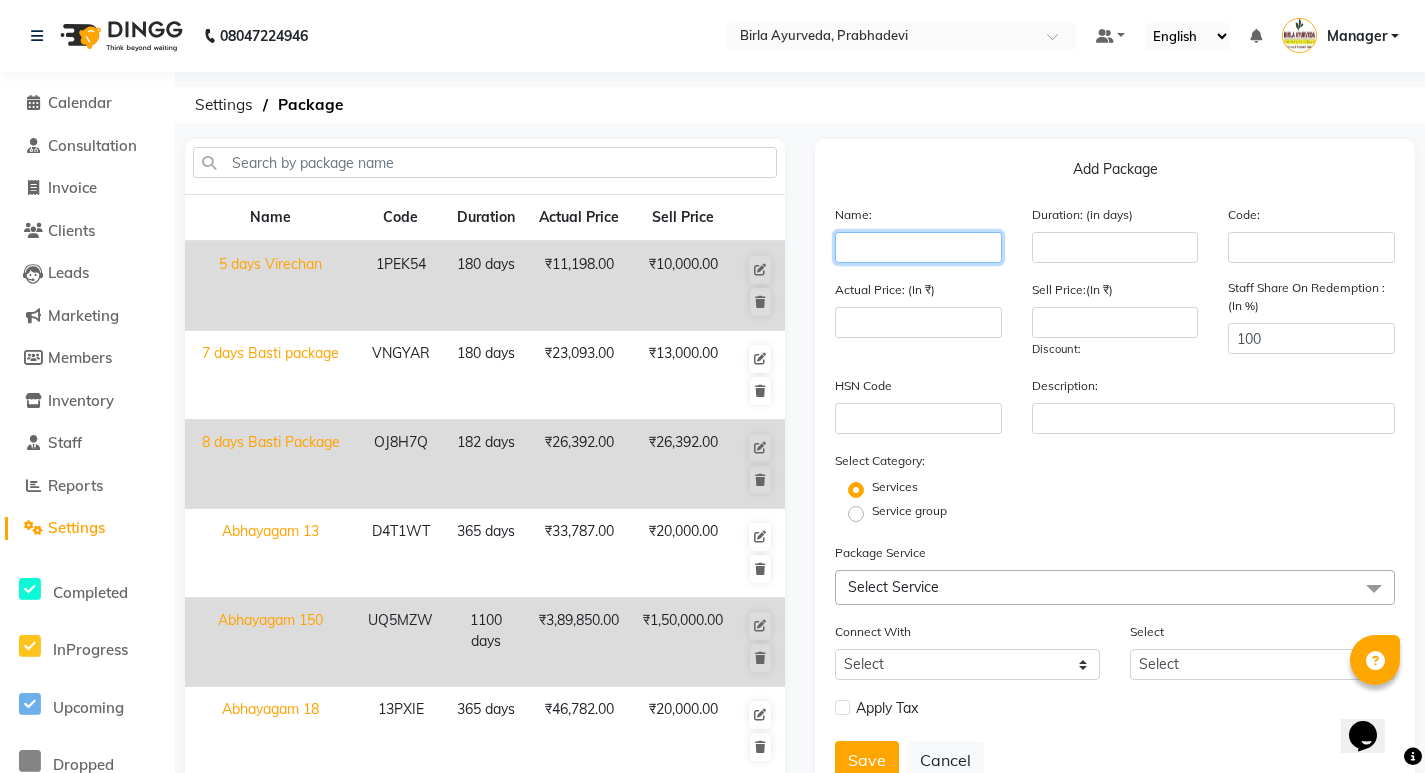 click 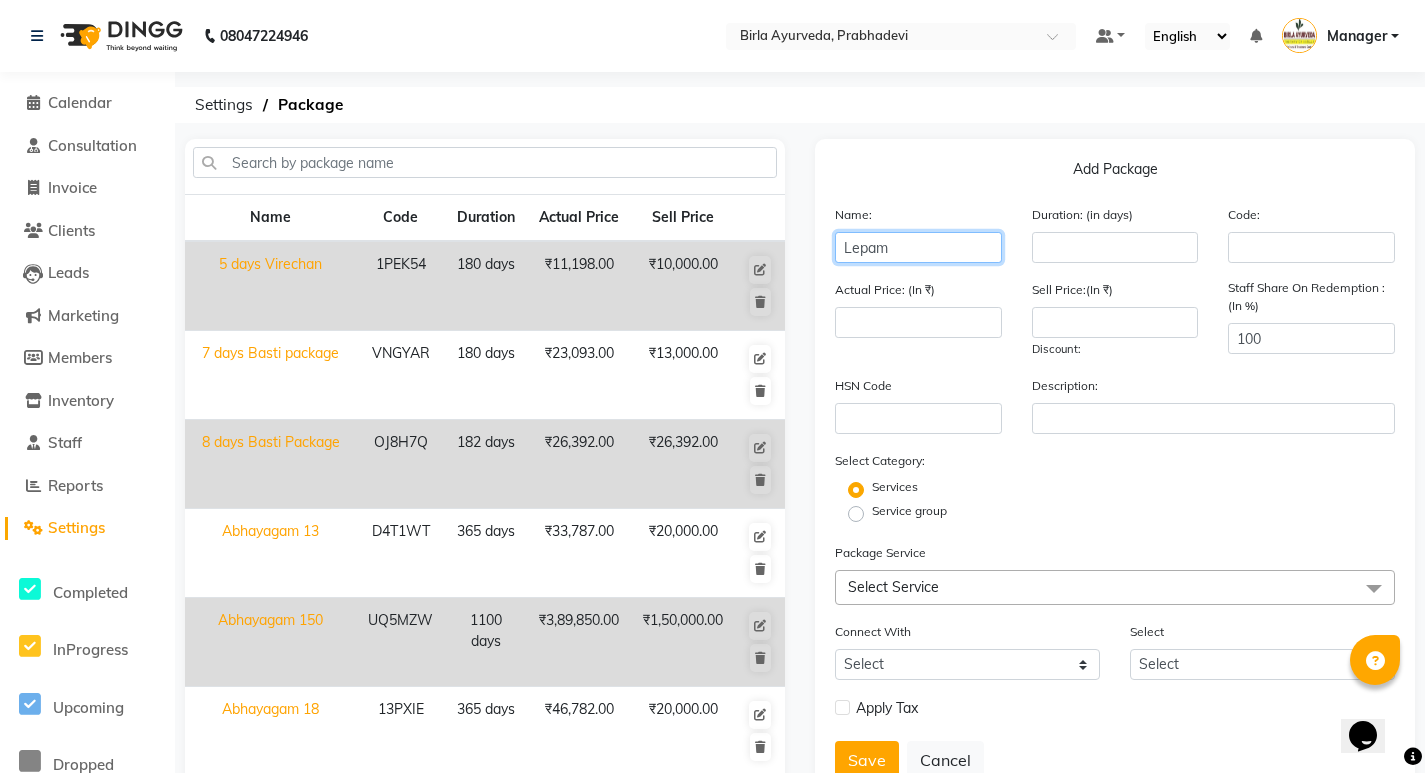 type on "Lepam" 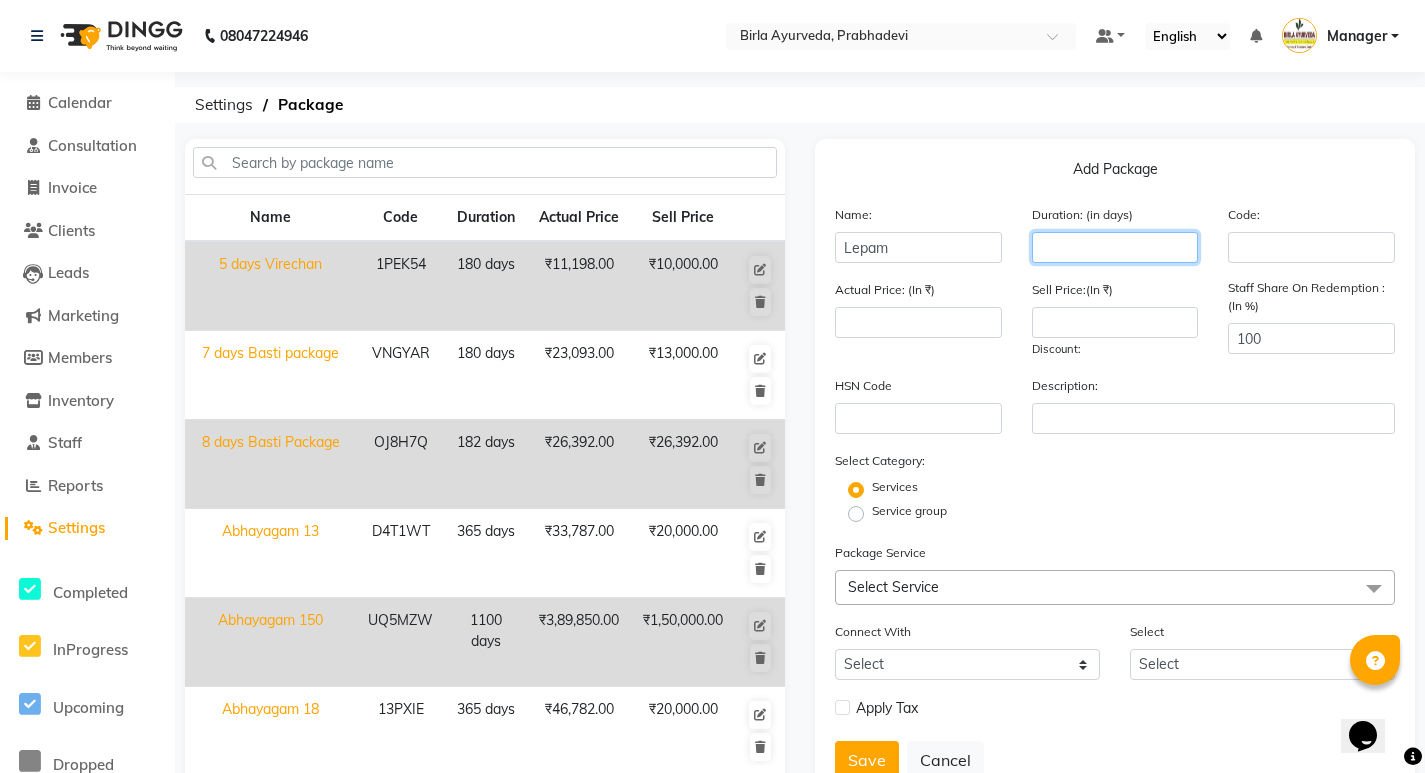 click 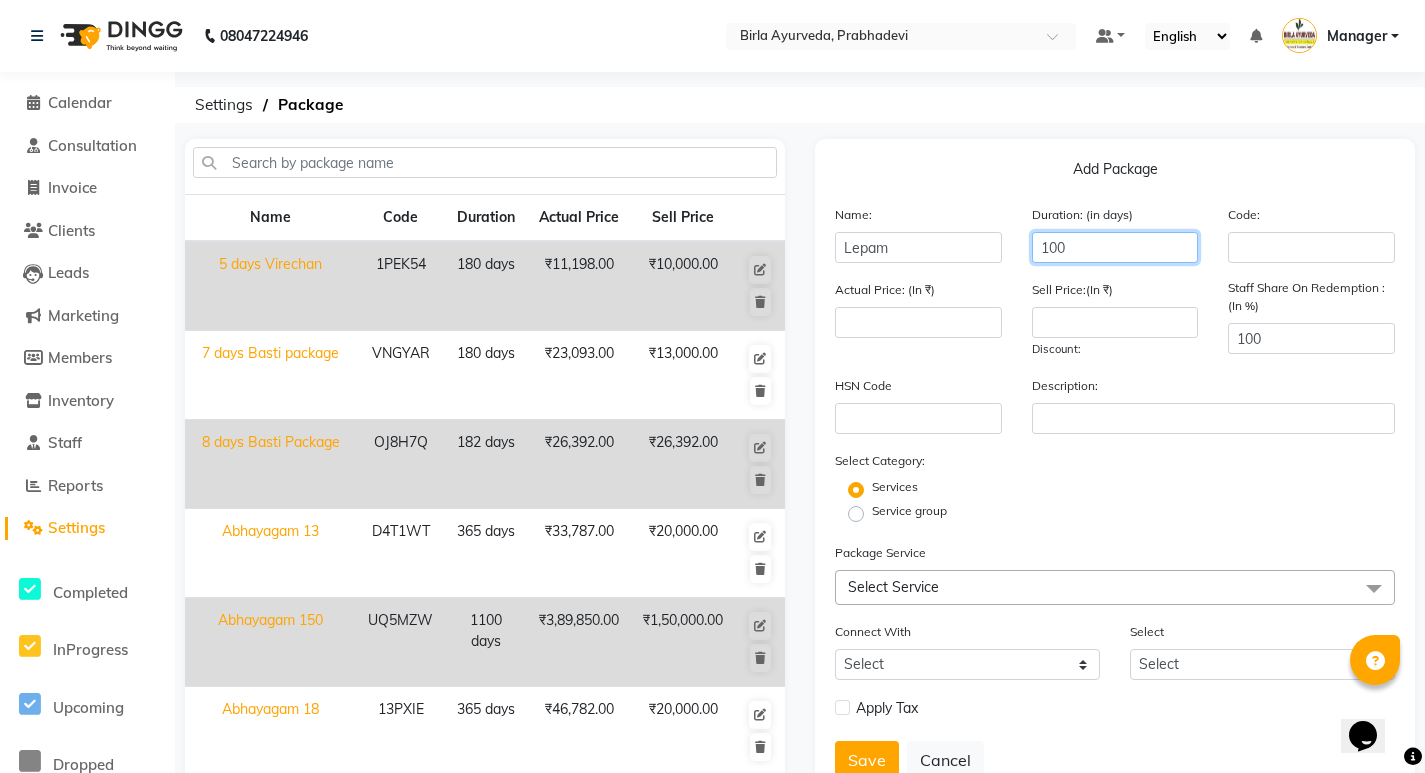 type on "100" 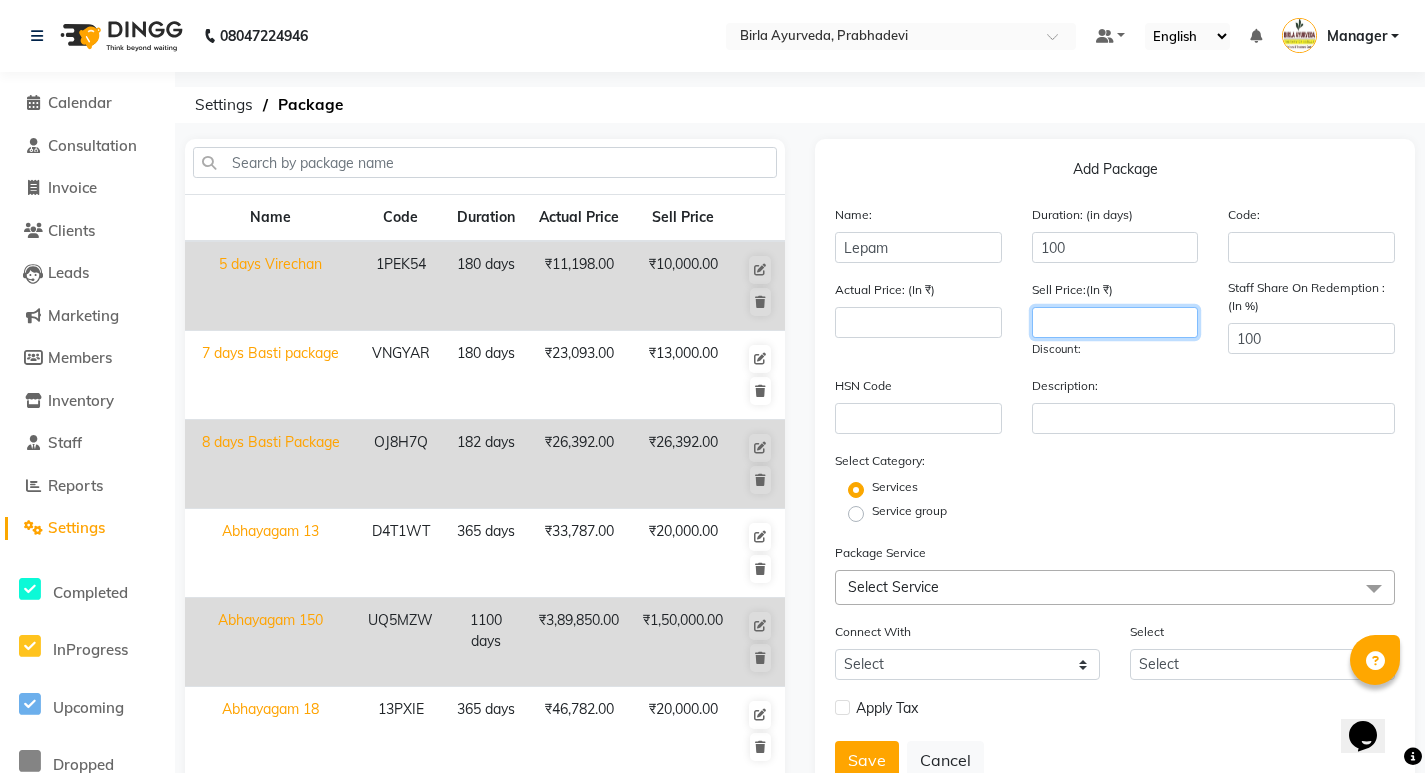 click 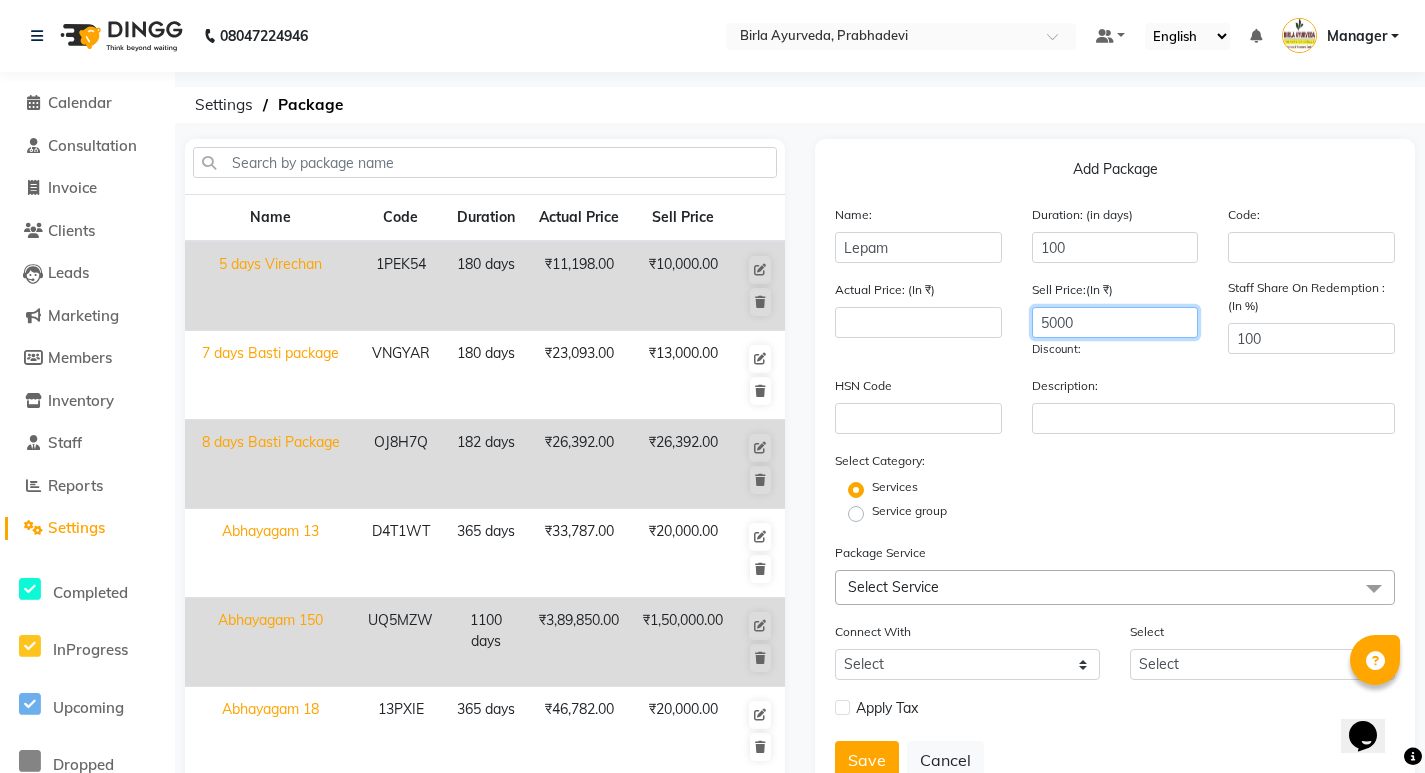 type on "5000" 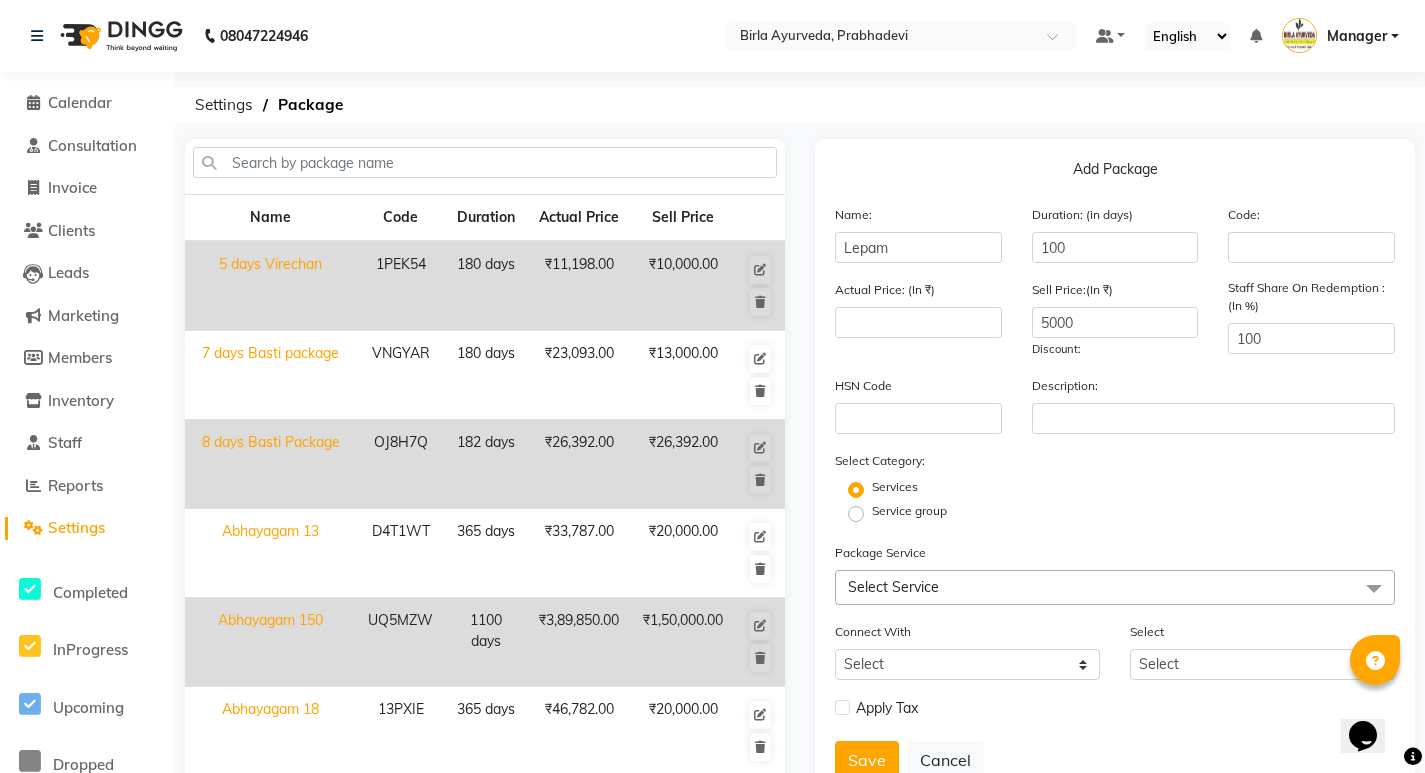 click on "Select Service" 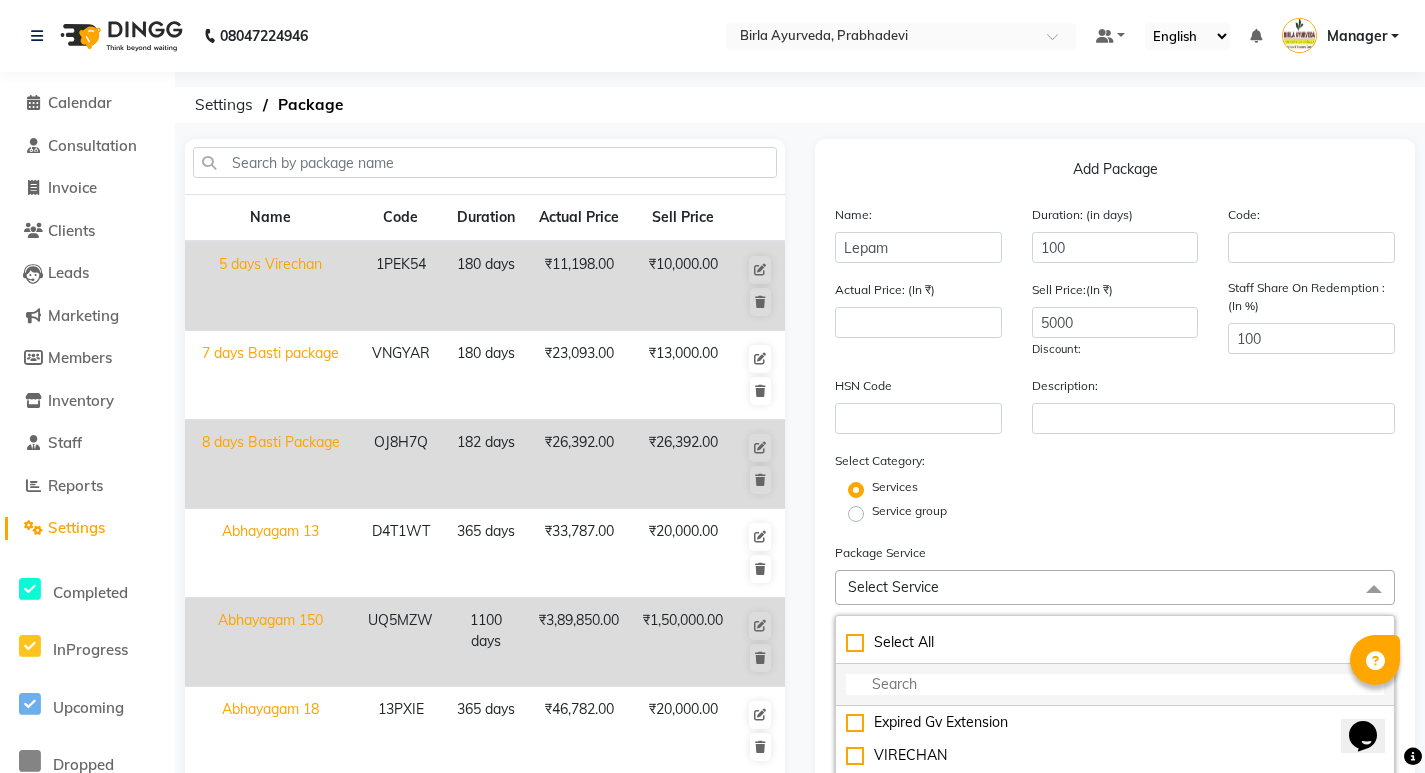 click 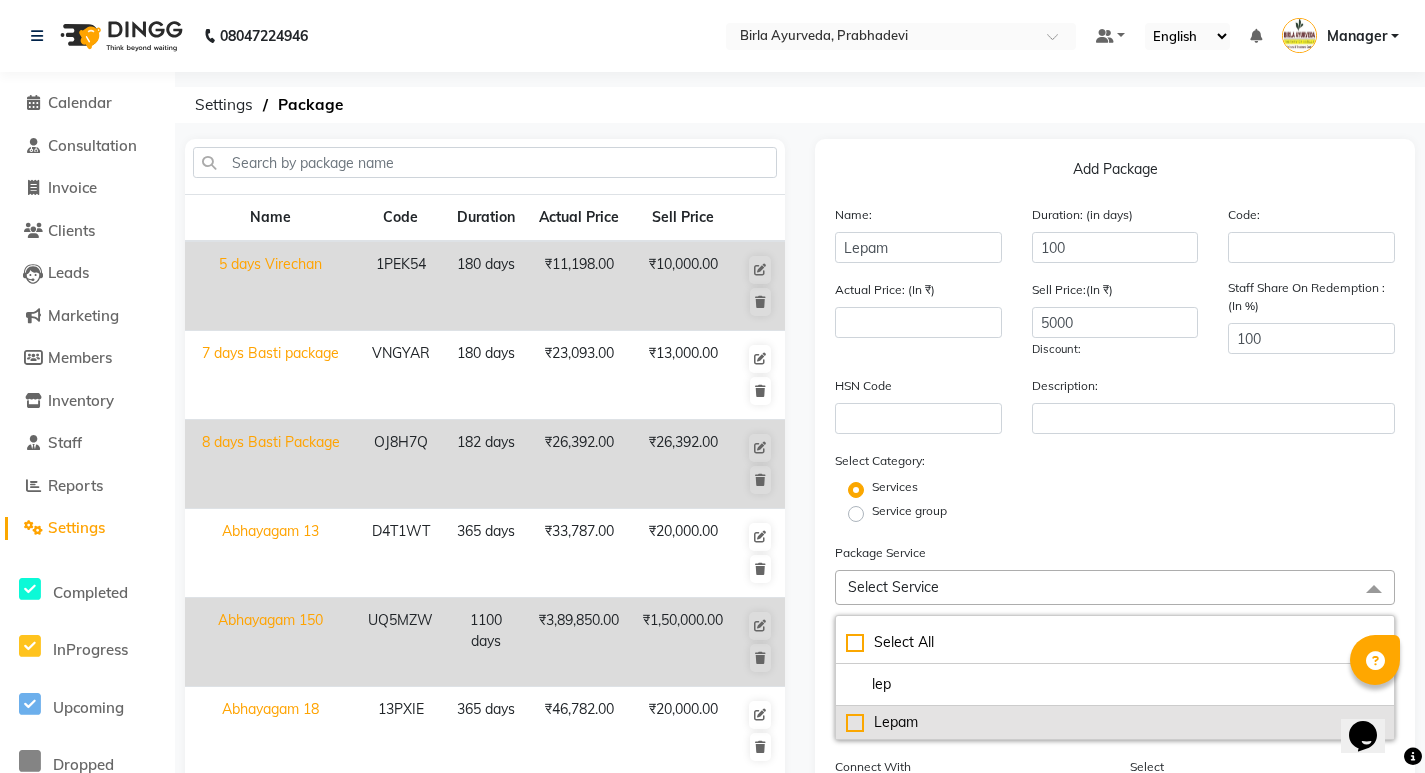 type on "lep" 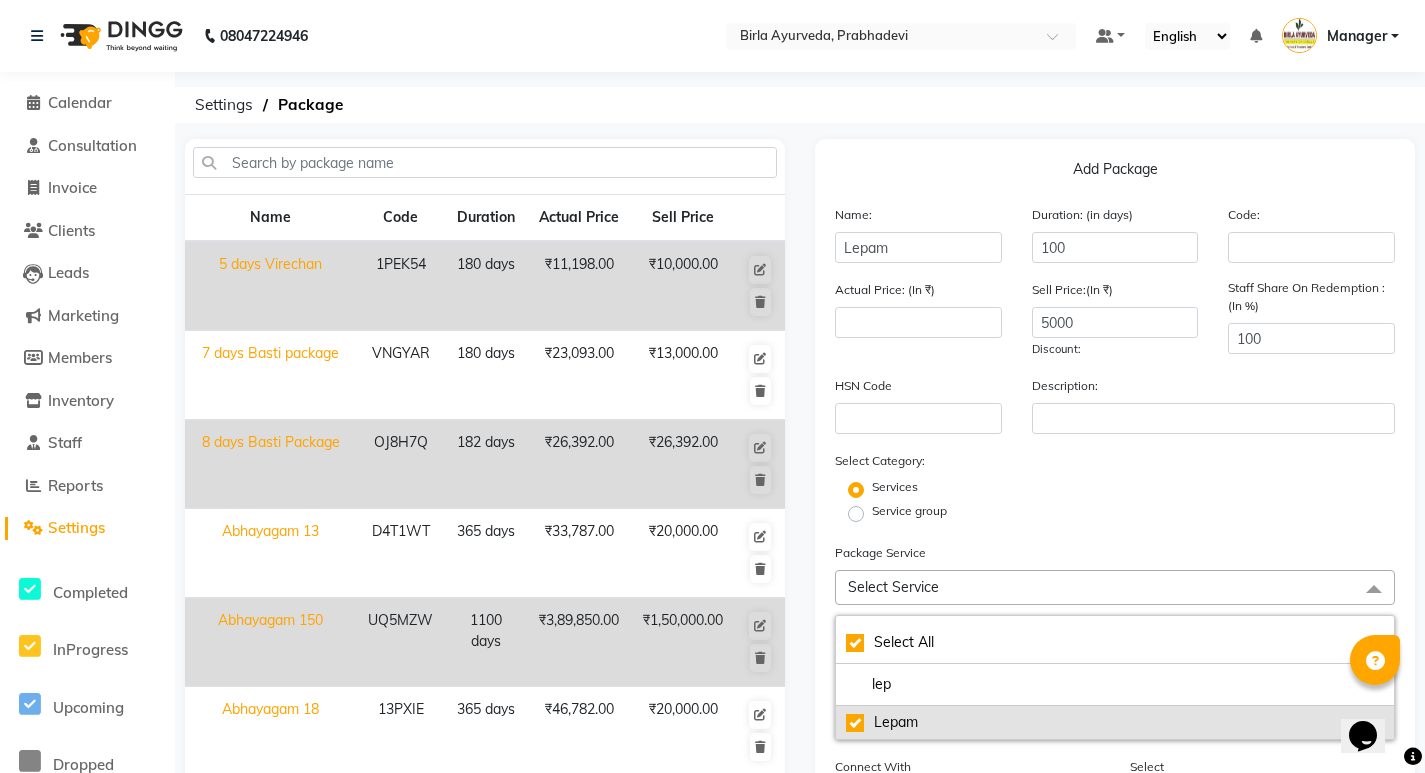 type on "1199" 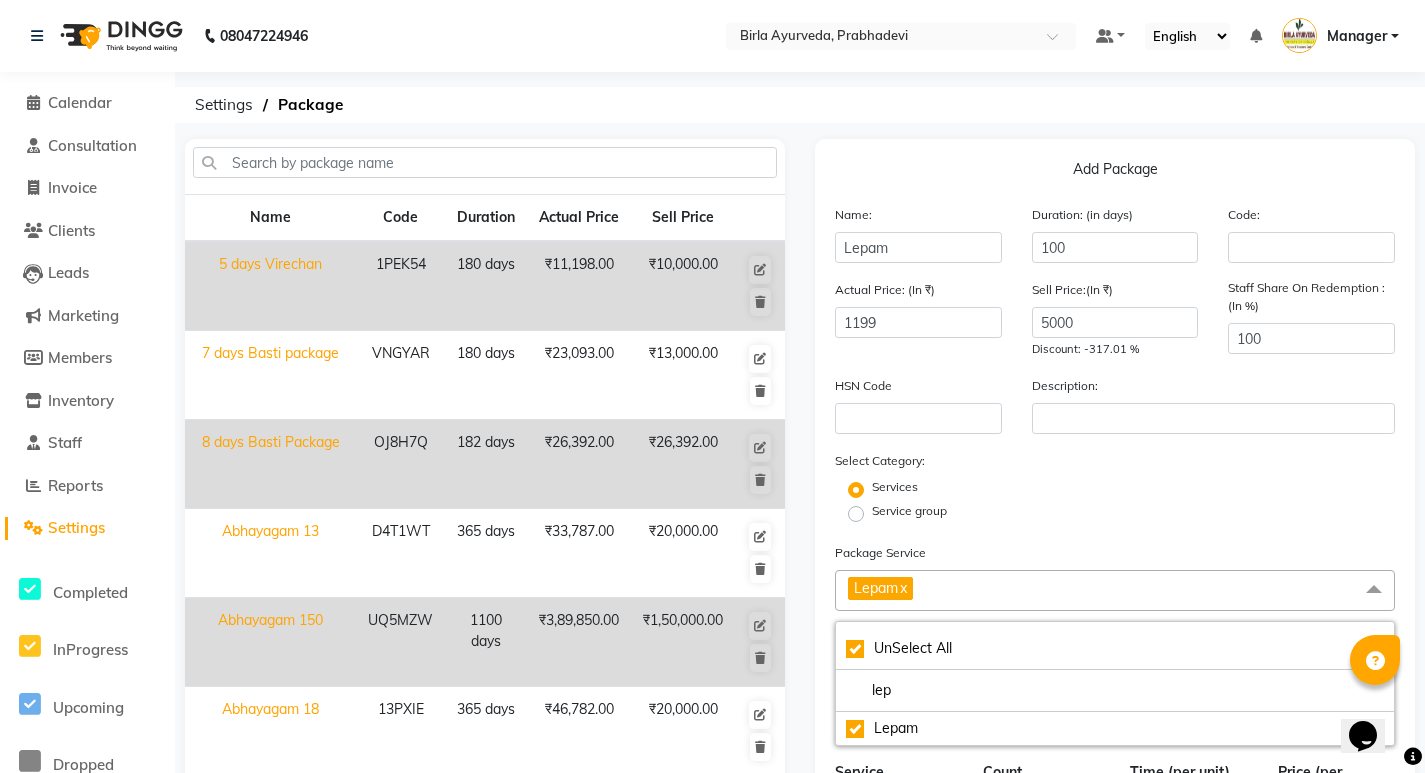 scroll, scrollTop: 400, scrollLeft: 0, axis: vertical 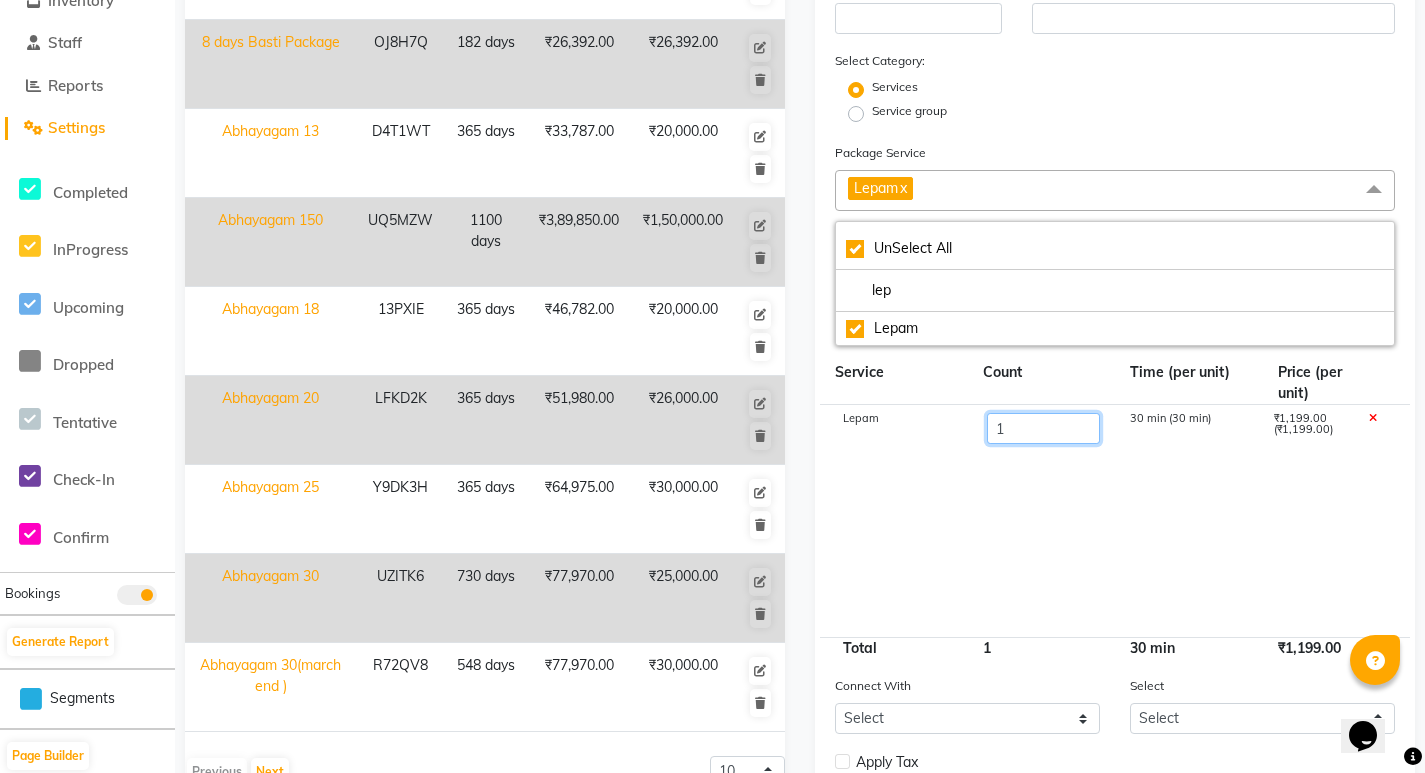 click on "1" 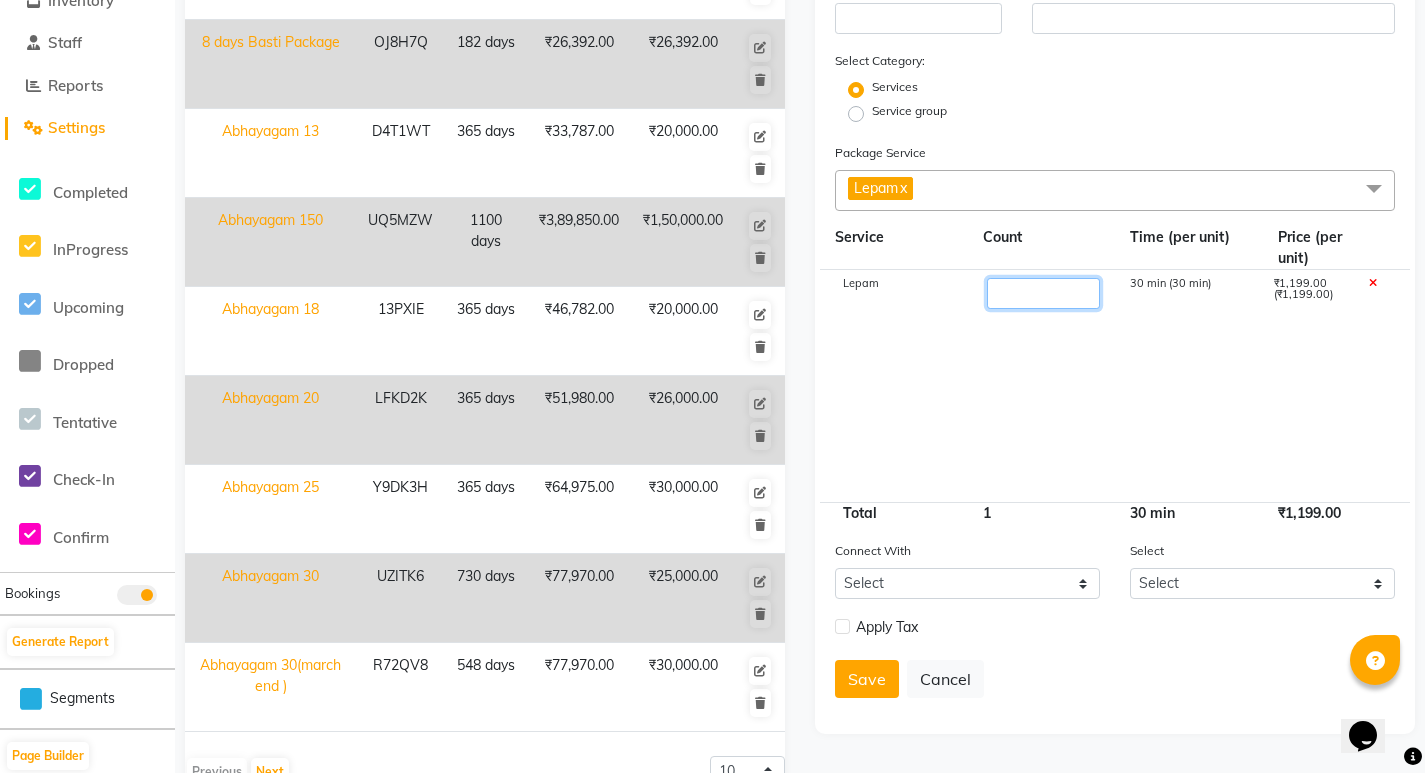 type on "5" 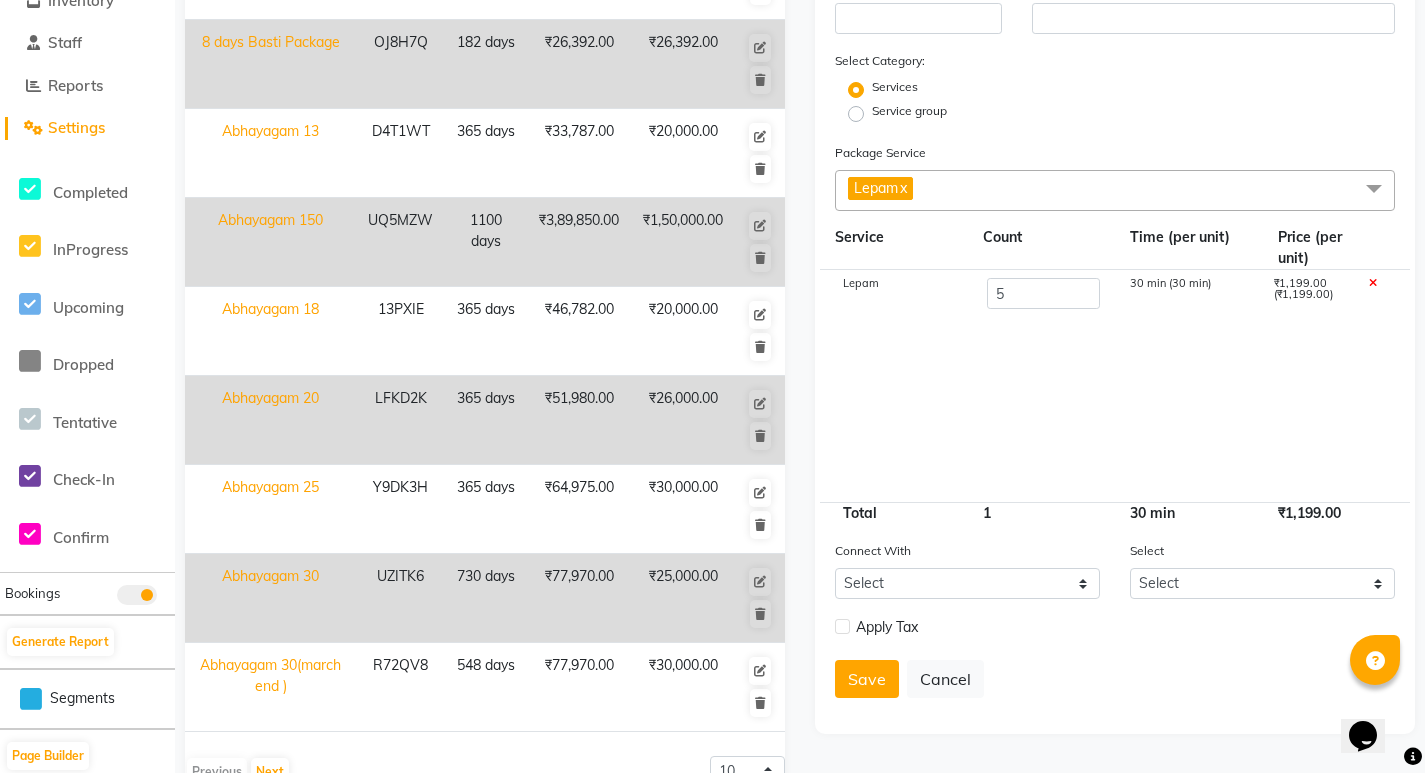 type on "5995" 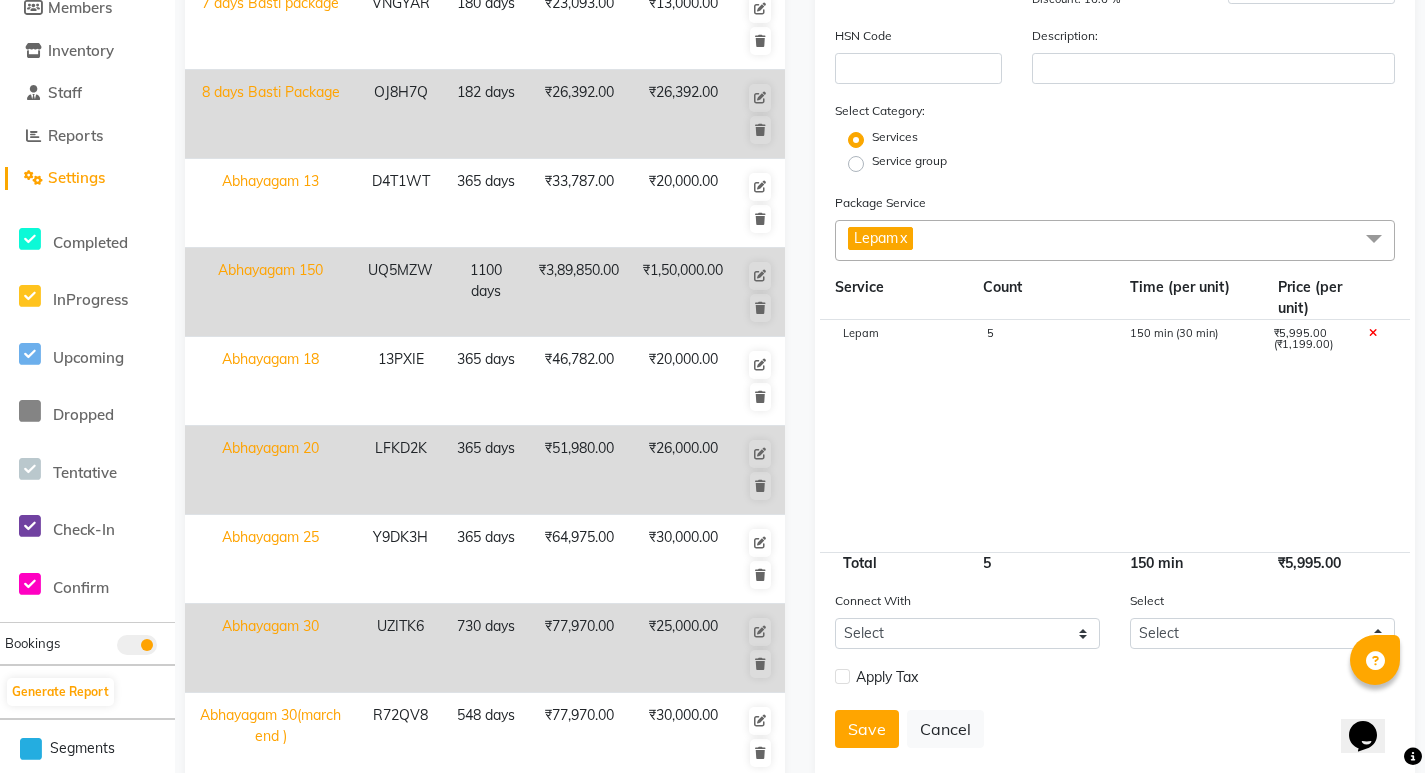 scroll, scrollTop: 400, scrollLeft: 0, axis: vertical 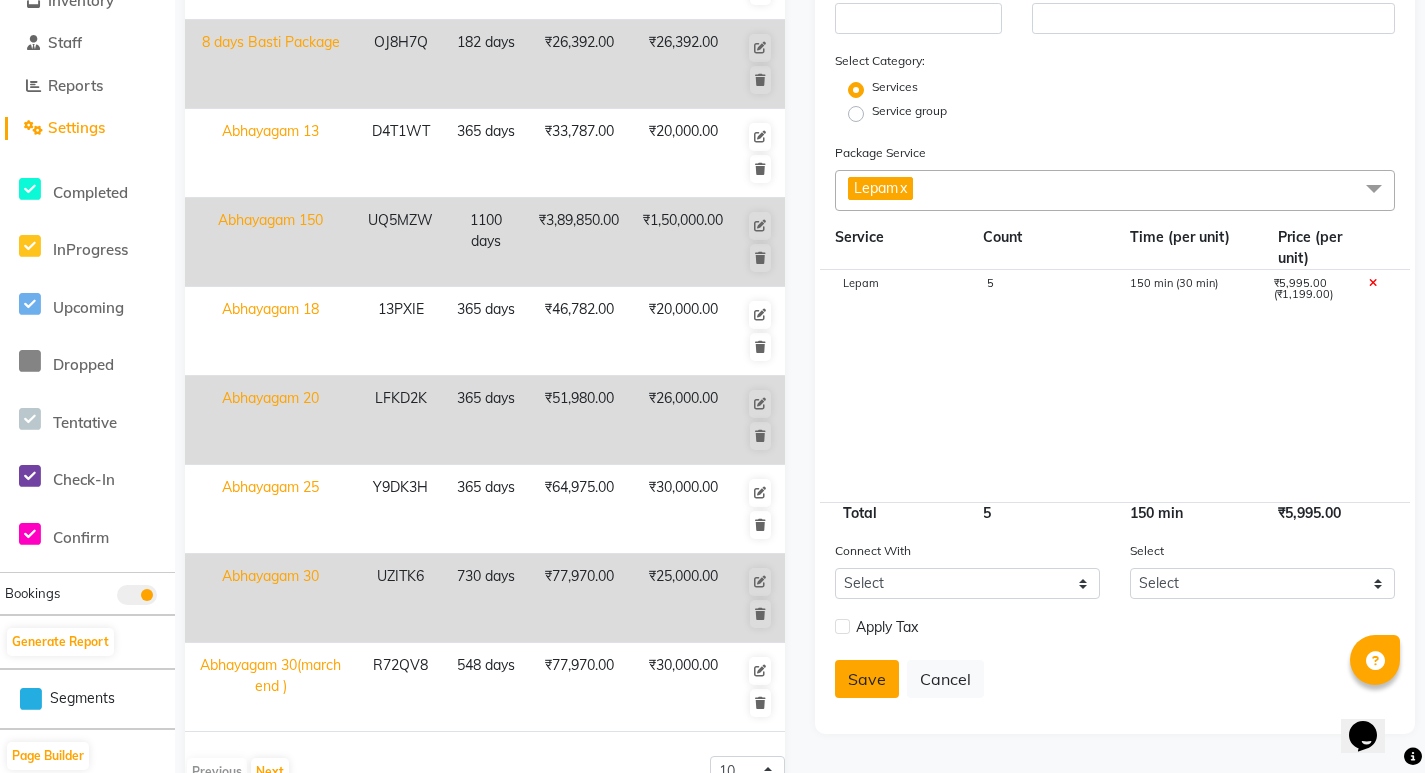 click on "Save" 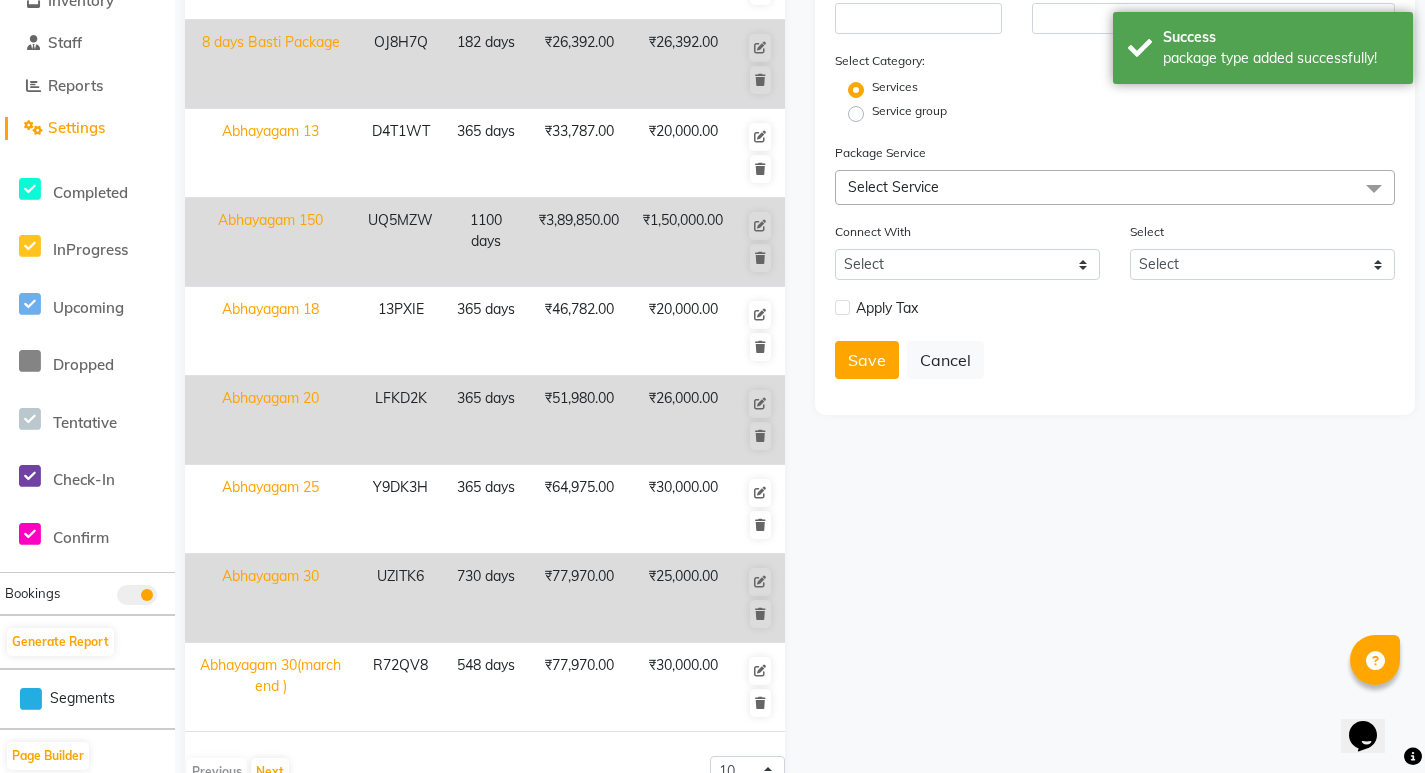 scroll, scrollTop: 0, scrollLeft: 0, axis: both 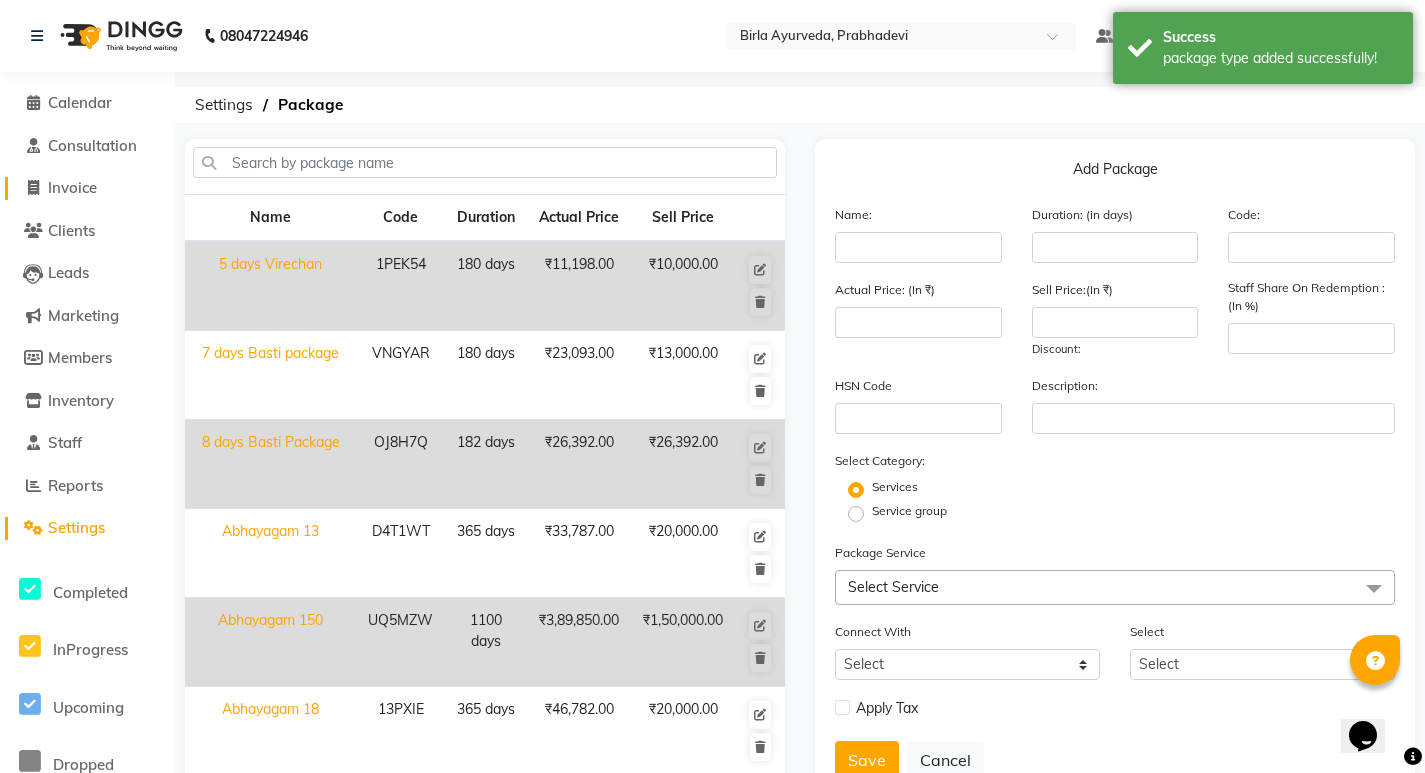 click on "Invoice" 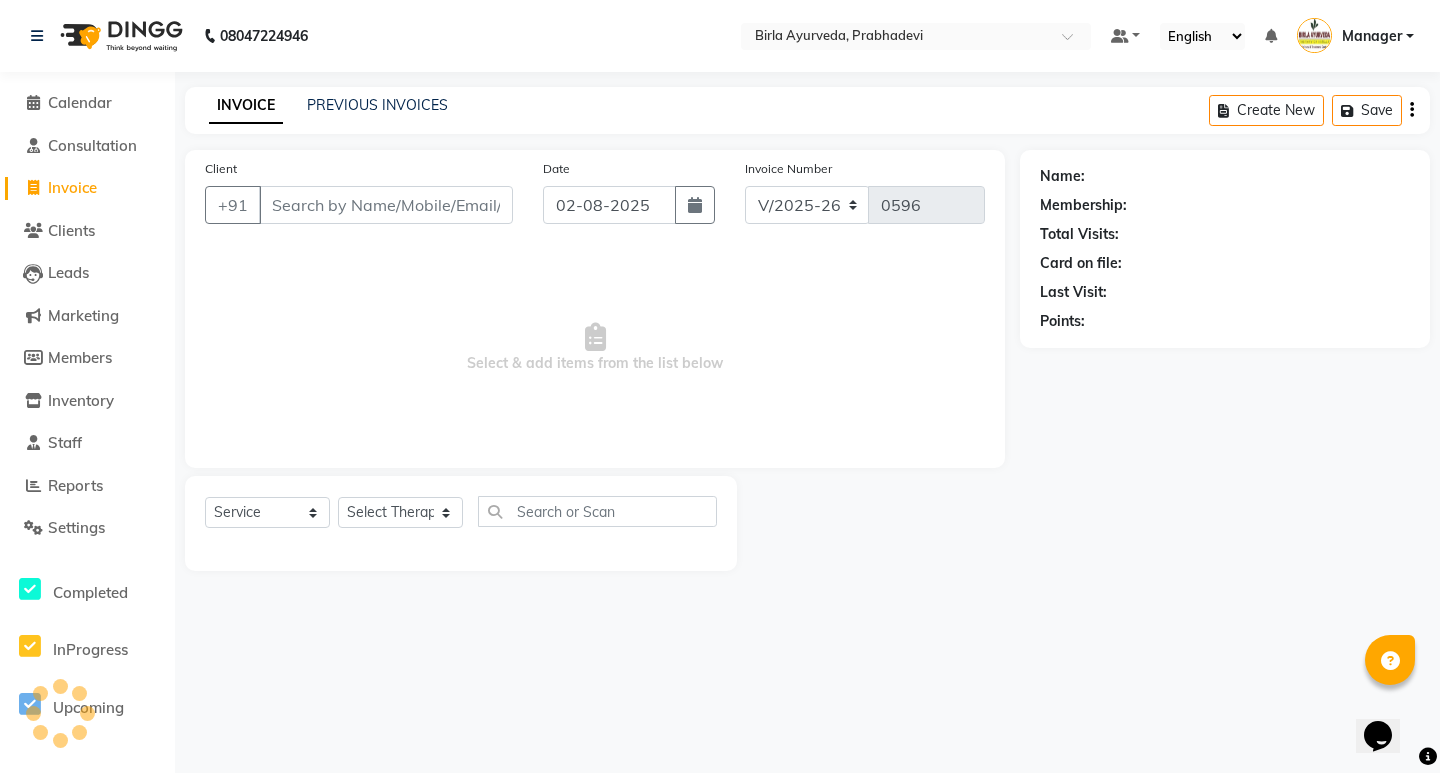 click on "Client" at bounding box center (386, 205) 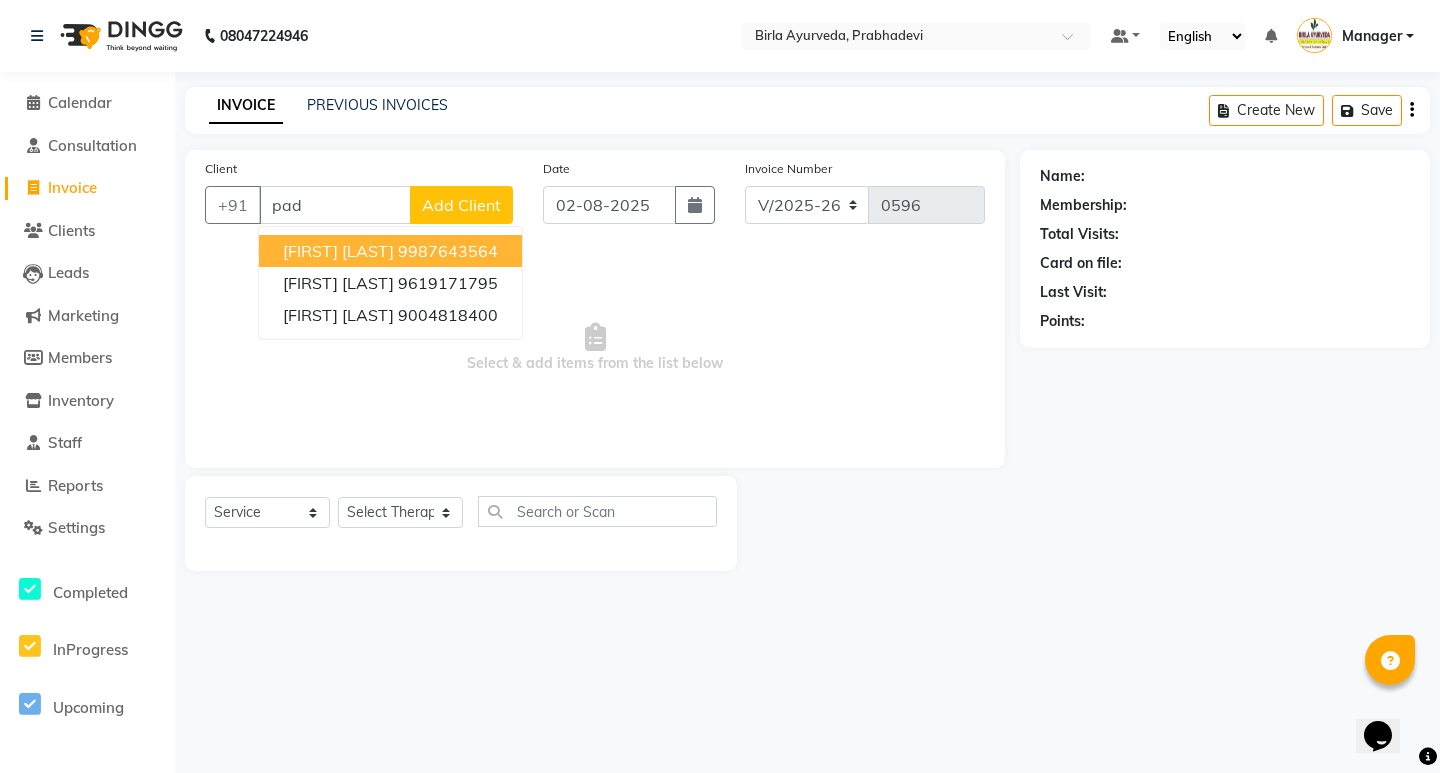click on "Padma Khatwani  9987643564" at bounding box center [390, 251] 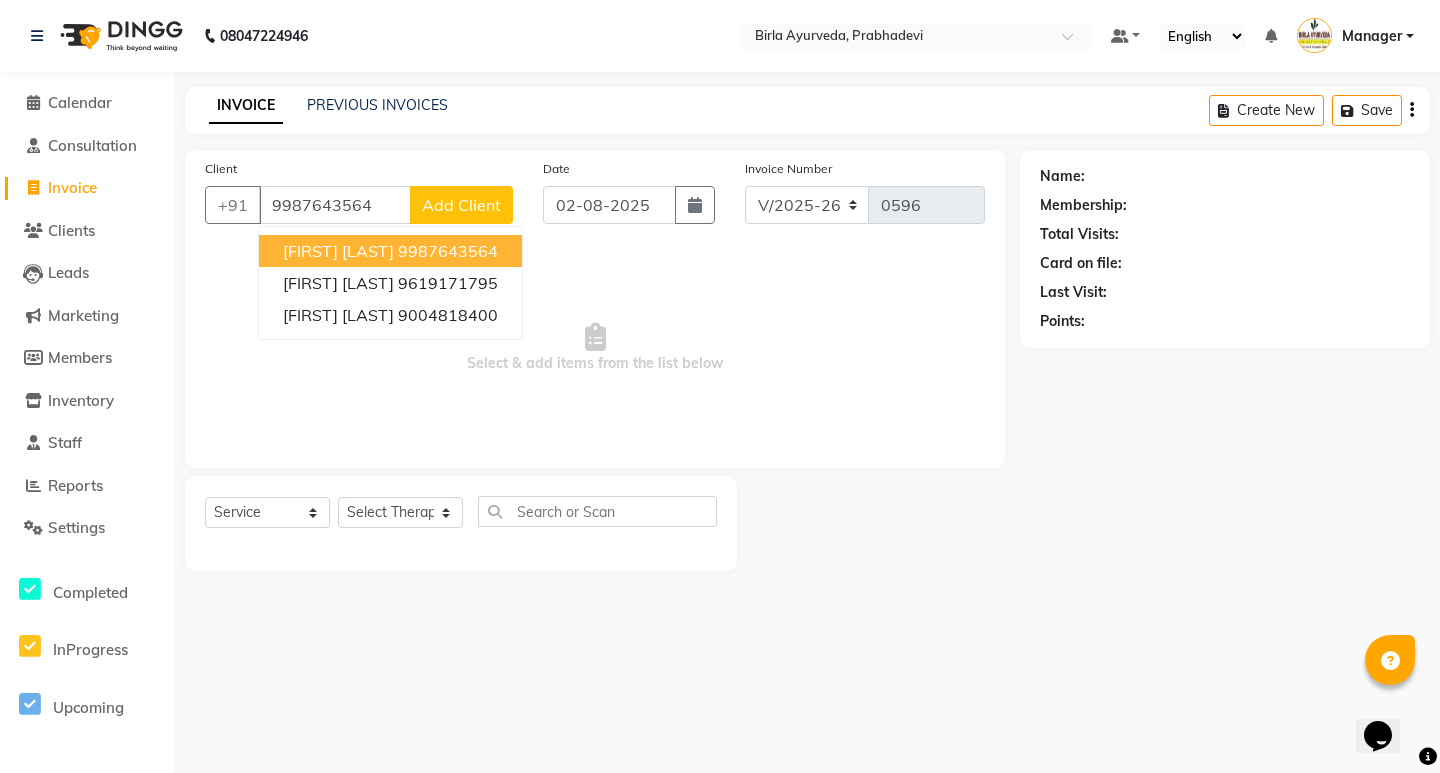 type on "9987643564" 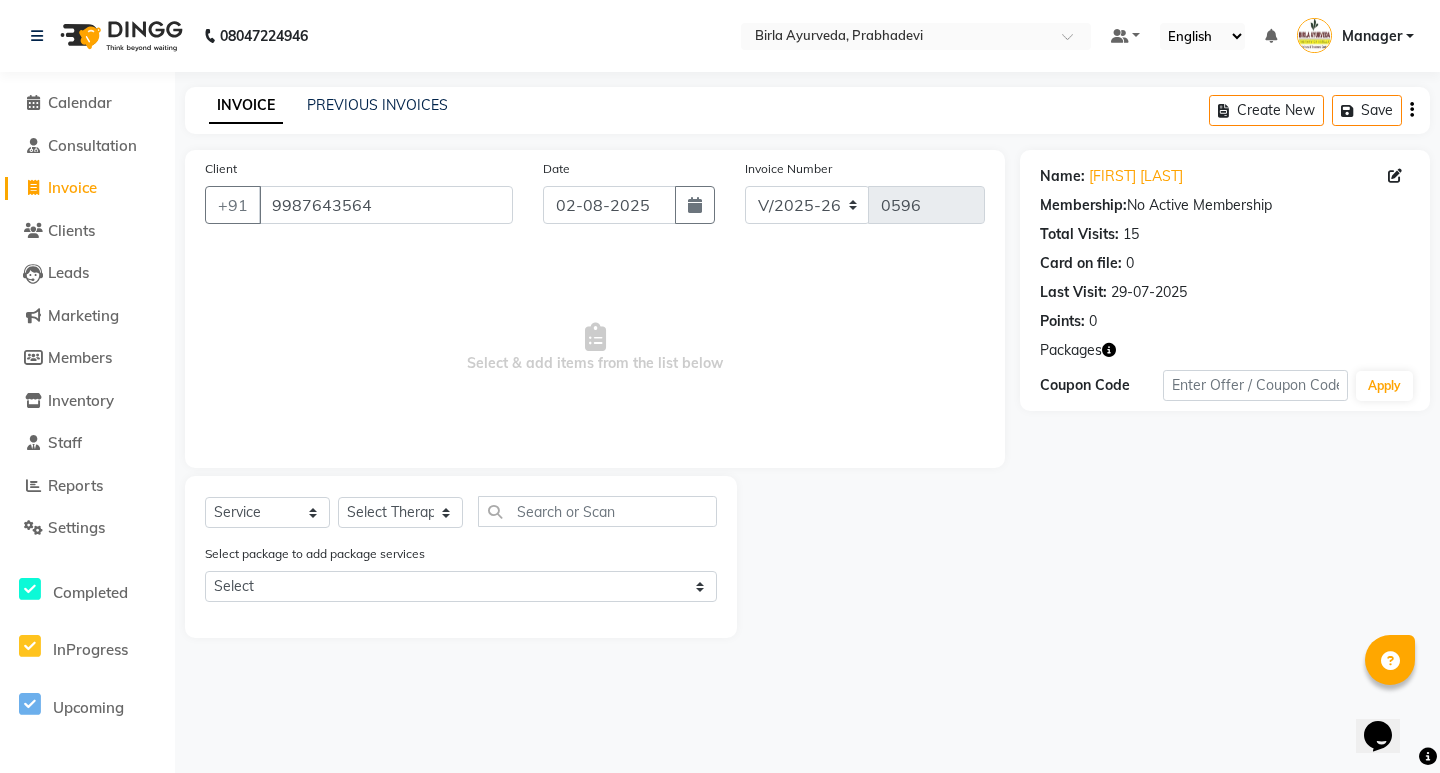 click on "Settings" 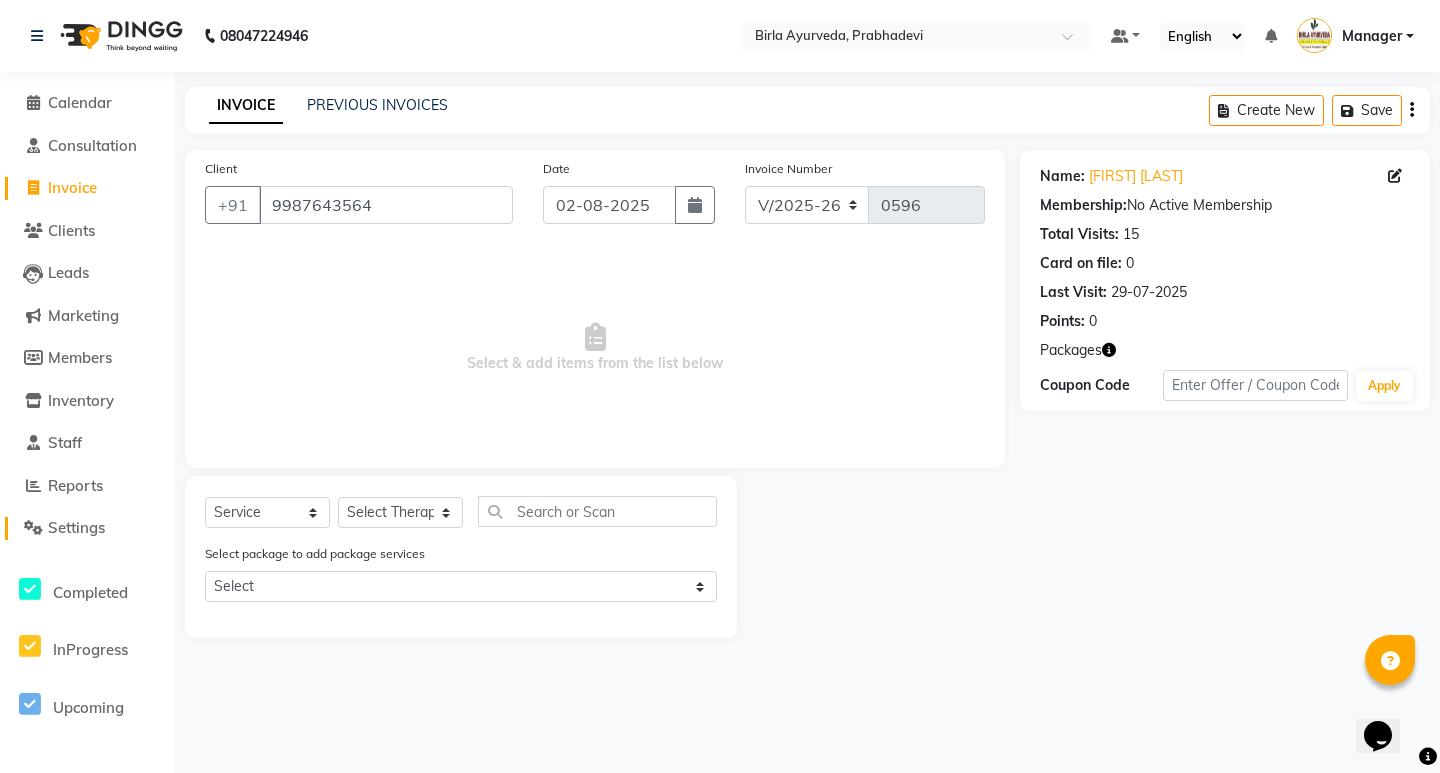 click on "Settings" 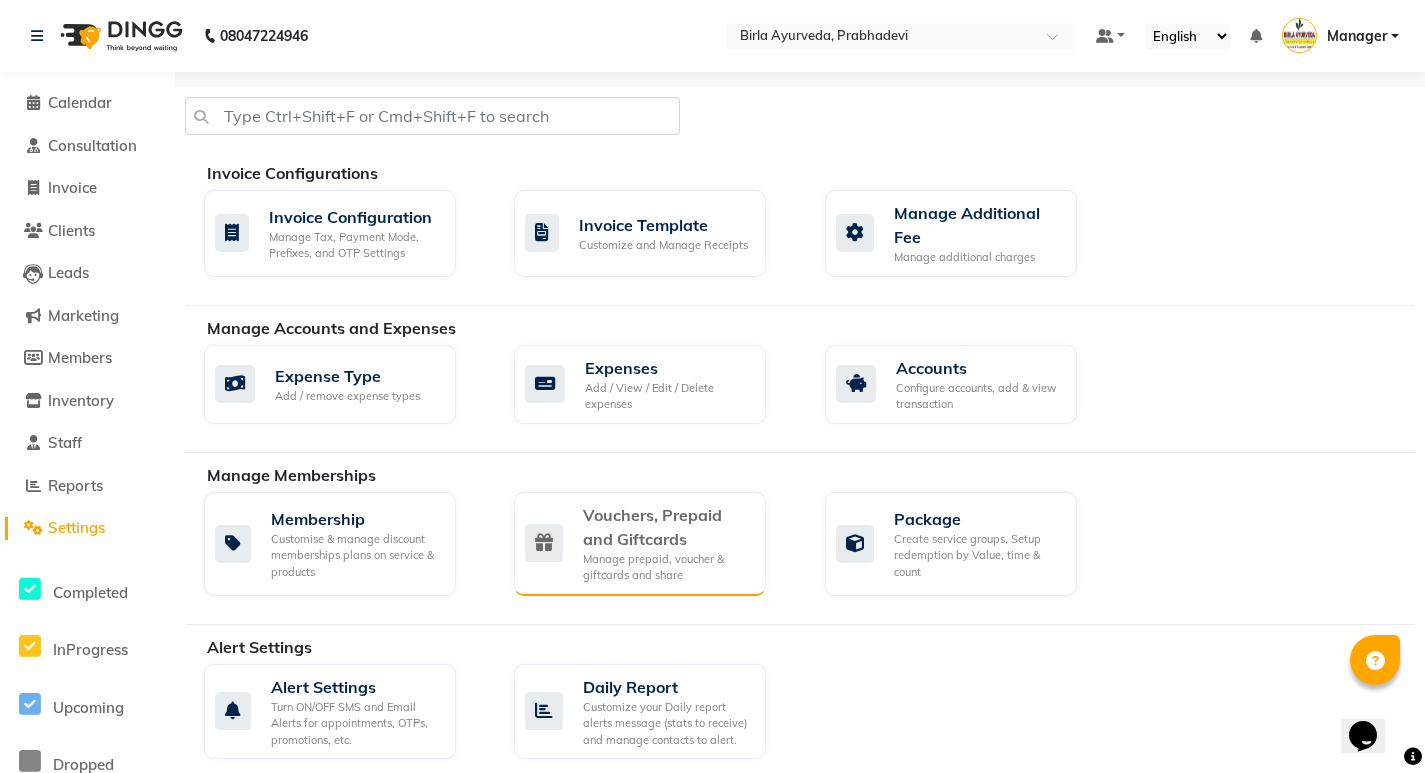 scroll, scrollTop: 300, scrollLeft: 0, axis: vertical 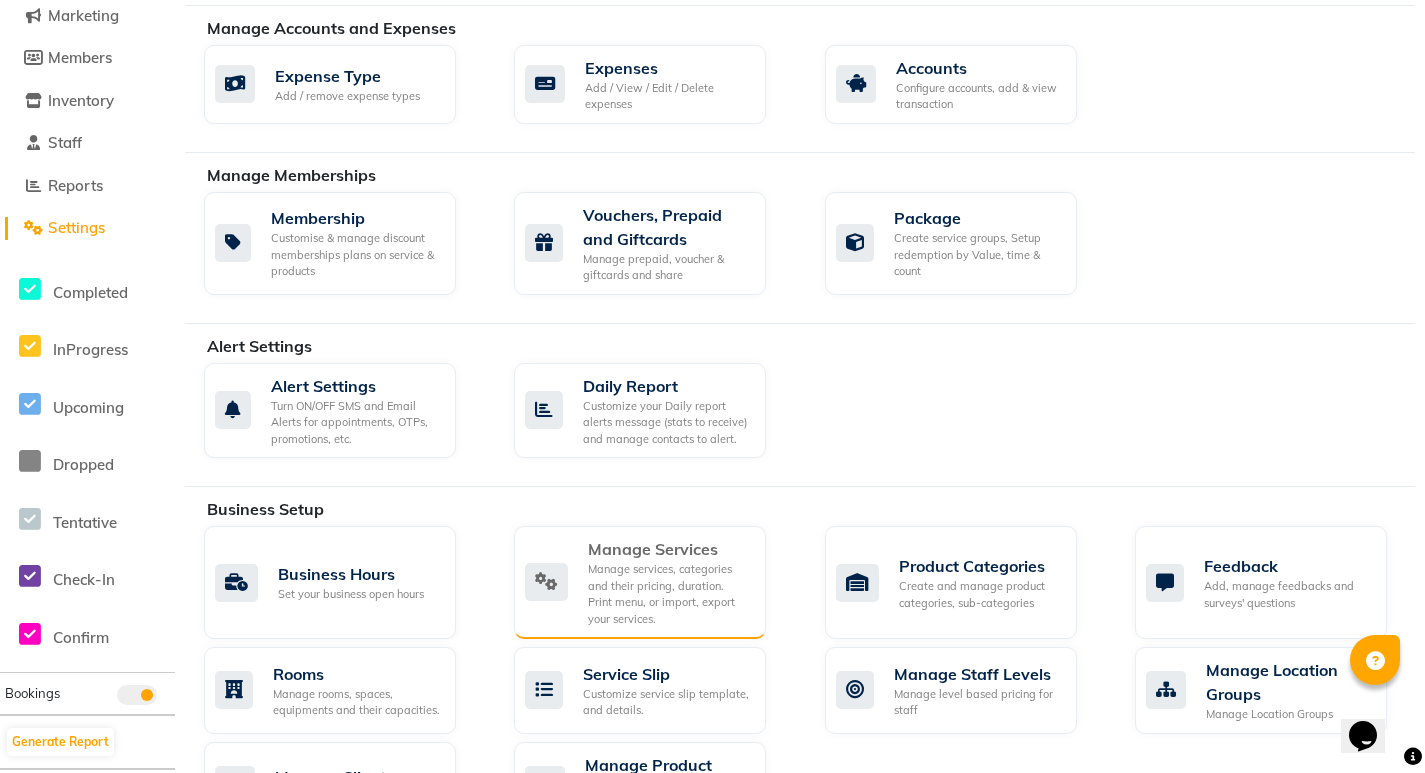 click on "Manage services, categories and their pricing, duration. Print menu, or import, export your services." 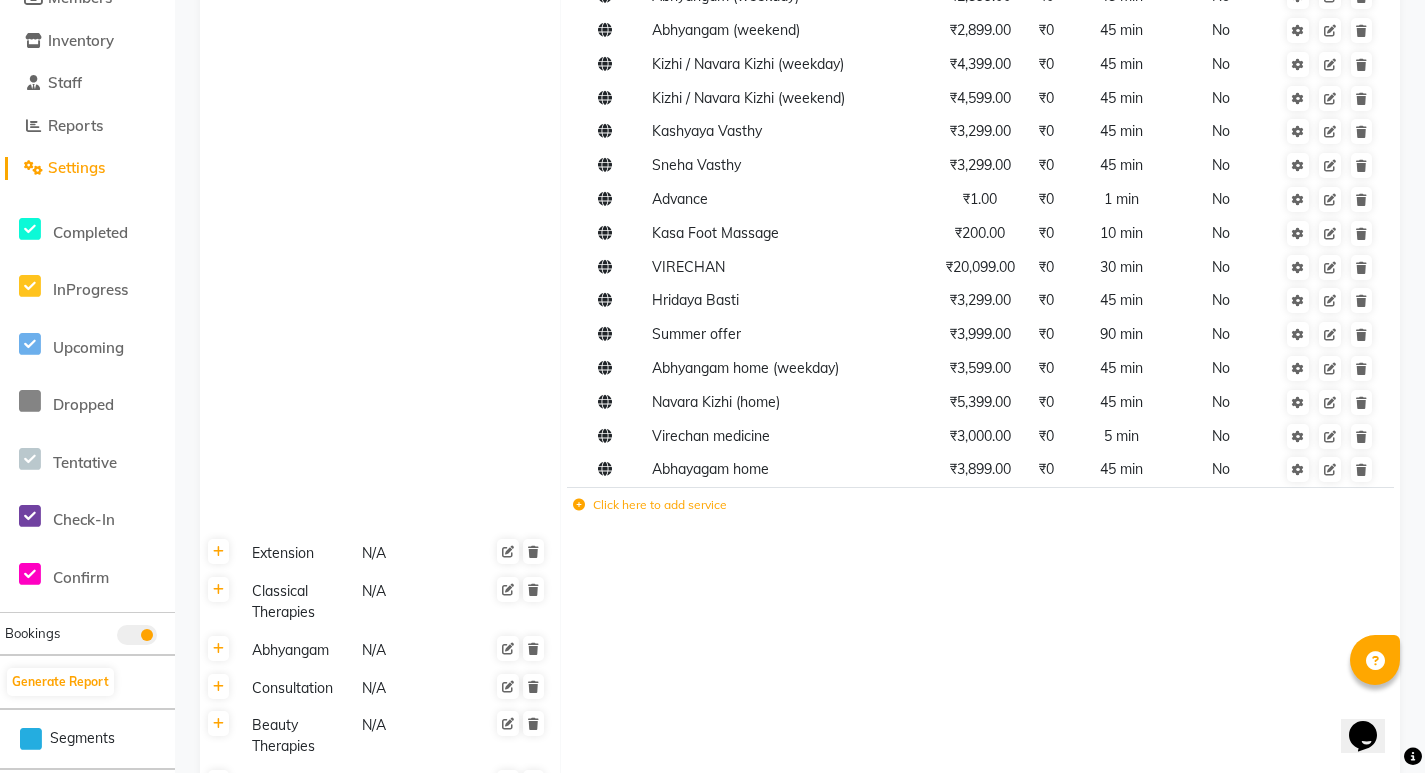 scroll, scrollTop: 600, scrollLeft: 0, axis: vertical 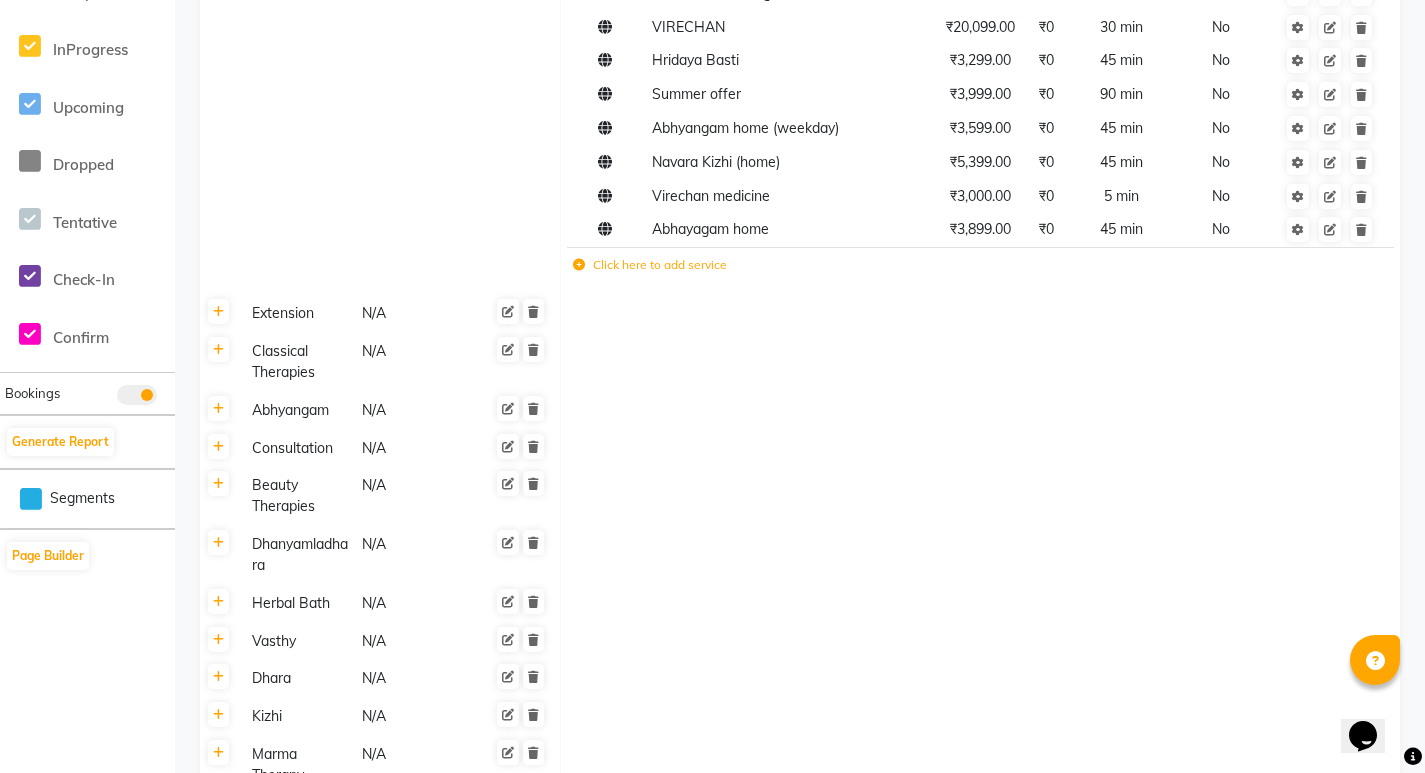 click on "Click here to add service" 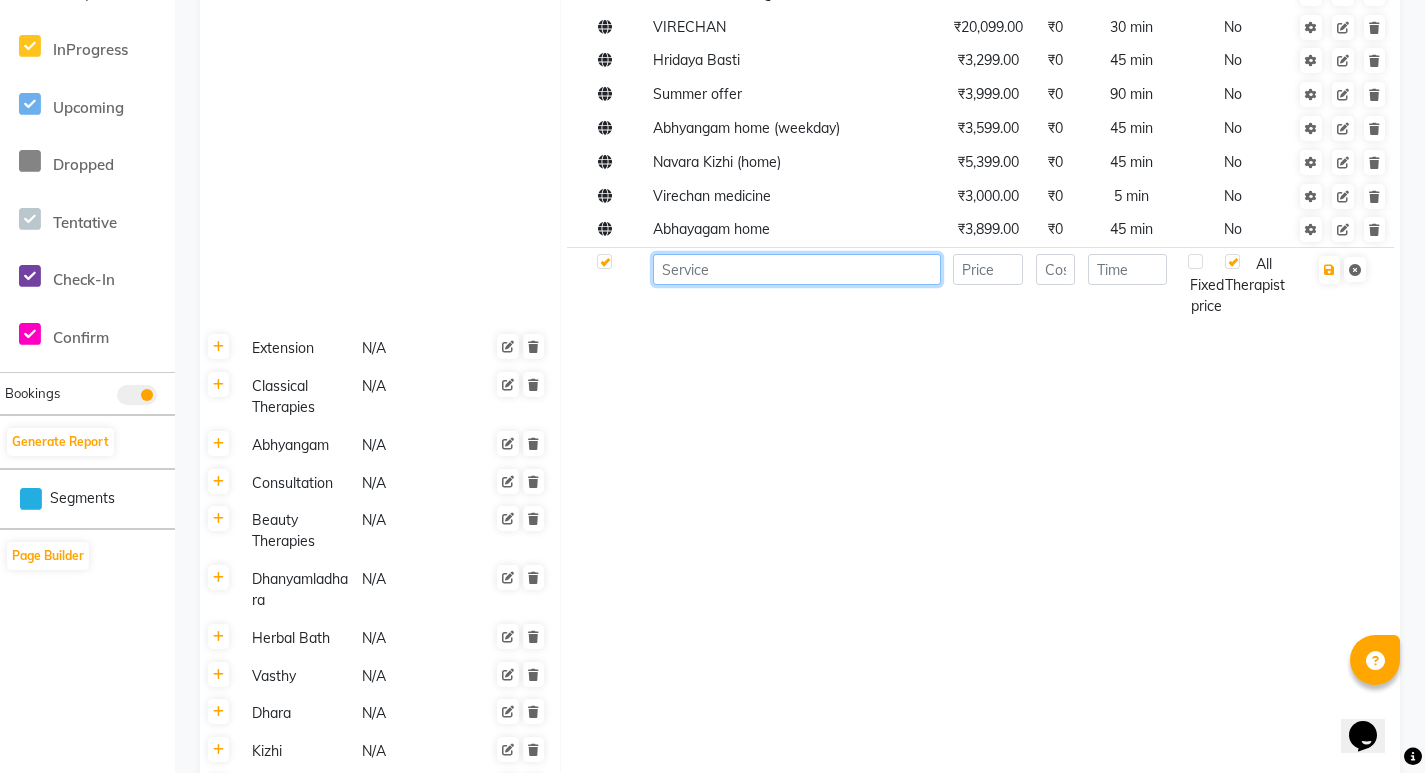 click 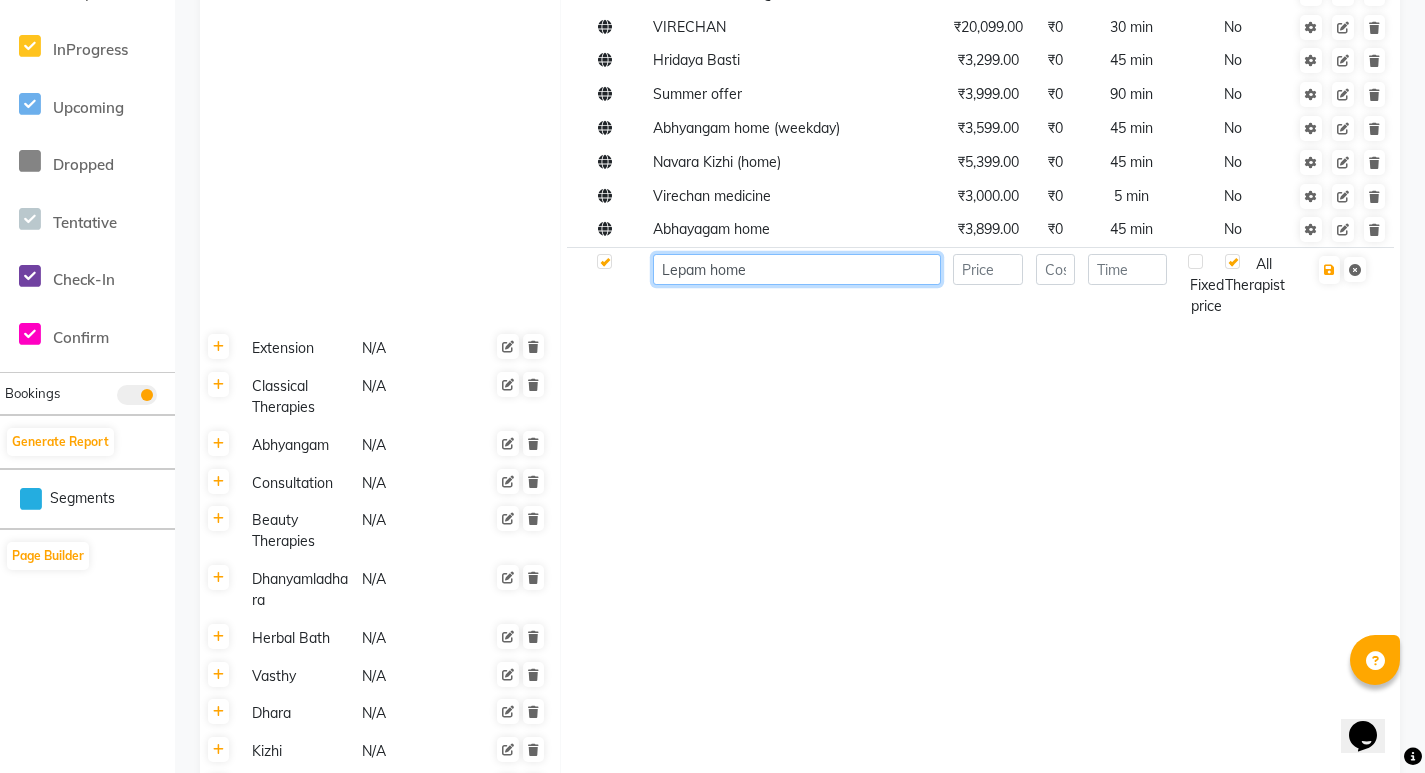 type on "Lepam home" 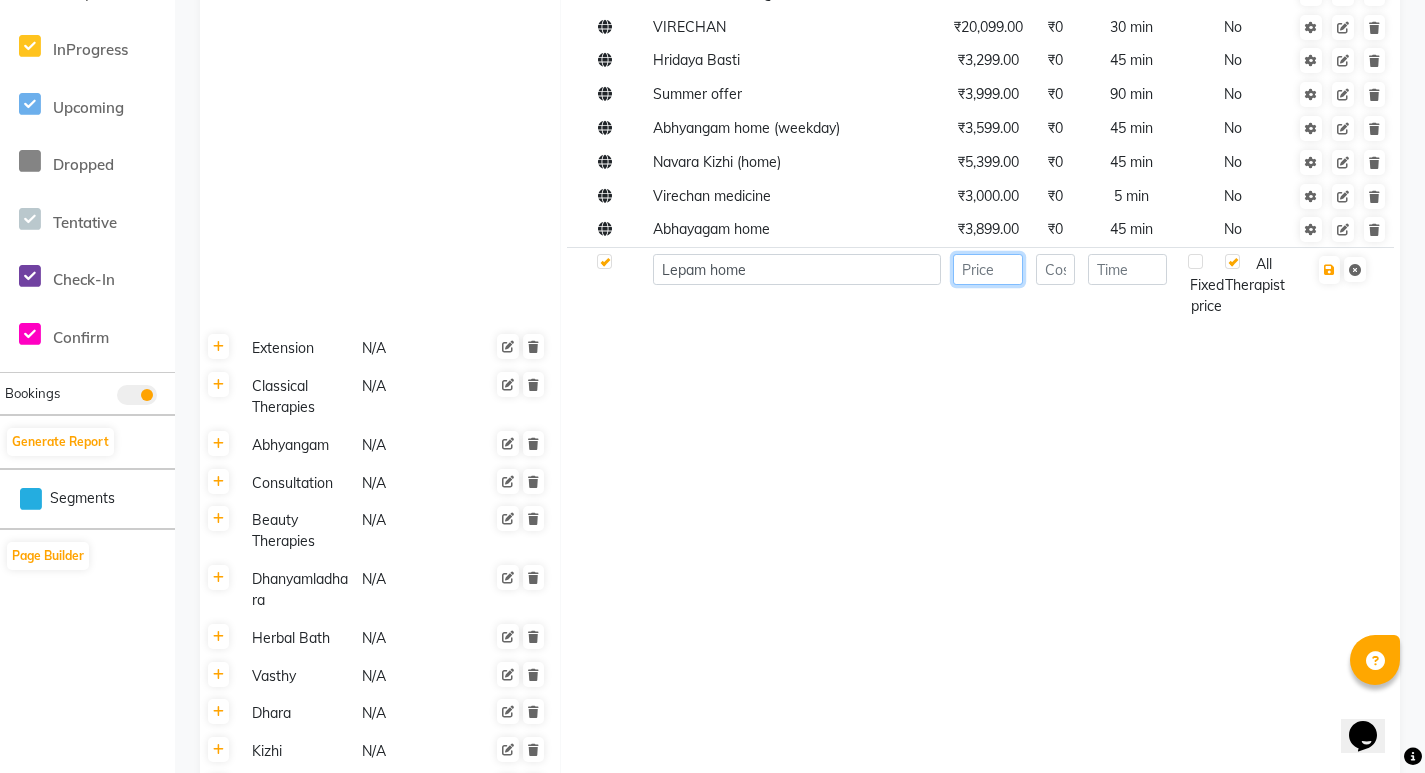click 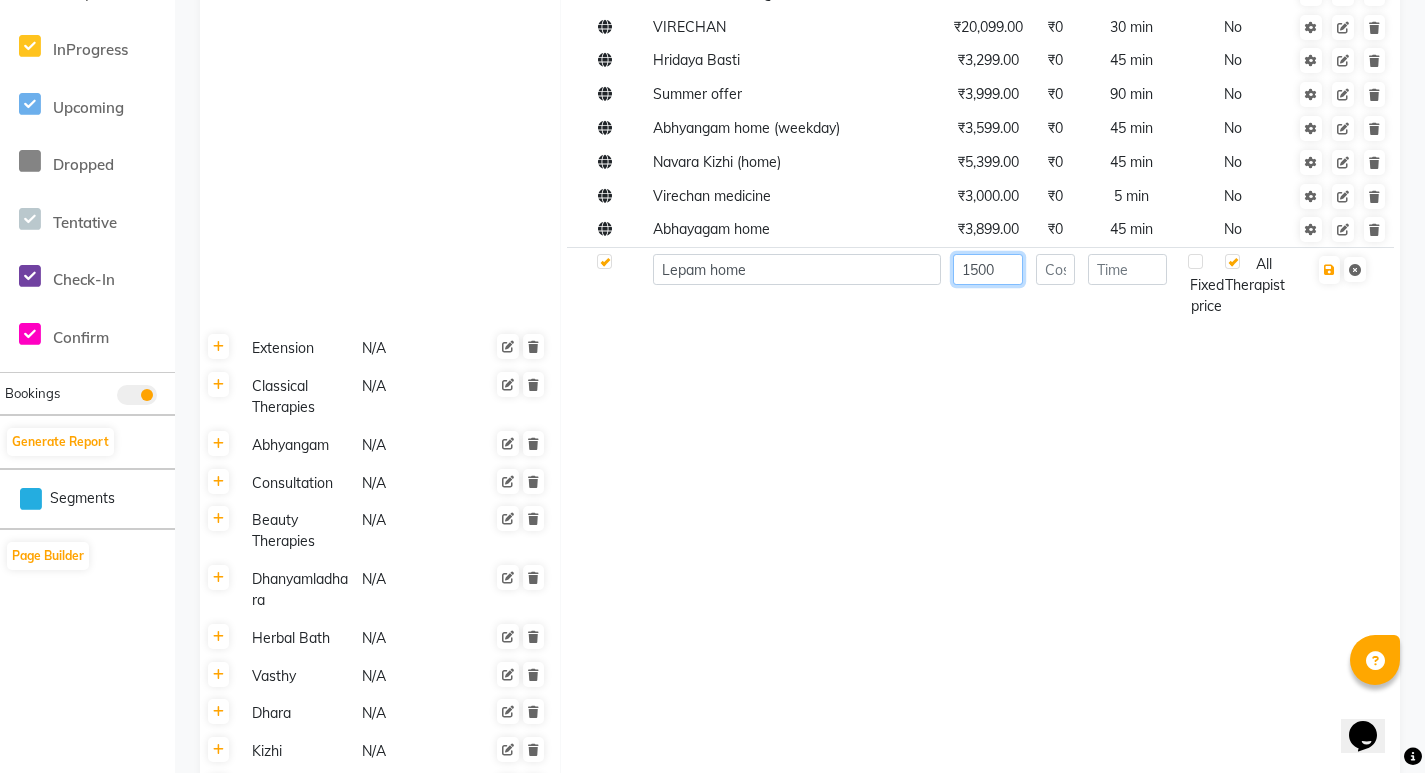 type on "1500" 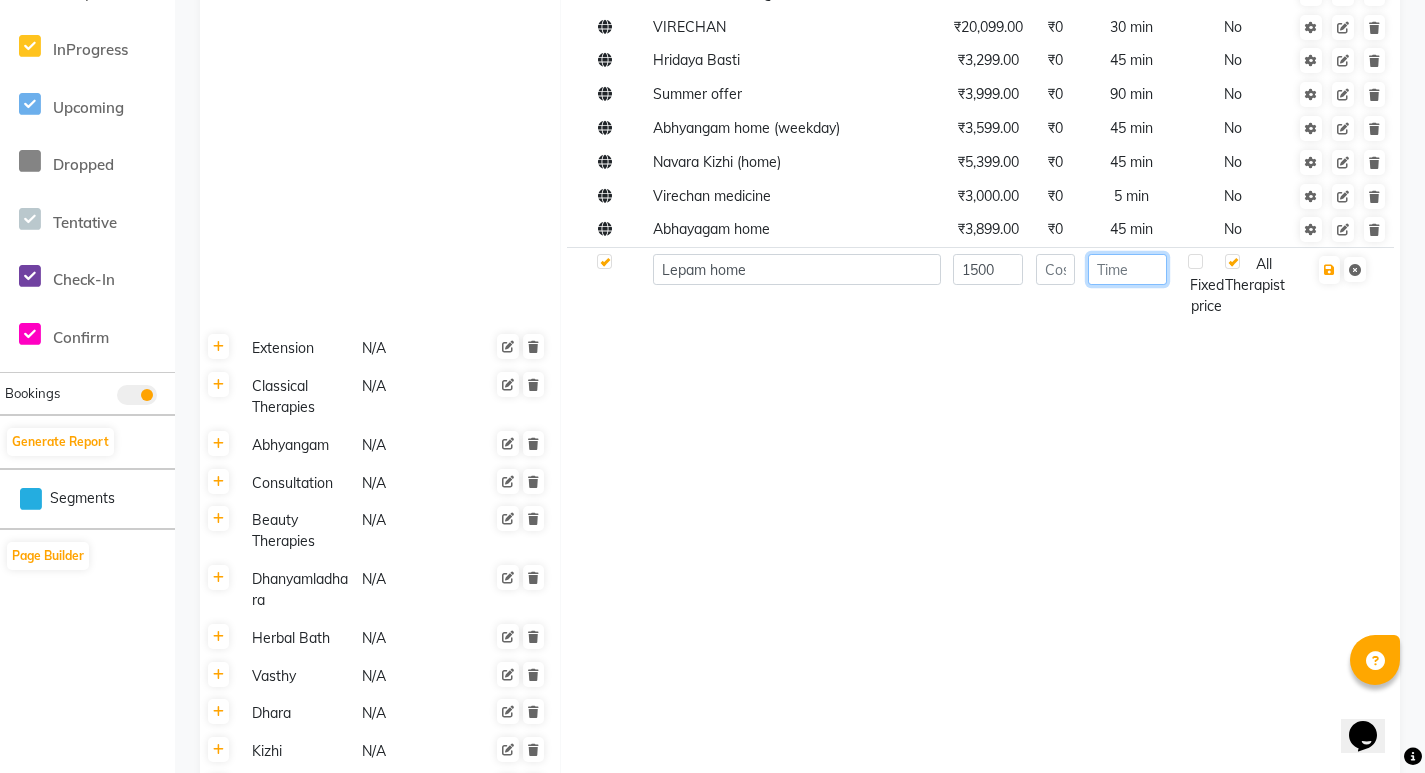 click 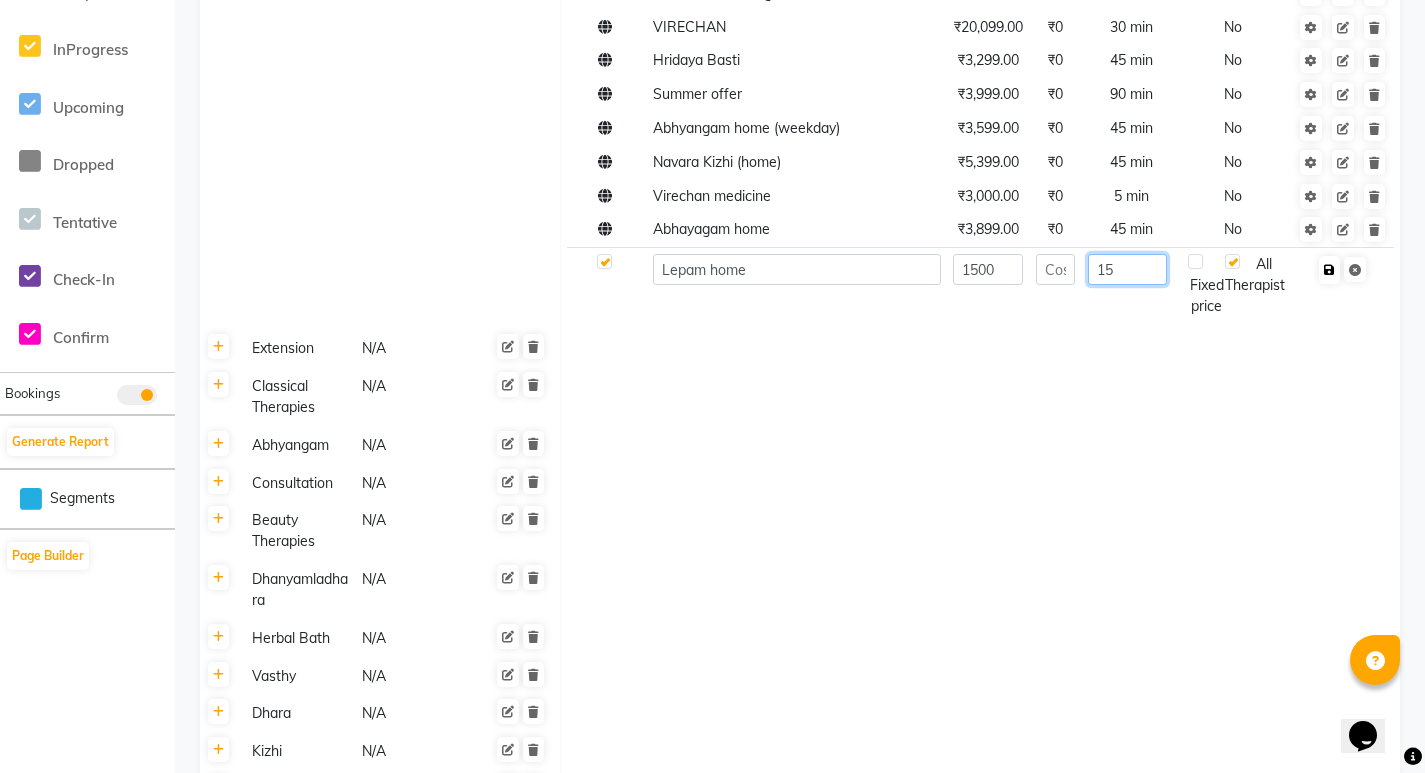 type on "15" 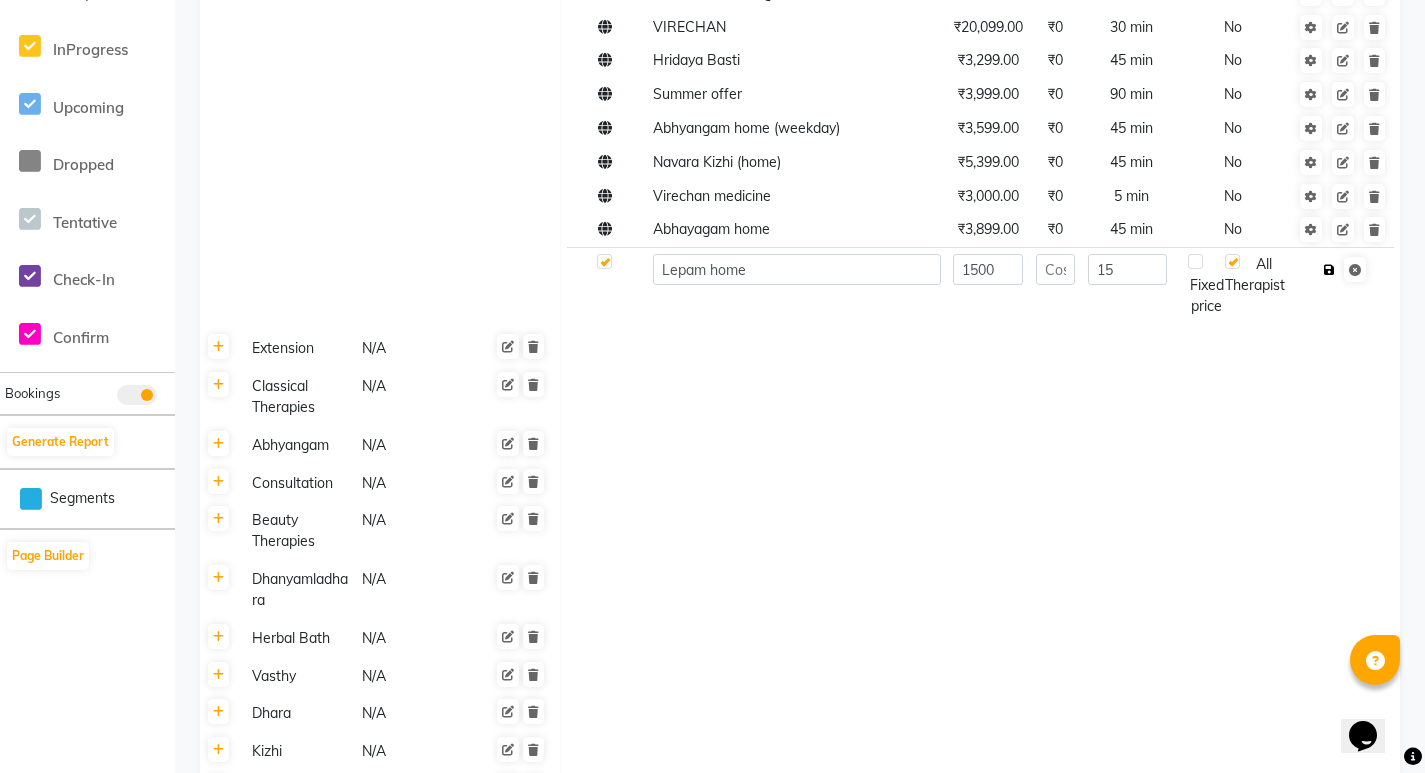 click at bounding box center (1329, 270) 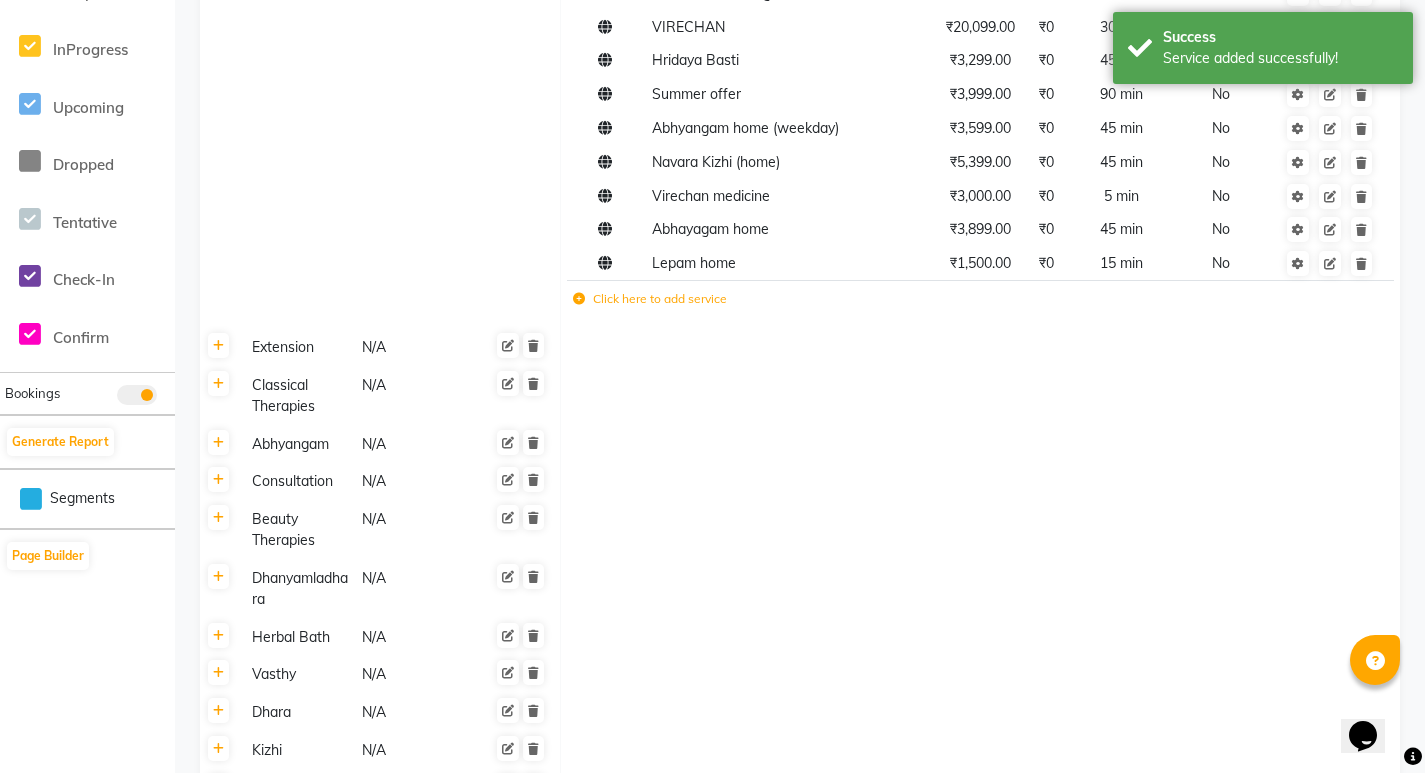 click on "Segments" 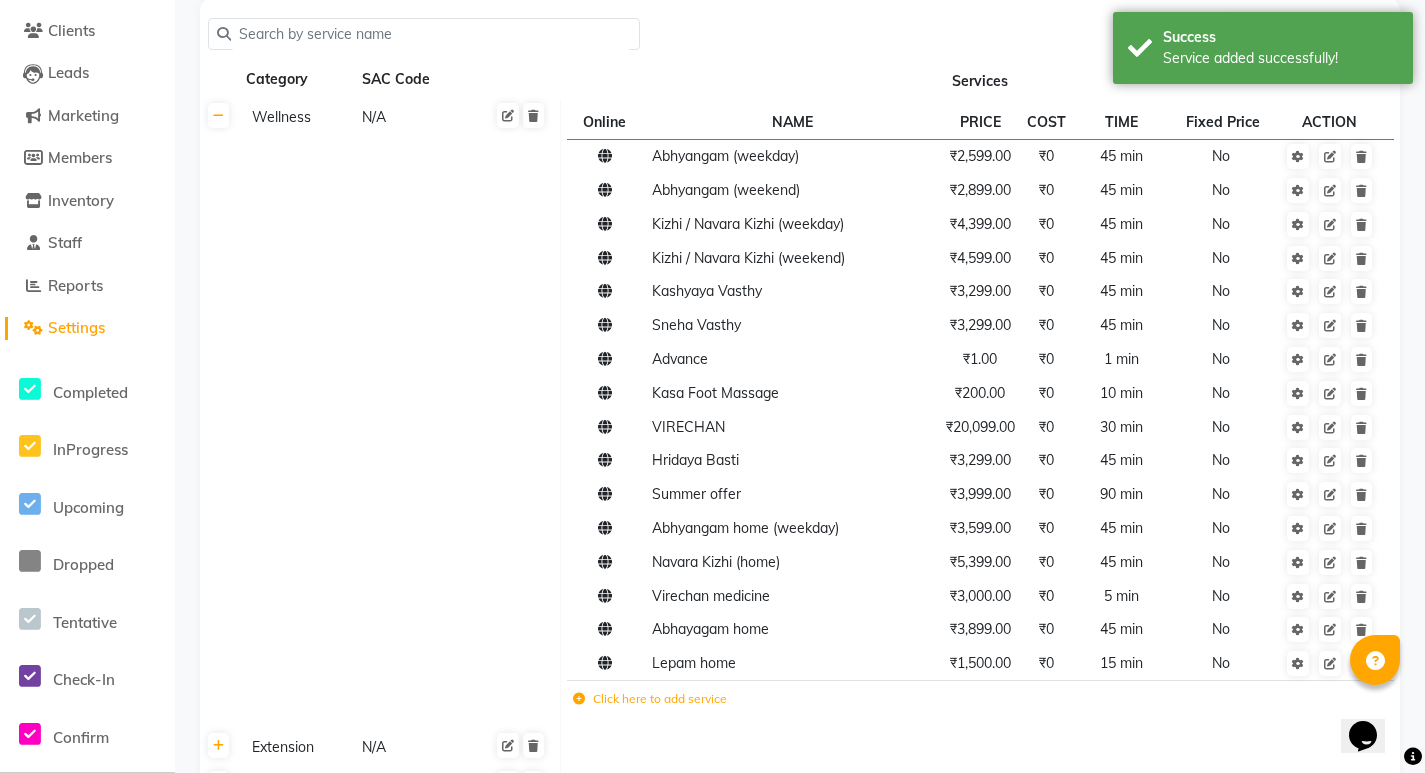 click on "Settings" 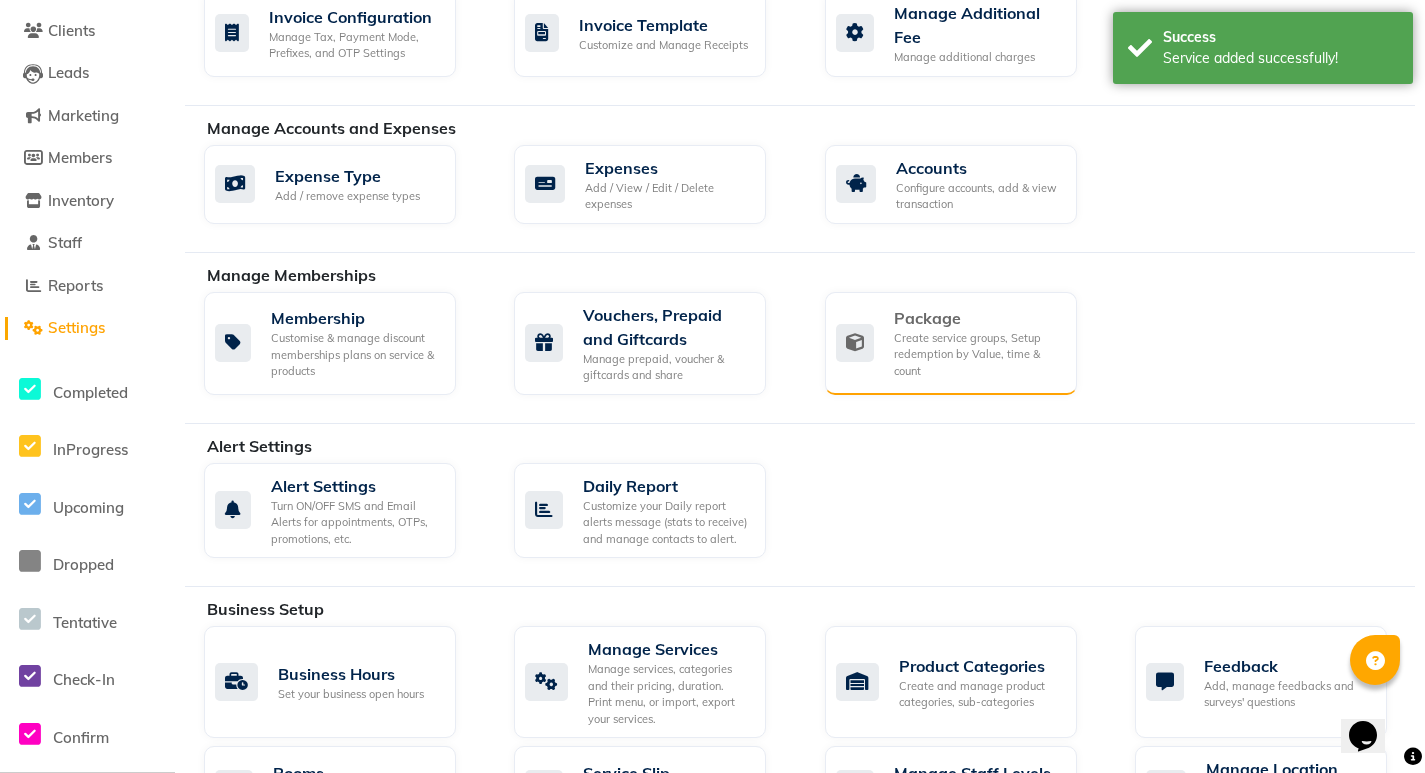 click on "Create service groups, Setup redemption by Value, time & count" 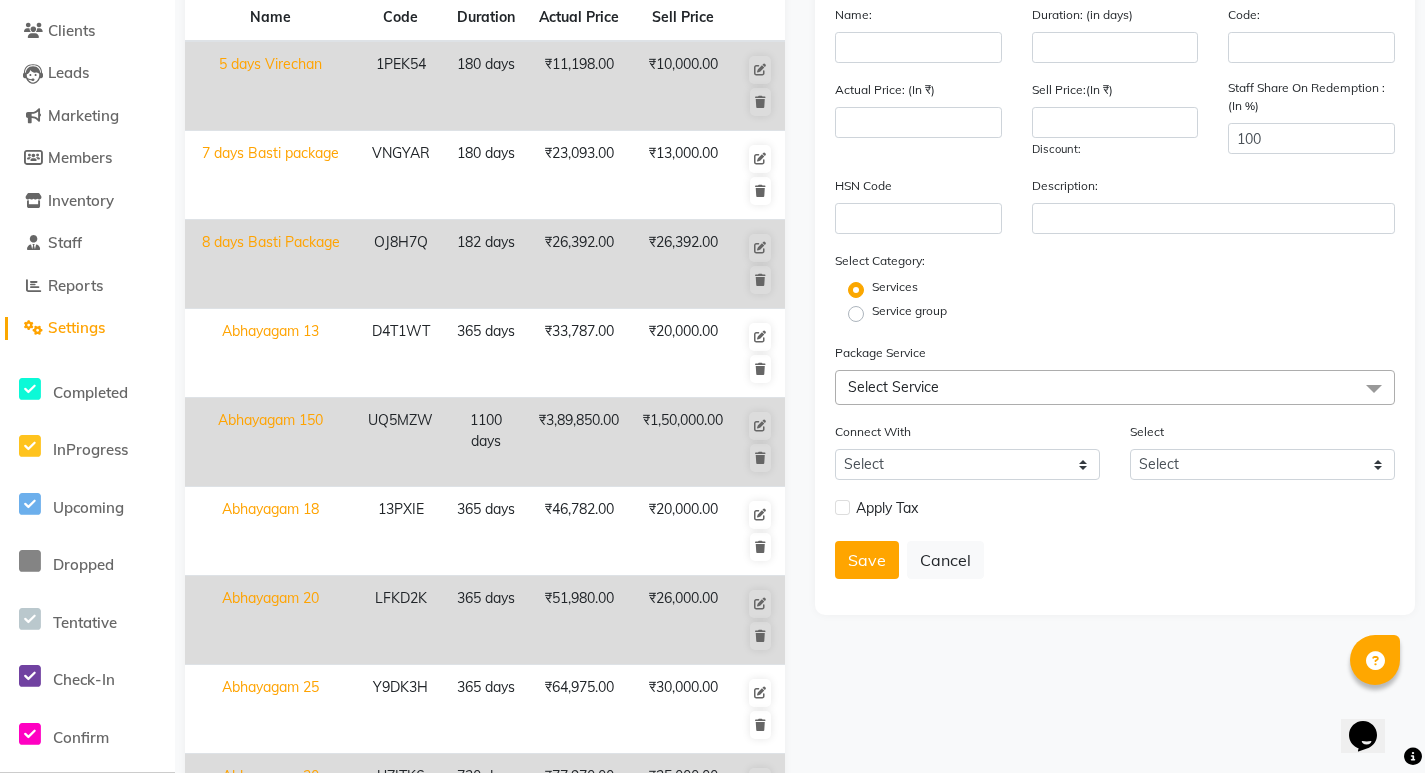 scroll, scrollTop: 0, scrollLeft: 0, axis: both 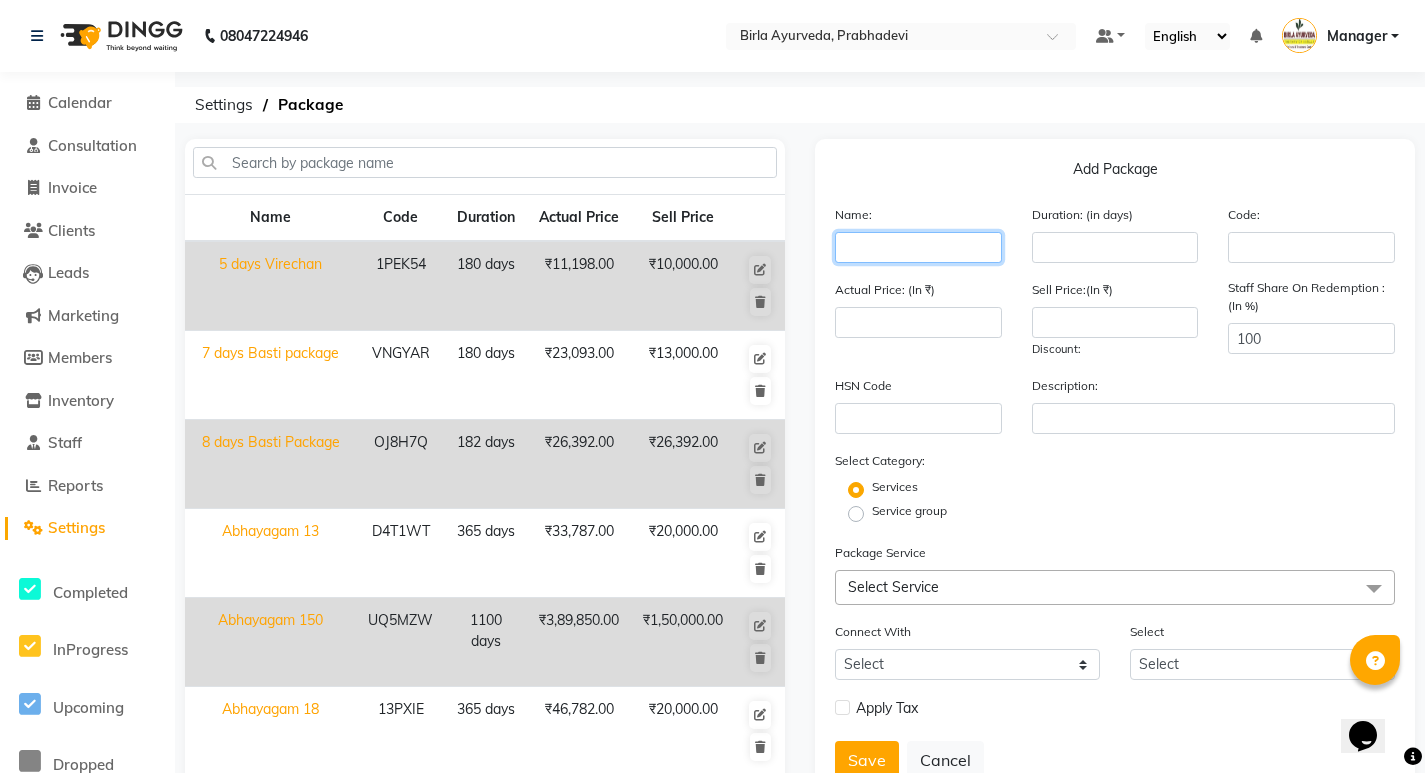 click 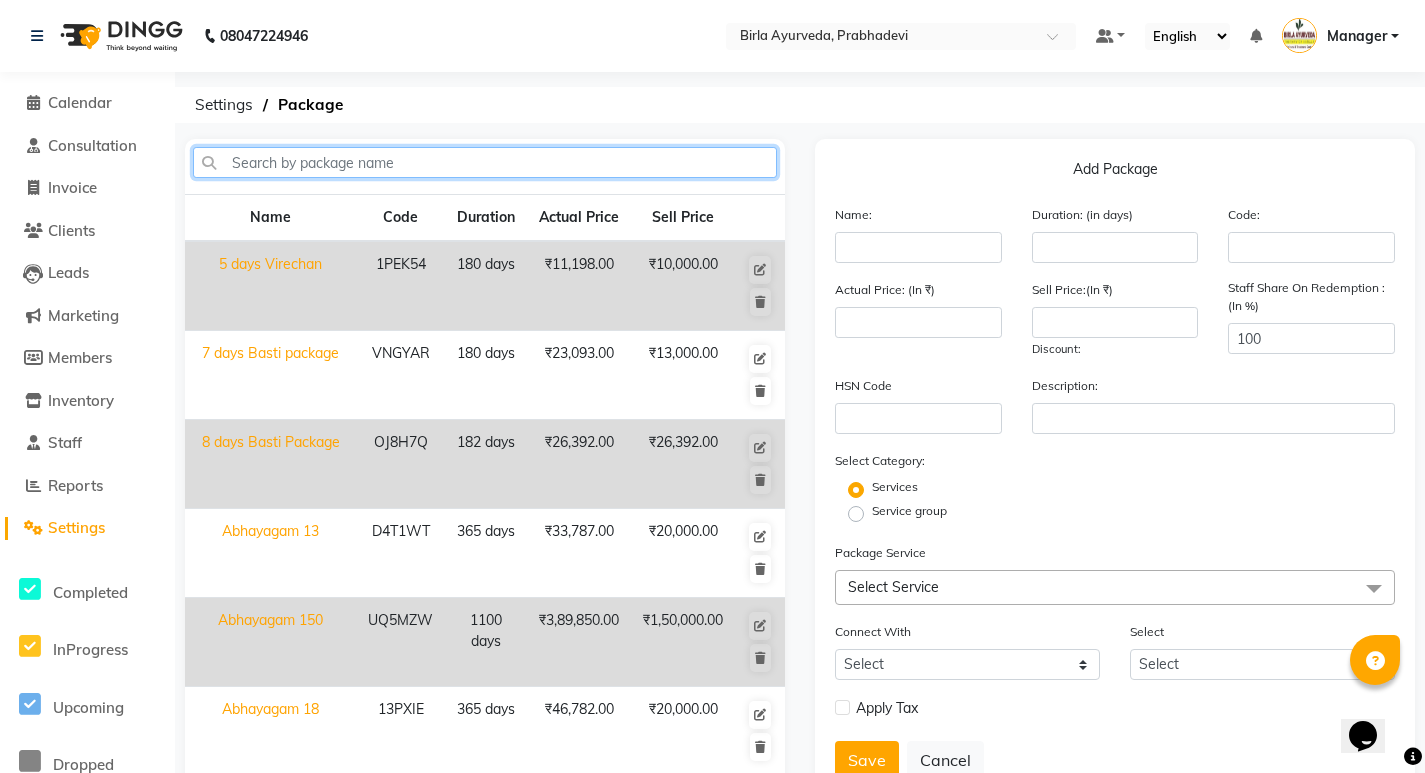 click 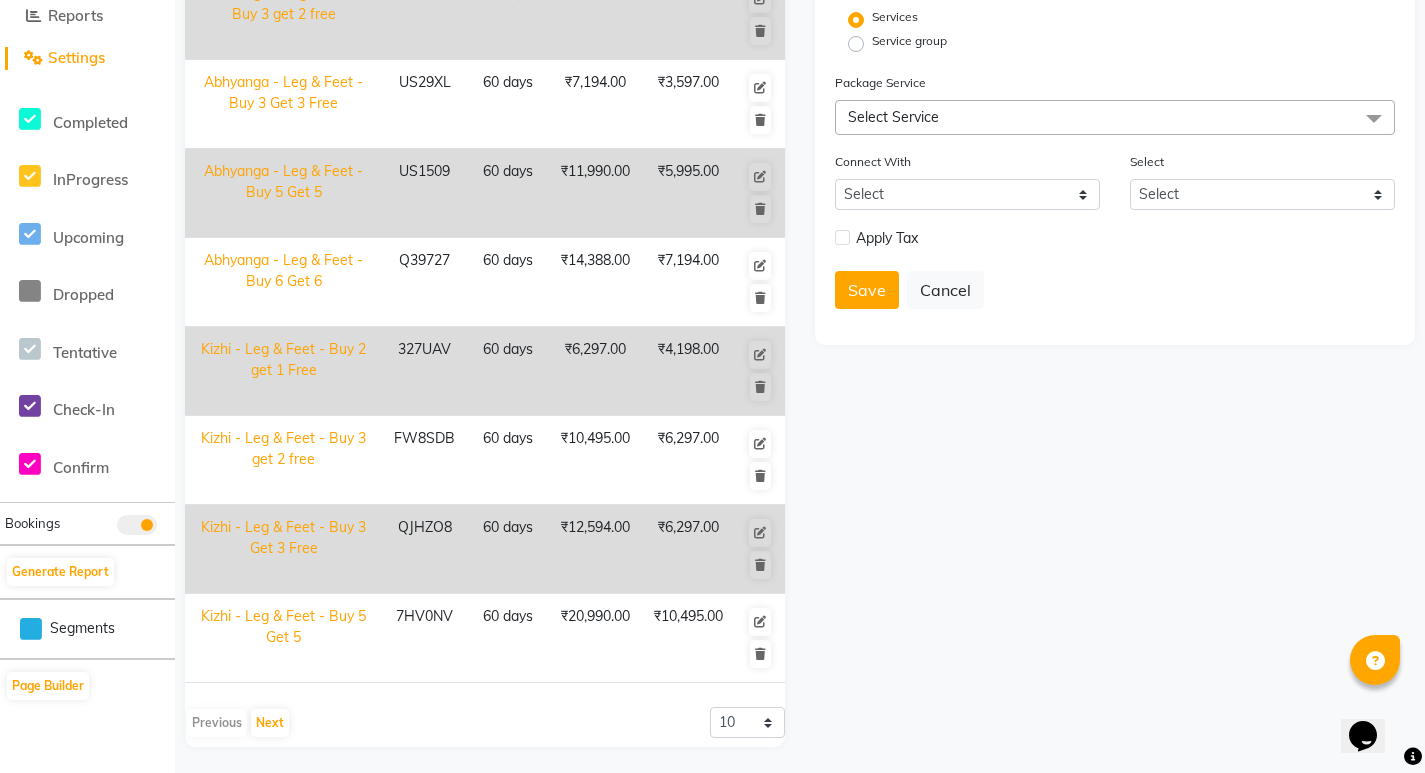 scroll, scrollTop: 474, scrollLeft: 0, axis: vertical 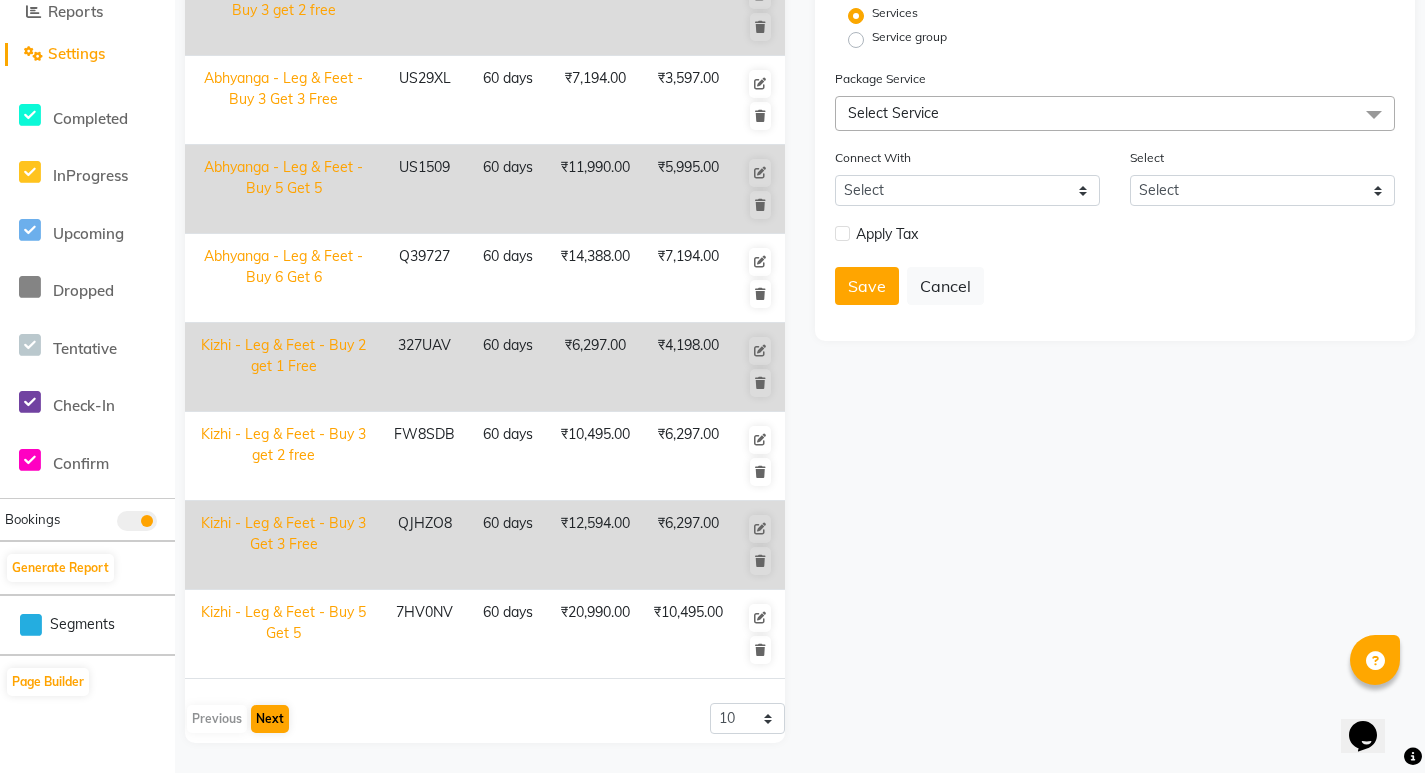 type on "le" 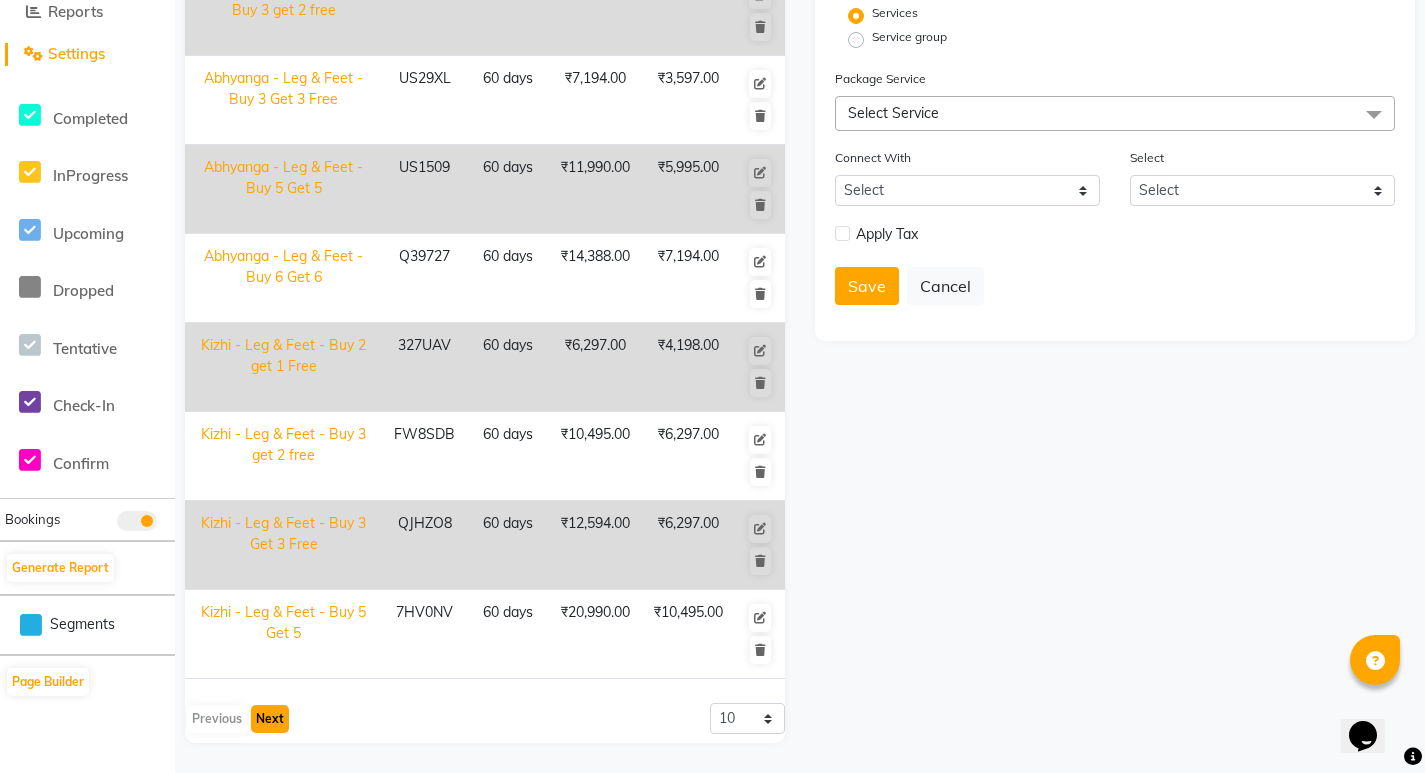 click on "Next" 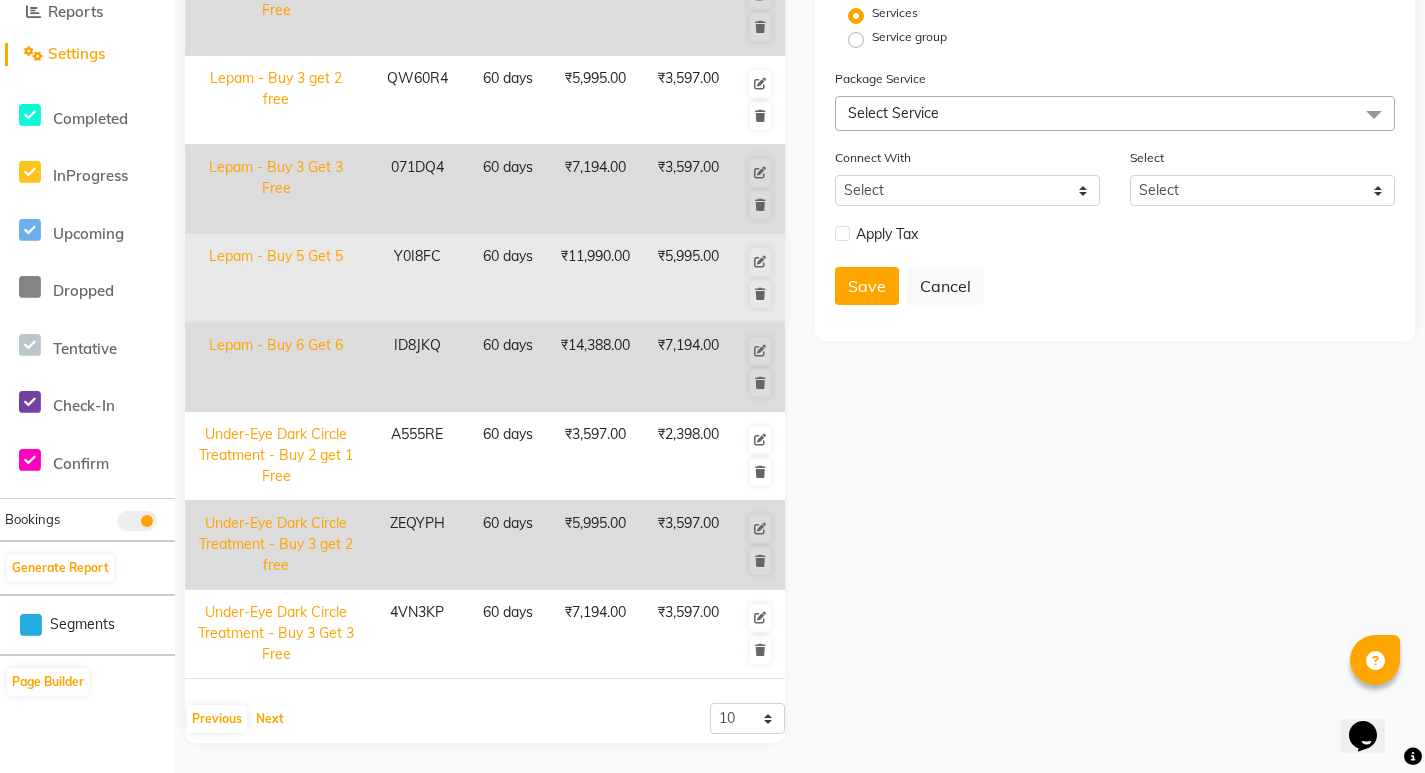 scroll, scrollTop: 274, scrollLeft: 0, axis: vertical 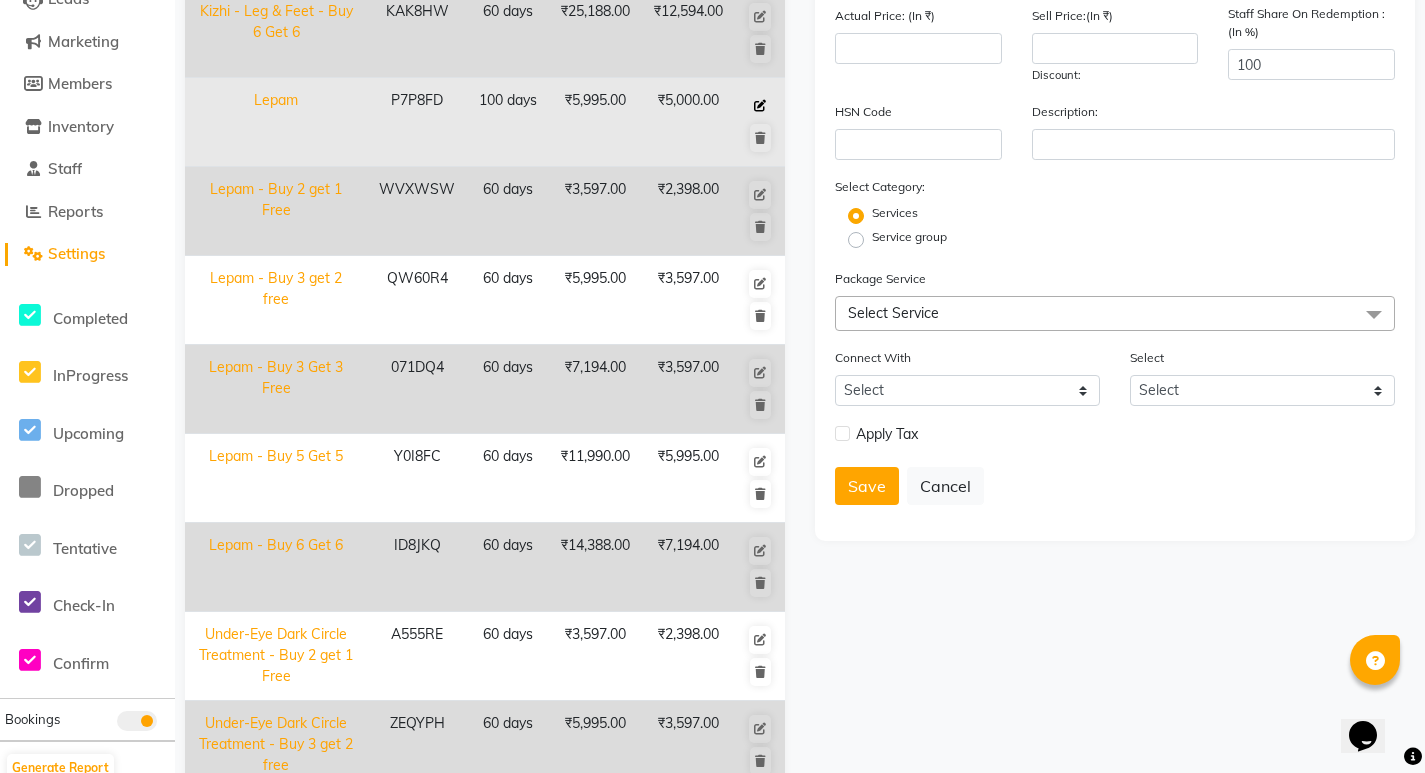 click 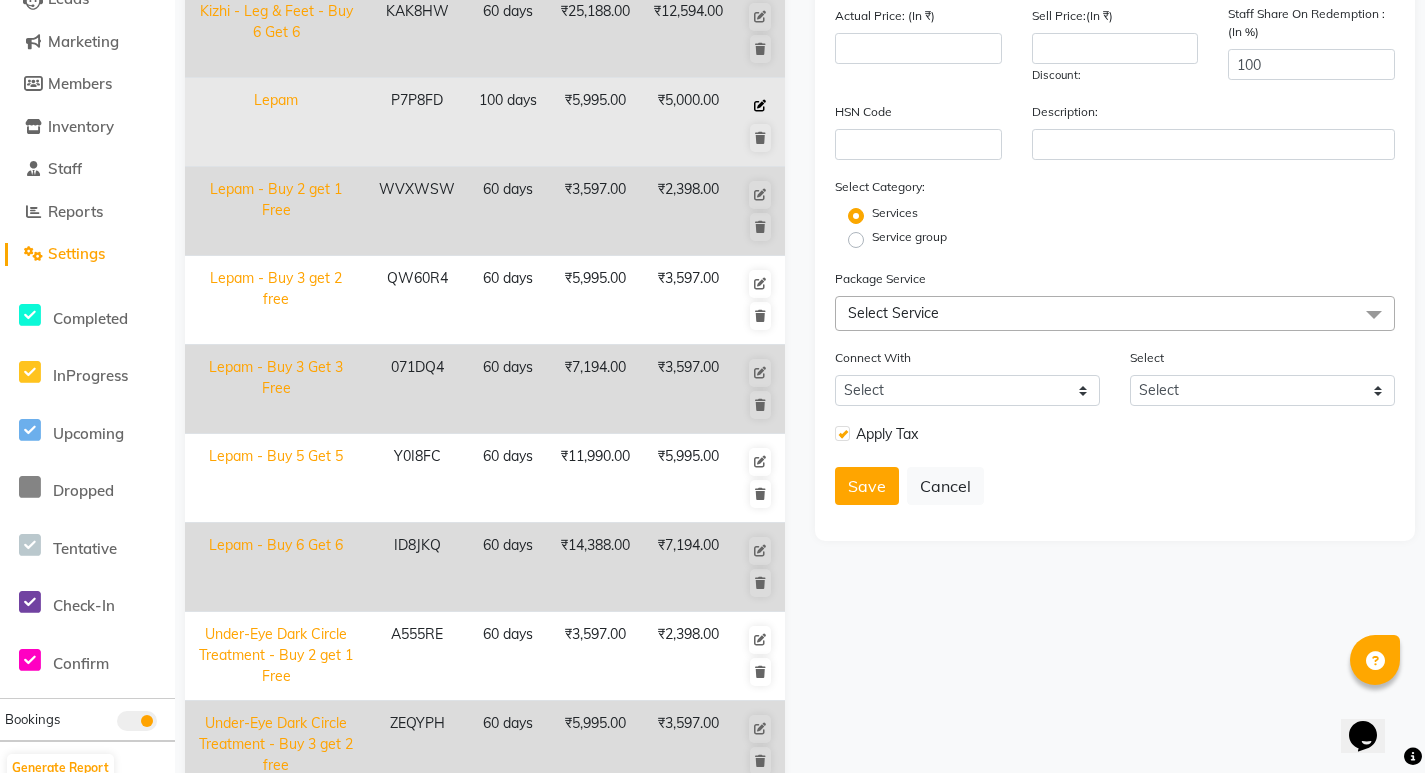 type on "Lepam" 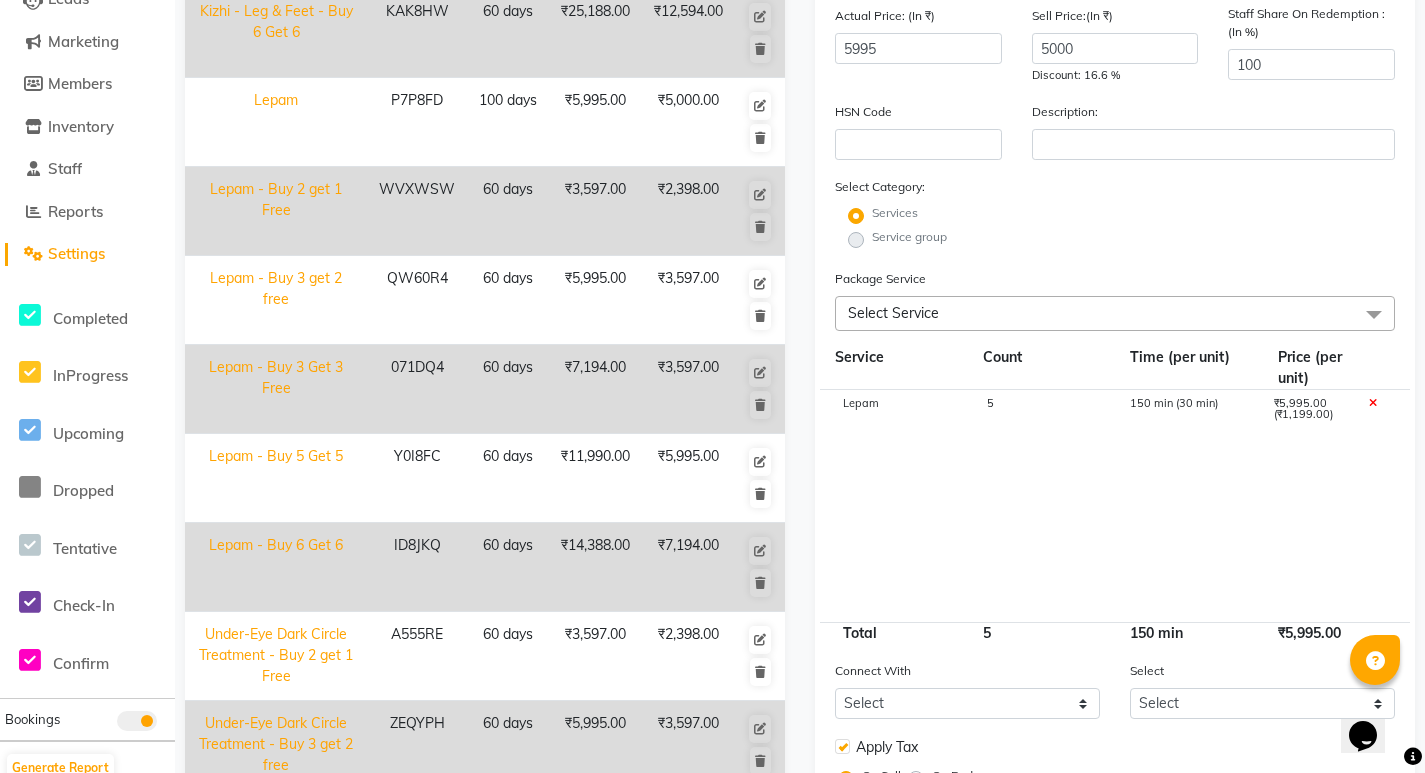 click on "Select Service" 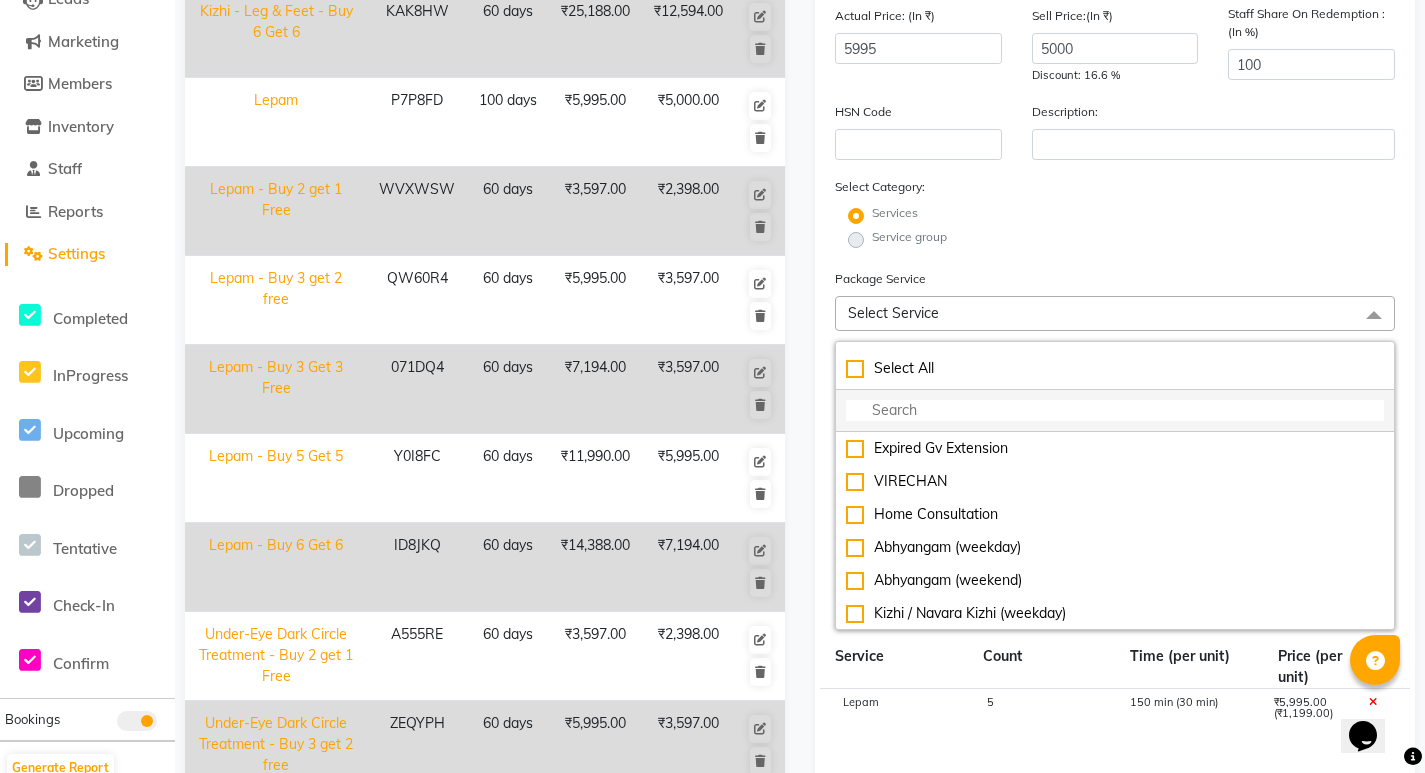 click 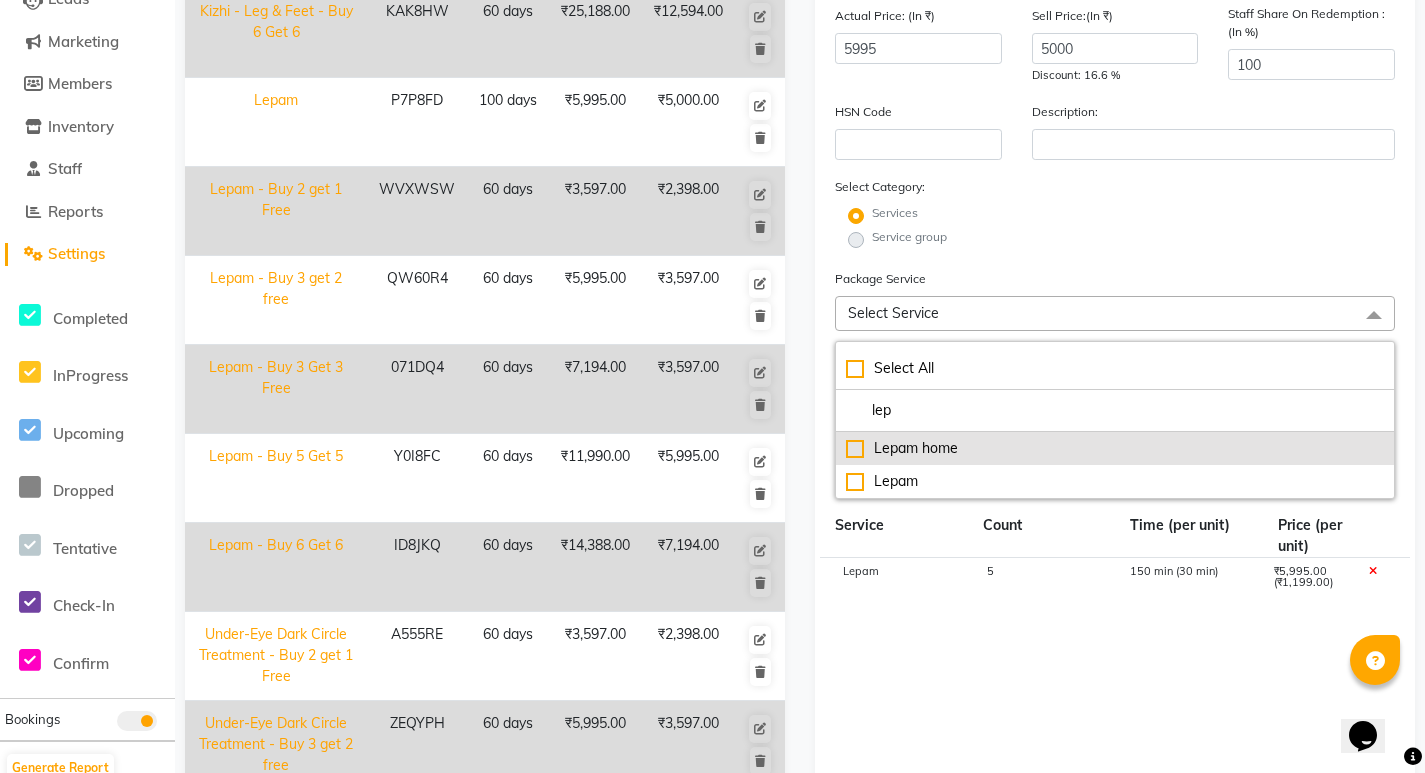 type on "lep" 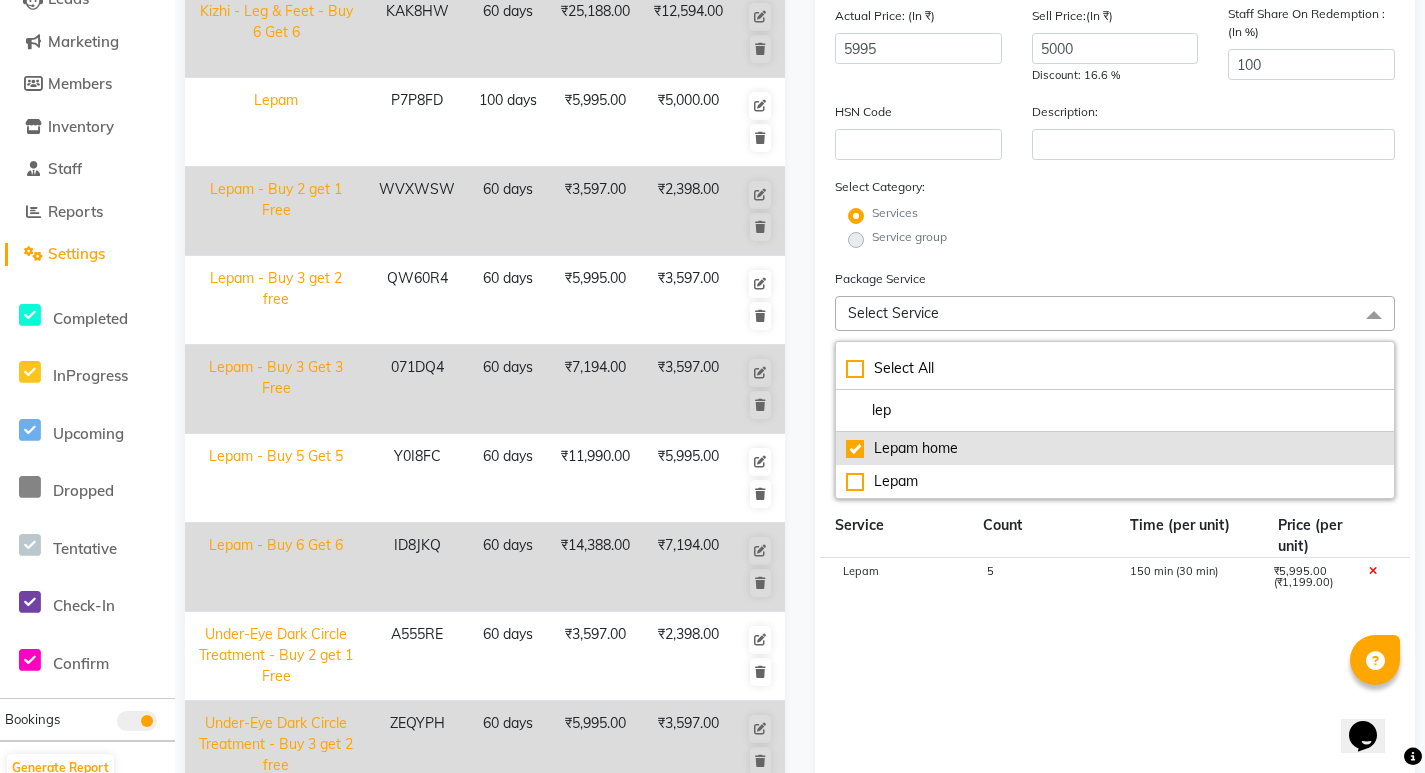 type on "7495" 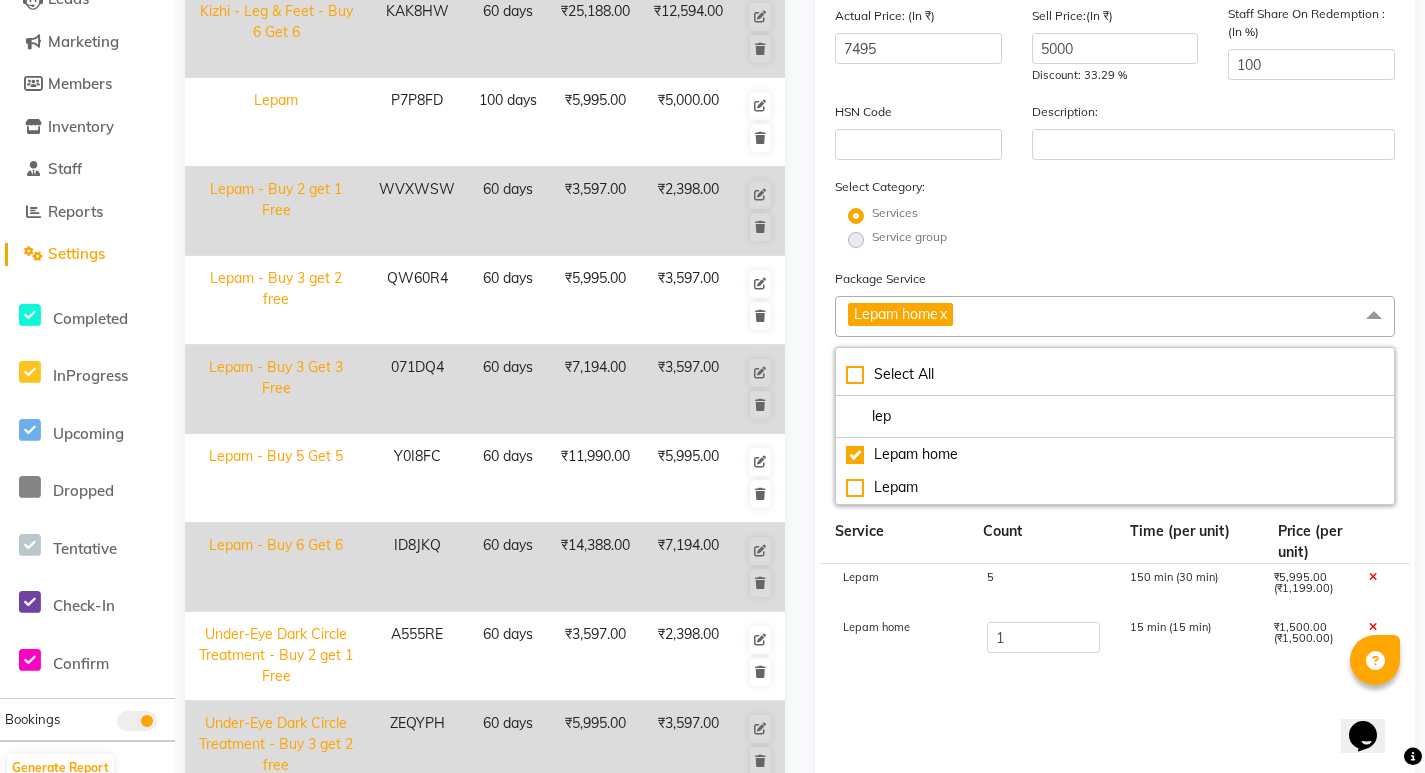 click 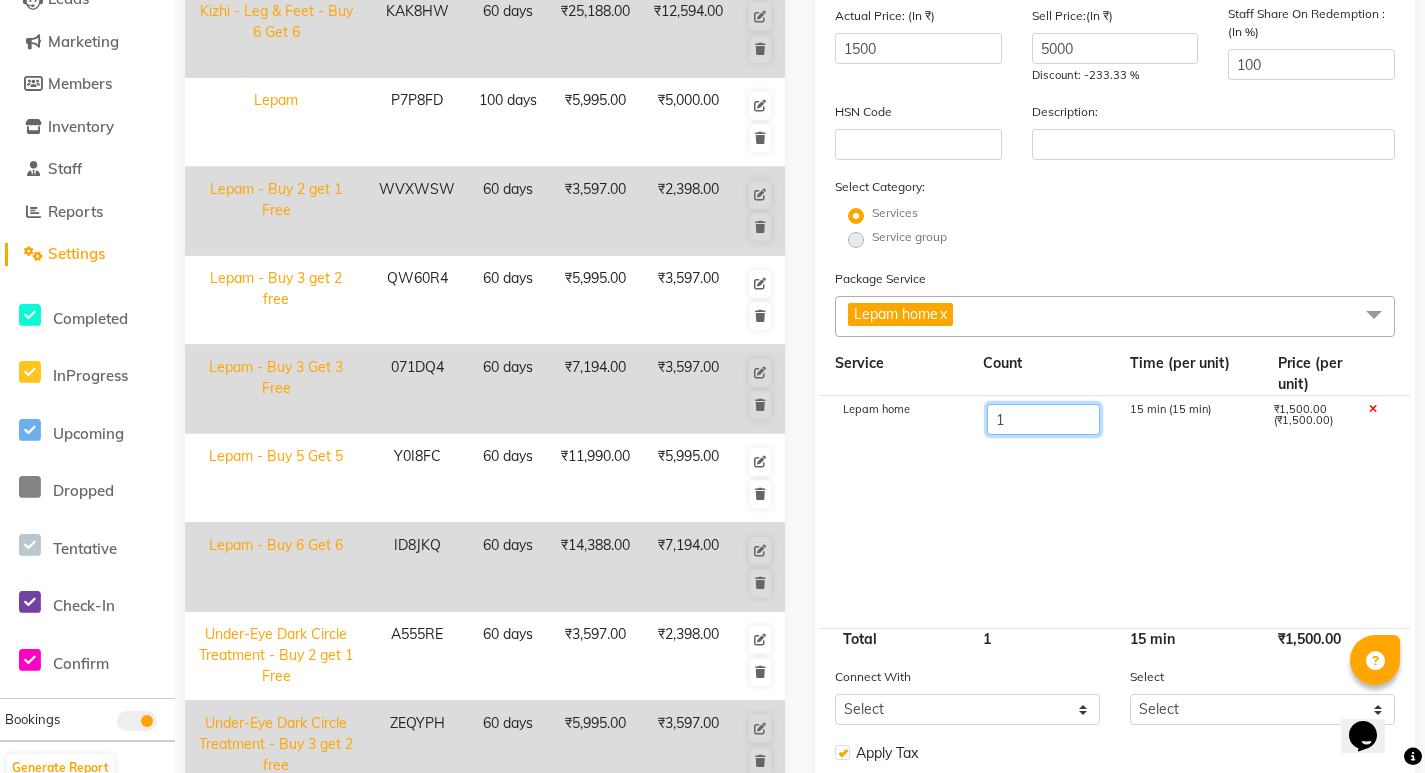 click on "1" 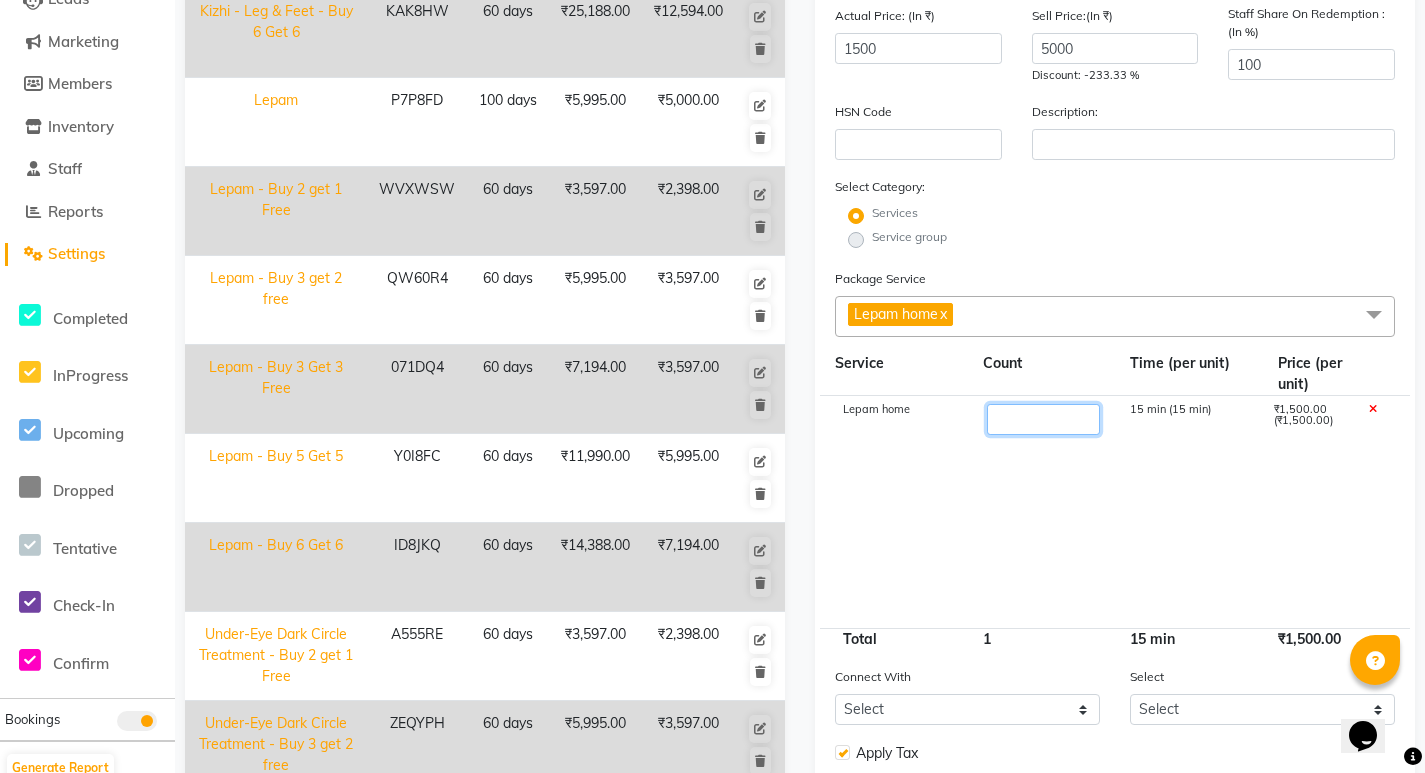 type on "5" 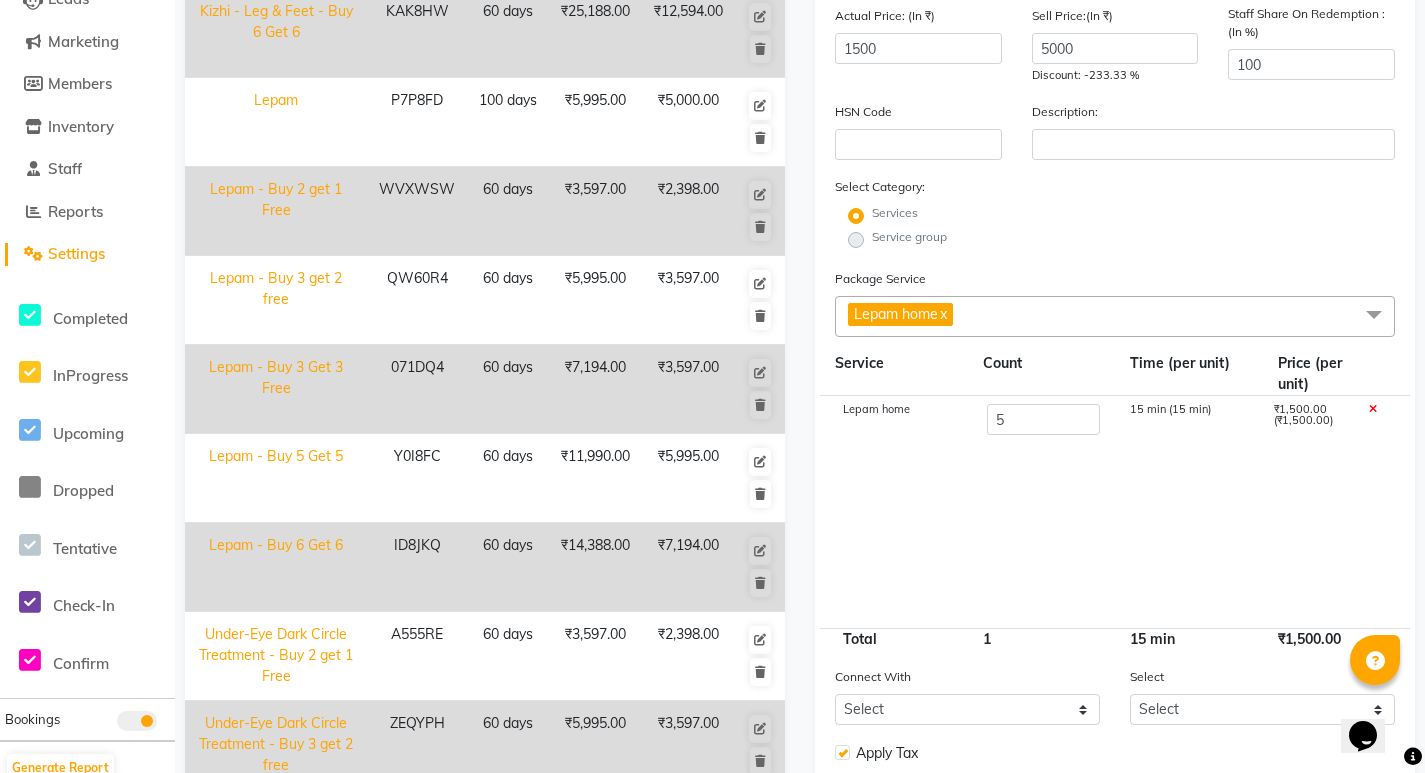 type on "7500" 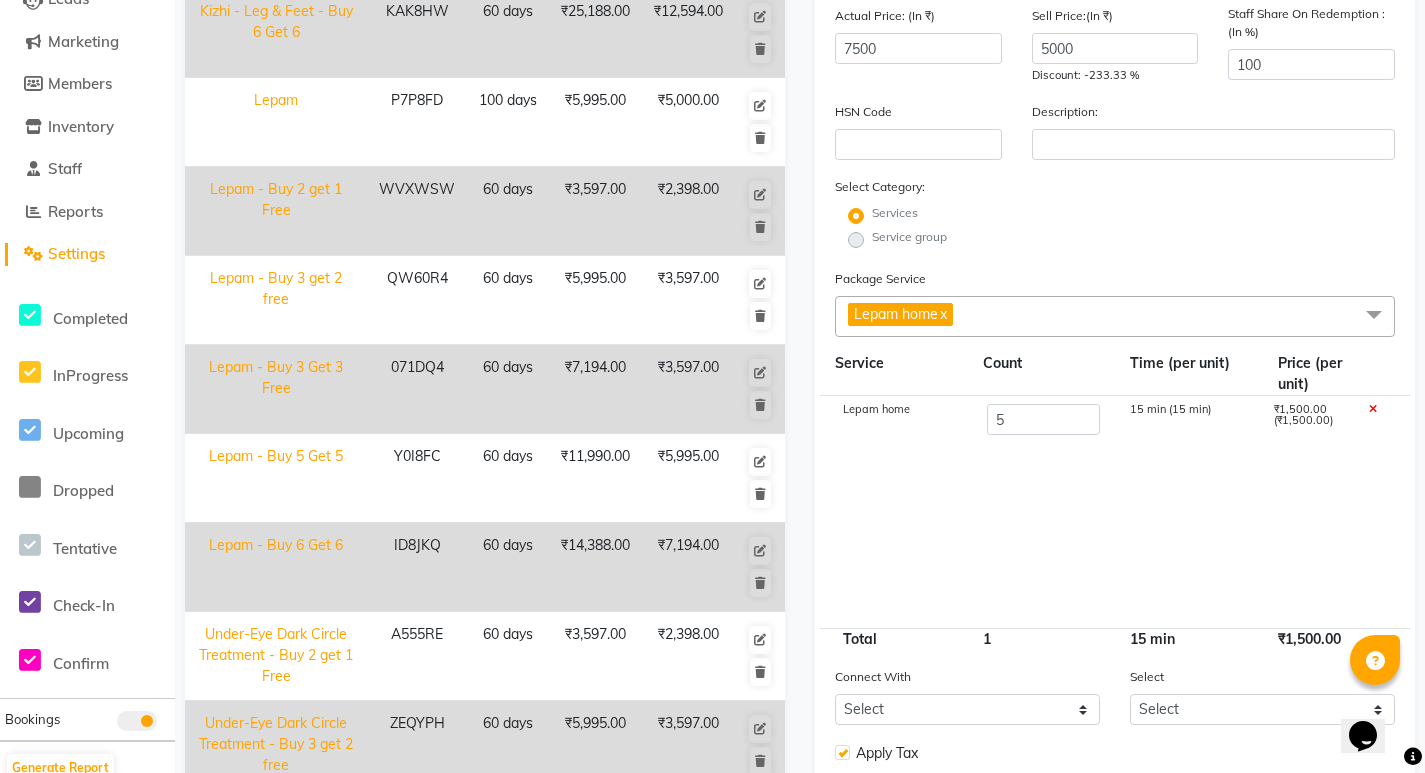 click on "Lepam home 5 15 min (15 min) ₹1,500.00 (₹1,500.00)" 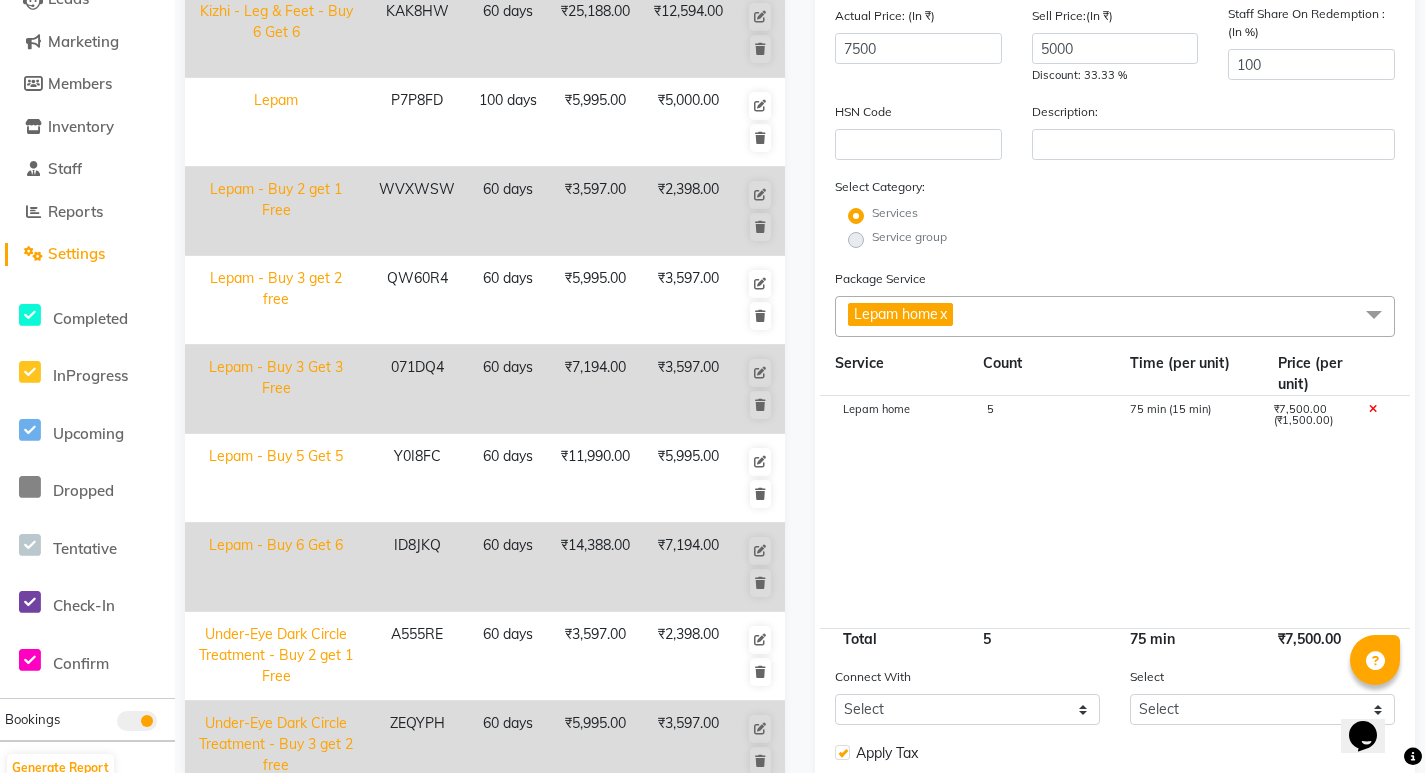 scroll, scrollTop: 474, scrollLeft: 0, axis: vertical 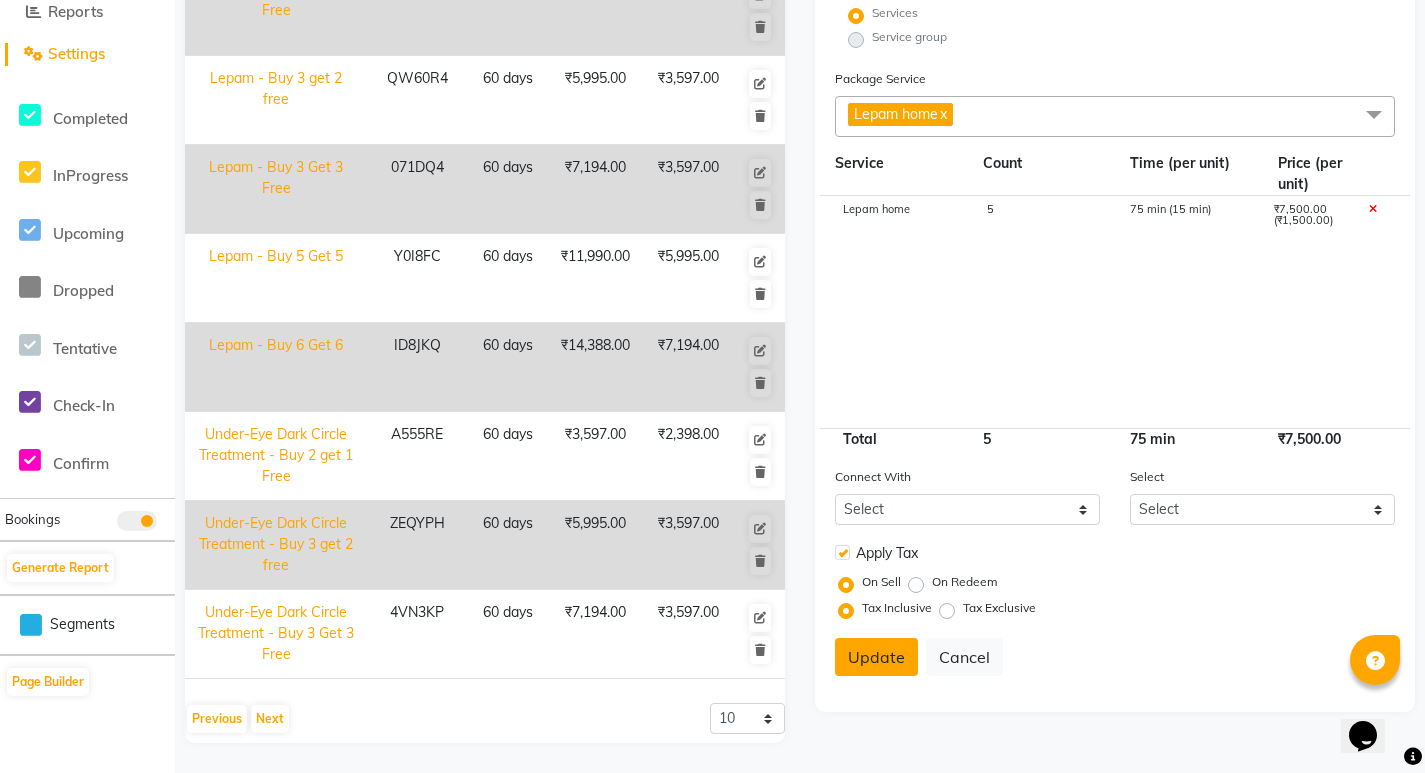 click on "Update" 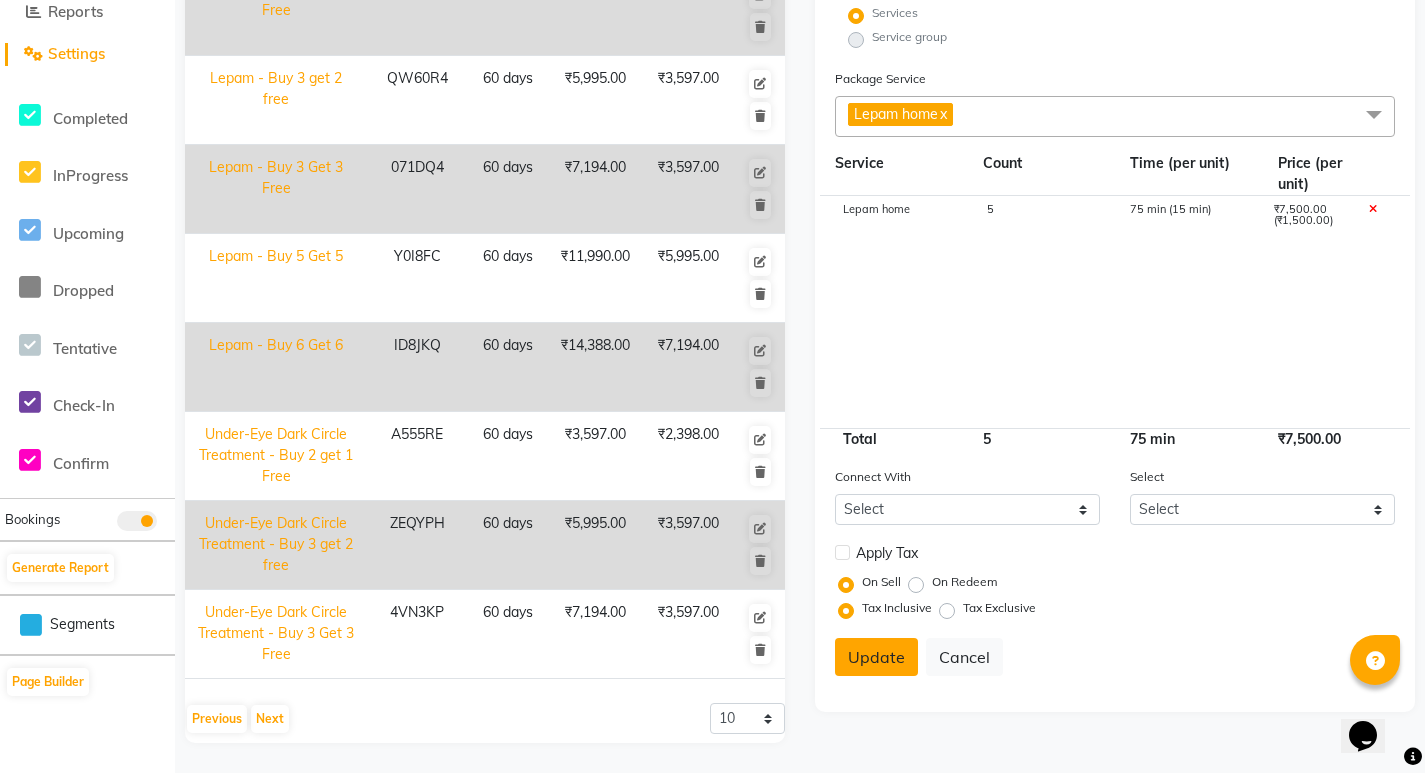 type 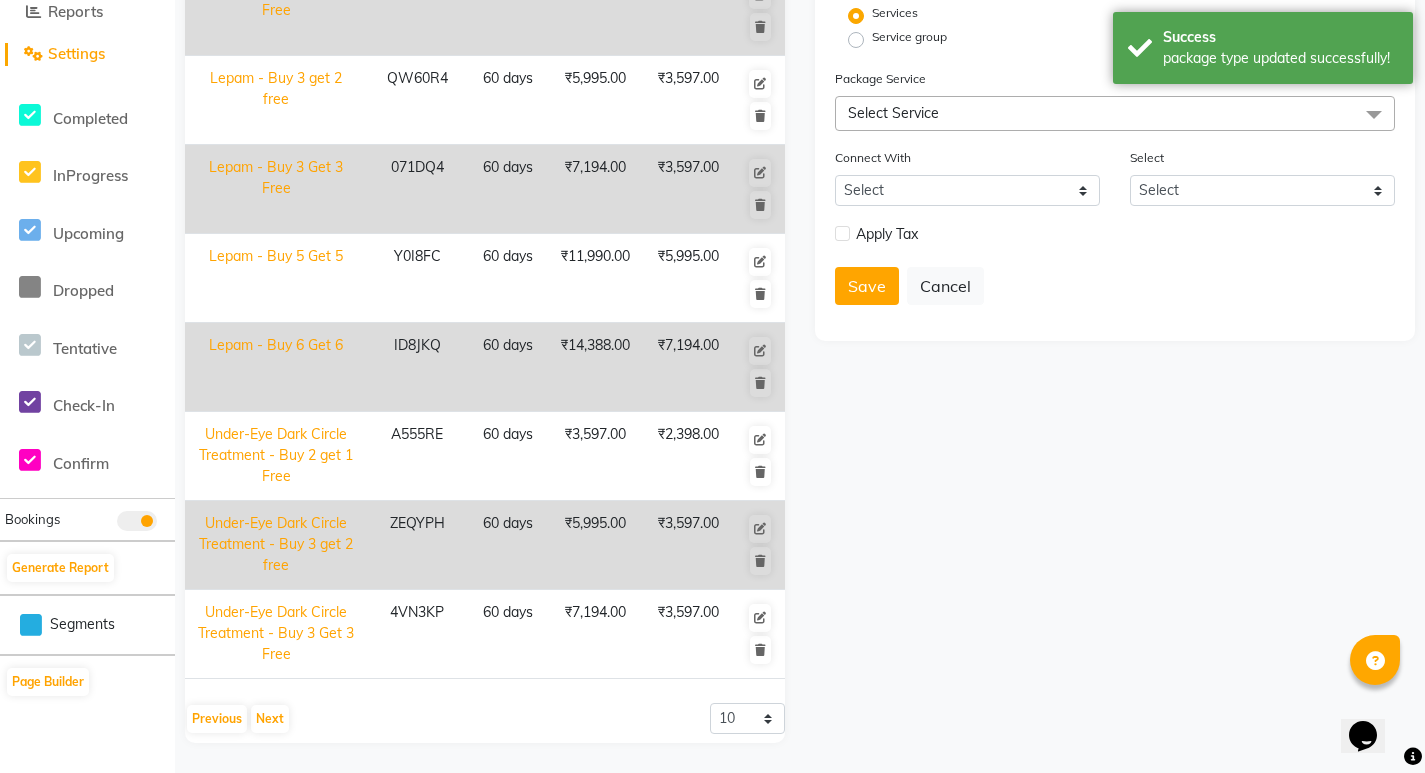 scroll, scrollTop: 74, scrollLeft: 0, axis: vertical 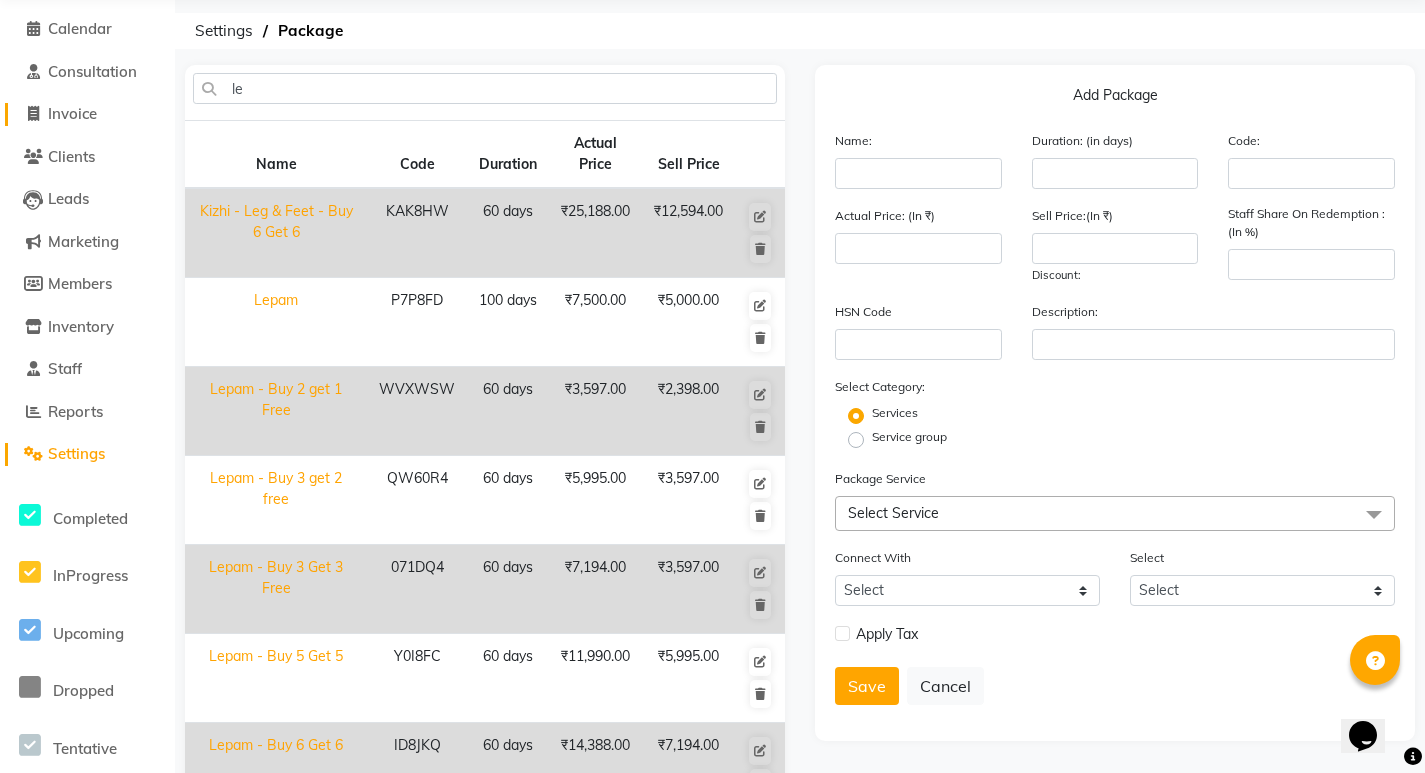 click on "Invoice" 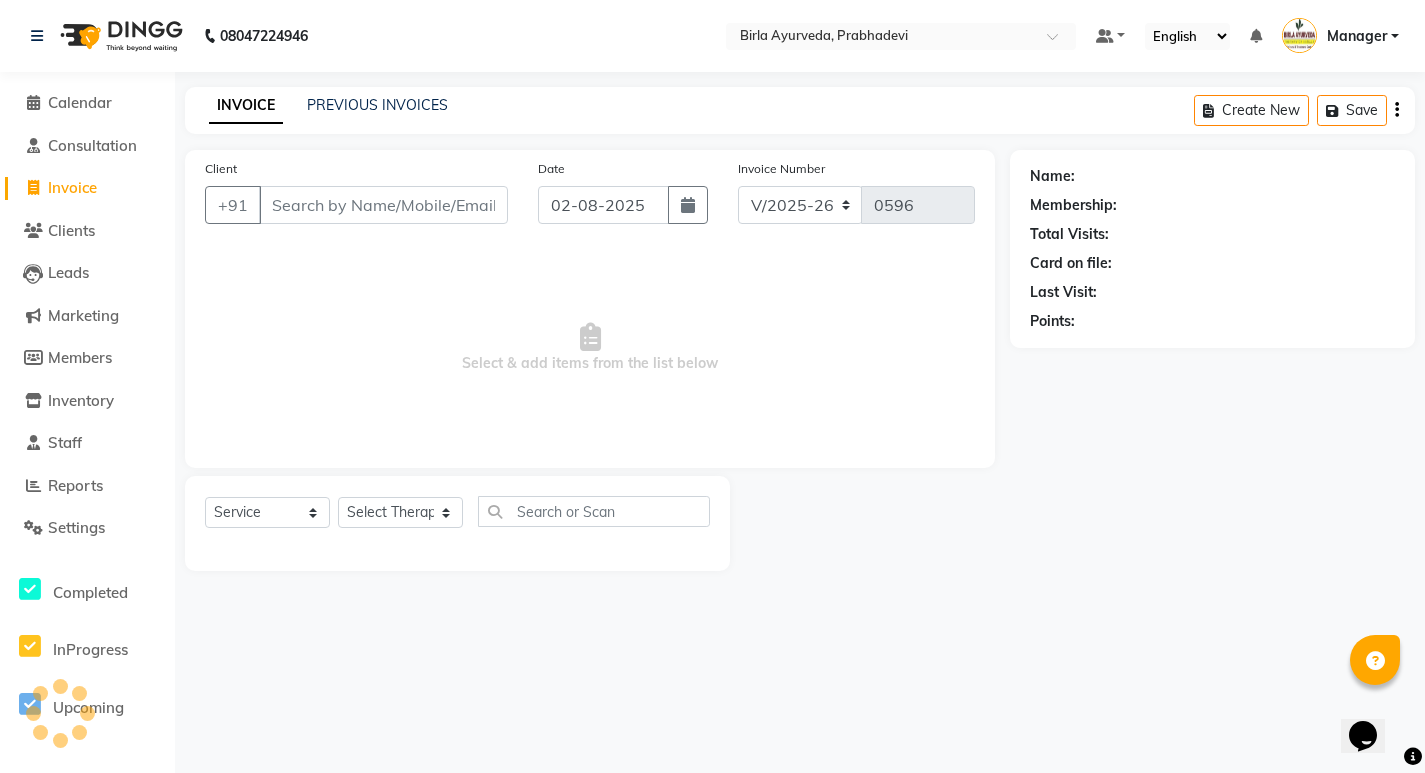 scroll, scrollTop: 0, scrollLeft: 0, axis: both 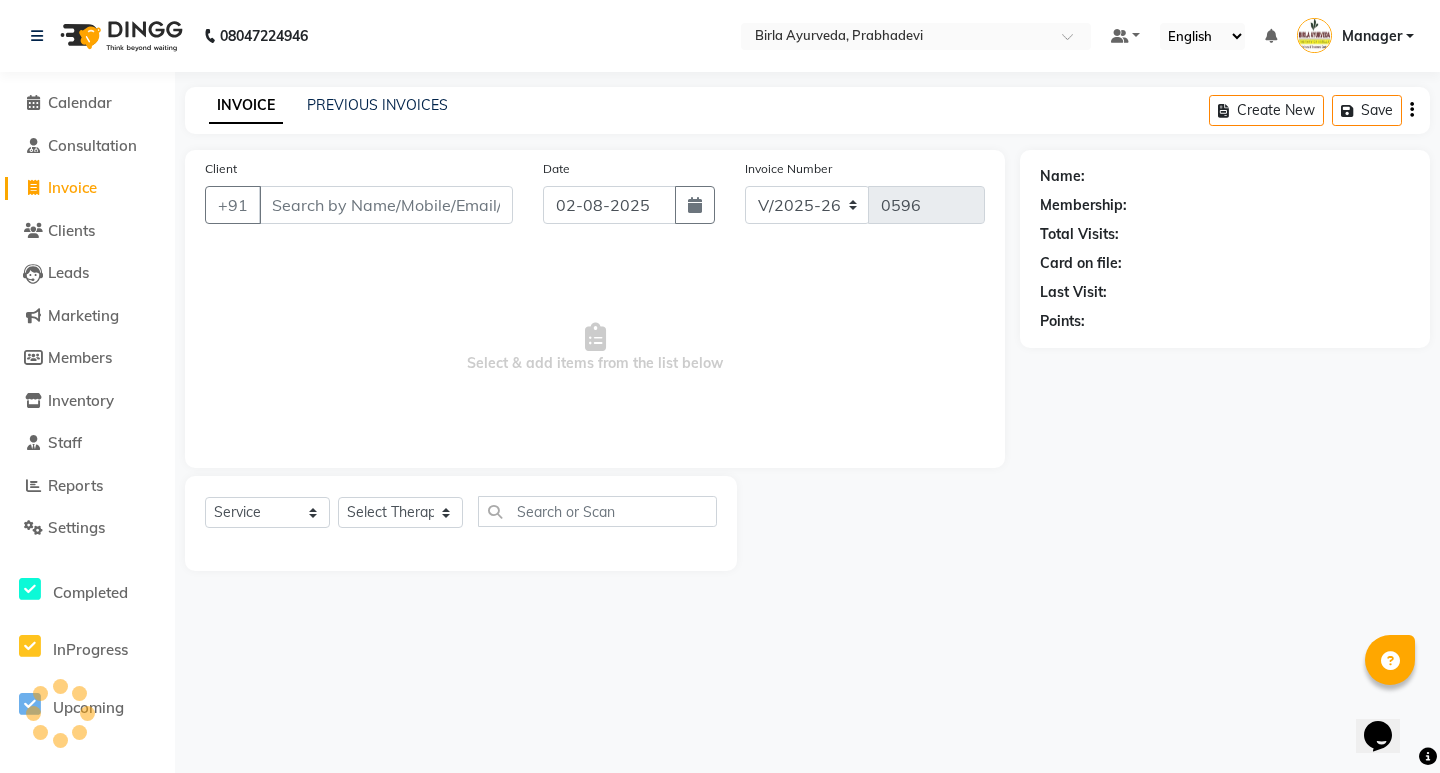 click on "Client" at bounding box center [386, 205] 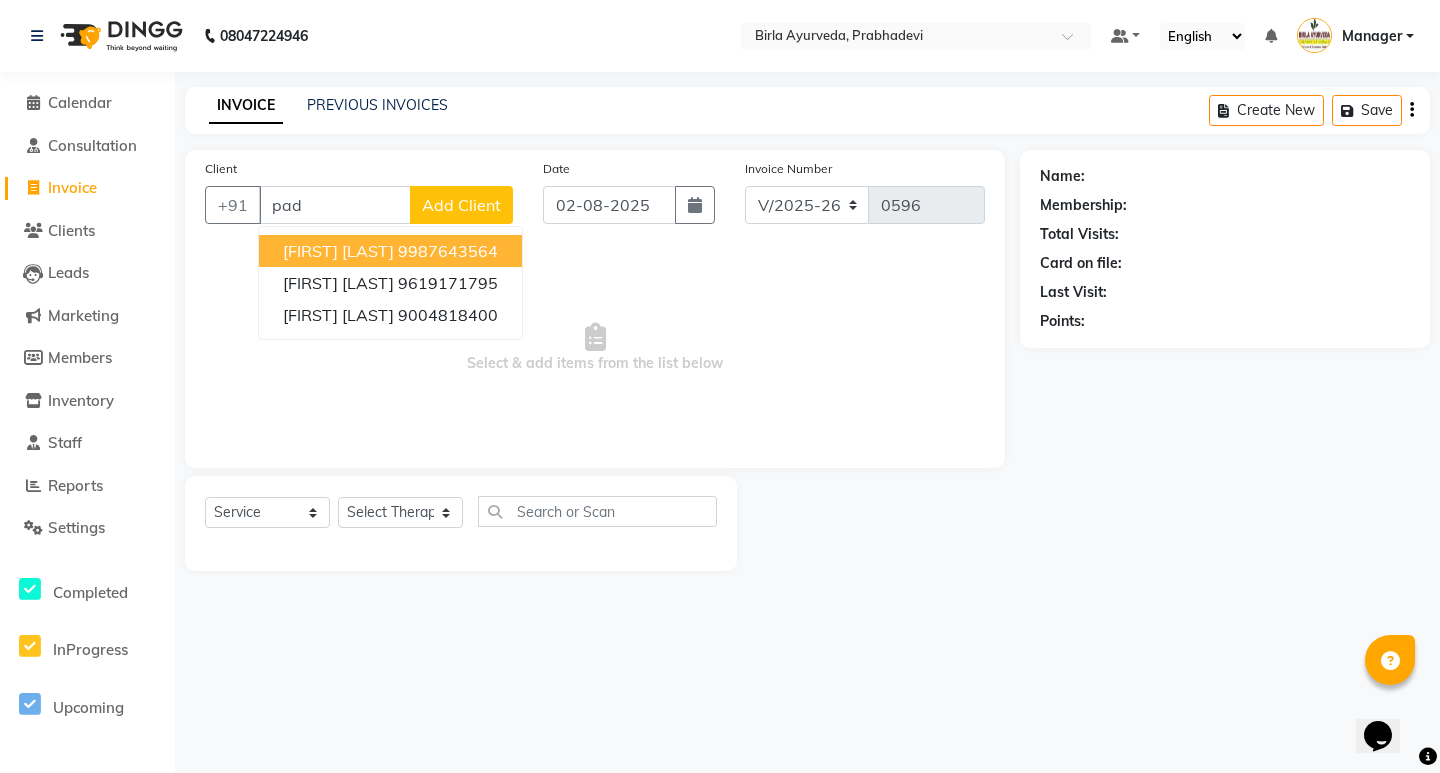 click on "[FIRST] [LAST]" at bounding box center (338, 251) 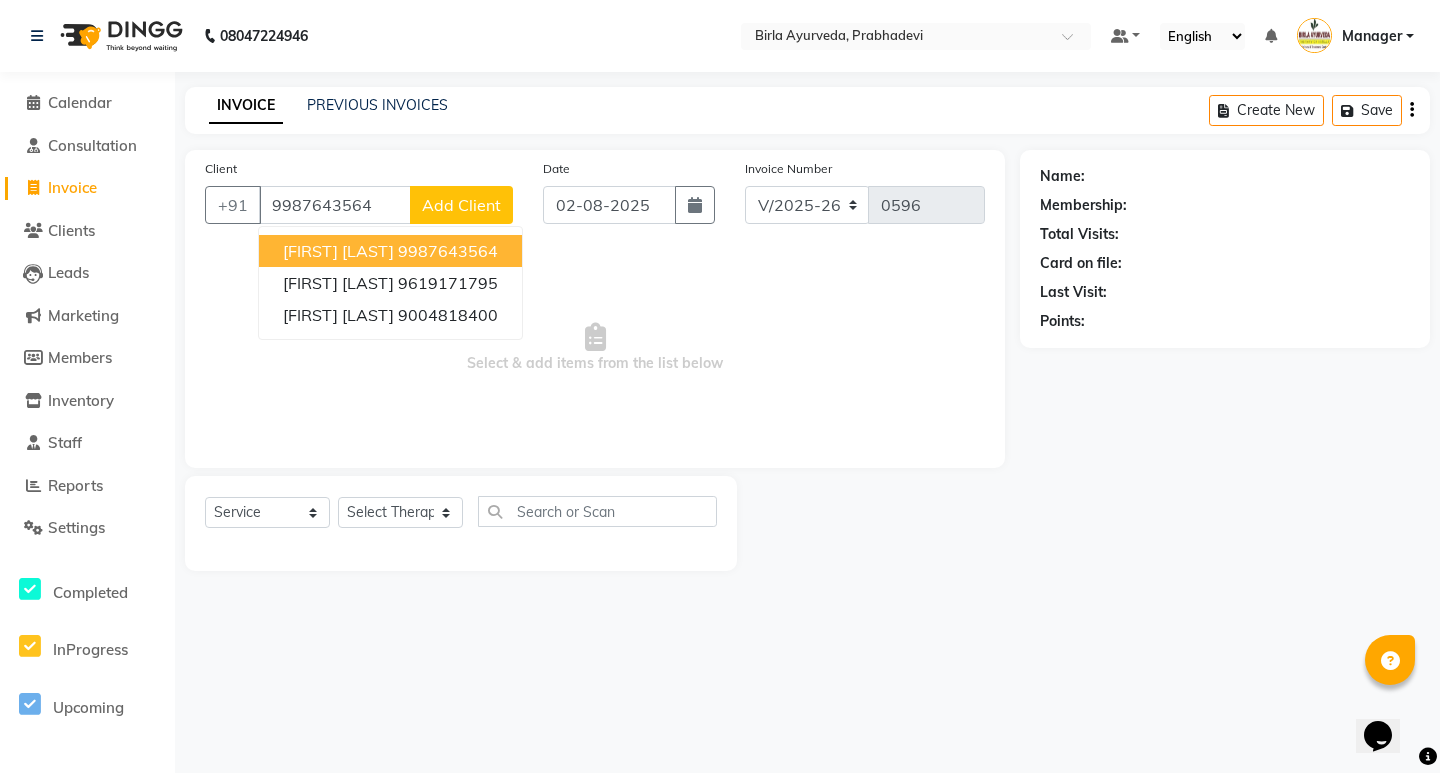 type on "9987643564" 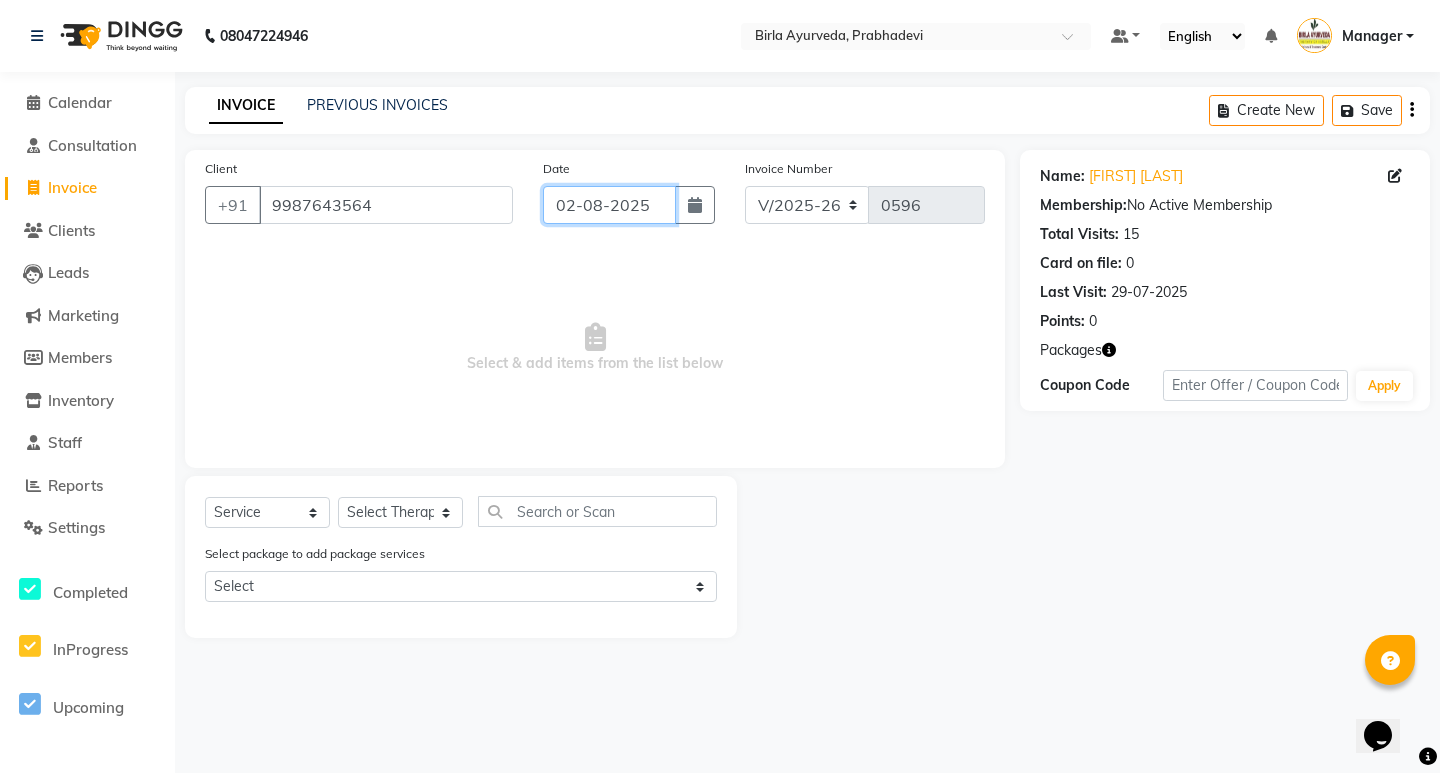 click on "02-08-2025" 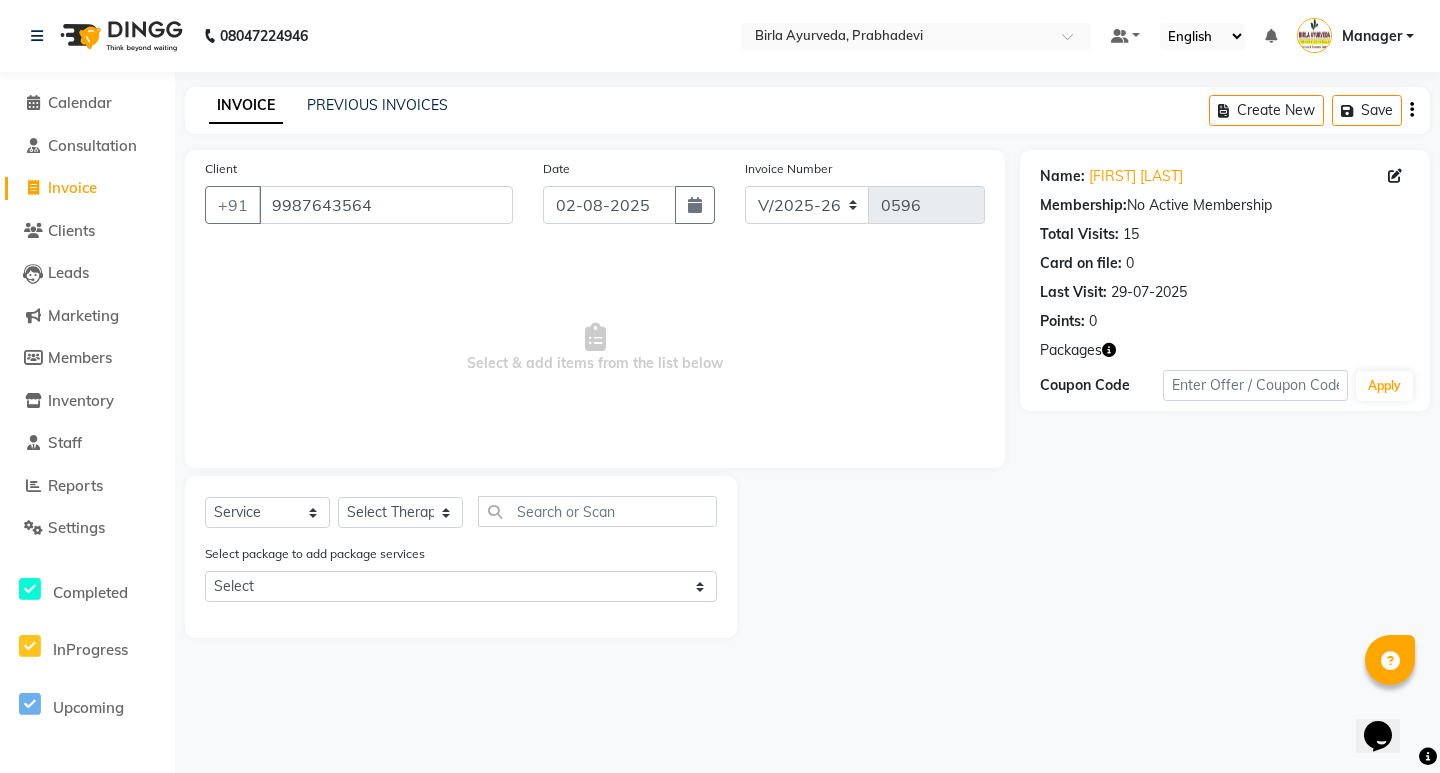 select on "8" 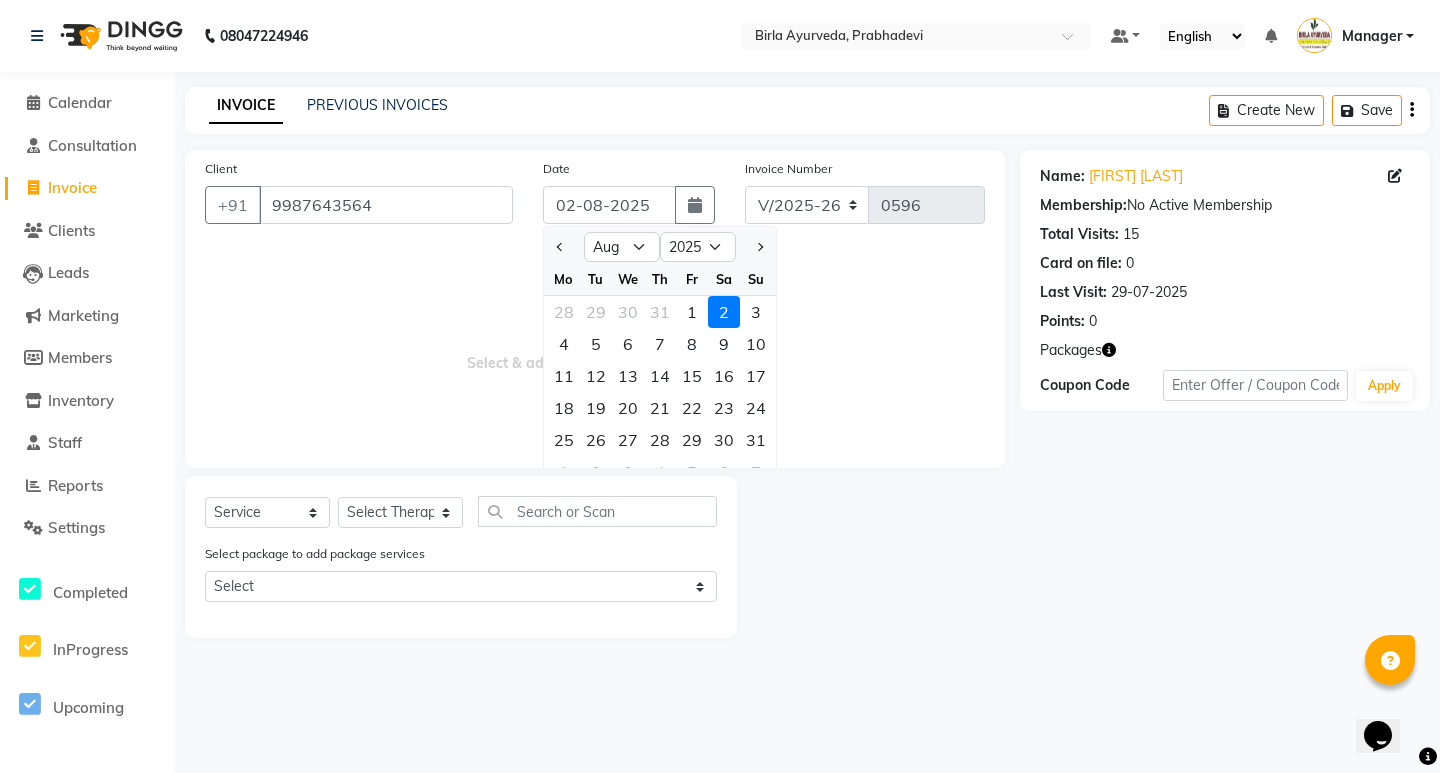 click on "Select & add items from the list below" at bounding box center (595, 348) 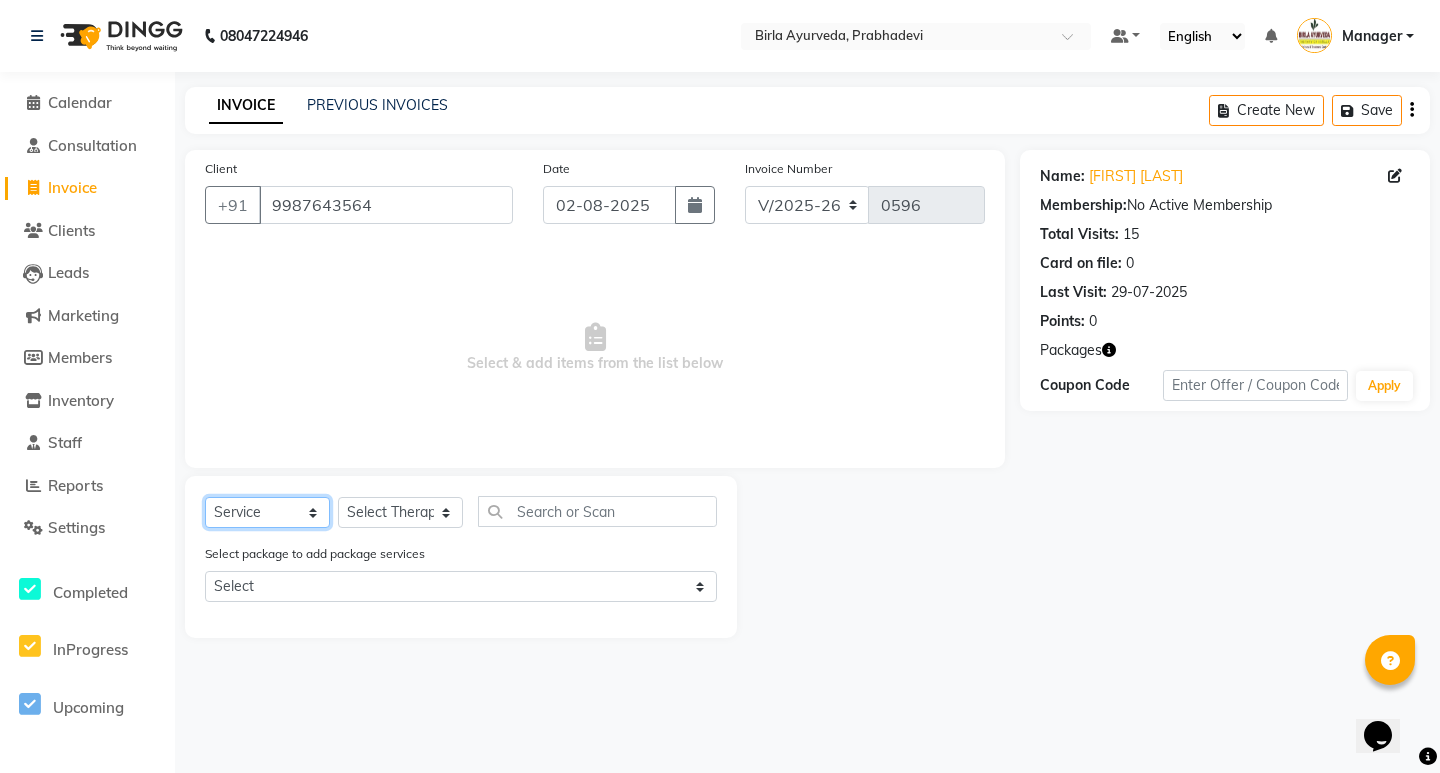 click on "Select  Service  Product  Membership  Package Voucher Prepaid Gift Card" 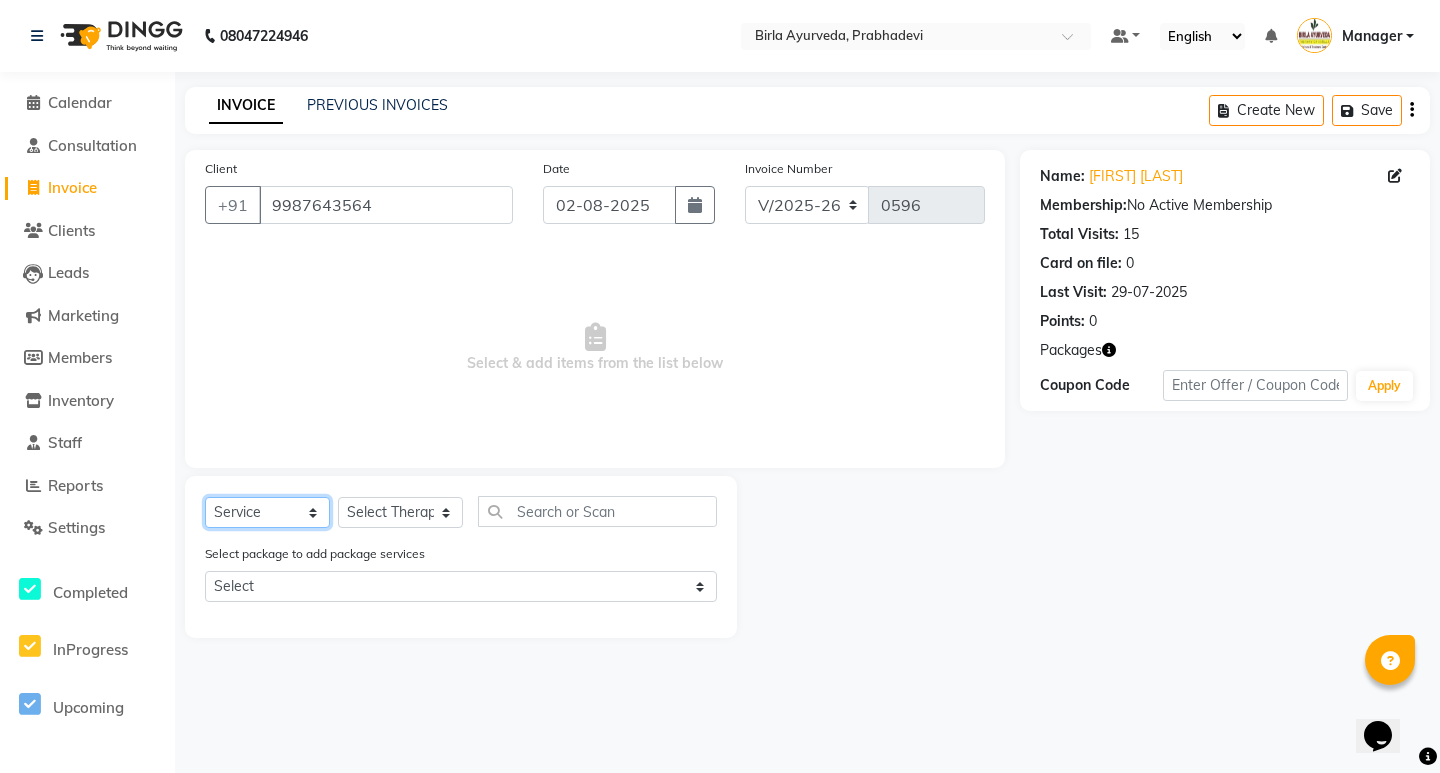 select on "package" 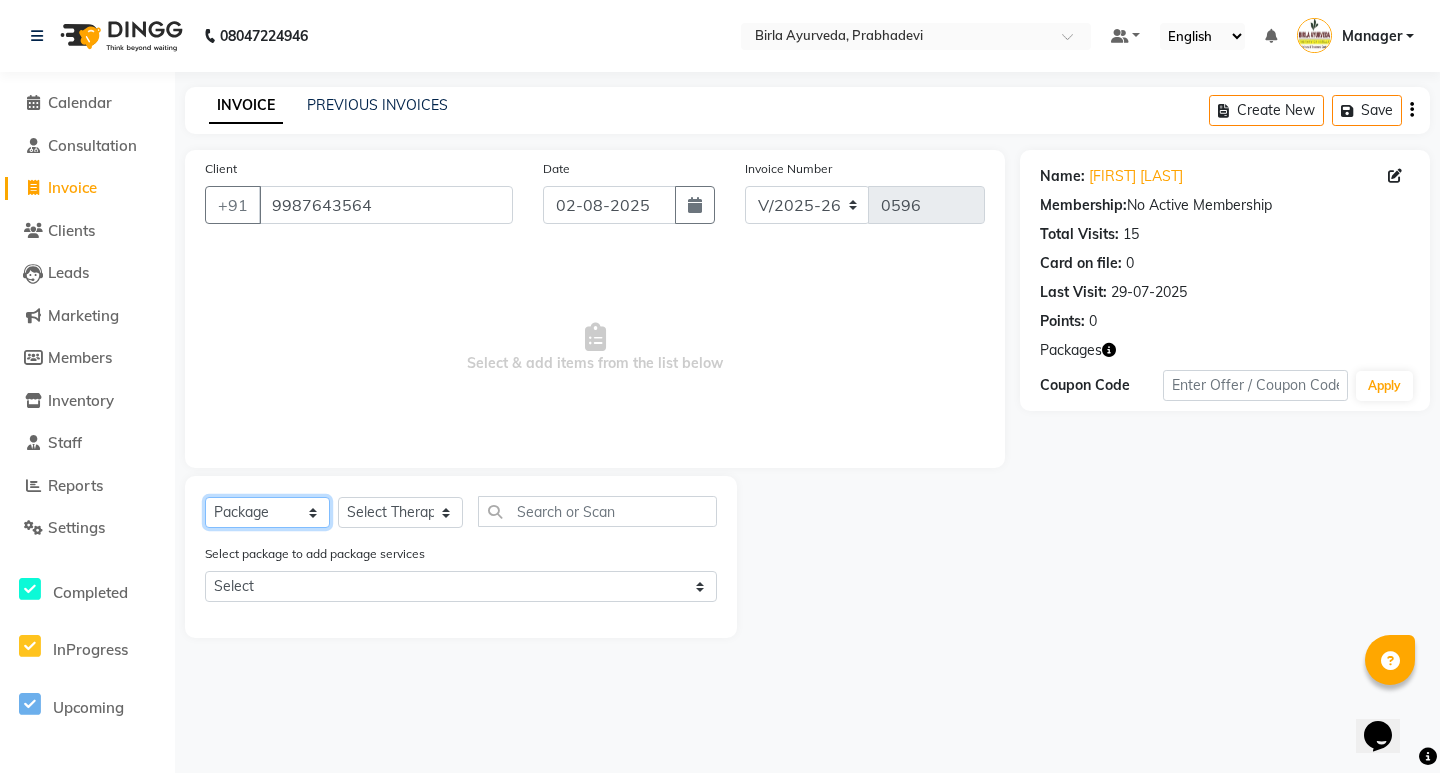 click on "Select  Service  Product  Membership  Package Voucher Prepaid Gift Card" 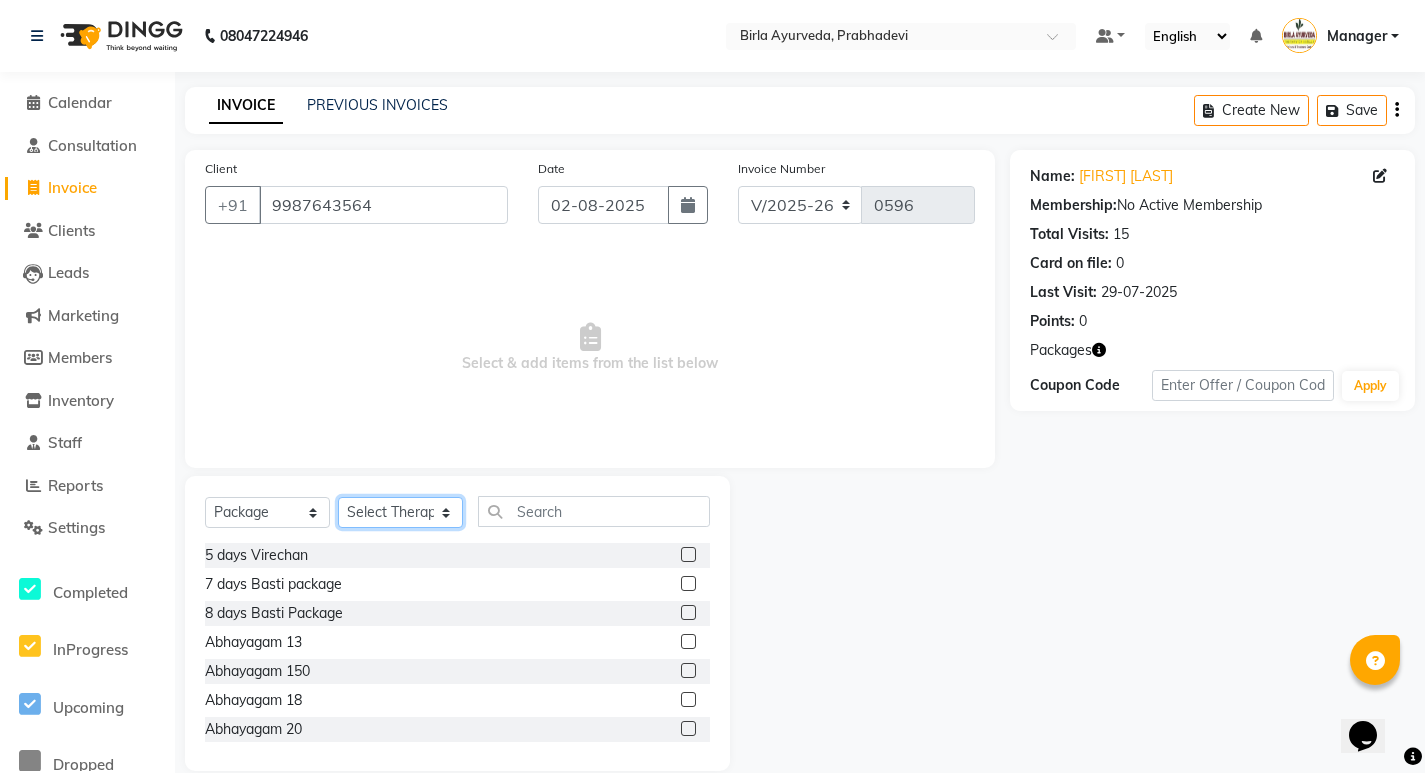 click on "Select Therapist [FIRST] [LAST] [FIRST] [FIRST] [LAST] [FIRST] [LAST] [FIRST] [LAST] [FIRST] [LAST] [FIRST] [LAST] [FIRST] [LAST] [FIRST] [LAST] [FIRST] [LAST] [FIRST] [LAST] [FIRST] [LAST] Dr. [LAST] [LAST] Dr. [LAST] [LAST] Dr. [LAST] [LAST] Dr. [LAST] [LAST] Dr. [LAST] [LAST] [FIRST] [LAST] [FIRST] [LAST] [FIRST] [LAST] [FIRST] [LAST] [FIRST] [LAST] [FIRST] [LAST] [FIRST] [LAST] [FIRST] [LAST] [FIRST] [LAST] [FIRST] [LAST] [FIRST] [LAST] [FIRST] [LAST] [FIRST] [LAST] [FIRST] [LAST] [FIRST] [LAST] [FIRST] [LAST] [FIRST] [LAST] [FIRST] [LAST] [FIRST] [LAST] [FIRST] [LAST] [FIRST] [LAST] [FIRST] [LAST] [FIRST] [LAST]" 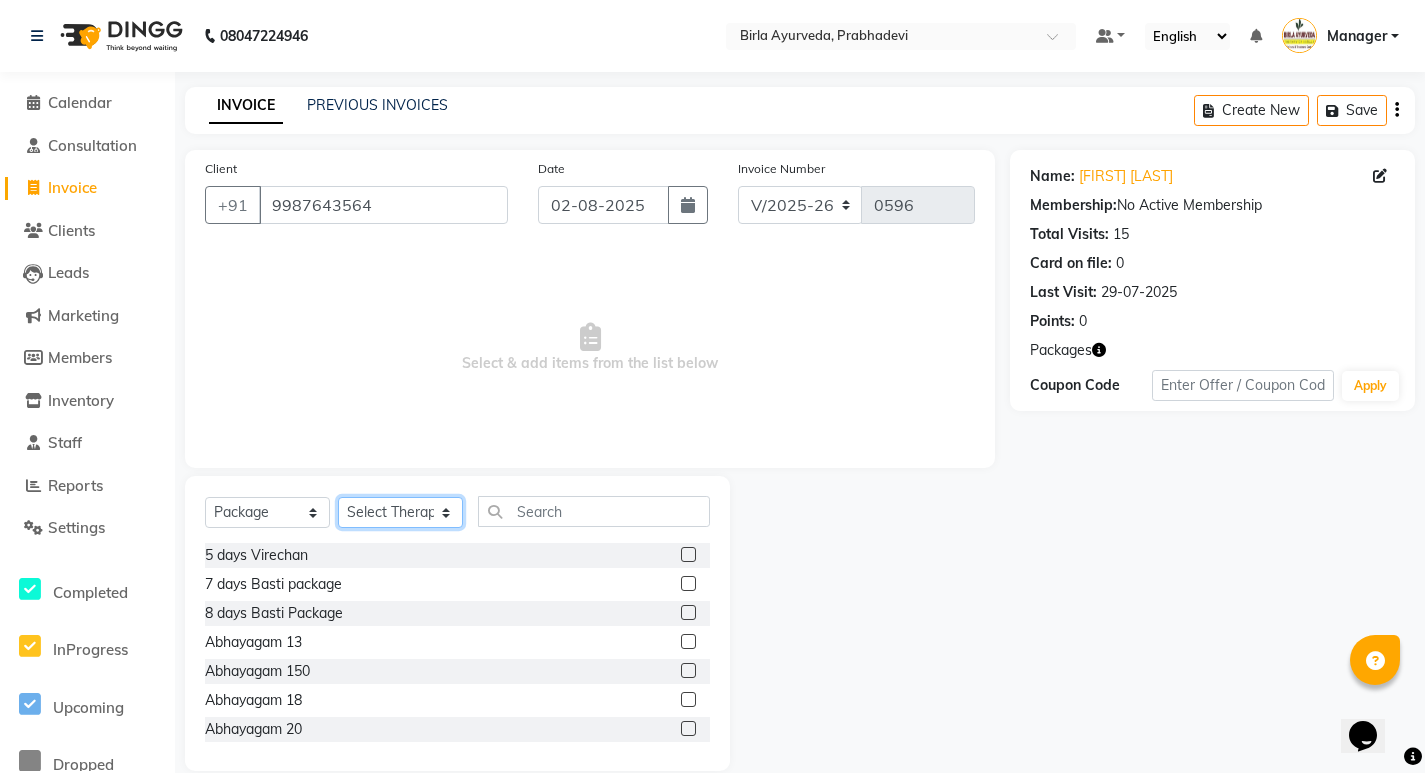 select on "56958" 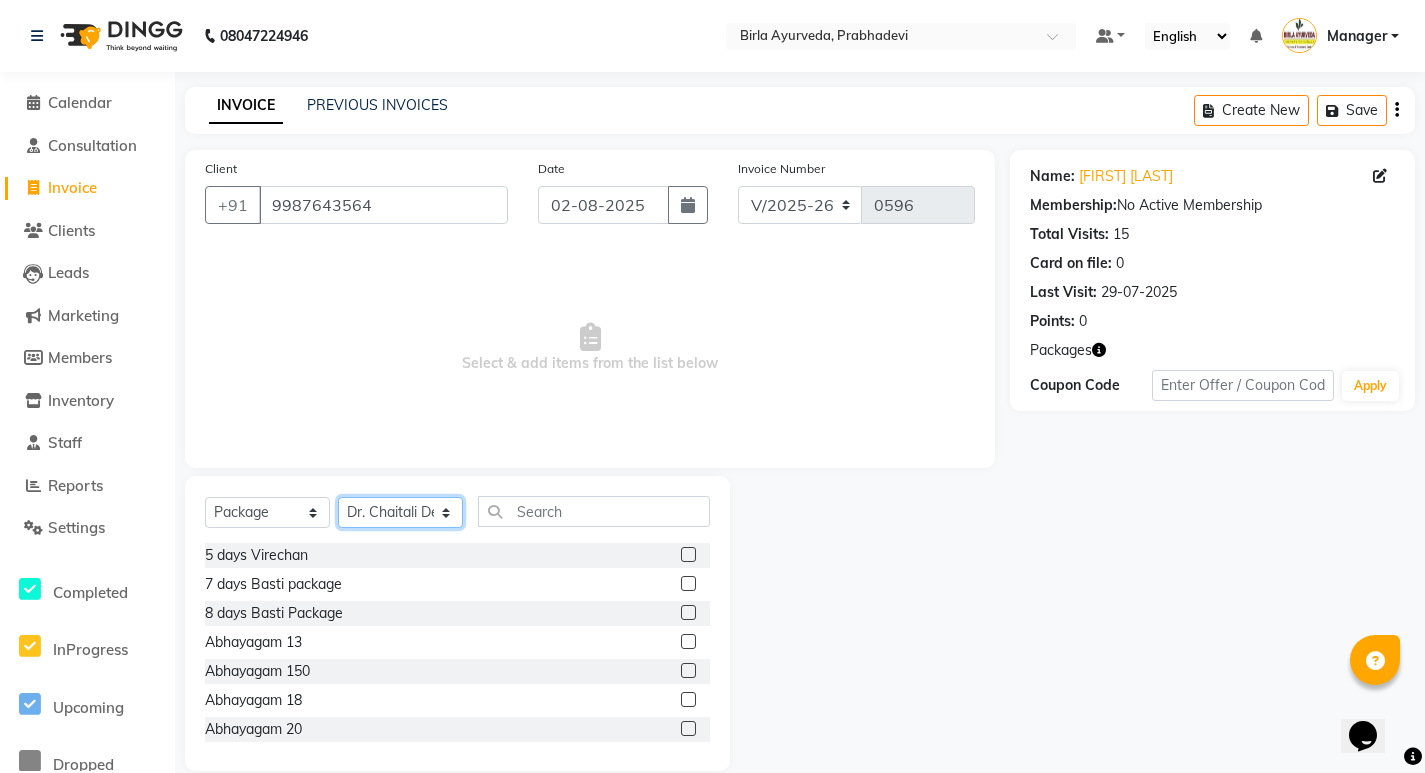click on "Select Therapist [FIRST] [LAST] [FIRST] [FIRST] [LAST] [FIRST] [LAST] [FIRST] [LAST] [FIRST] [LAST] [FIRST] [LAST] [FIRST] [LAST] [FIRST] [LAST] [FIRST] [LAST] [FIRST] [LAST] [FIRST] [LAST] Dr. [LAST] [LAST] Dr. [LAST] [LAST] Dr. [LAST] [LAST] Dr. [LAST] [LAST] Dr. [LAST] [LAST] [FIRST] [LAST] [FIRST] [LAST] [FIRST] [LAST] [FIRST] [LAST] [FIRST] [LAST] [FIRST] [LAST] [FIRST] [LAST] [FIRST] [LAST] [FIRST] [LAST] [FIRST] [LAST] [FIRST] [LAST] [FIRST] [LAST] [FIRST] [LAST] [FIRST] [LAST] [FIRST] [LAST] [FIRST] [LAST] [FIRST] [LAST] [FIRST] [LAST] [FIRST] [LAST] [FIRST] [LAST] [FIRST] [LAST] [FIRST] [LAST] [FIRST] [LAST]" 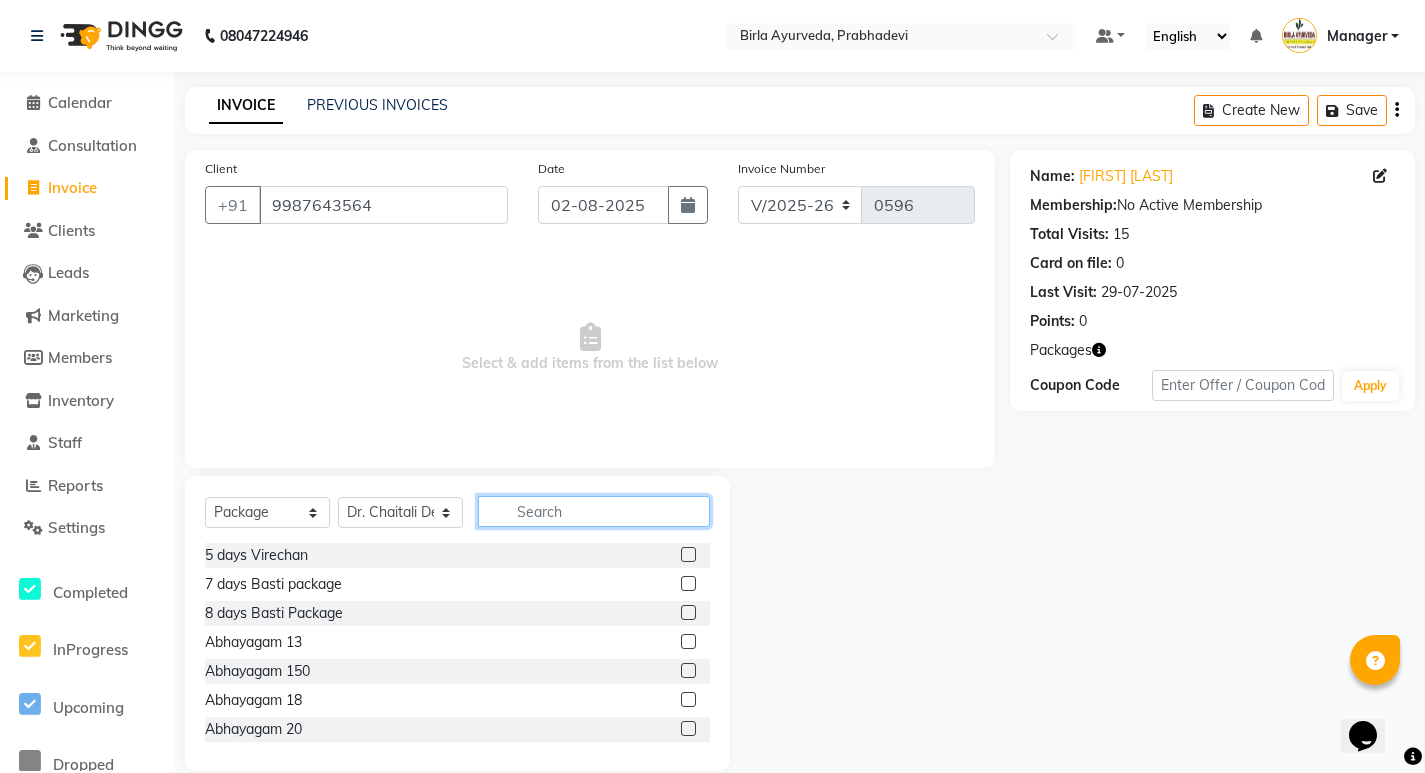 click 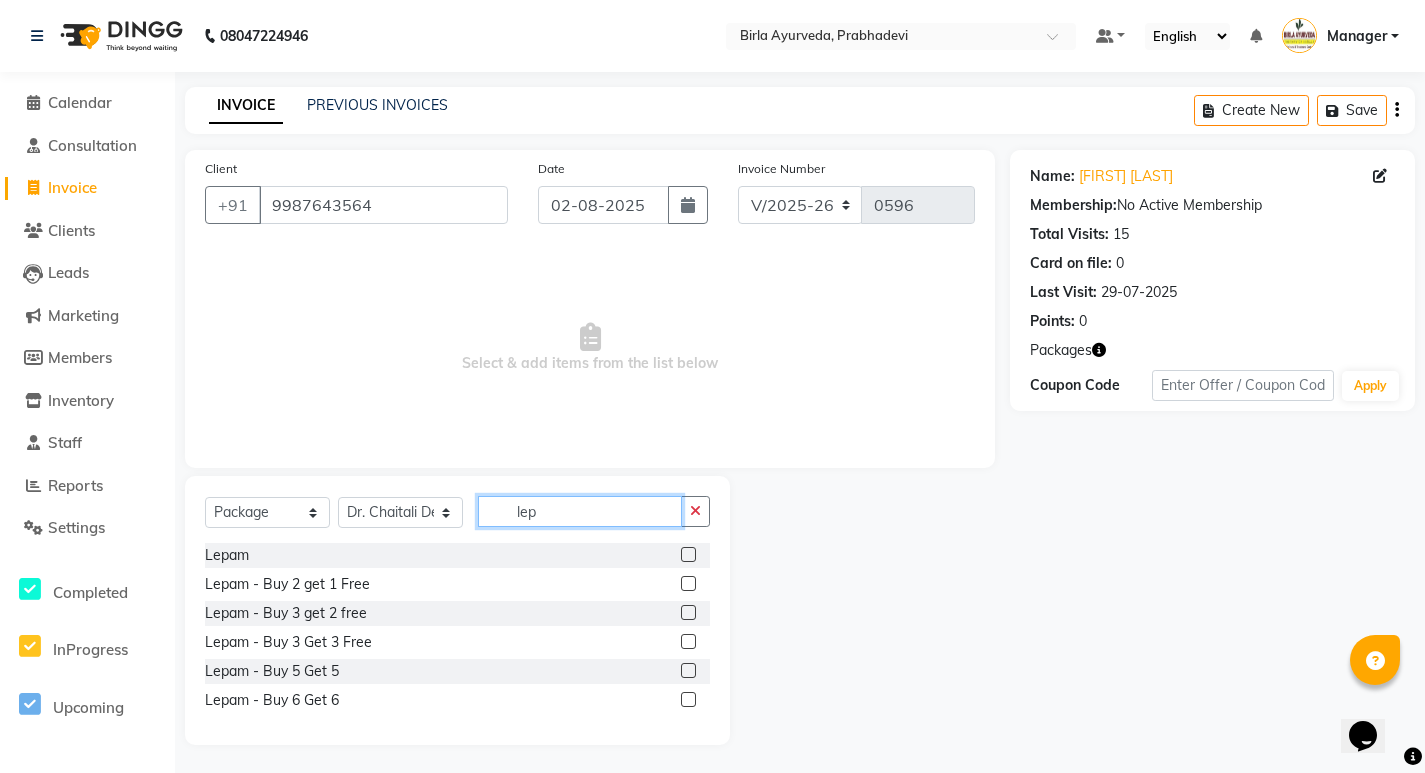 type on "lep" 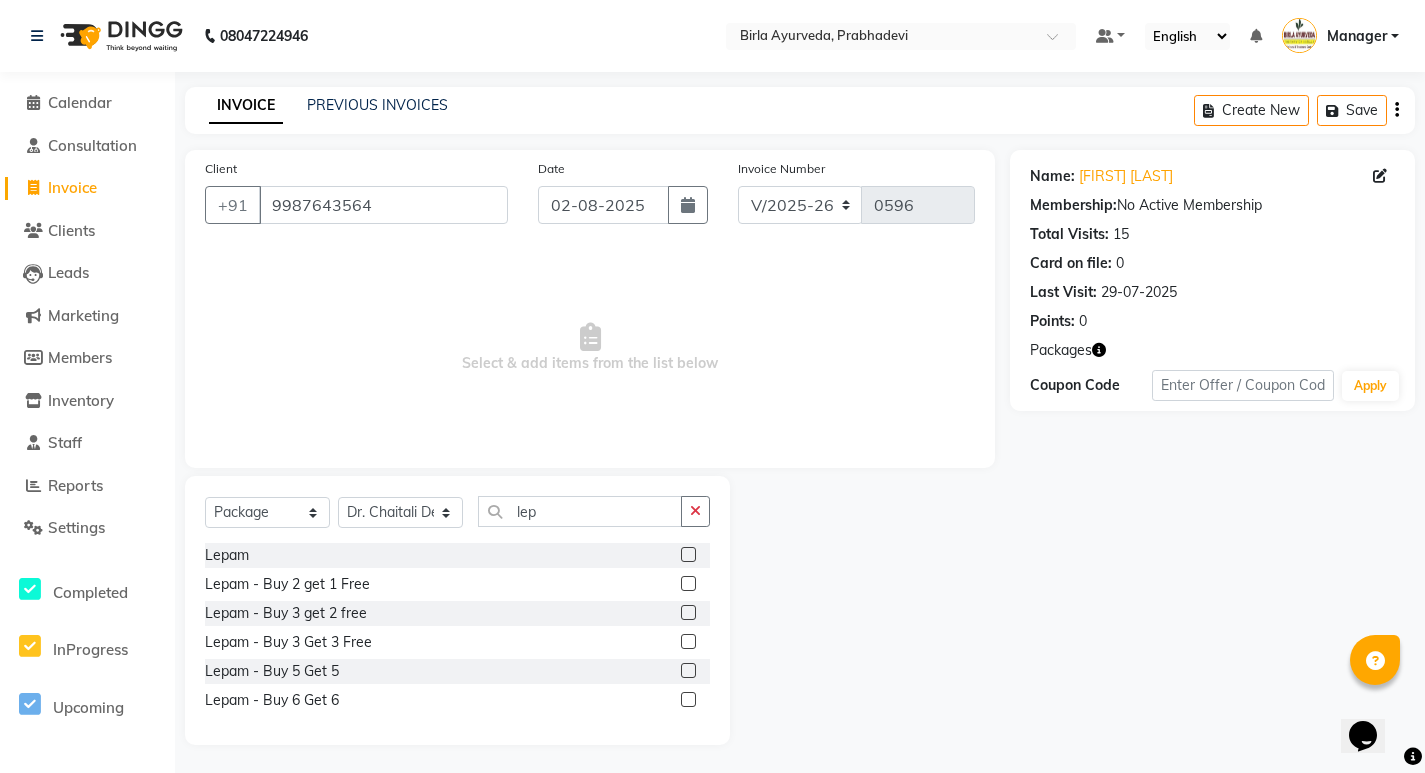 click 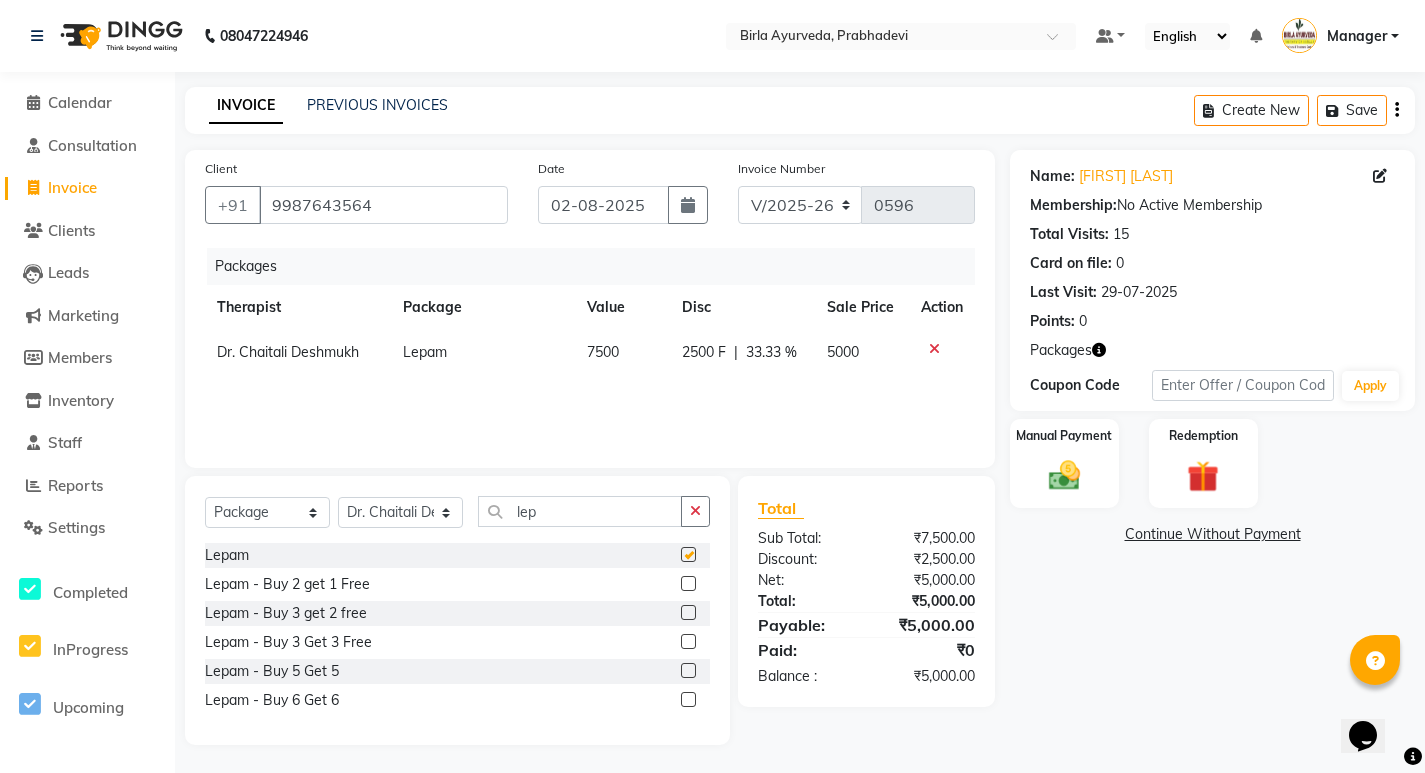 checkbox on "false" 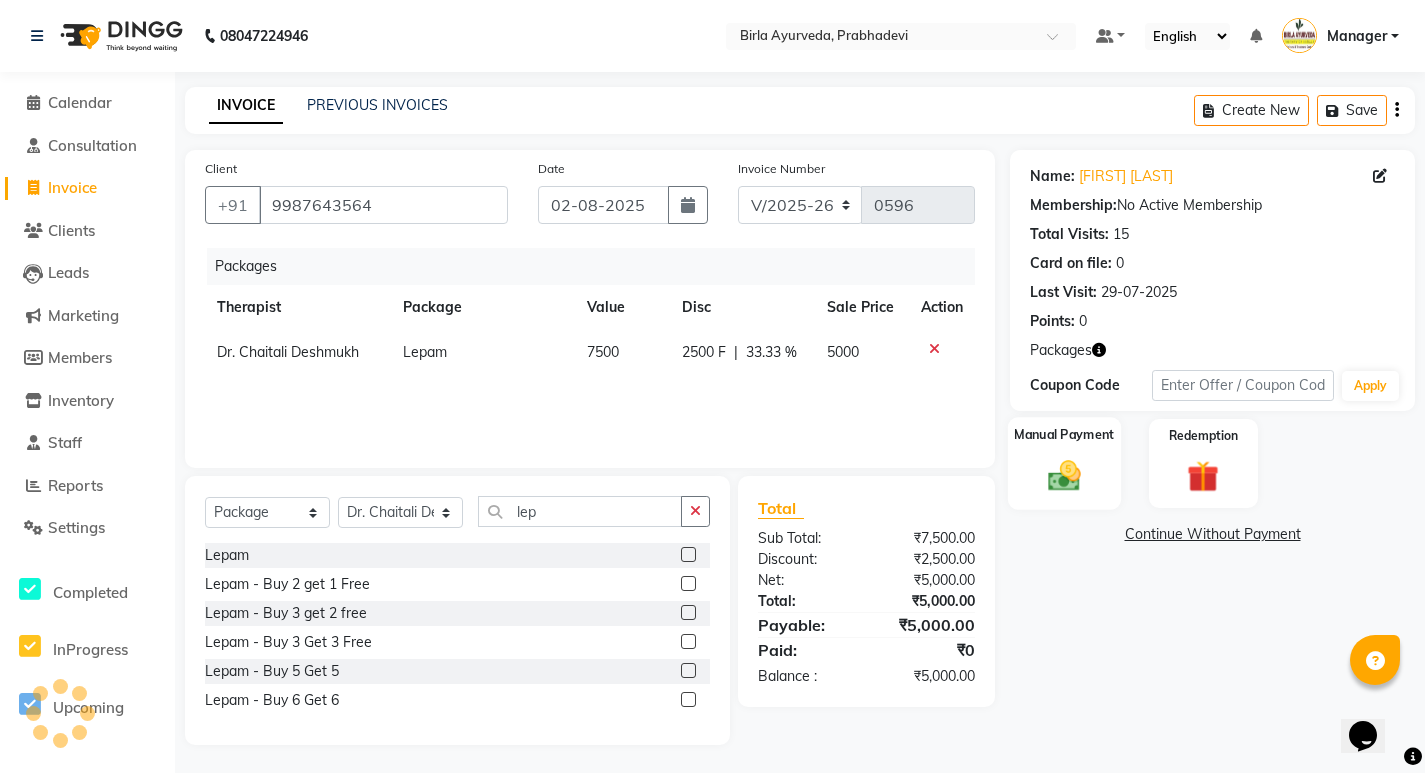 click 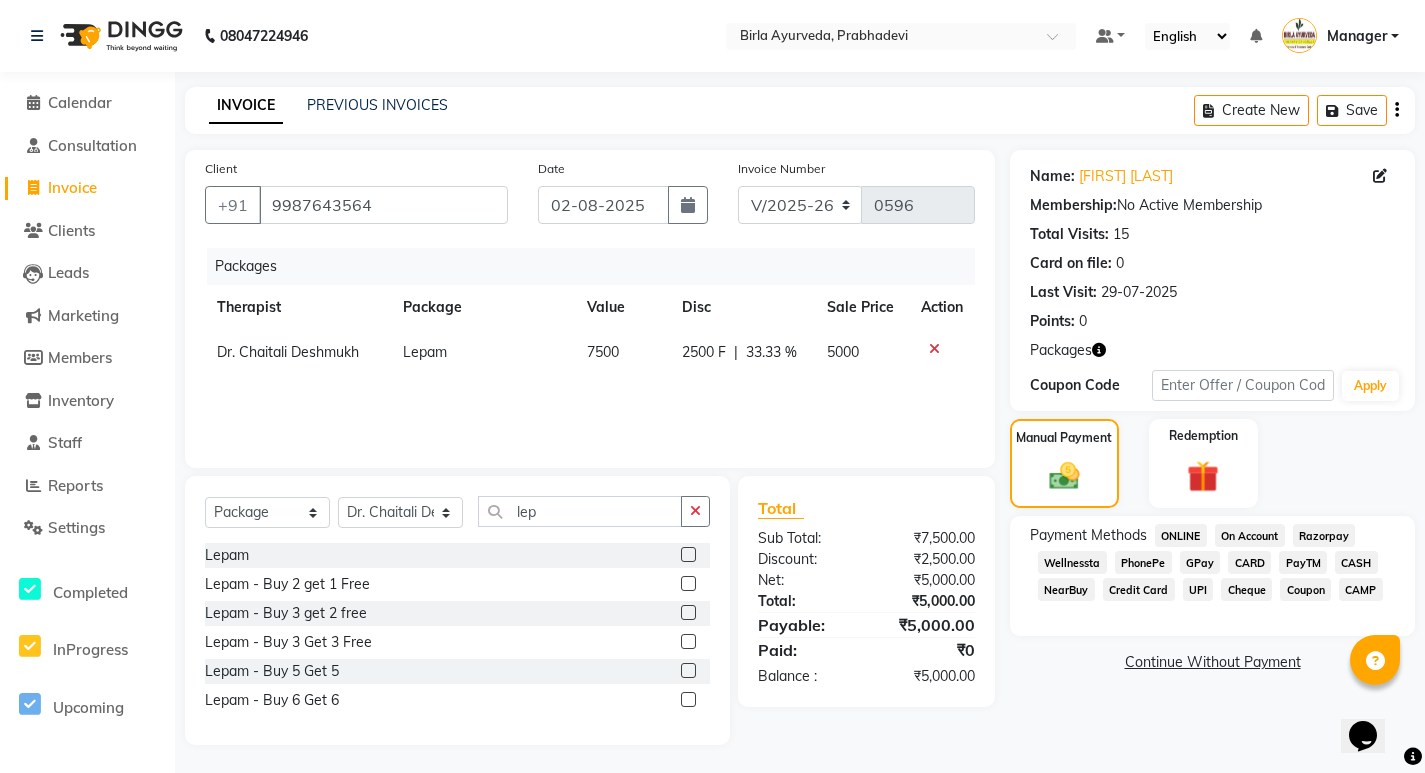 click on "GPay" 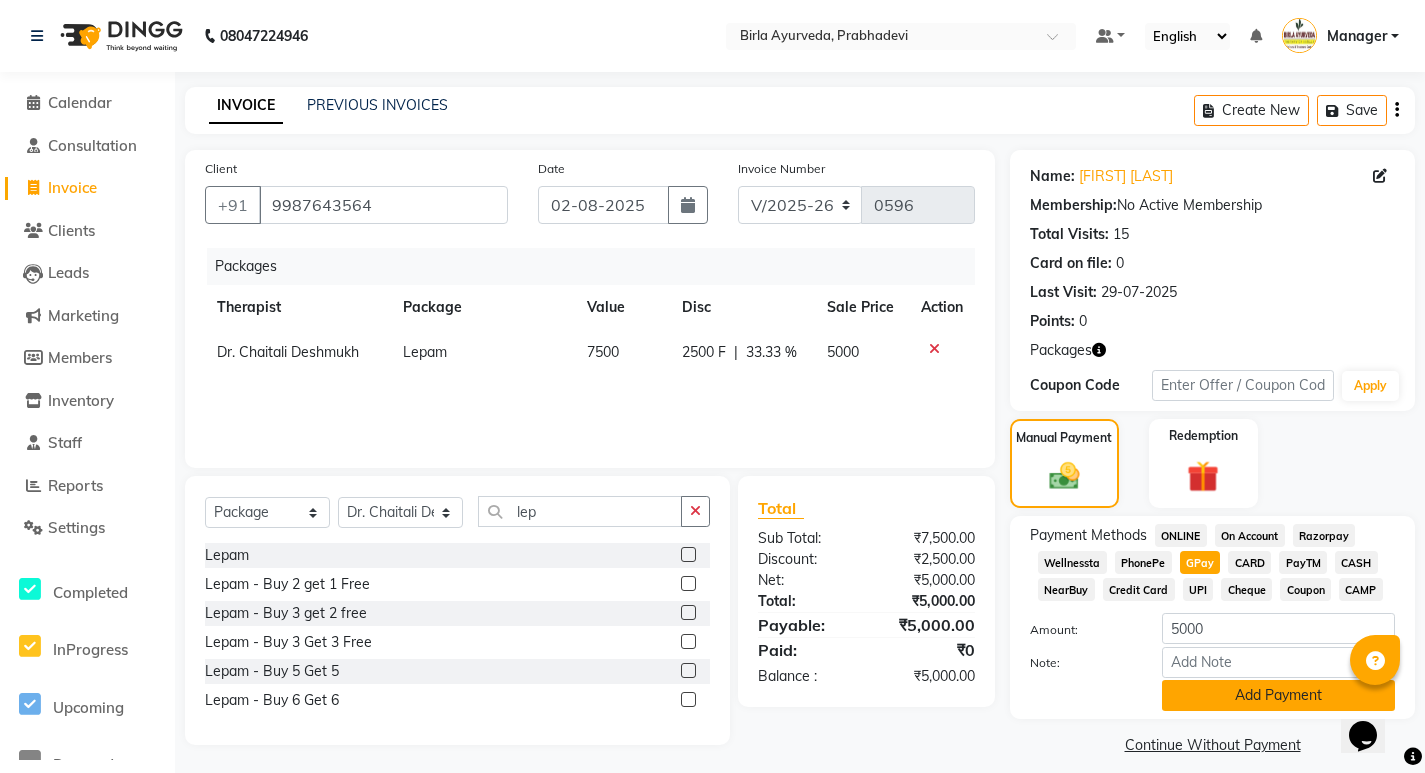 click on "Add Payment" 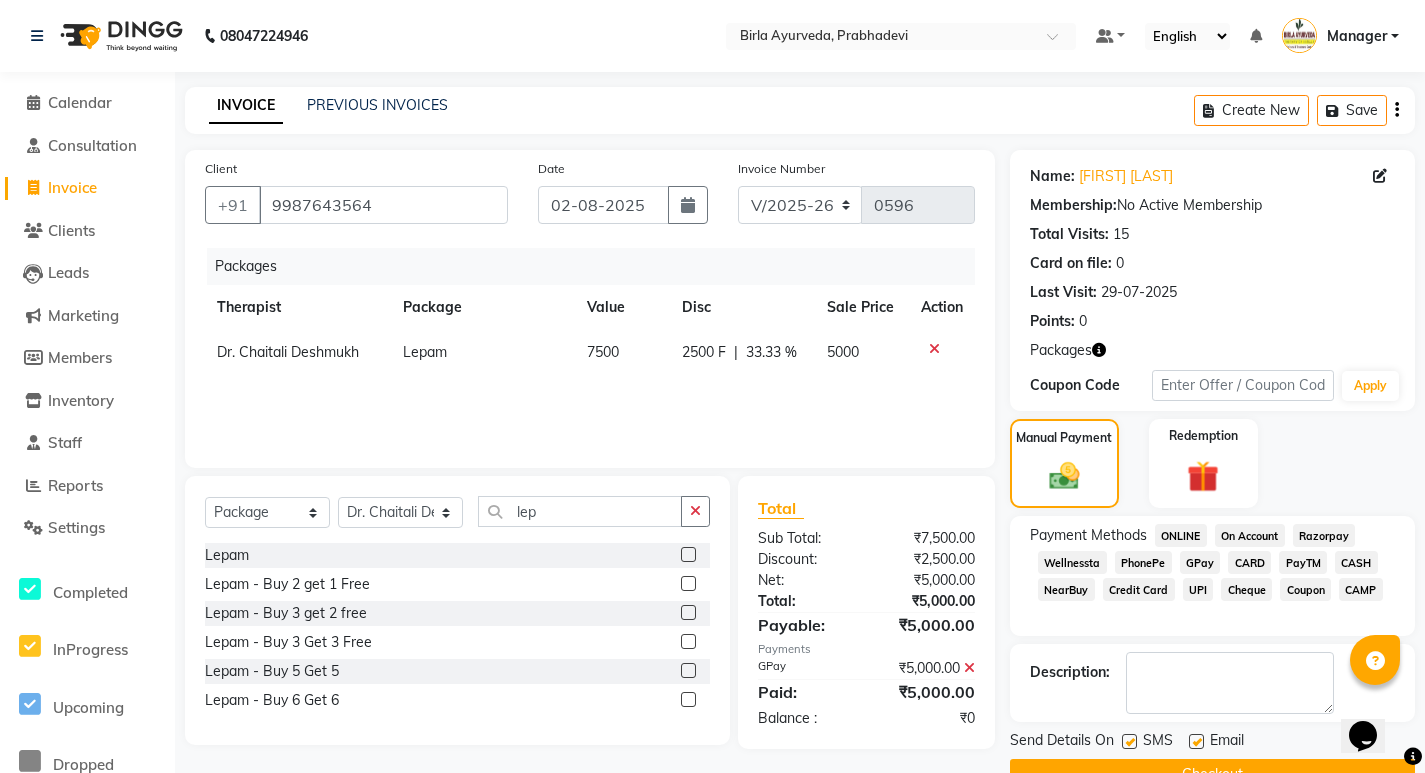 click on "Packages Therapist Package Value Disc Sale Price Action Dr. Chaitali Deshmukh Lepam 7500 2500 F | 33.33 % 5000" 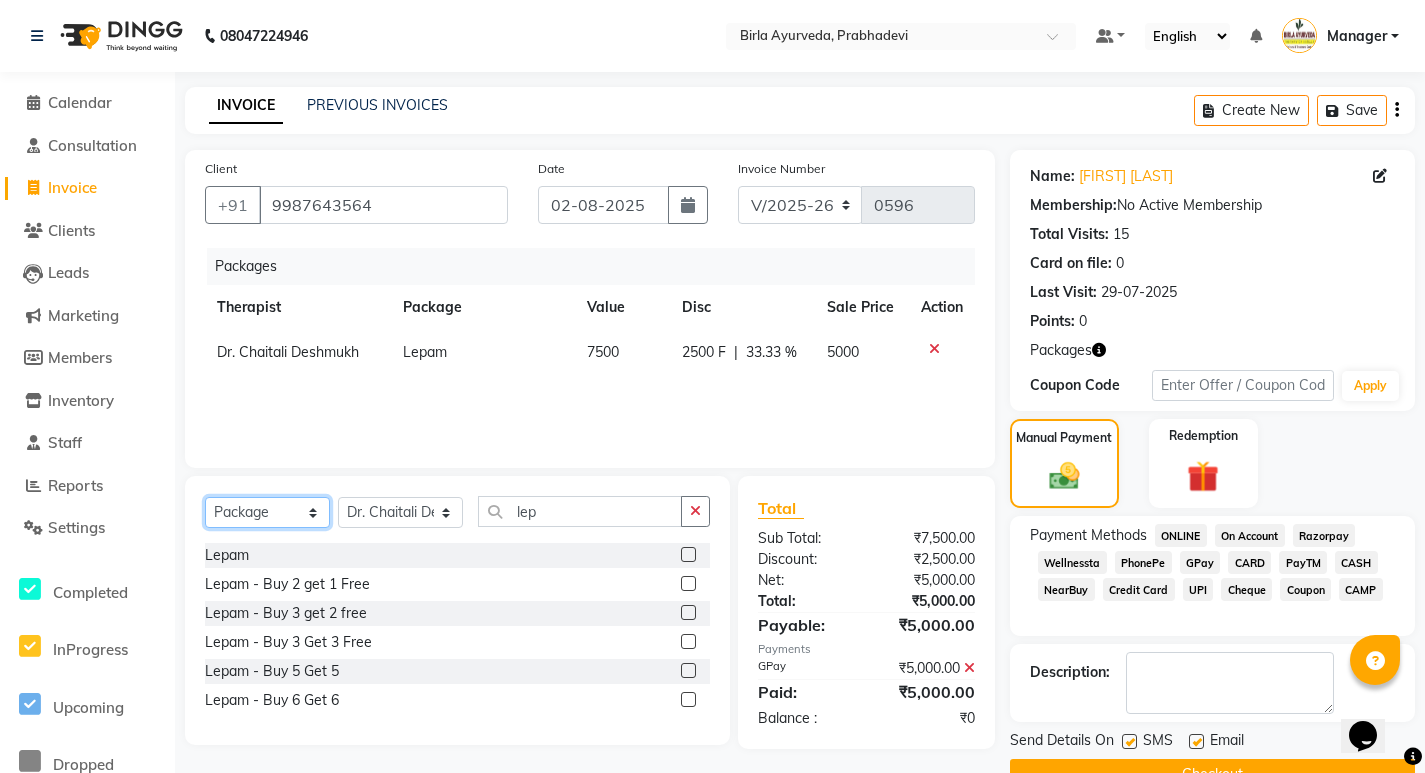 click on "Select  Service  Product  Membership  Package Voucher Prepaid Gift Card" 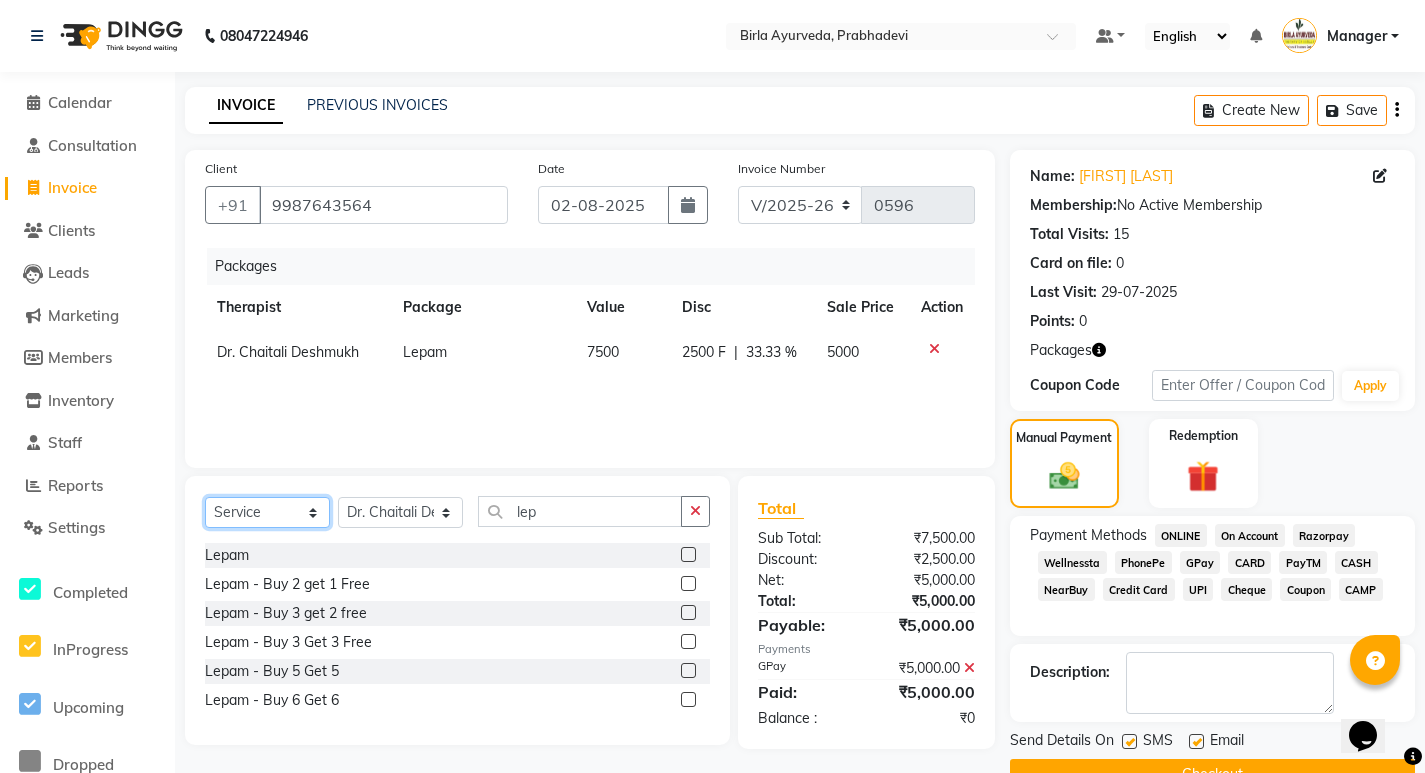 click on "Select  Service  Product  Membership  Package Voucher Prepaid Gift Card" 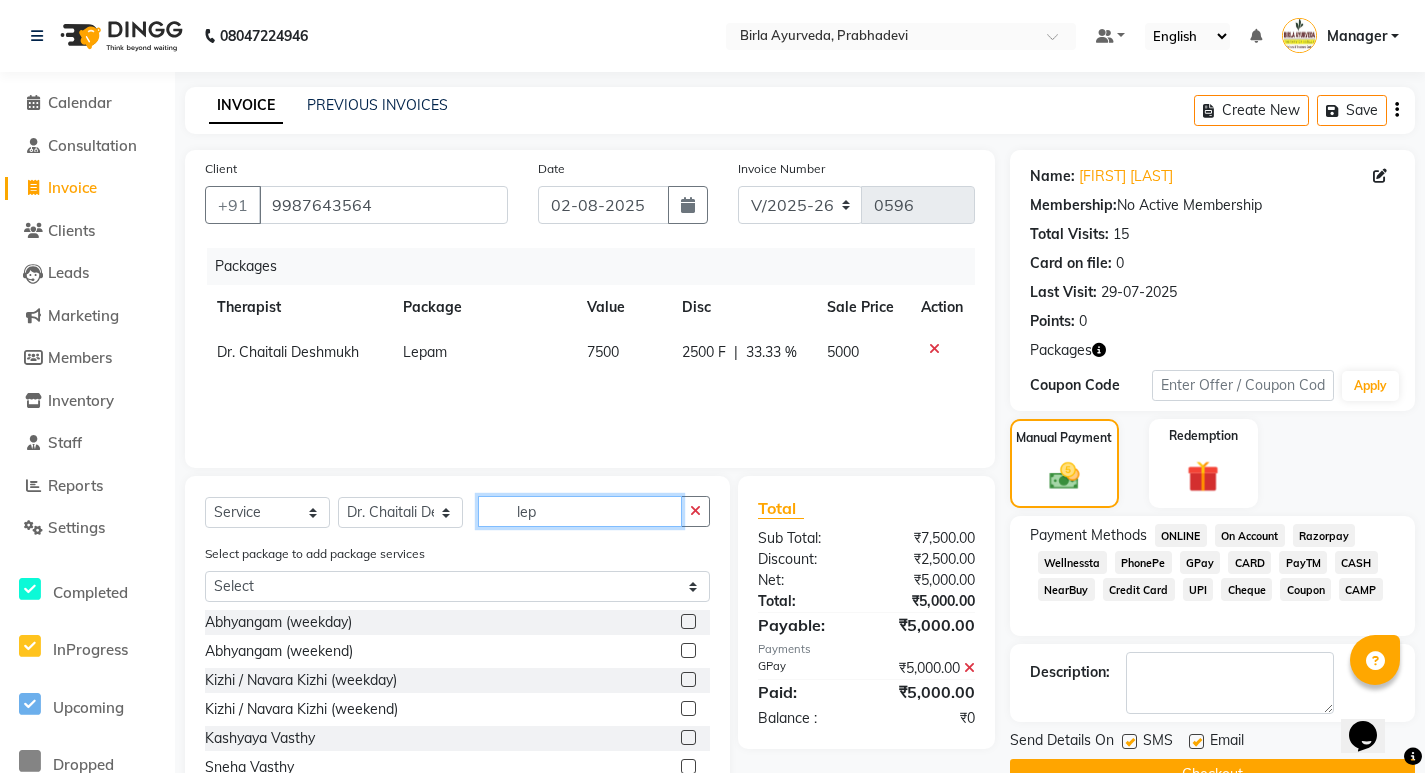 drag, startPoint x: 549, startPoint y: 512, endPoint x: 475, endPoint y: 530, distance: 76.15773 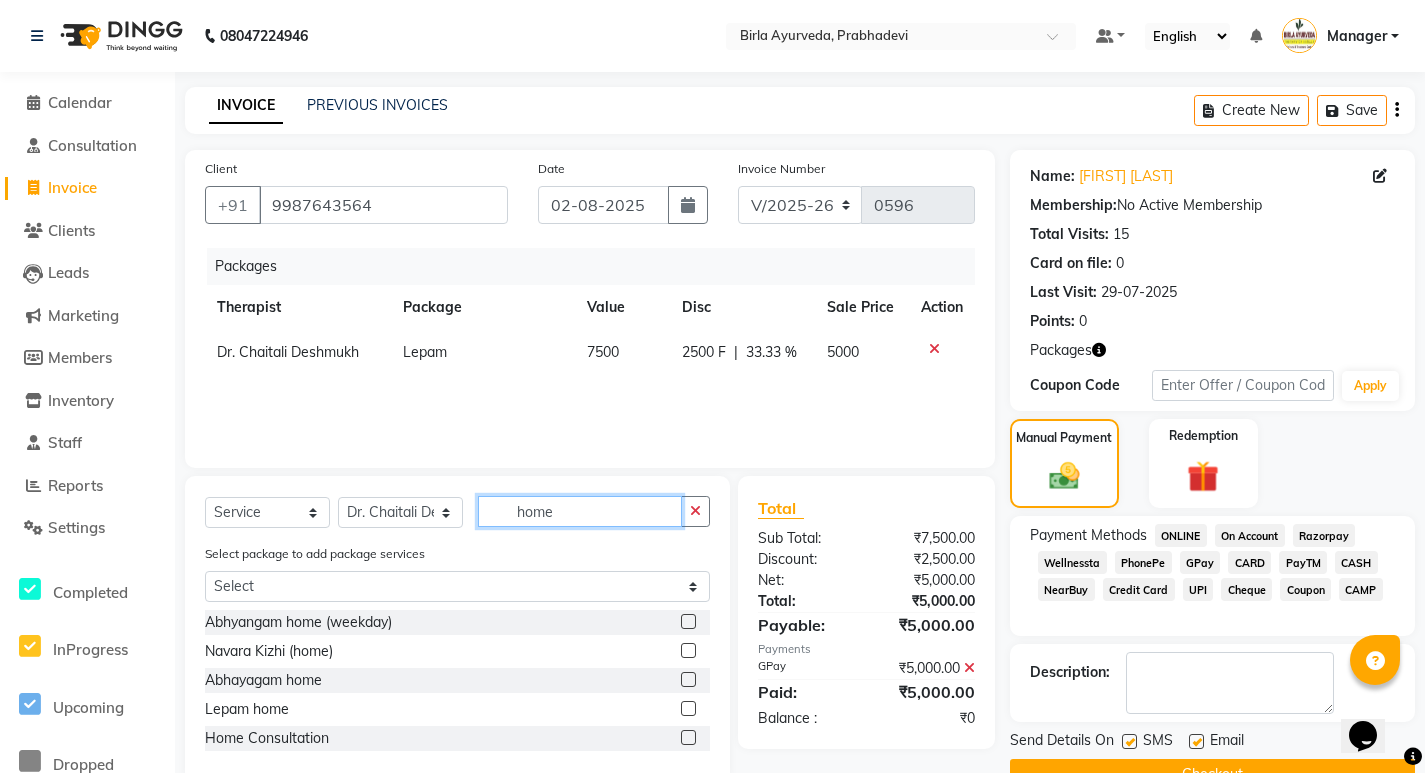 type on "home" 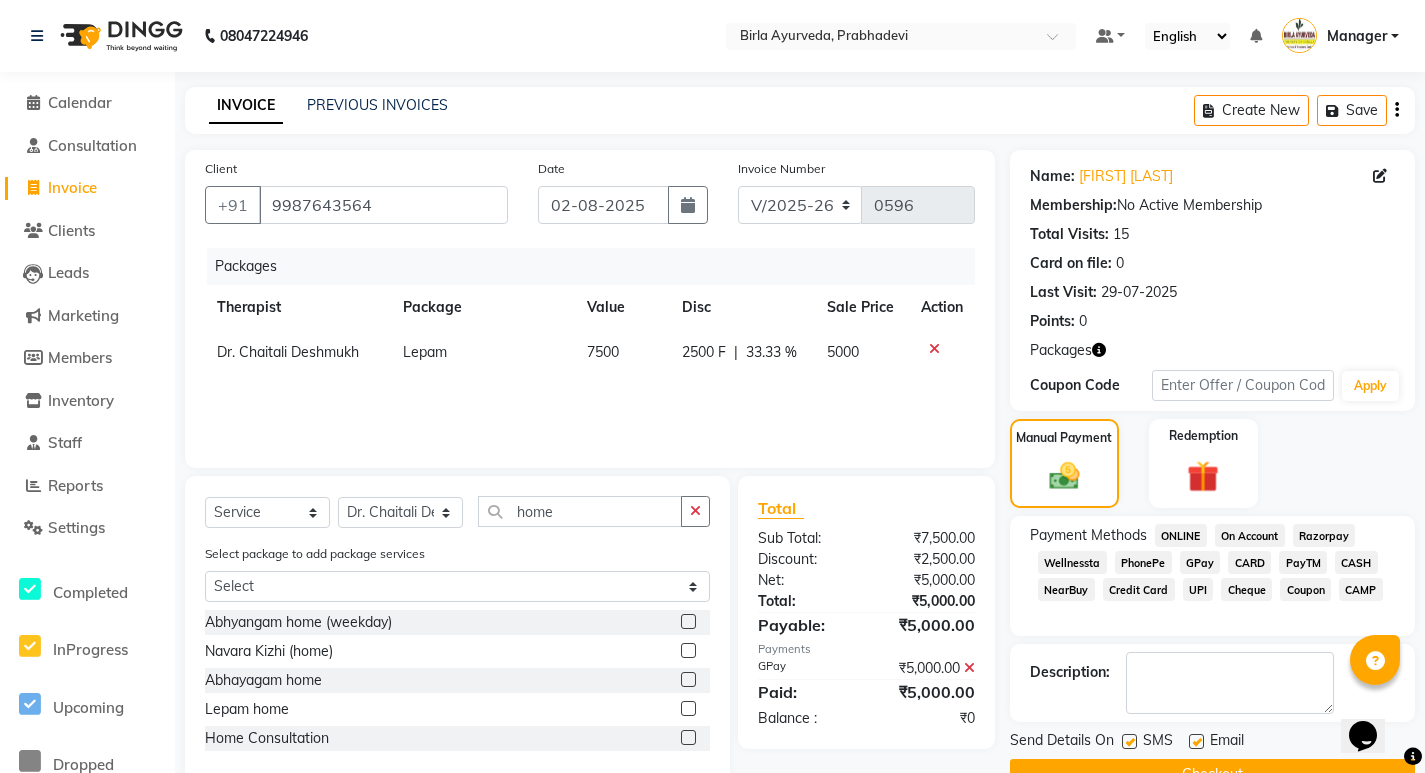 click 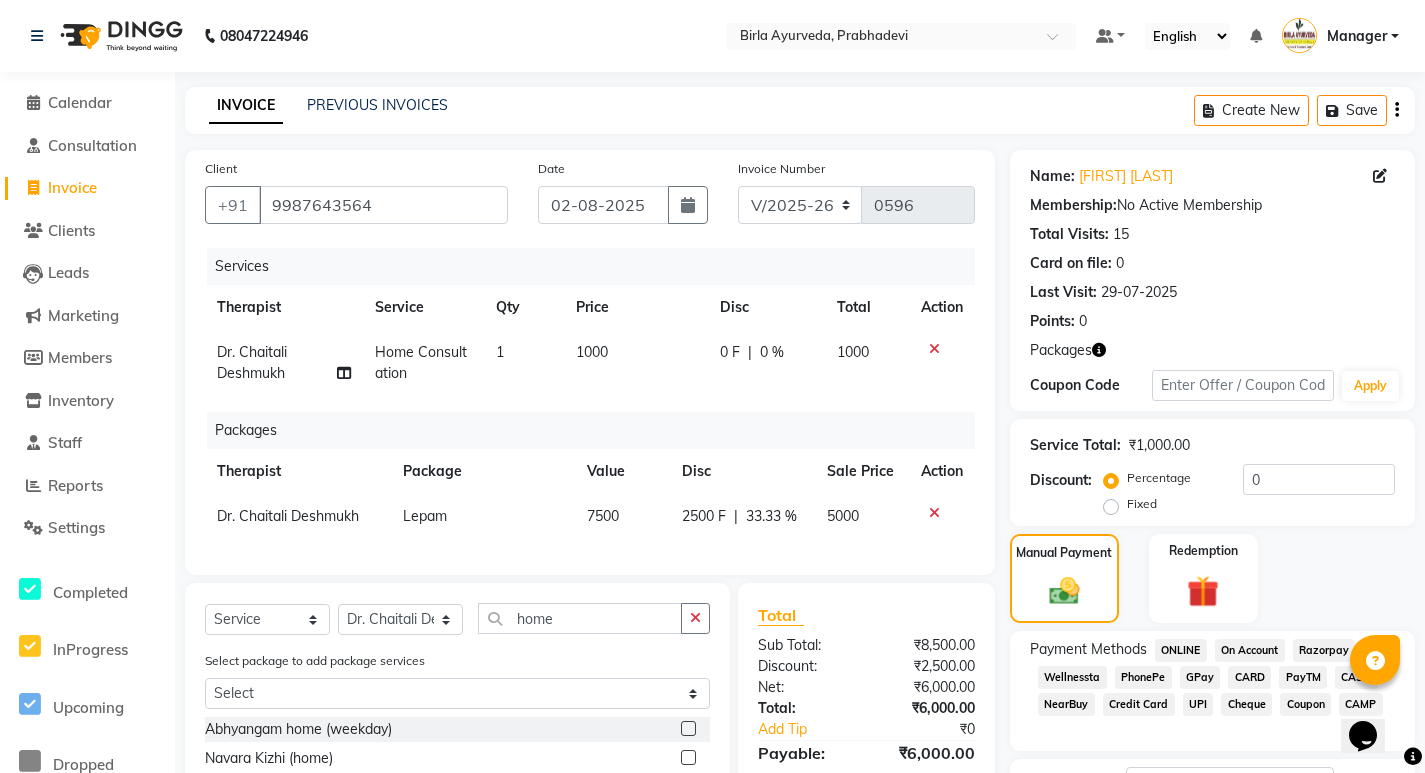 checkbox on "false" 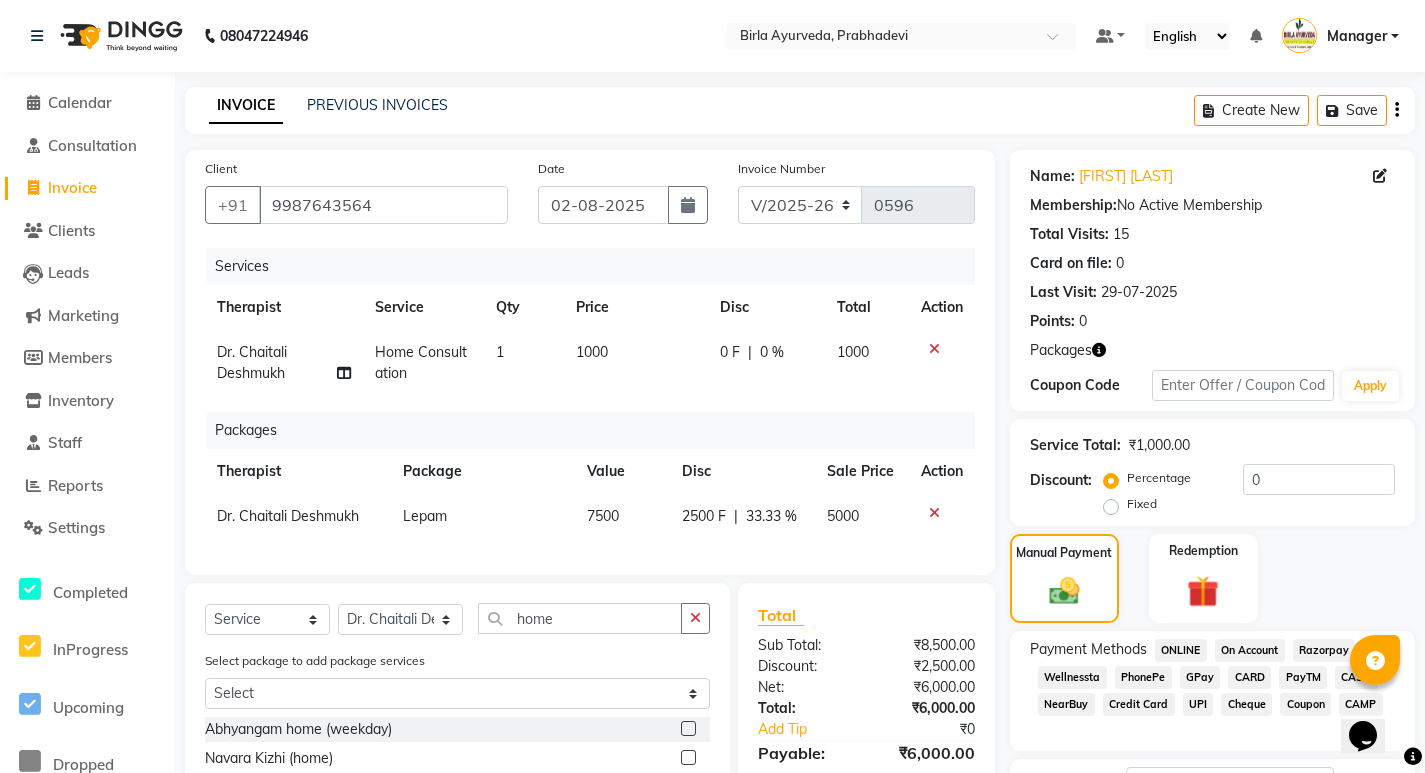 scroll, scrollTop: 162, scrollLeft: 0, axis: vertical 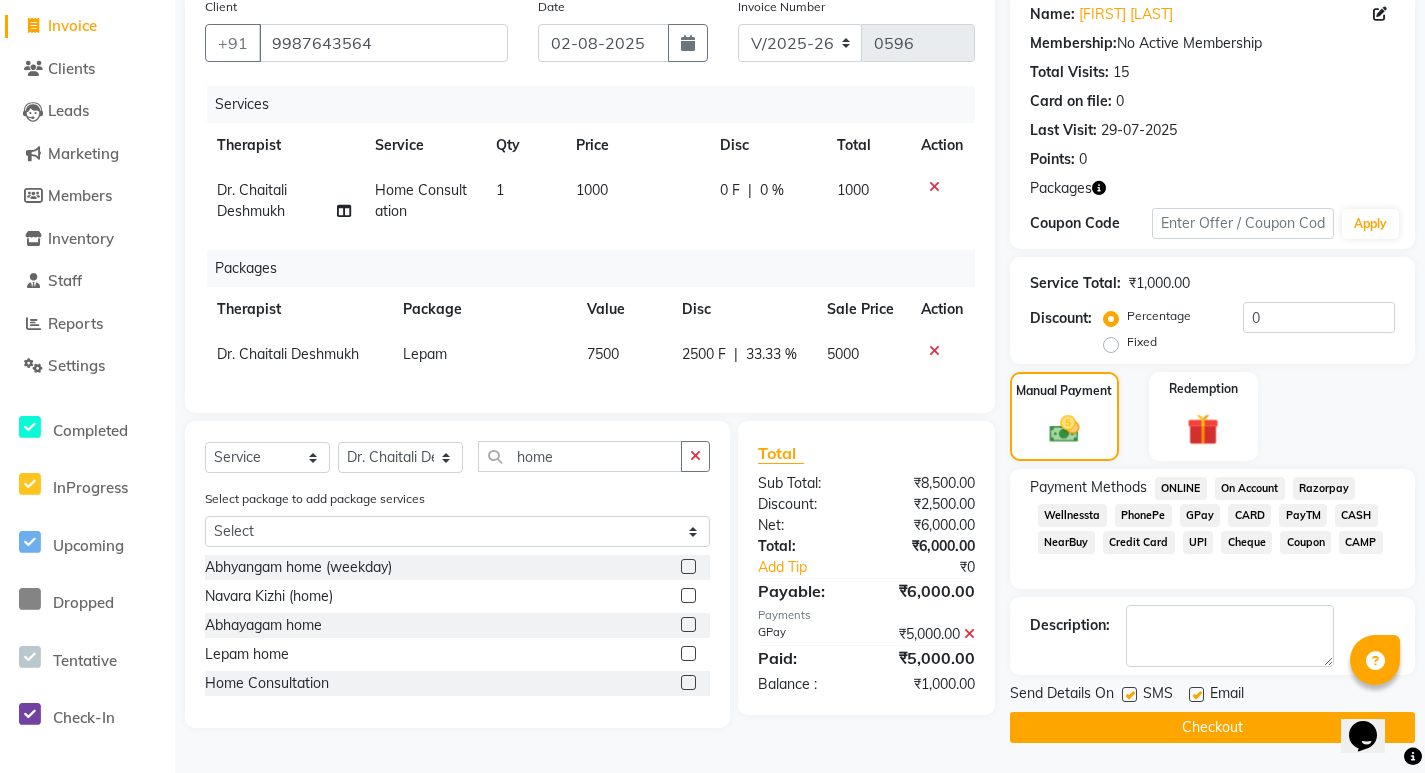 click on "GPay" 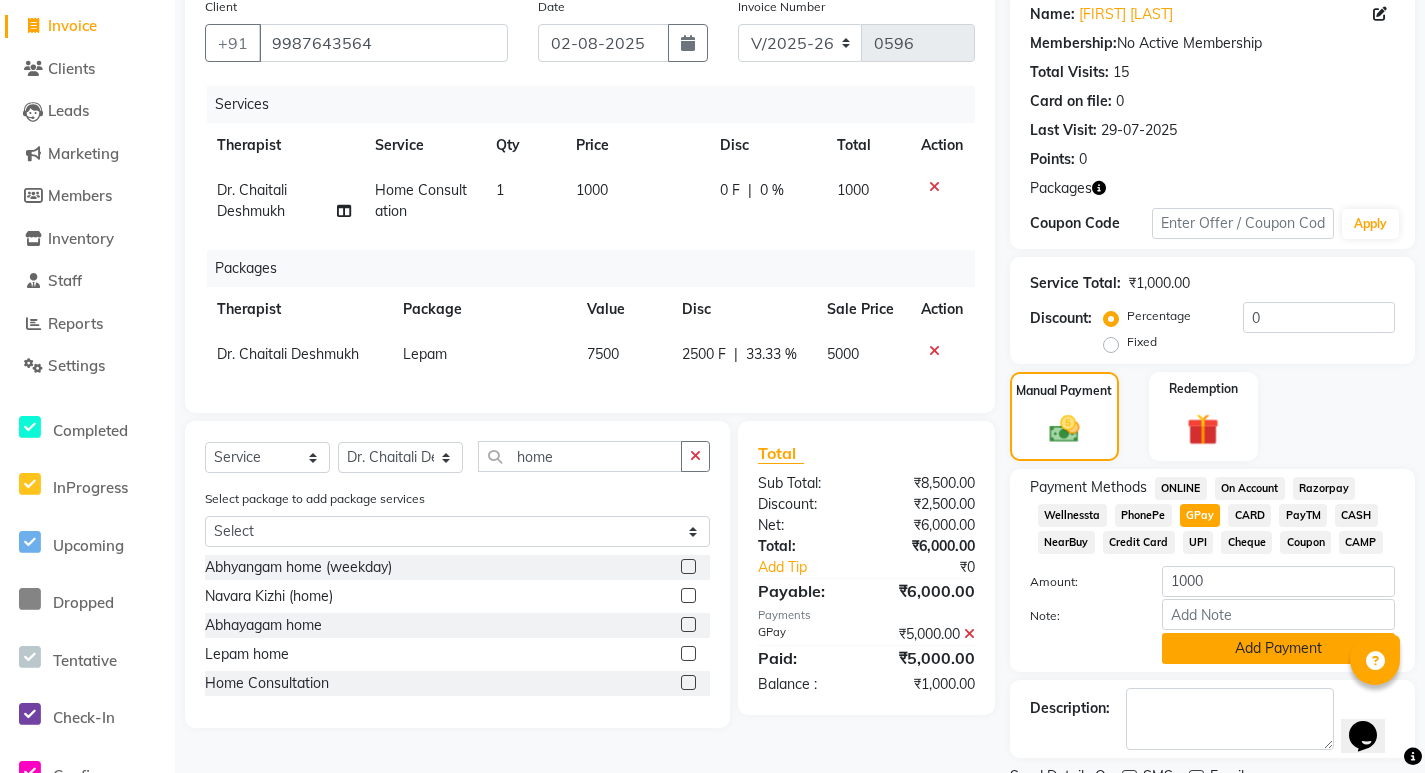 click on "Add Payment" 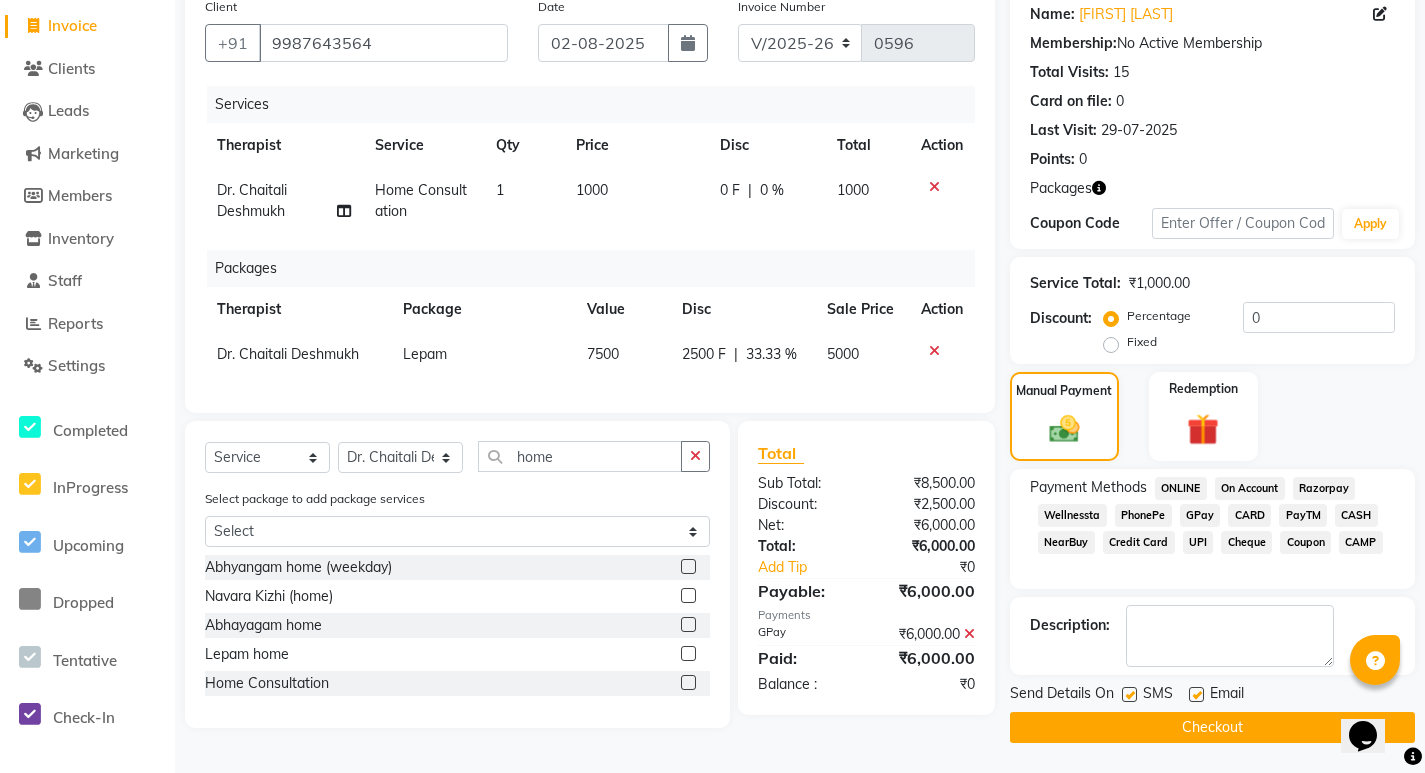 click on "Checkout" 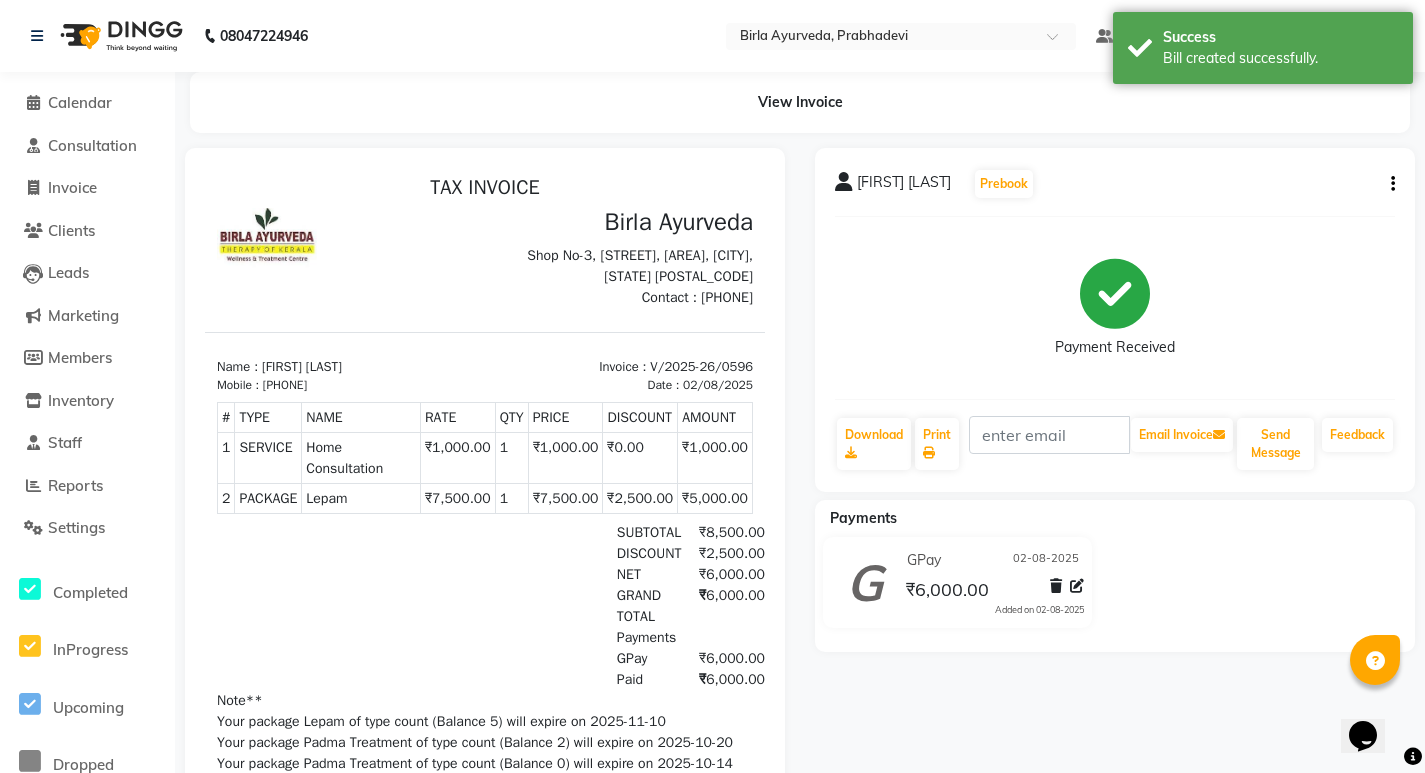 scroll, scrollTop: 0, scrollLeft: 0, axis: both 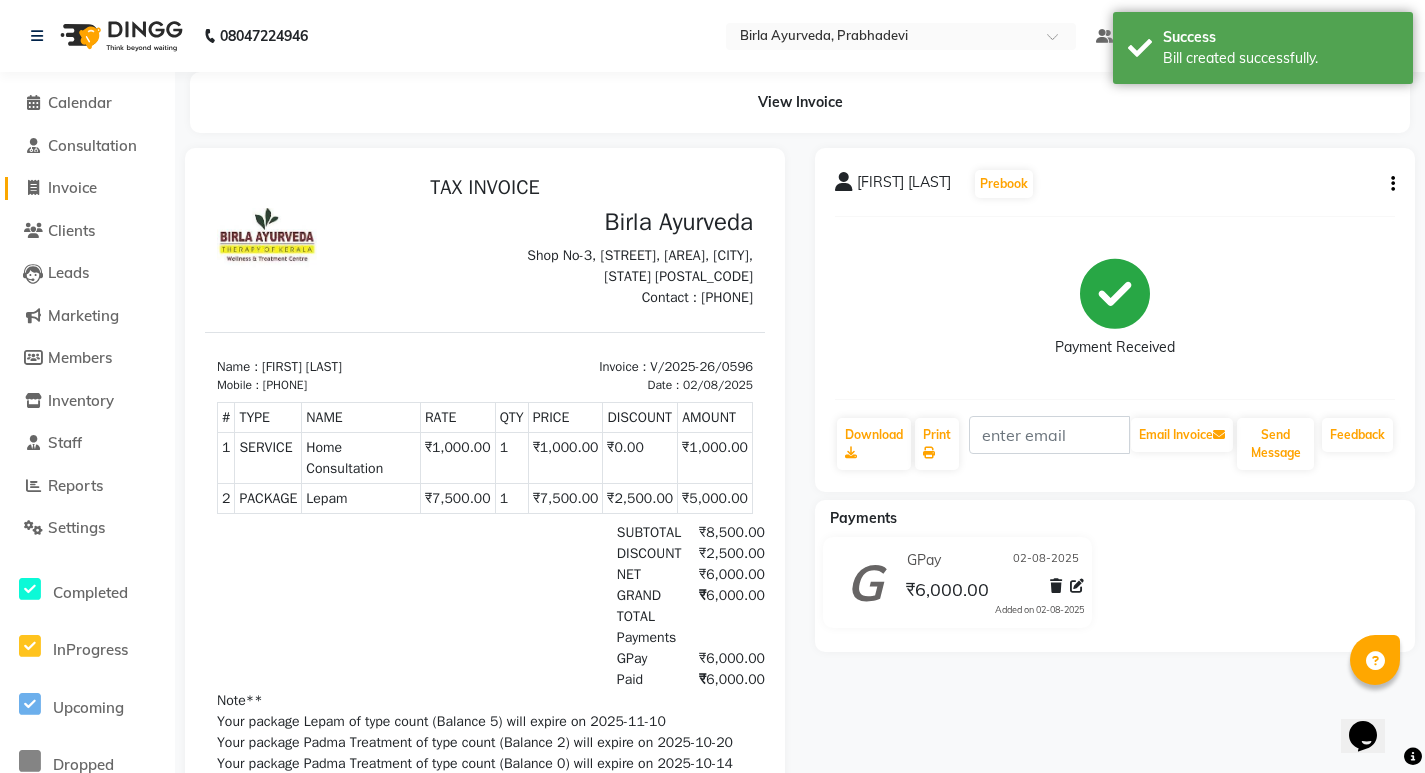 click on "Invoice" 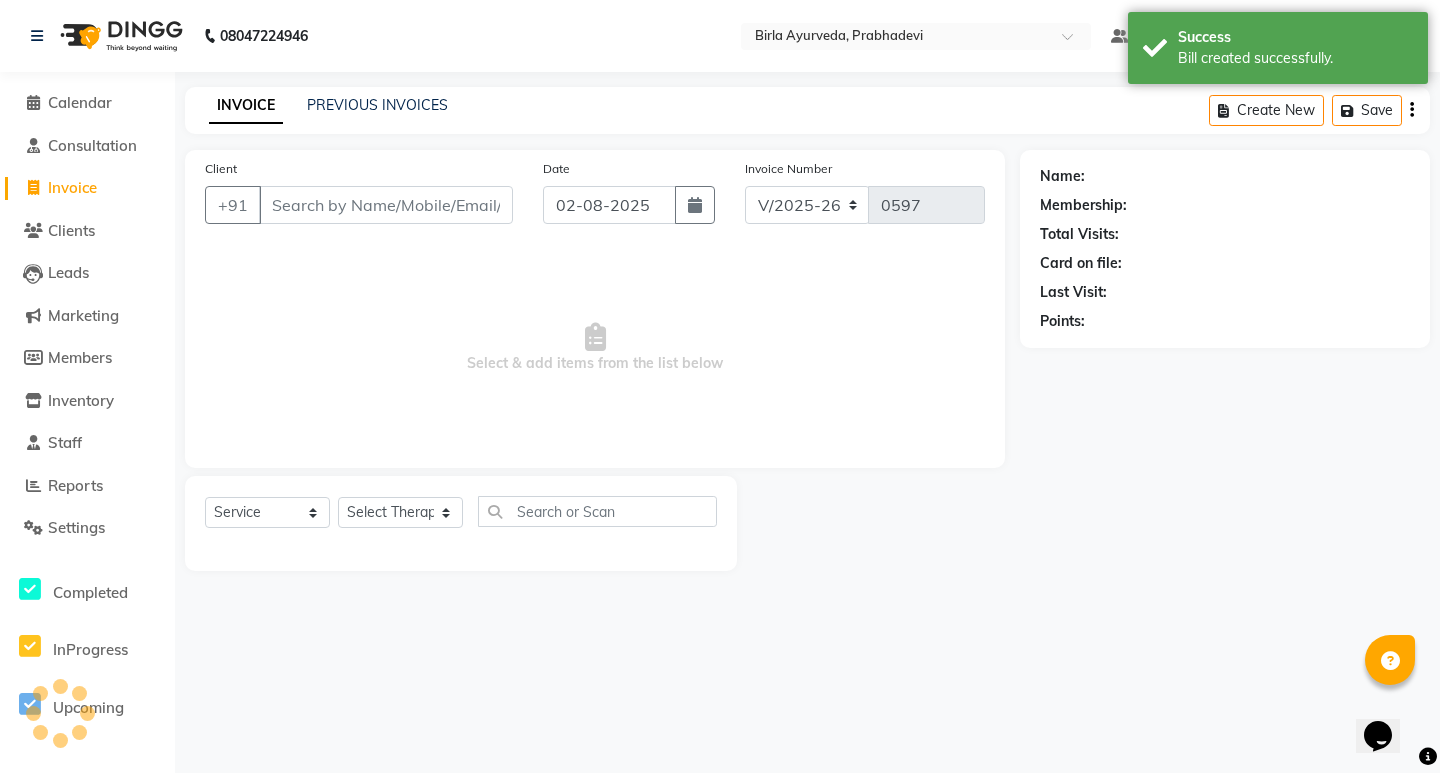 click on "Client" at bounding box center (386, 205) 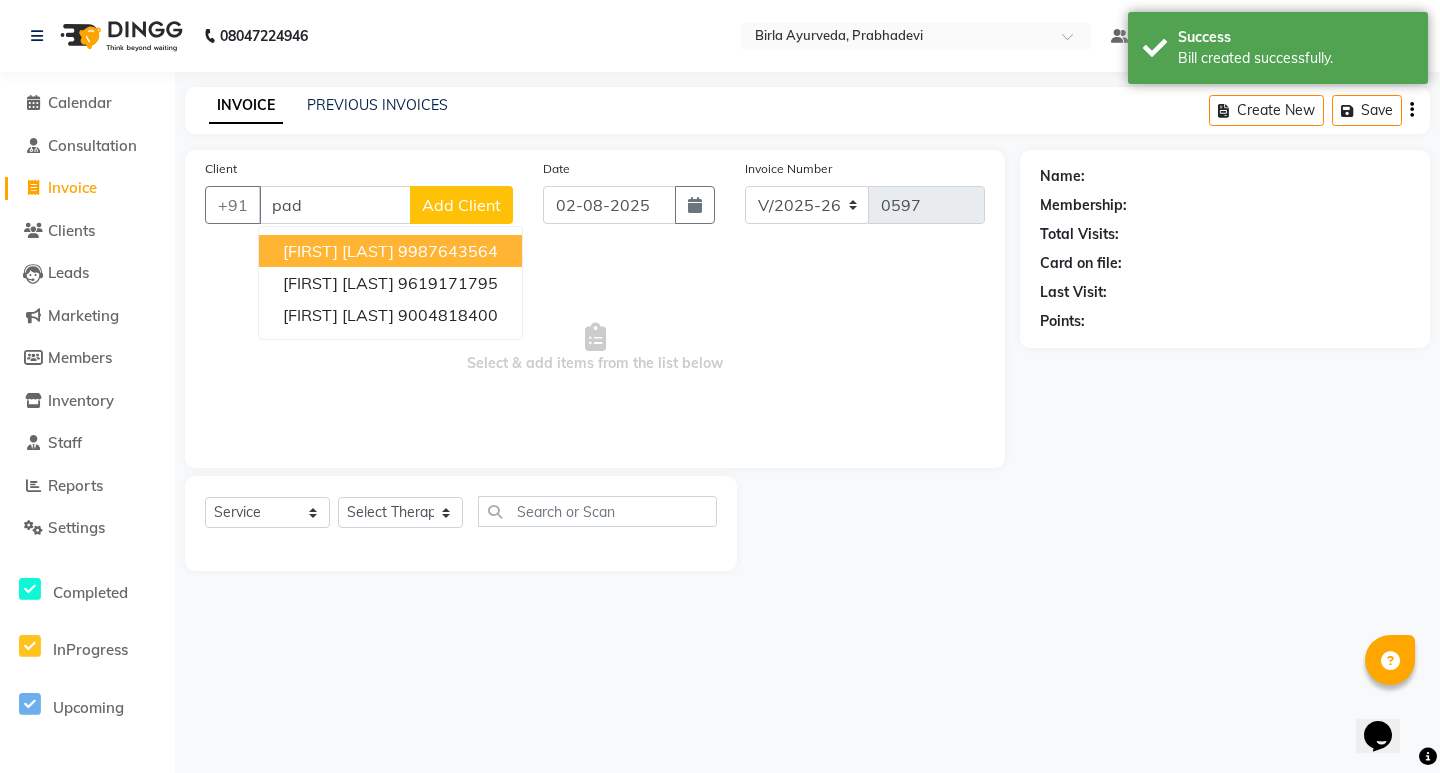 click on "[FIRST] [LAST]" at bounding box center [338, 251] 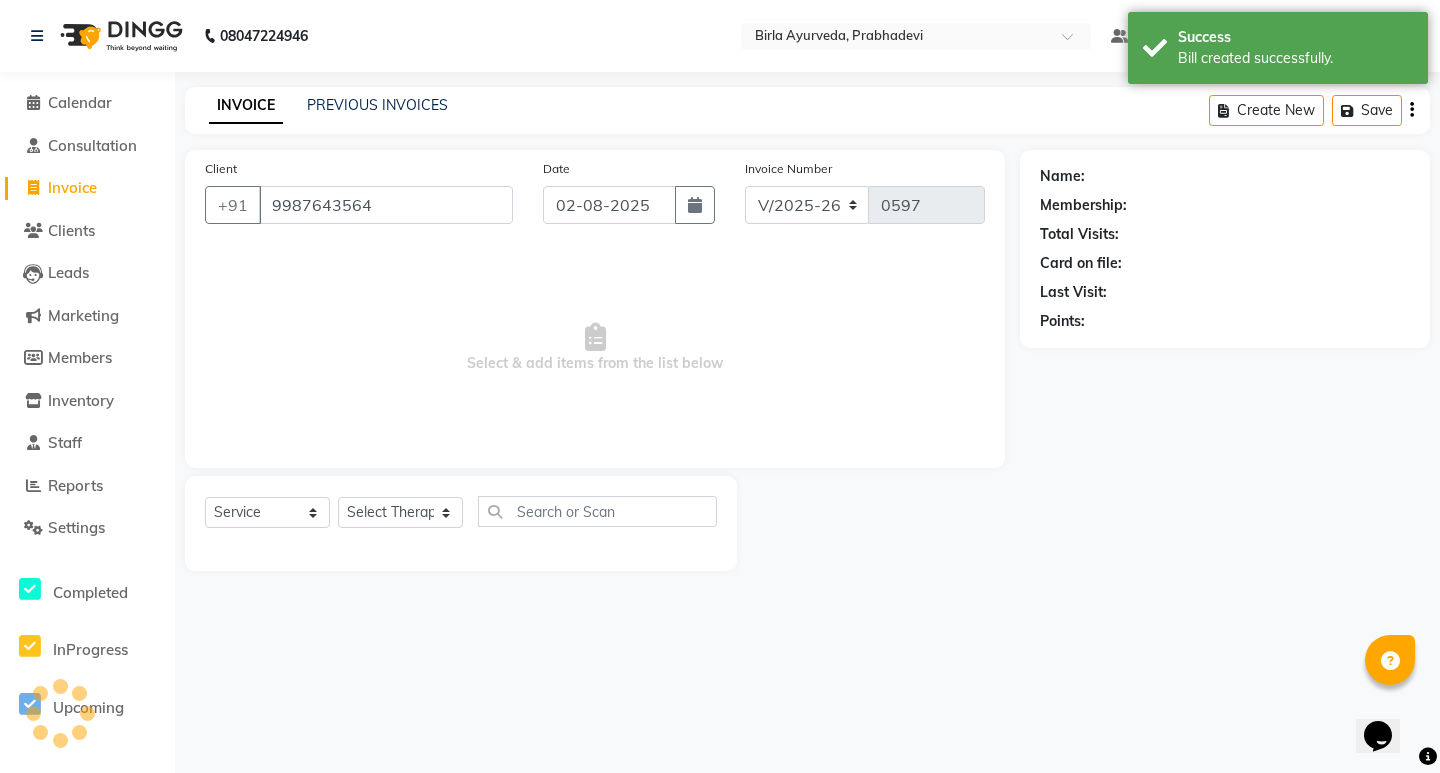 type on "9987643564" 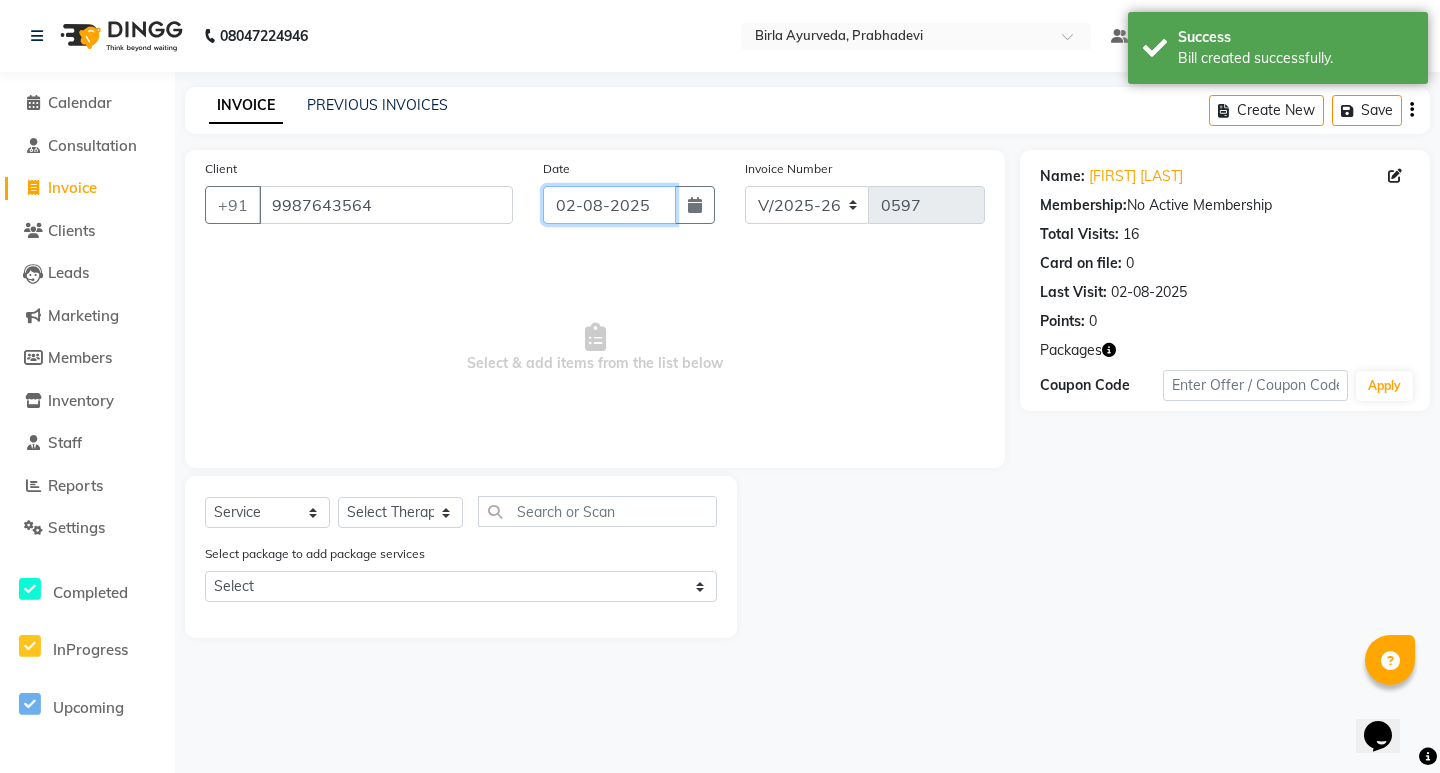click on "02-08-2025" 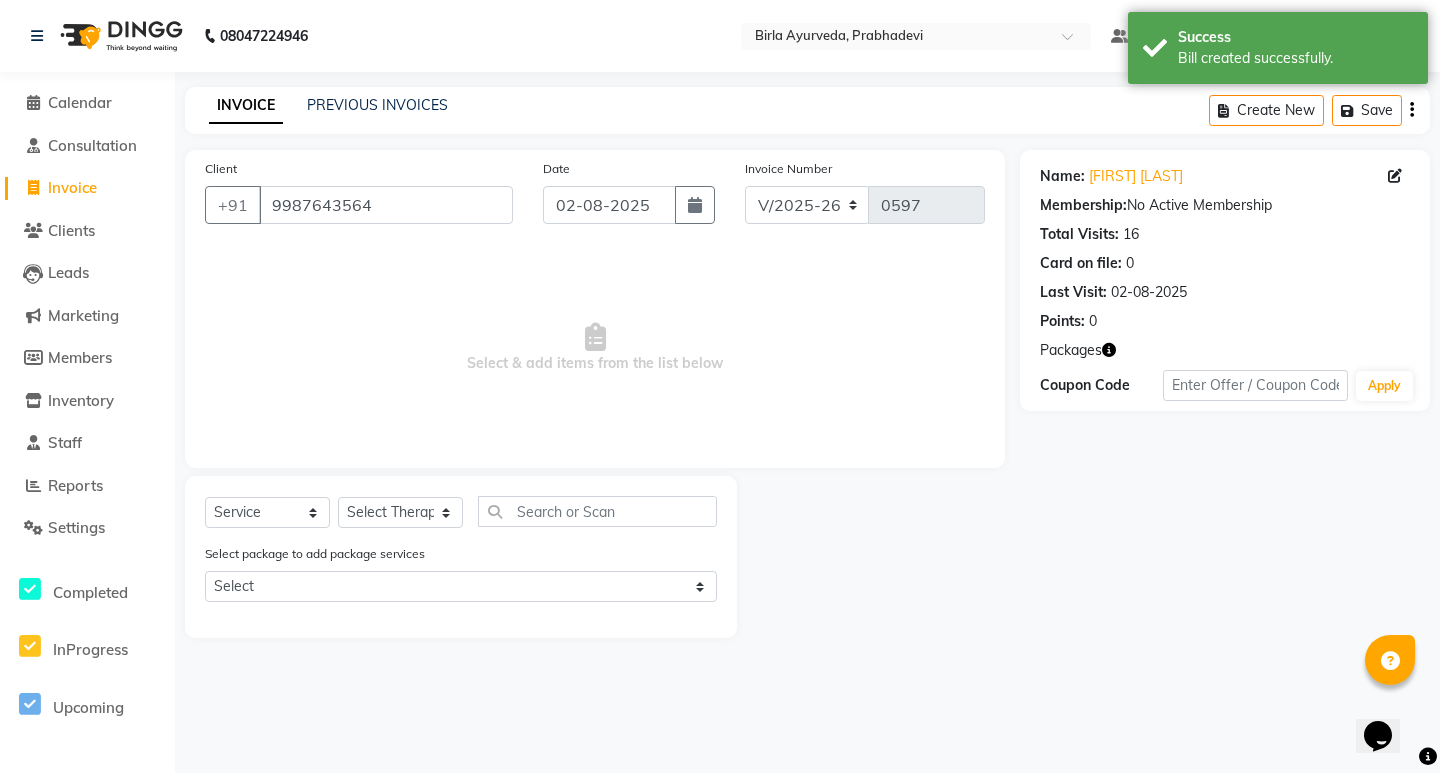 select on "8" 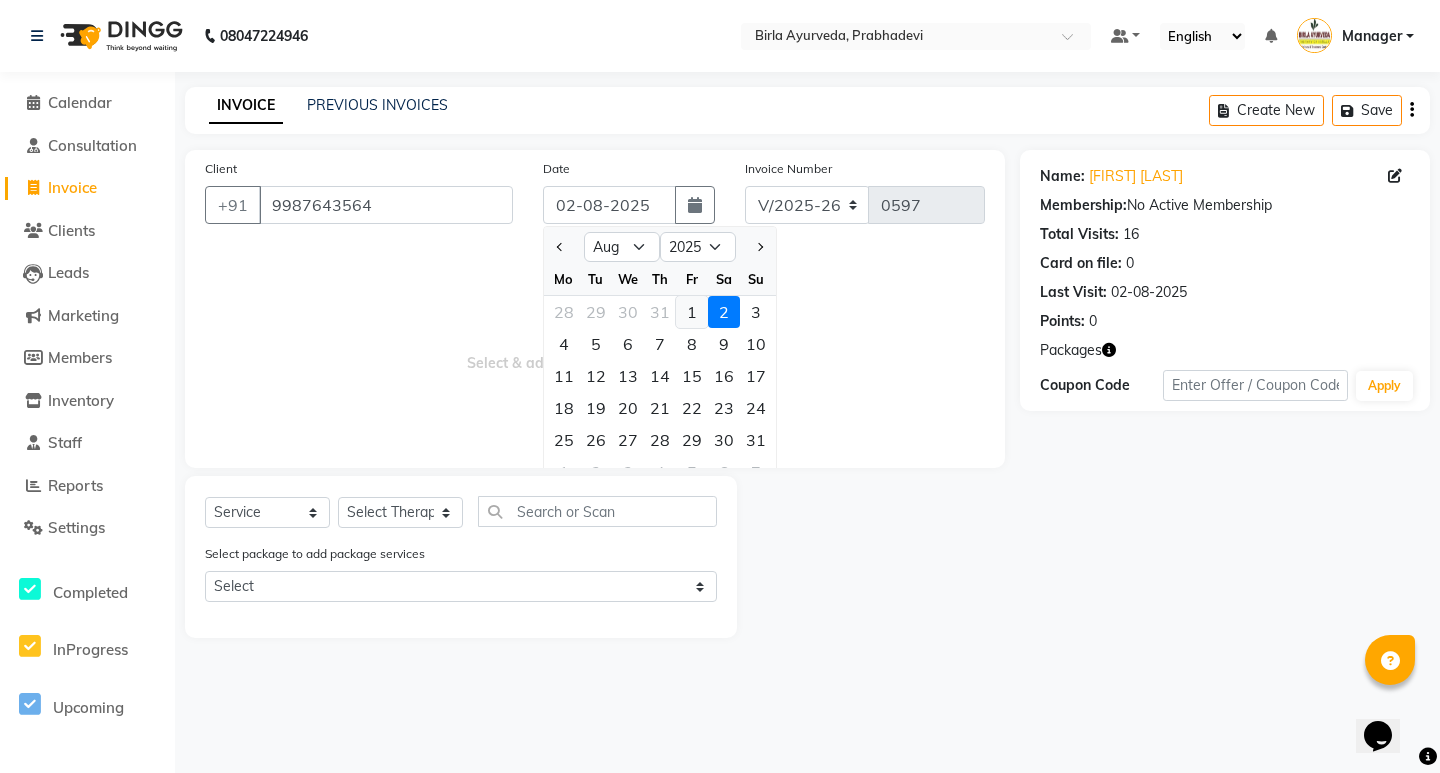 click on "1" 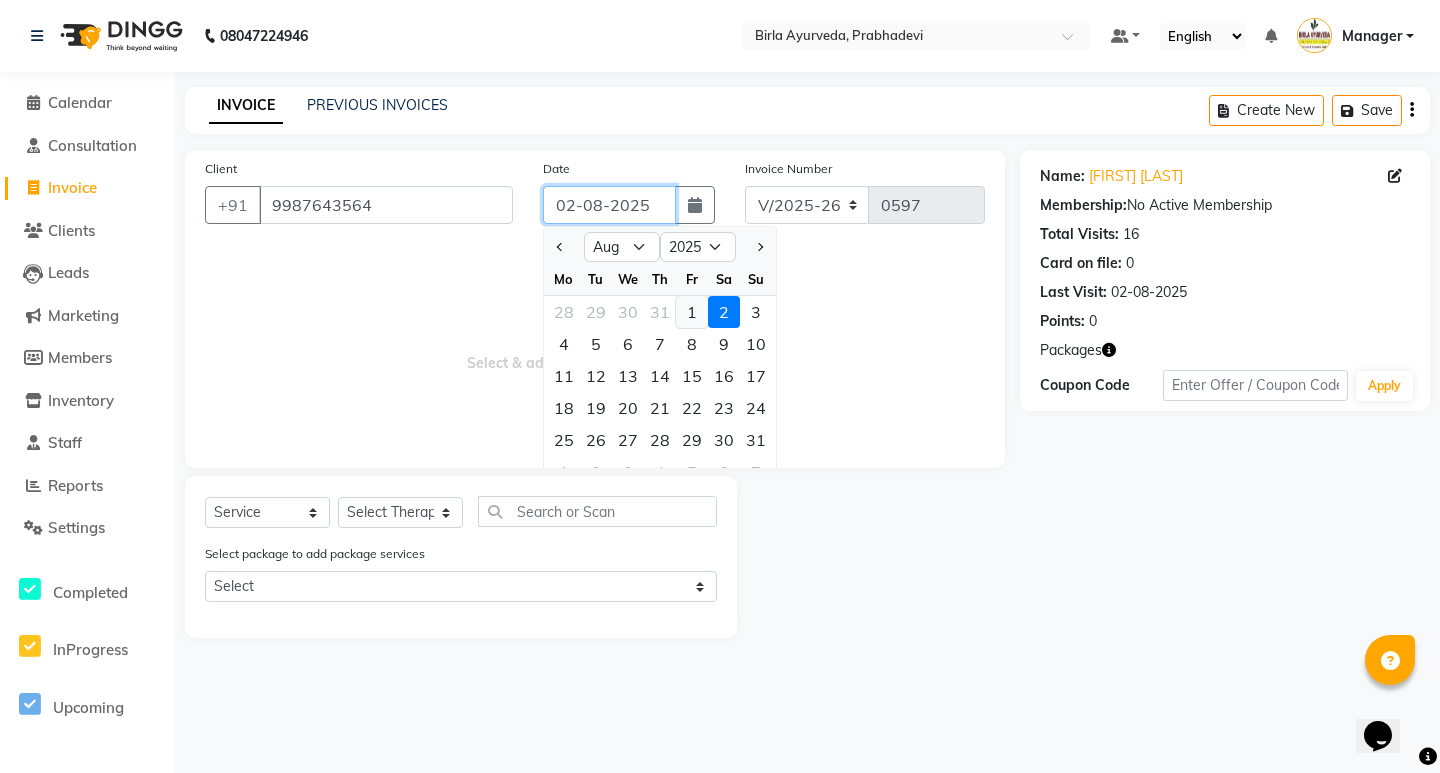 type on "01-08-2025" 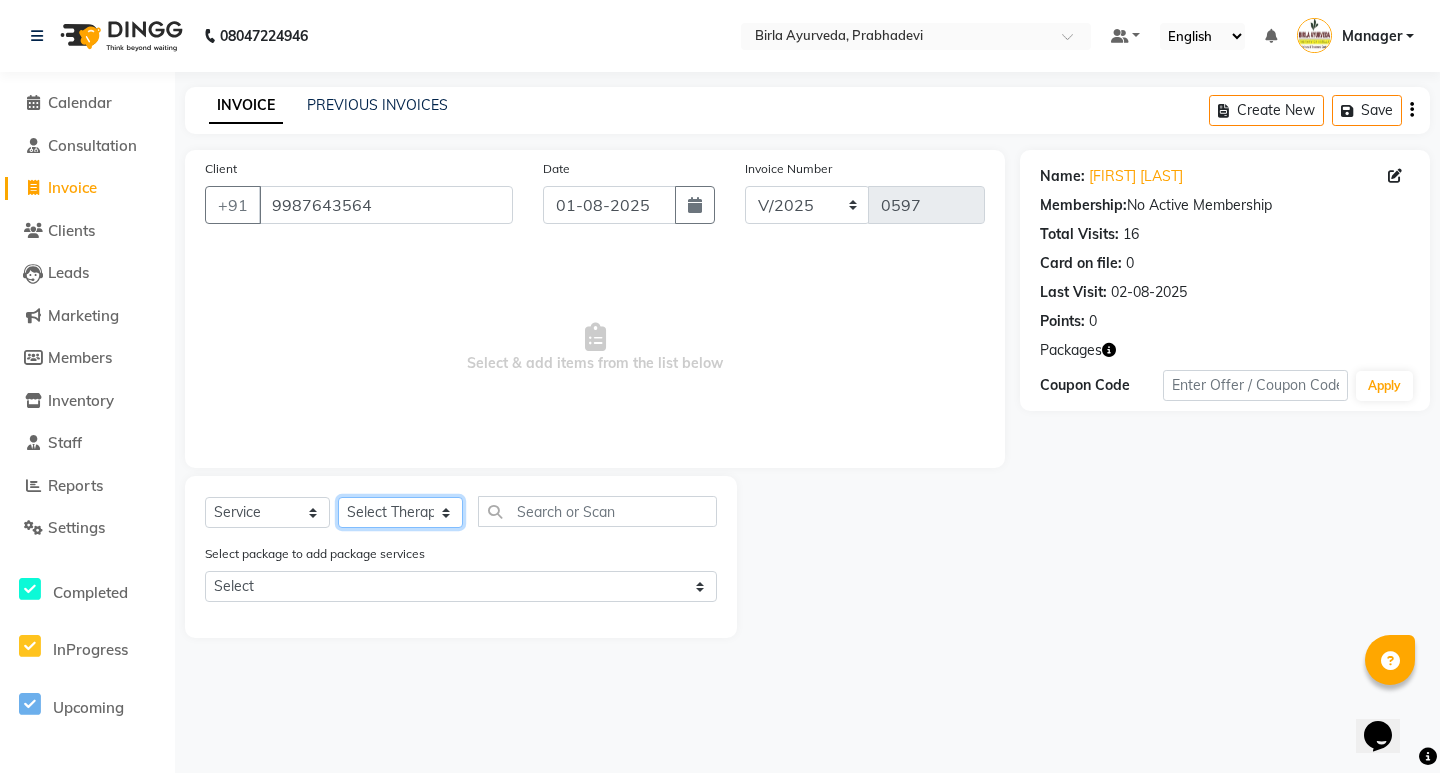 click on "Select Therapist [FIRST] [LAST] [FIRST] [FIRST] [LAST] [FIRST] [LAST] [FIRST] [LAST] [FIRST] [LAST] [FIRST] [LAST] [FIRST] [LAST] [FIRST] [LAST] [FIRST] [LAST] [FIRST] [LAST] [FIRST] [LAST] Dr. [LAST] [LAST] Dr. [LAST] [LAST] Dr. [LAST] [LAST] Dr. [LAST] [LAST] Dr. [LAST] [LAST] [FIRST] [LAST] [FIRST] [LAST] [FIRST] [LAST] [FIRST] [LAST] [FIRST] [LAST] [FIRST] [LAST] [FIRST] [LAST] [FIRST] [LAST] [FIRST] [LAST] [FIRST] [LAST] [FIRST] [LAST] [FIRST] [LAST] [FIRST] [LAST] [FIRST] [LAST] [FIRST] [LAST] [FIRST] [LAST] [FIRST] [LAST] [FIRST] [LAST] [FIRST] [LAST] [FIRST] [LAST] [FIRST] [LAST] [FIRST] [LAST] [FIRST] [LAST]" 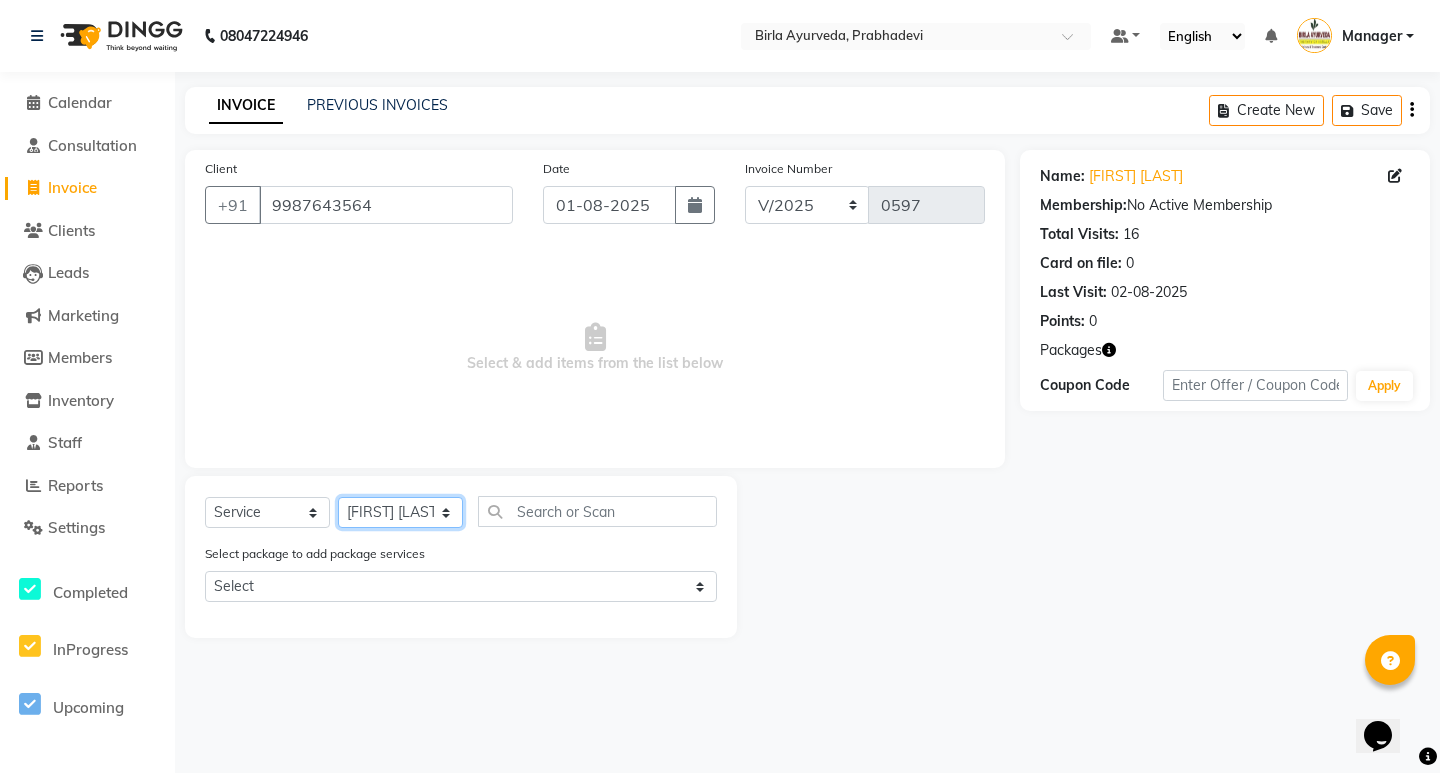 click on "Select Therapist [FIRST] [LAST] [FIRST] [FIRST] [LAST] [FIRST] [LAST] [FIRST] [LAST] [FIRST] [LAST] [FIRST] [LAST] [FIRST] [LAST] [FIRST] [LAST] [FIRST] [LAST] [FIRST] [LAST] [FIRST] [LAST] Dr. [LAST] [LAST] Dr. [LAST] [LAST] Dr. [LAST] [LAST] Dr. [LAST] [LAST] Dr. [LAST] [LAST] [FIRST] [LAST] [FIRST] [LAST] [FIRST] [LAST] [FIRST] [LAST] [FIRST] [LAST] [FIRST] [LAST] [FIRST] [LAST] [FIRST] [LAST] [FIRST] [LAST] [FIRST] [LAST] [FIRST] [LAST] [FIRST] [LAST] [FIRST] [LAST] [FIRST] [LAST] [FIRST] [LAST] [FIRST] [LAST] [FIRST] [LAST] [FIRST] [LAST] [FIRST] [LAST] [FIRST] [LAST] [FIRST] [LAST] [FIRST] [LAST] [FIRST] [LAST]" 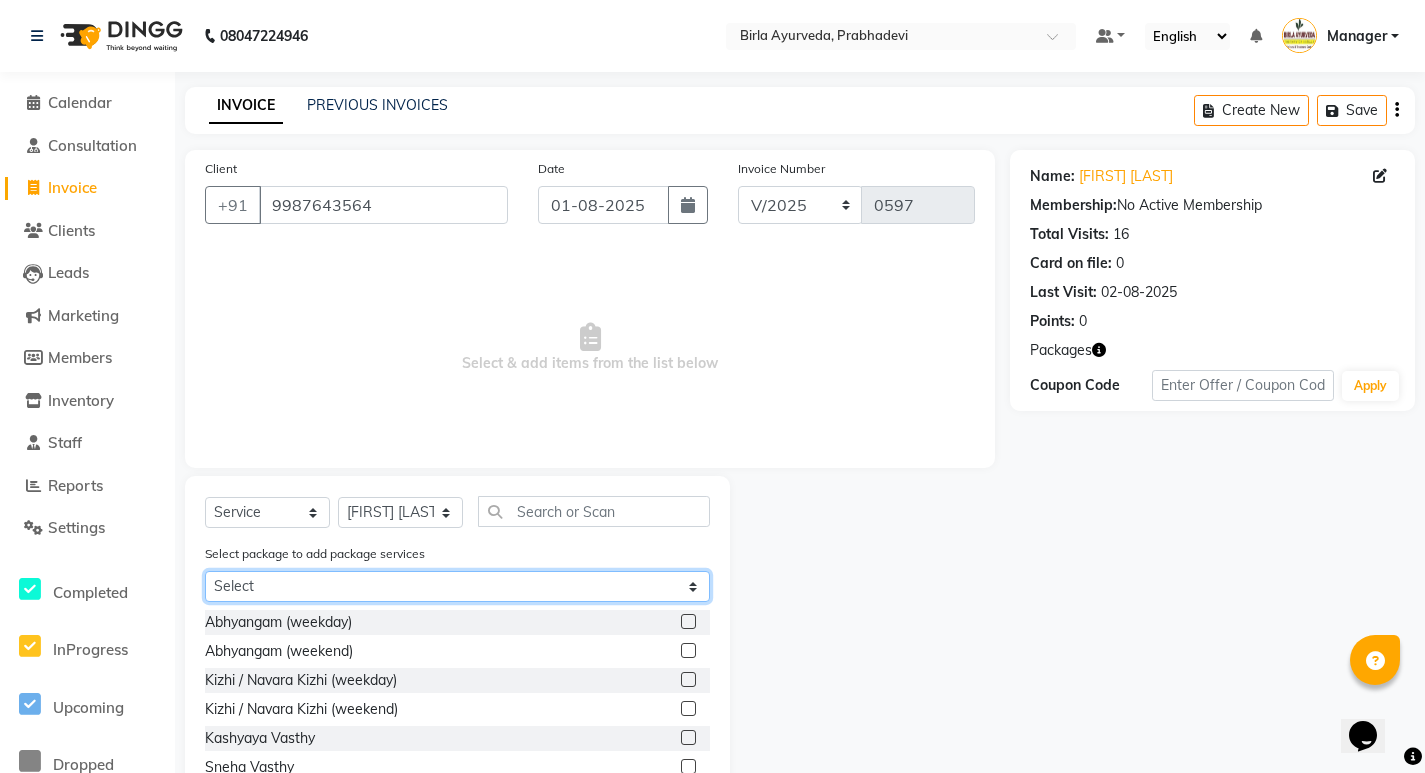 click on "Select Lepam Padma Treatment Padma Treatment Padma Treatment" 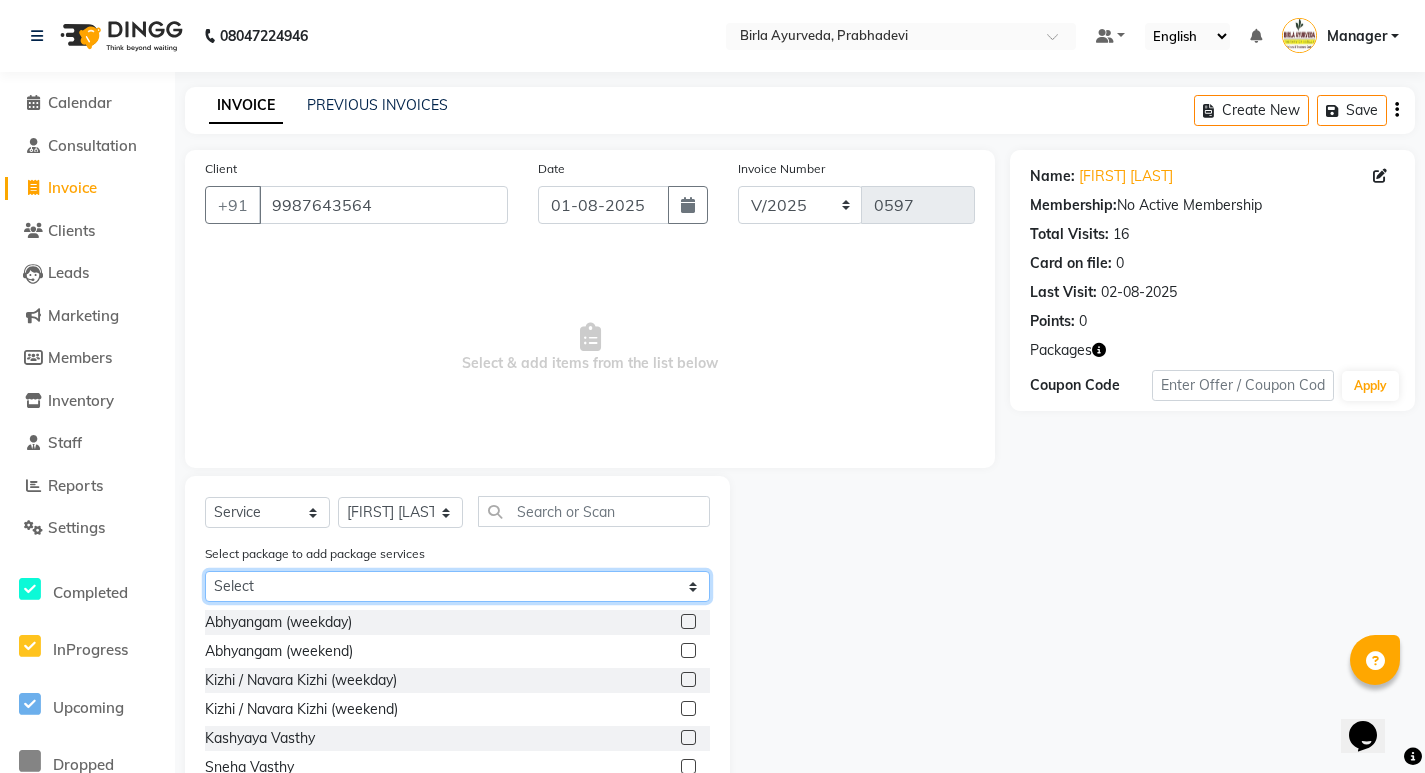 select on "2: Object" 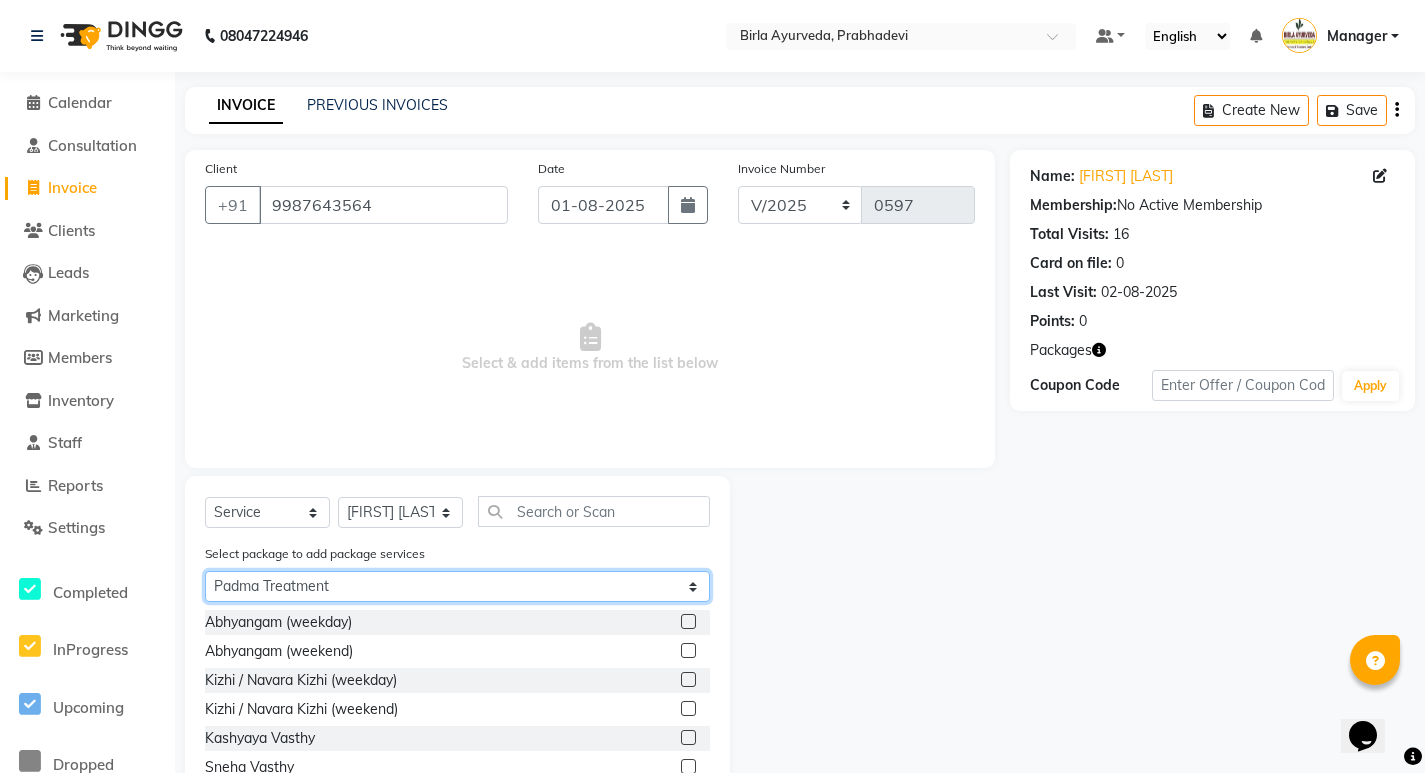 click on "Select Lepam Padma Treatment Padma Treatment Padma Treatment" 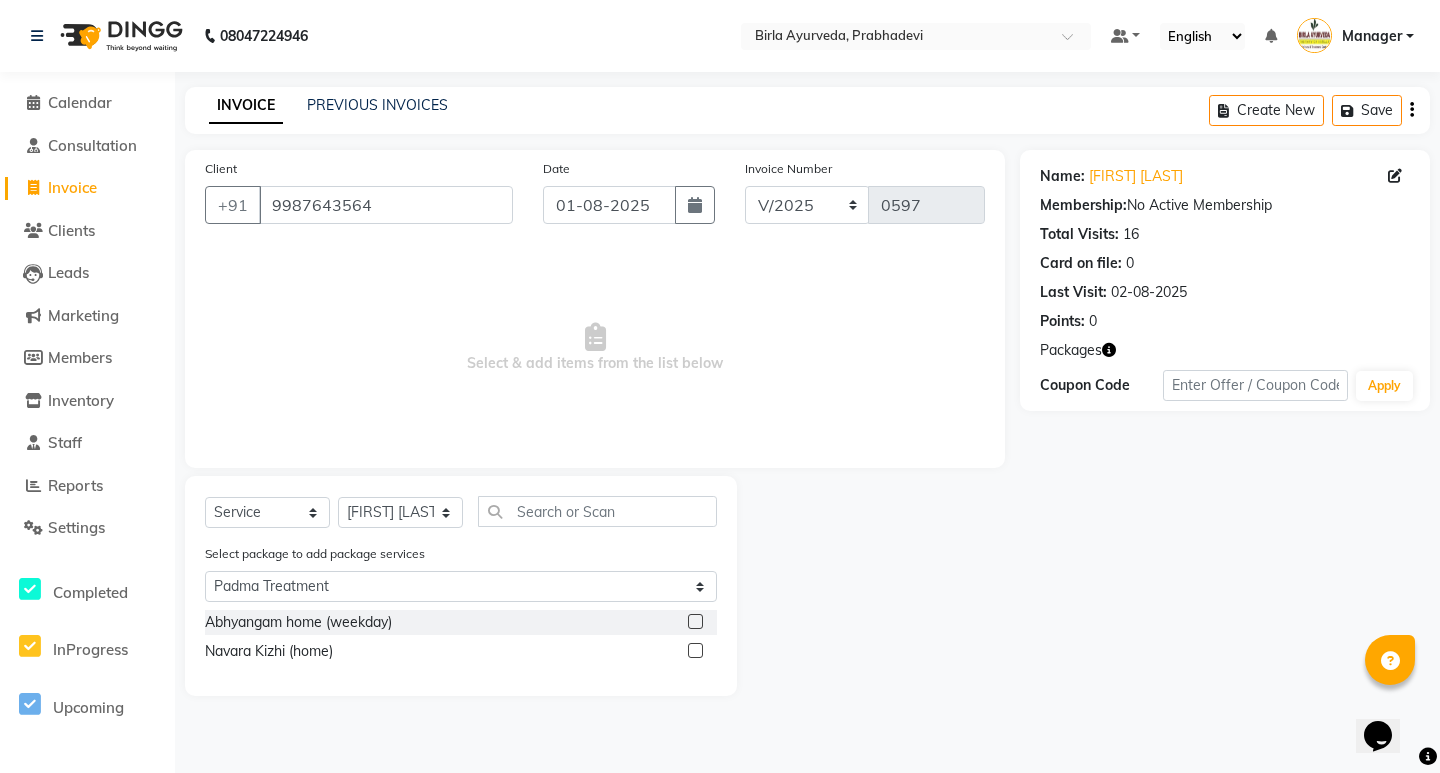 click 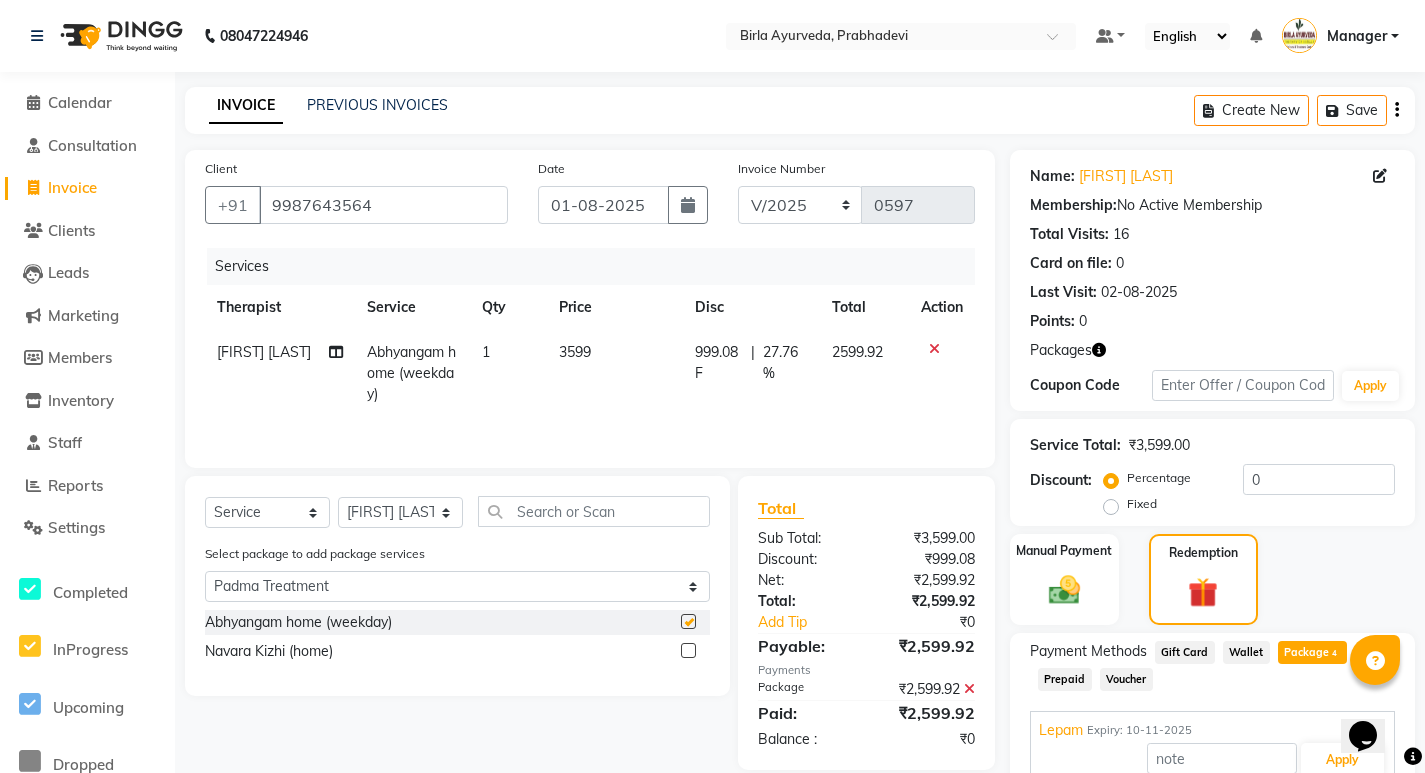 checkbox on "false" 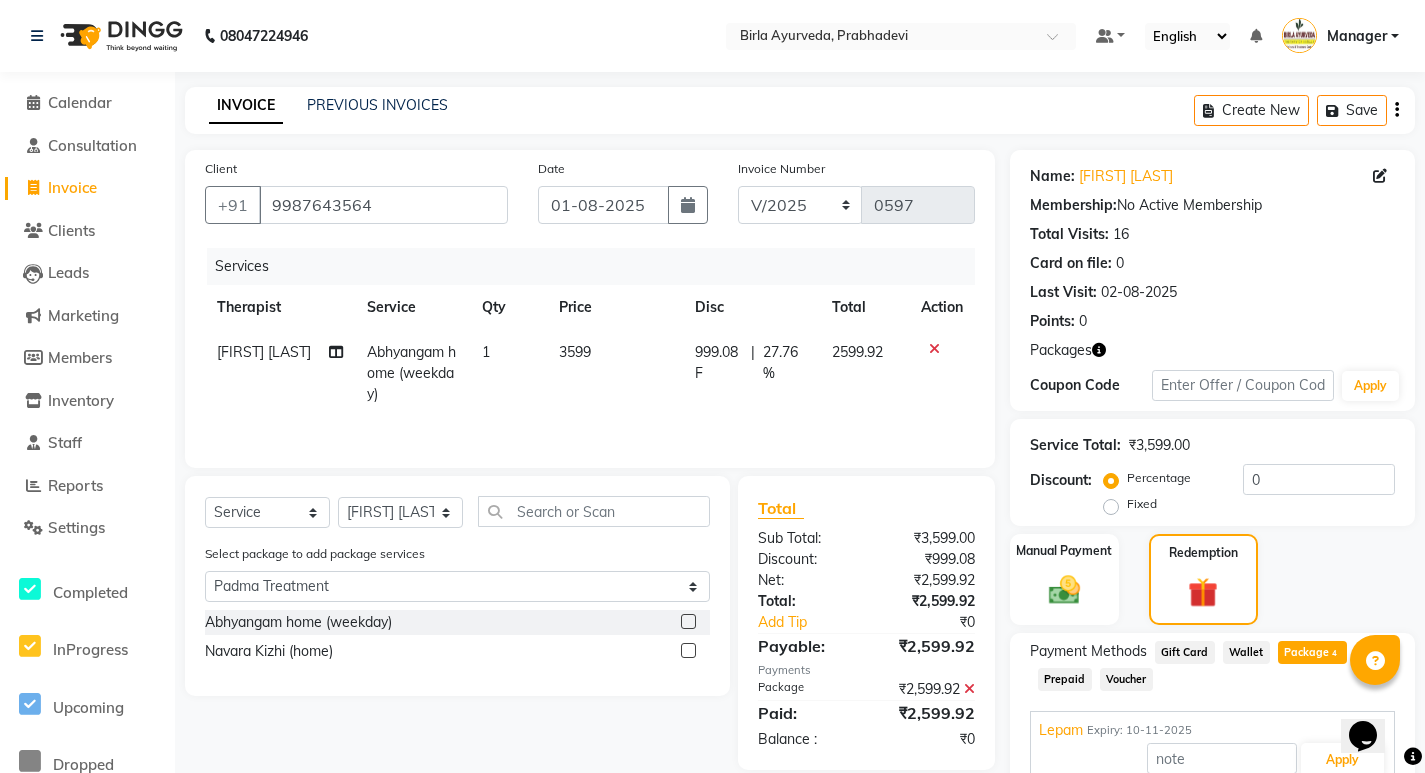 click 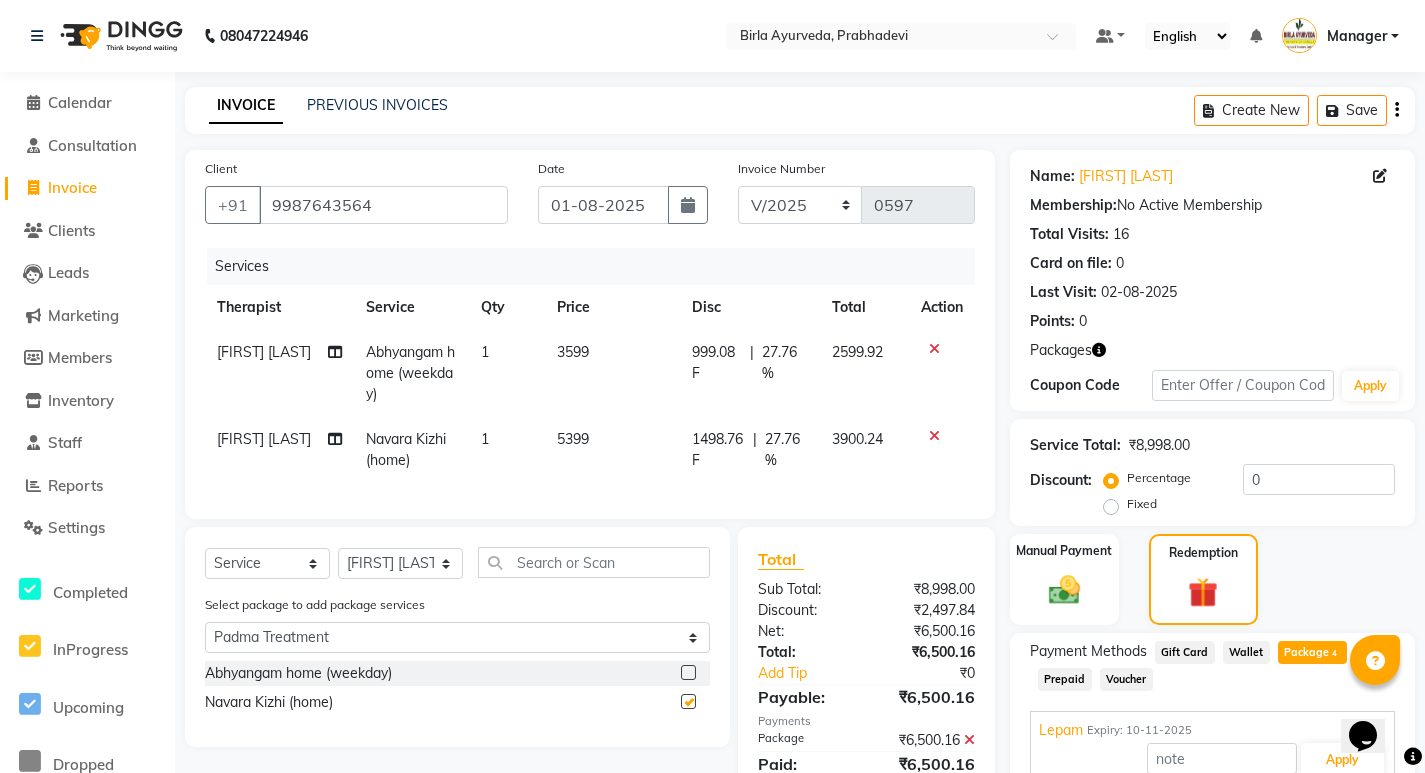 checkbox on "false" 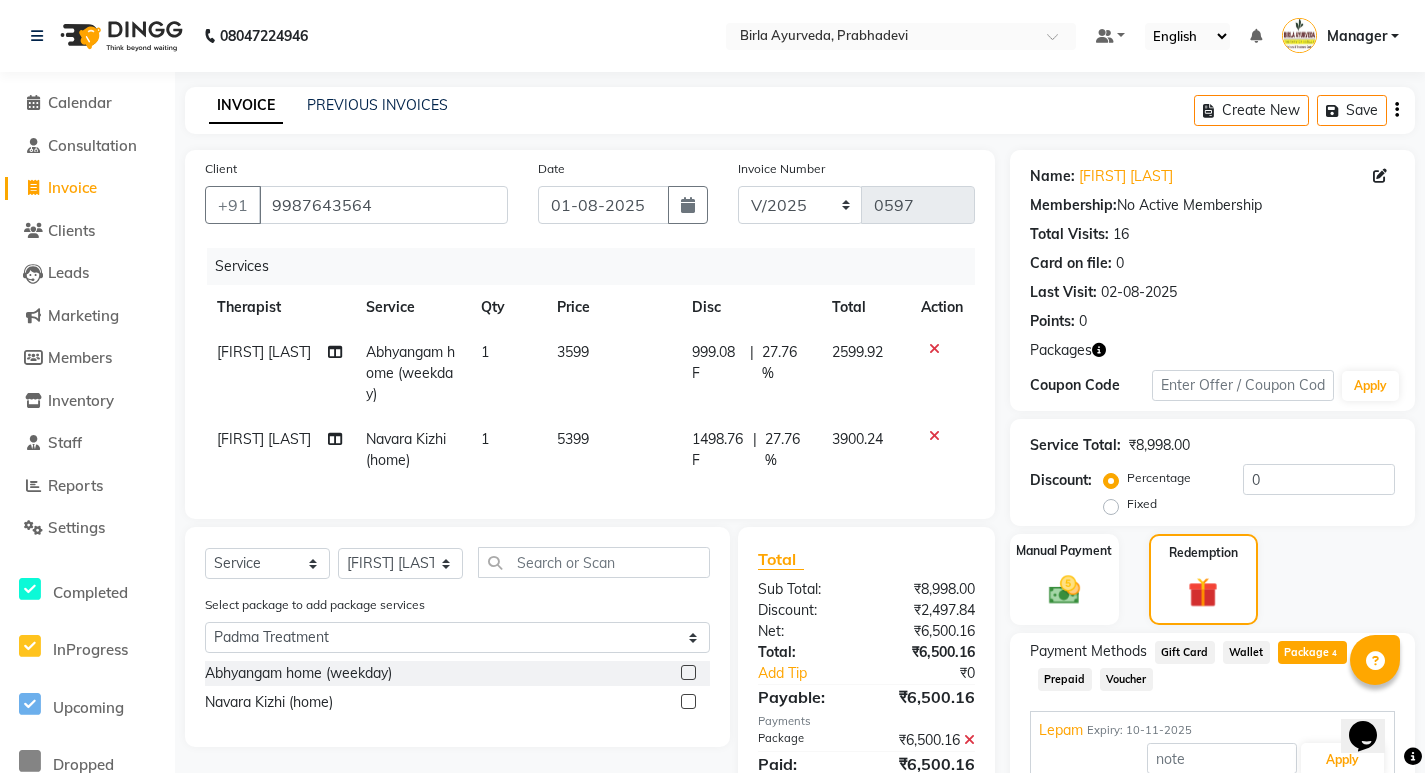 scroll, scrollTop: 200, scrollLeft: 0, axis: vertical 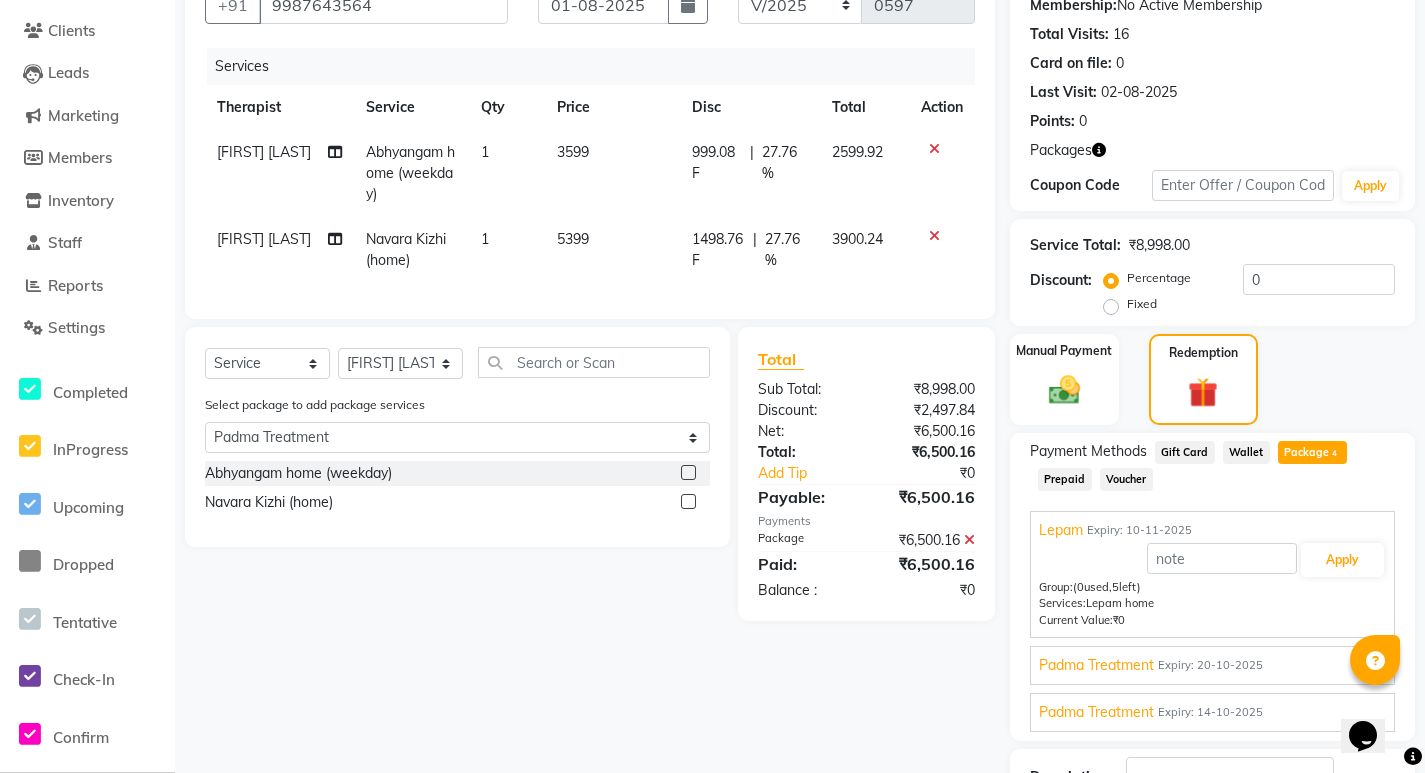 click on "Padma Treatment Expiry: 20-10-2025  Applied  Group:   (4  used,  1  left)  Services:   Abhyangam home (weekday)   Group:   (4  used,  1  left)  Services:   Navara Kizhi (home)   Current Value:  ₹0" at bounding box center (1212, 665) 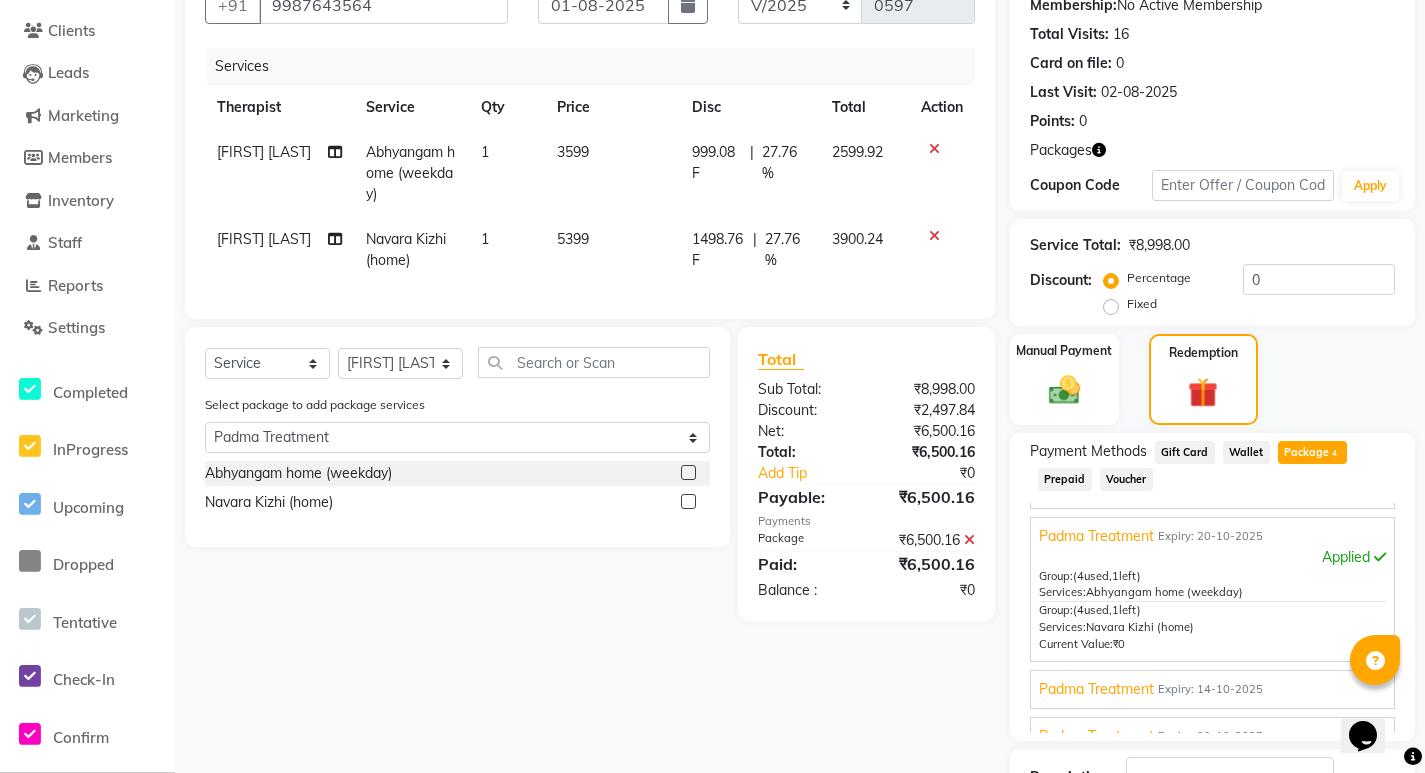 scroll, scrollTop: 64, scrollLeft: 0, axis: vertical 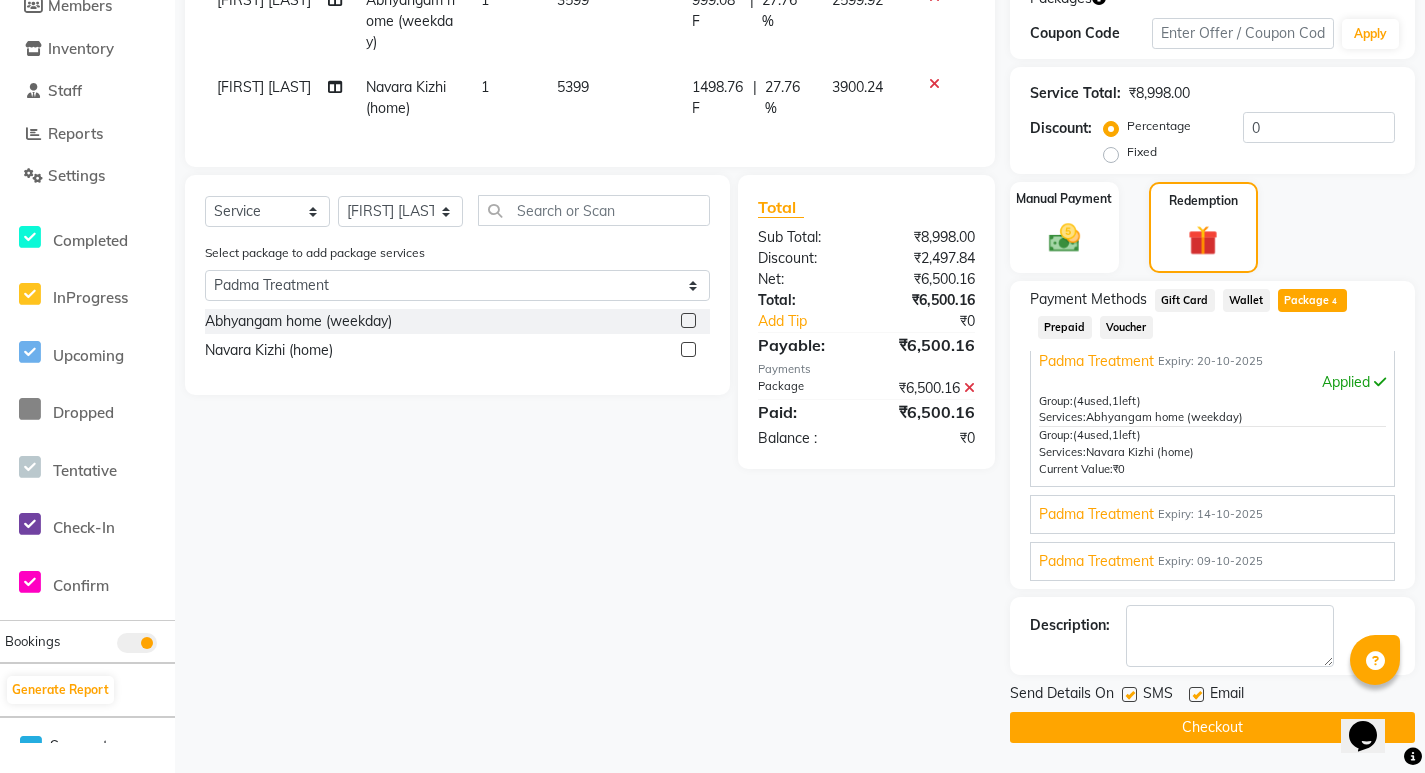 click on "Checkout" 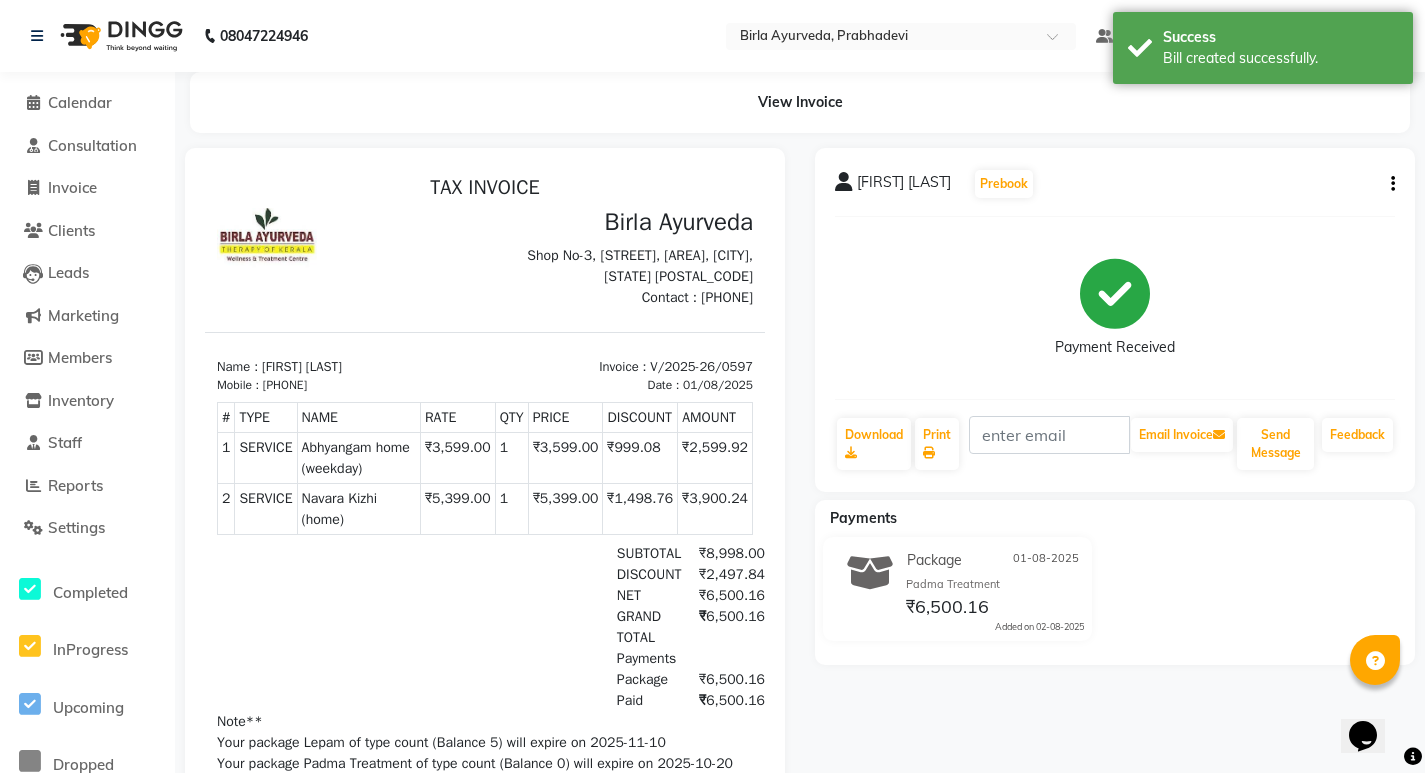 scroll, scrollTop: 0, scrollLeft: 0, axis: both 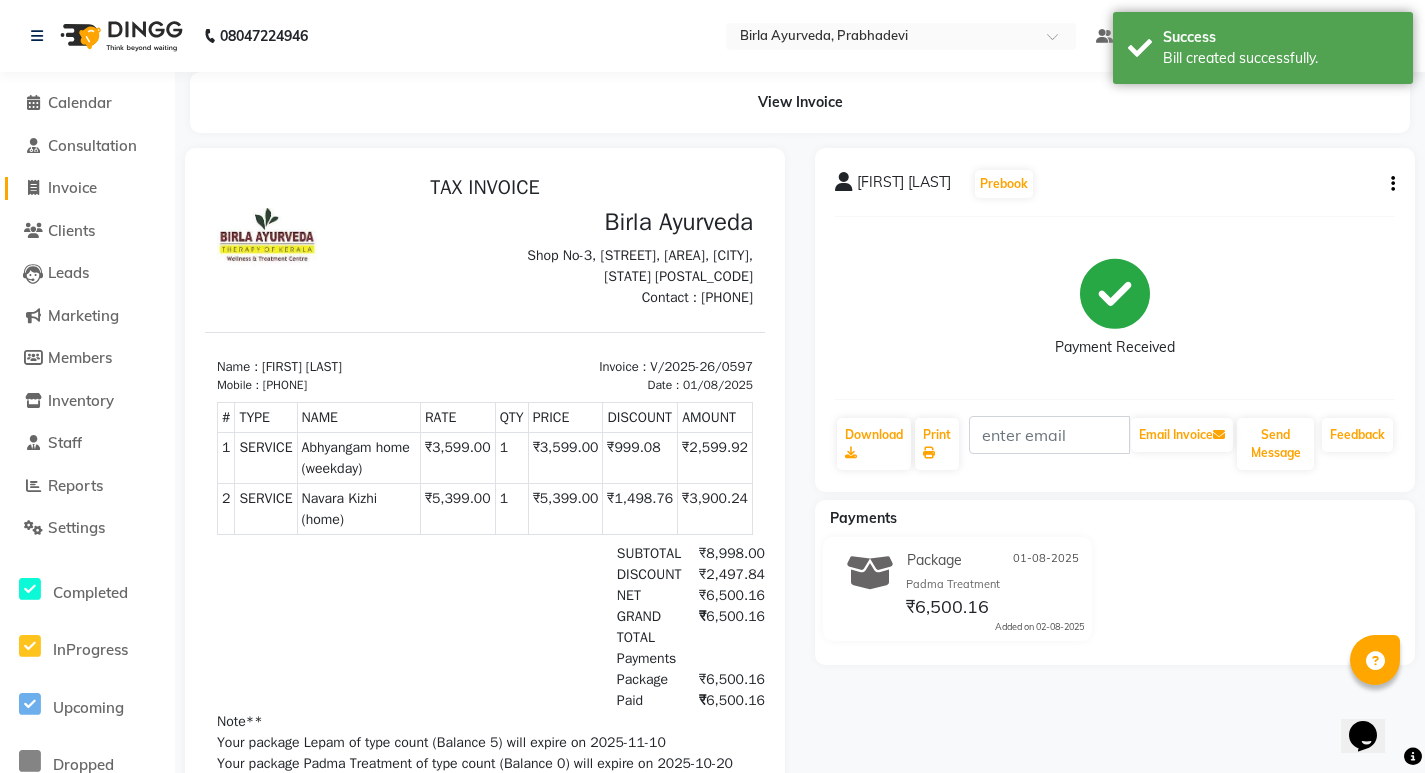 click on "Invoice" 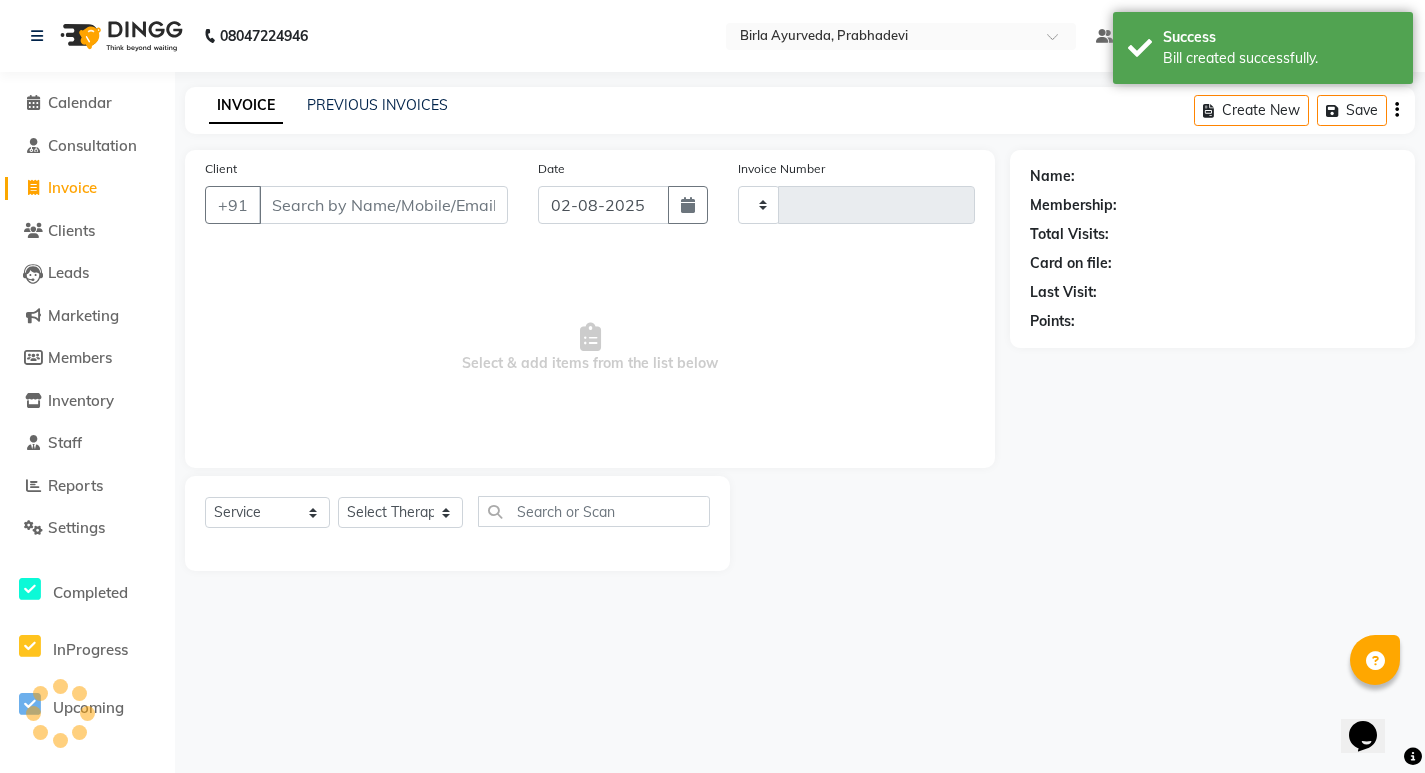 type on "0598" 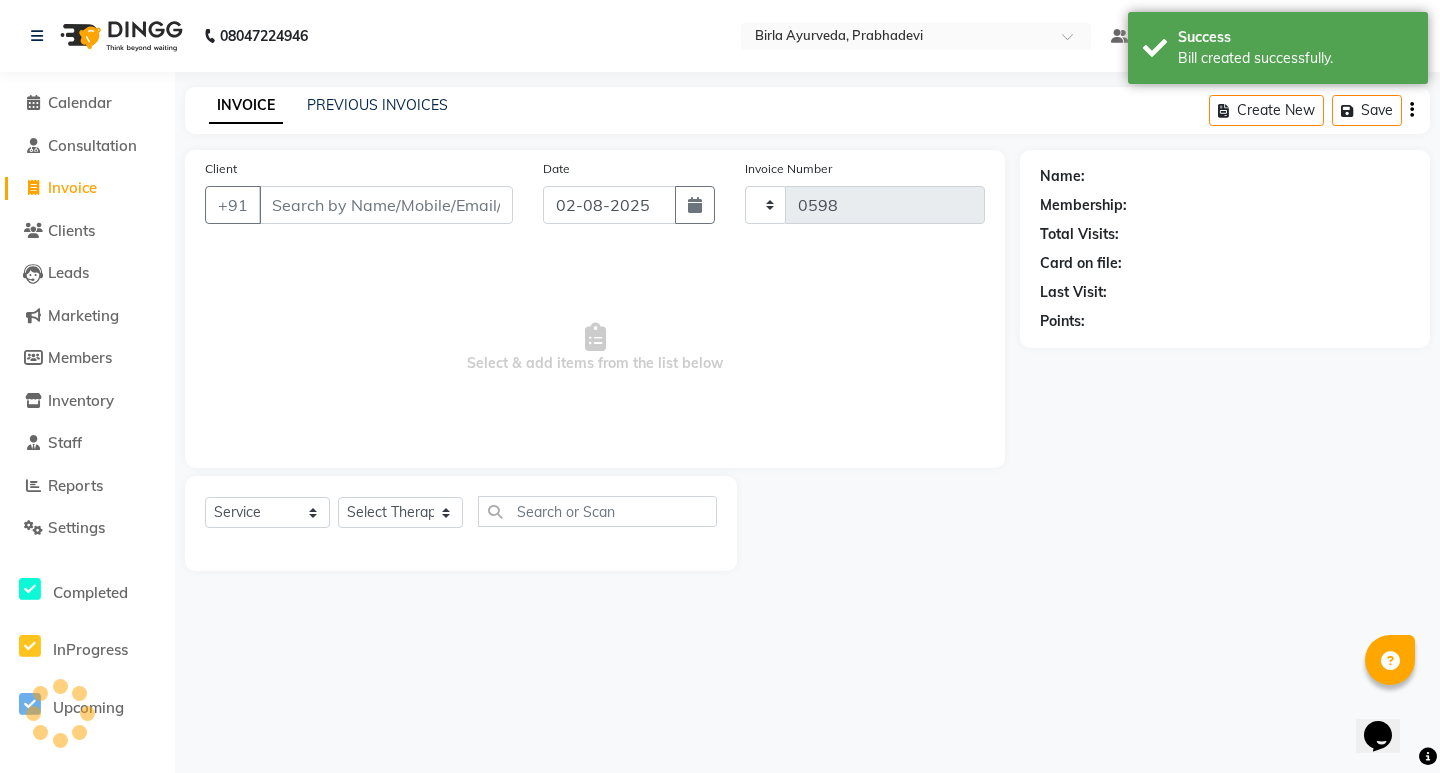 select on "6818" 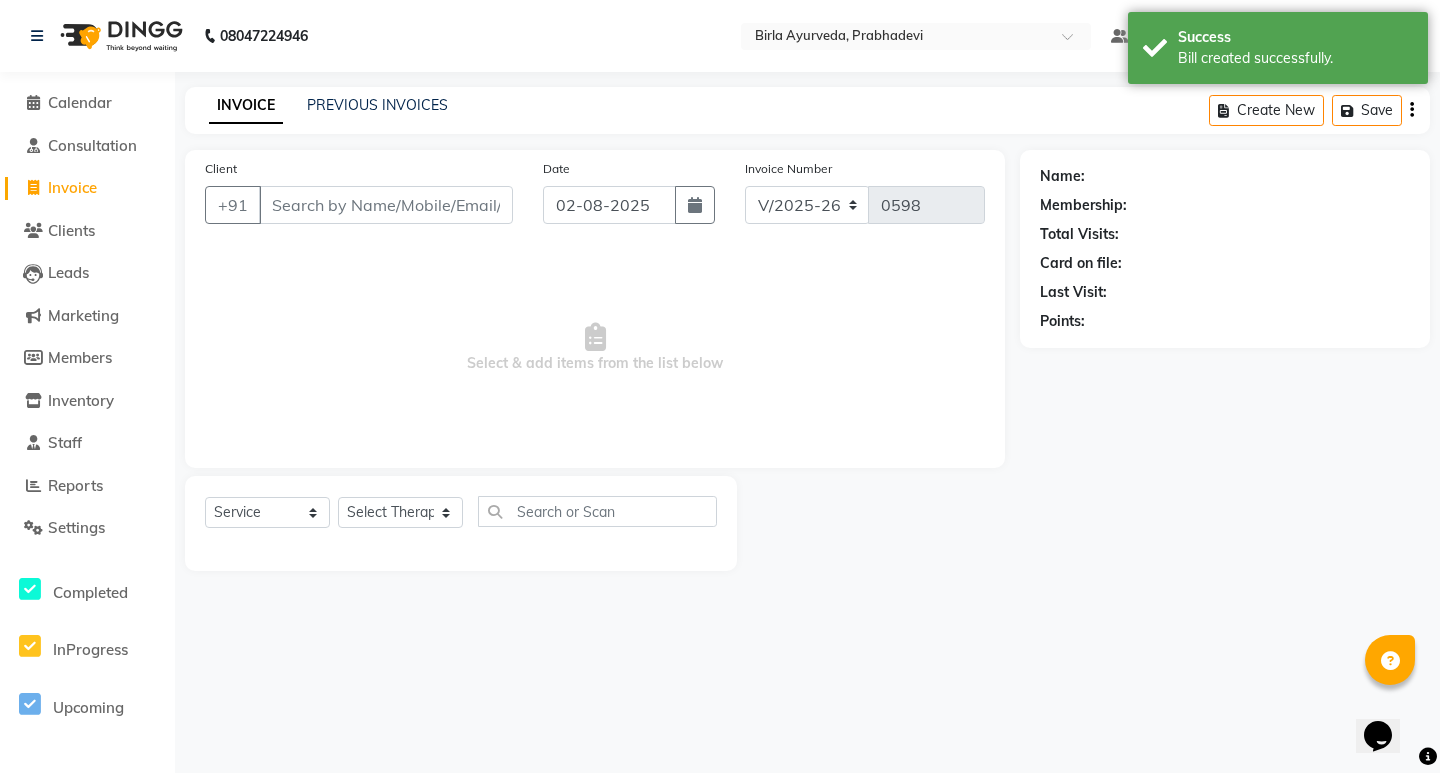 click on "Client" at bounding box center [386, 205] 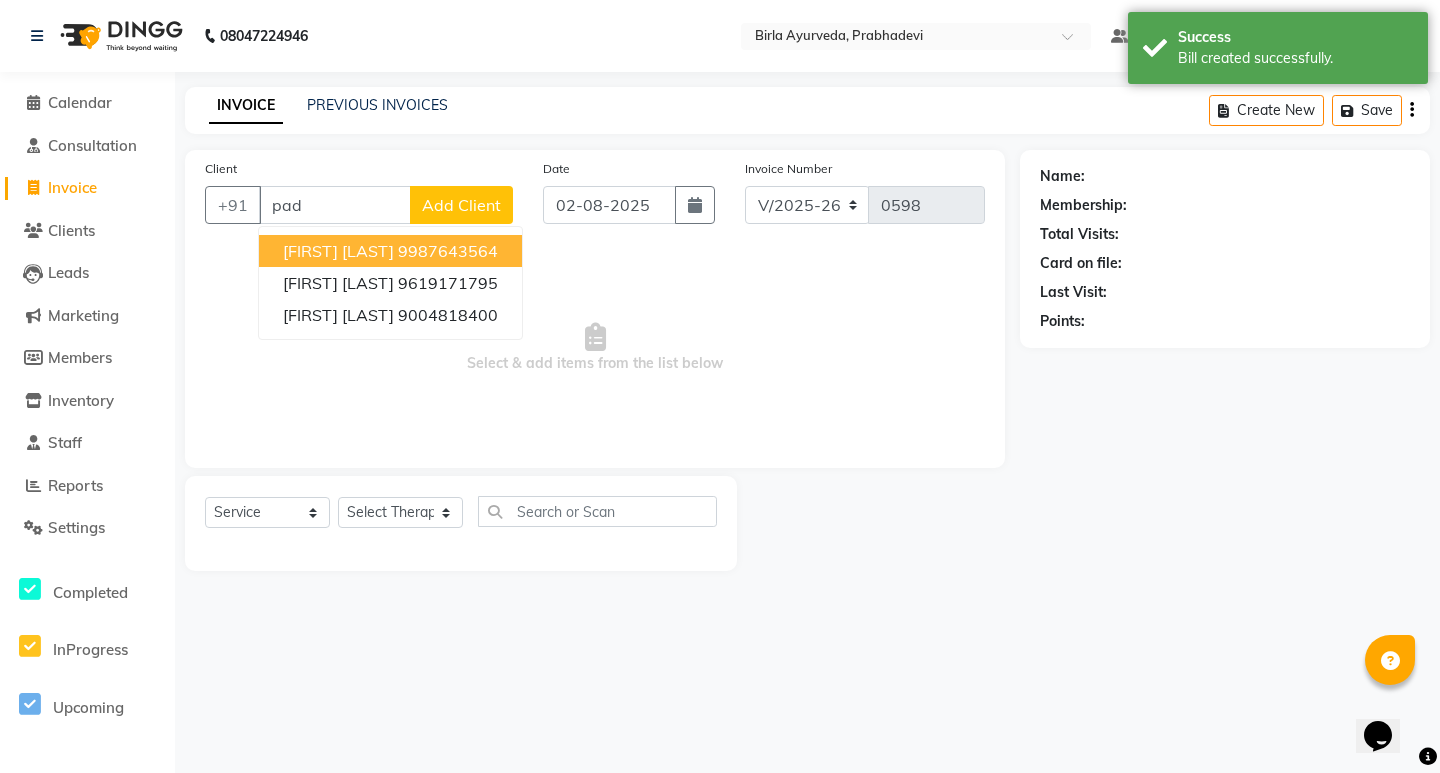 click on "[FIRST] [LAST]" at bounding box center [338, 251] 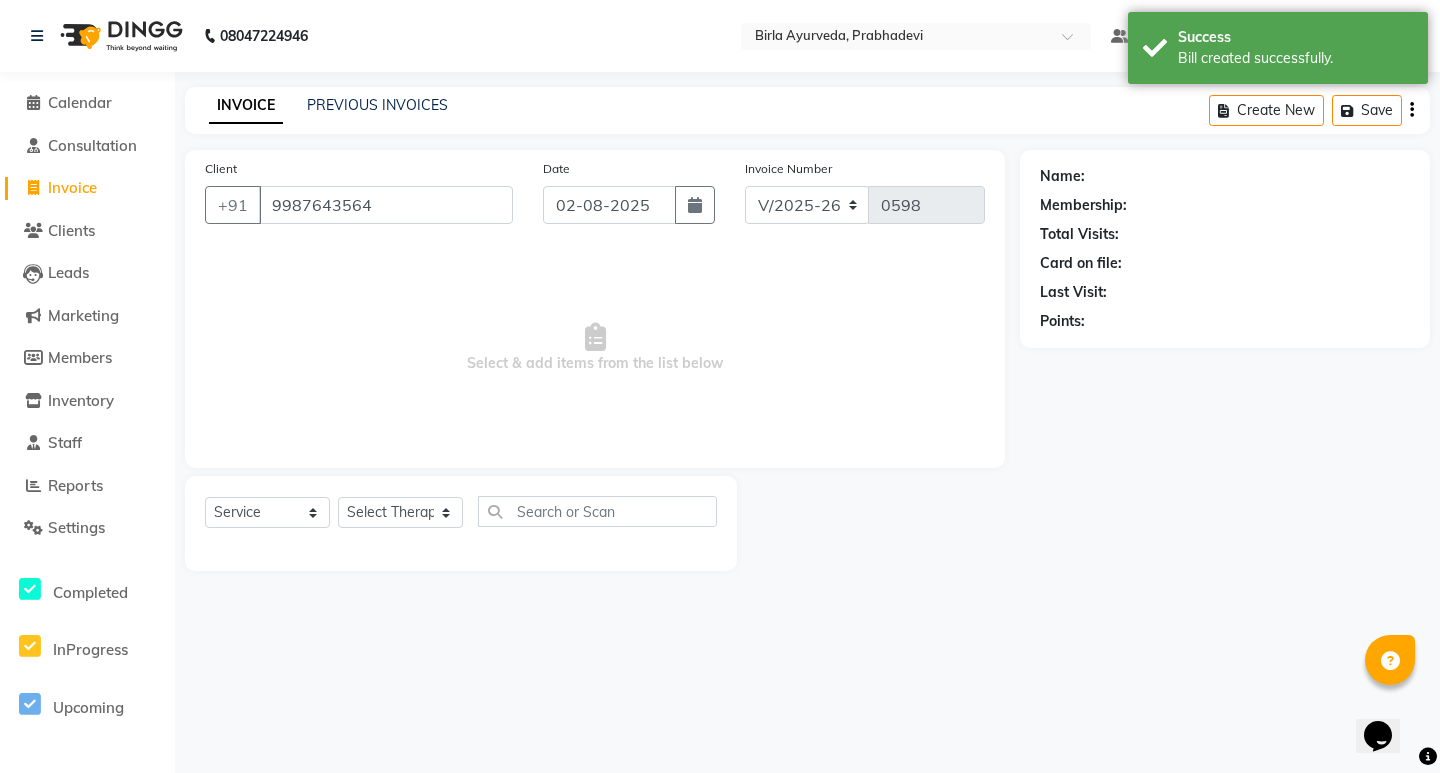 type on "9987643564" 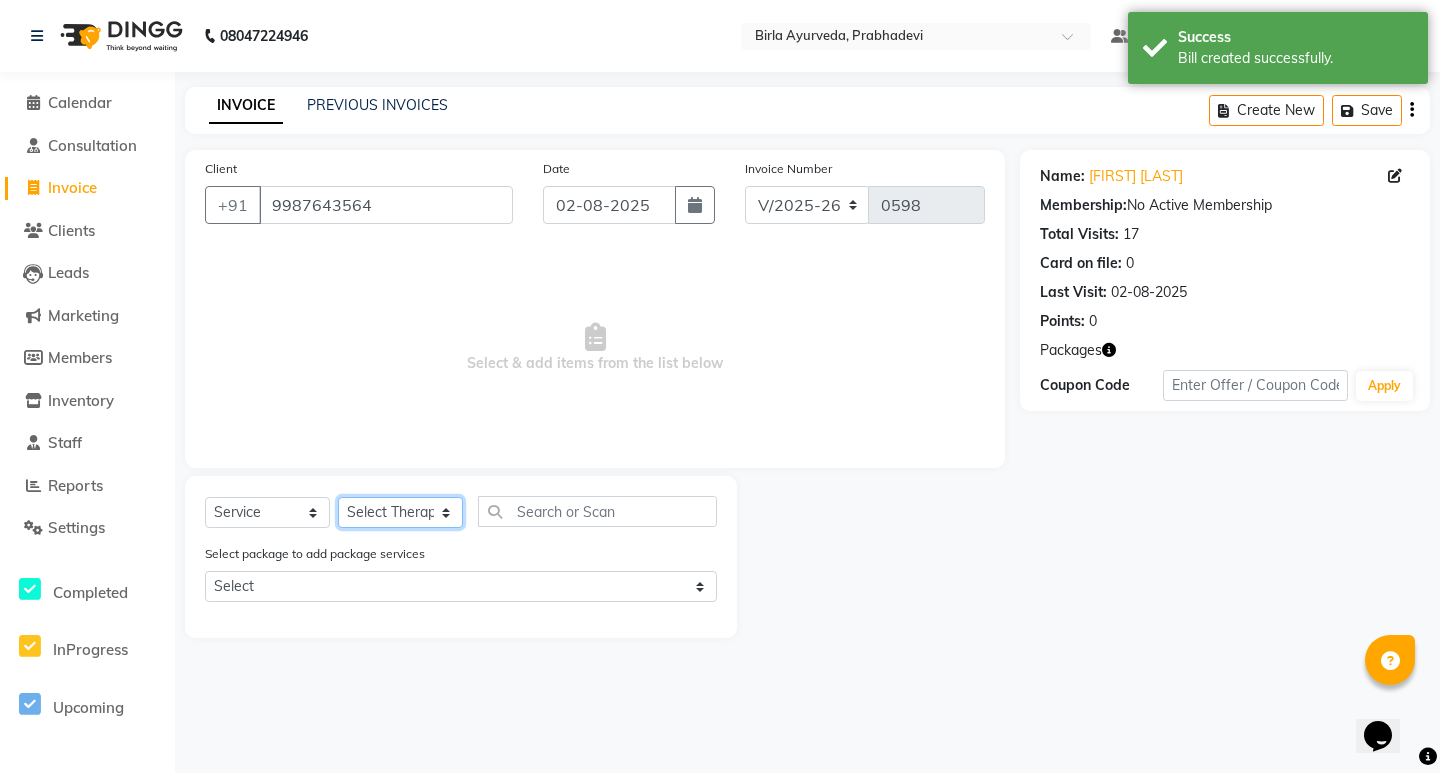 click on "Select Therapist [FIRST] [LAST] [FIRST] [FIRST] [LAST] [FIRST] [LAST] [FIRST] [LAST] [FIRST] [LAST] [FIRST] [LAST] [FIRST] [LAST] [FIRST] [LAST] [FIRST] [LAST] [FIRST] [LAST] [FIRST] [LAST] Dr. [LAST] [LAST] Dr. [LAST] [LAST] Dr. [LAST] [LAST] Dr. [LAST] [LAST] Dr. [LAST] [LAST] [FIRST] [LAST] [FIRST] [LAST] [FIRST] [LAST] [FIRST] [LAST] [FIRST] [LAST] [FIRST] [LAST] [FIRST] [LAST] [FIRST] [LAST] [FIRST] [LAST] [FIRST] [LAST] [FIRST] [LAST] [FIRST] [LAST] [FIRST] [LAST] [FIRST] [LAST] [FIRST] [LAST] [FIRST] [LAST] [FIRST] [LAST] [FIRST] [LAST] [FIRST] [LAST] [FIRST] [LAST] [FIRST] [LAST] [FIRST] [LAST] [FIRST] [LAST]" 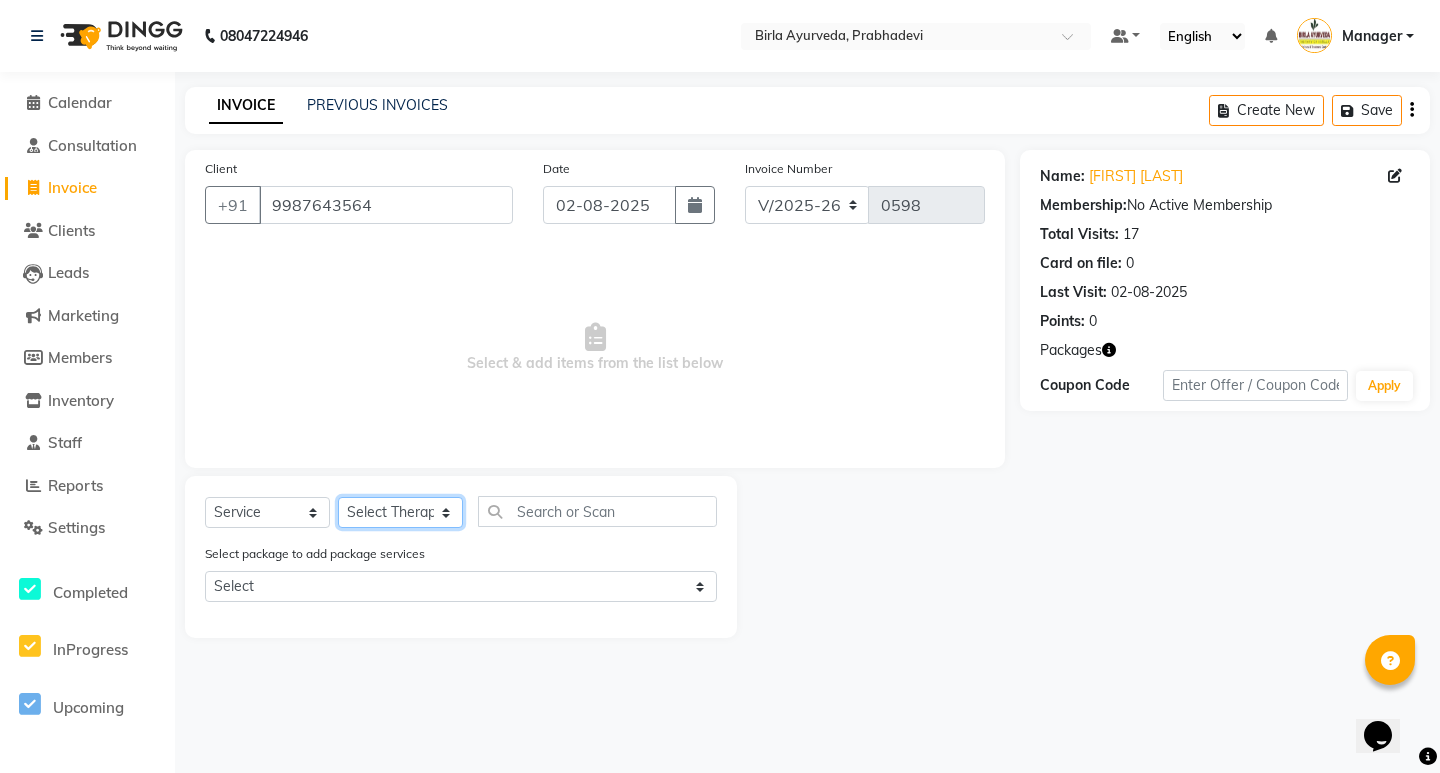 select on "56970" 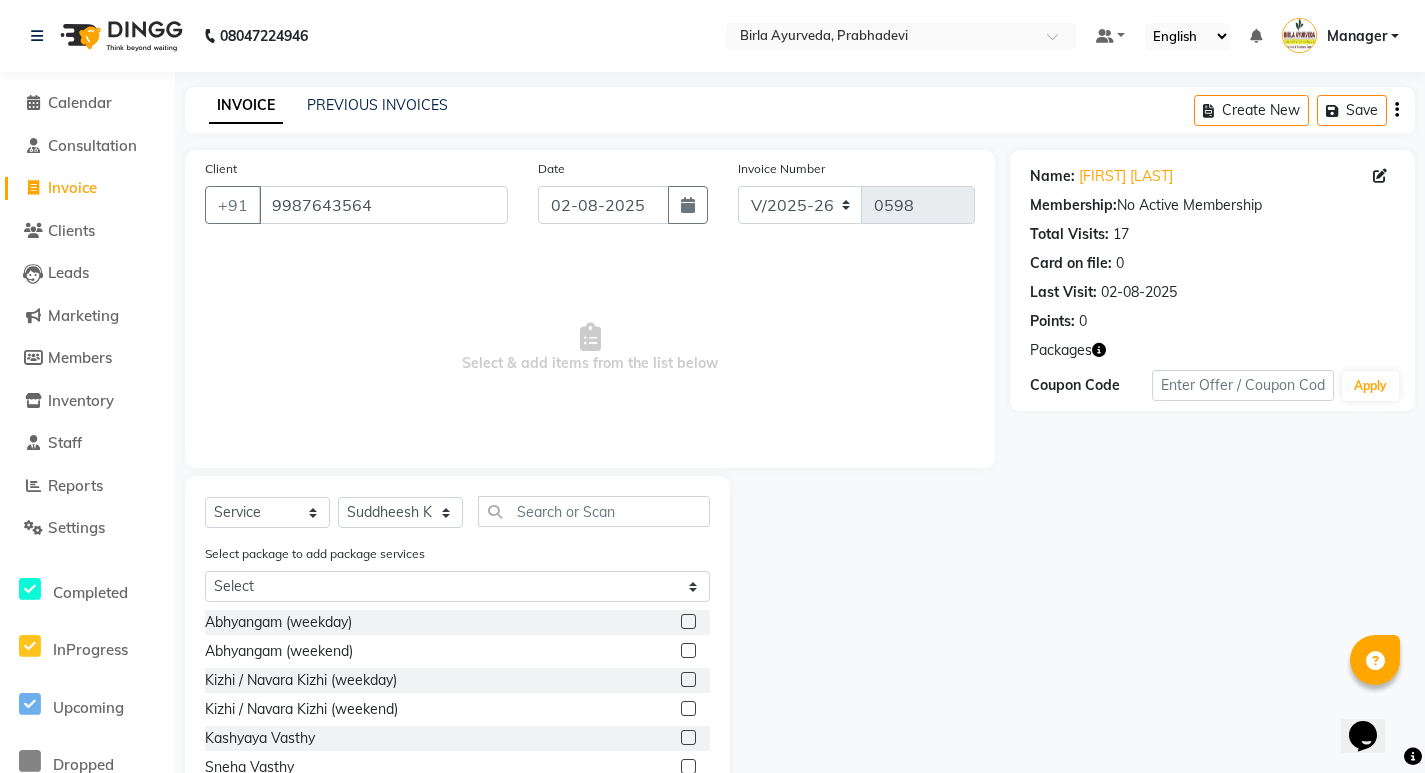 click on "Select & add items from the list below" at bounding box center [590, 348] 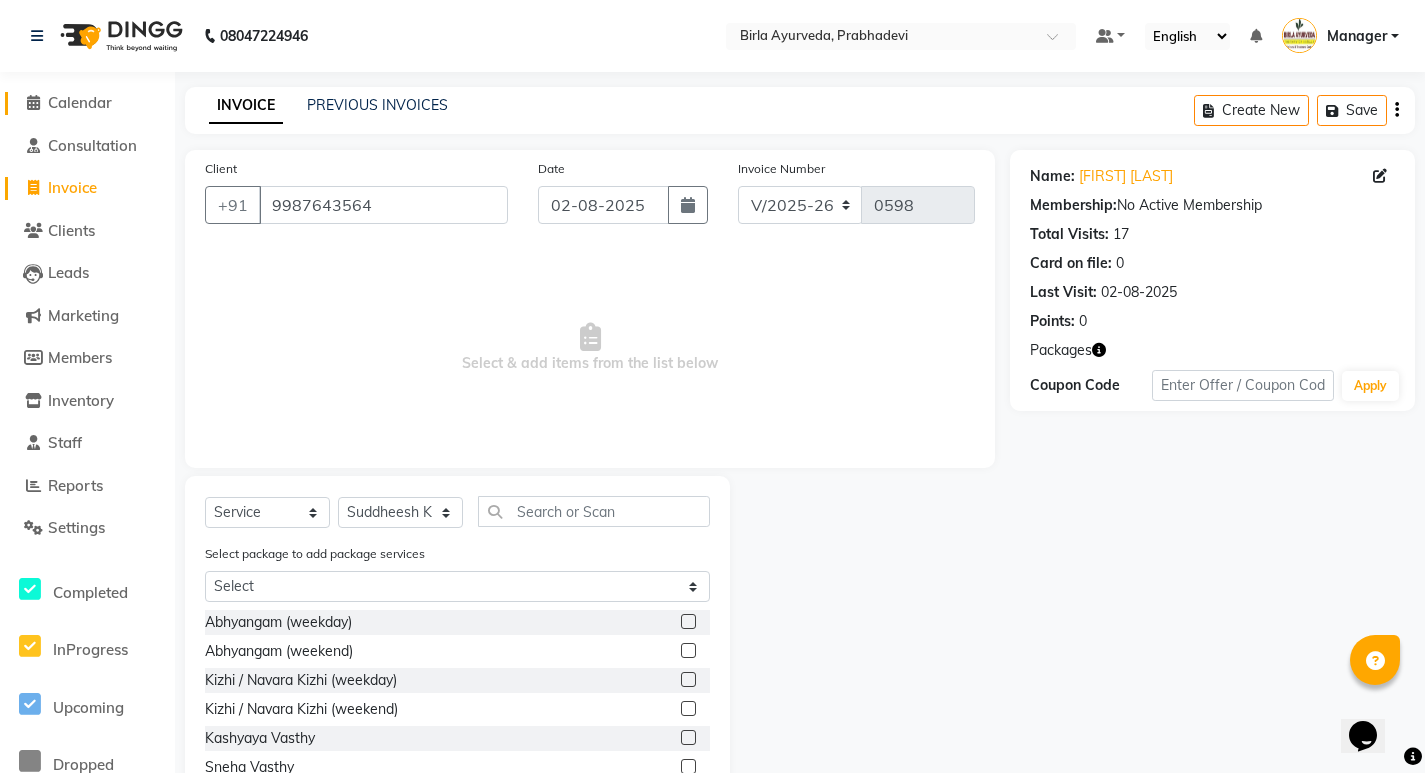 click on "Calendar" 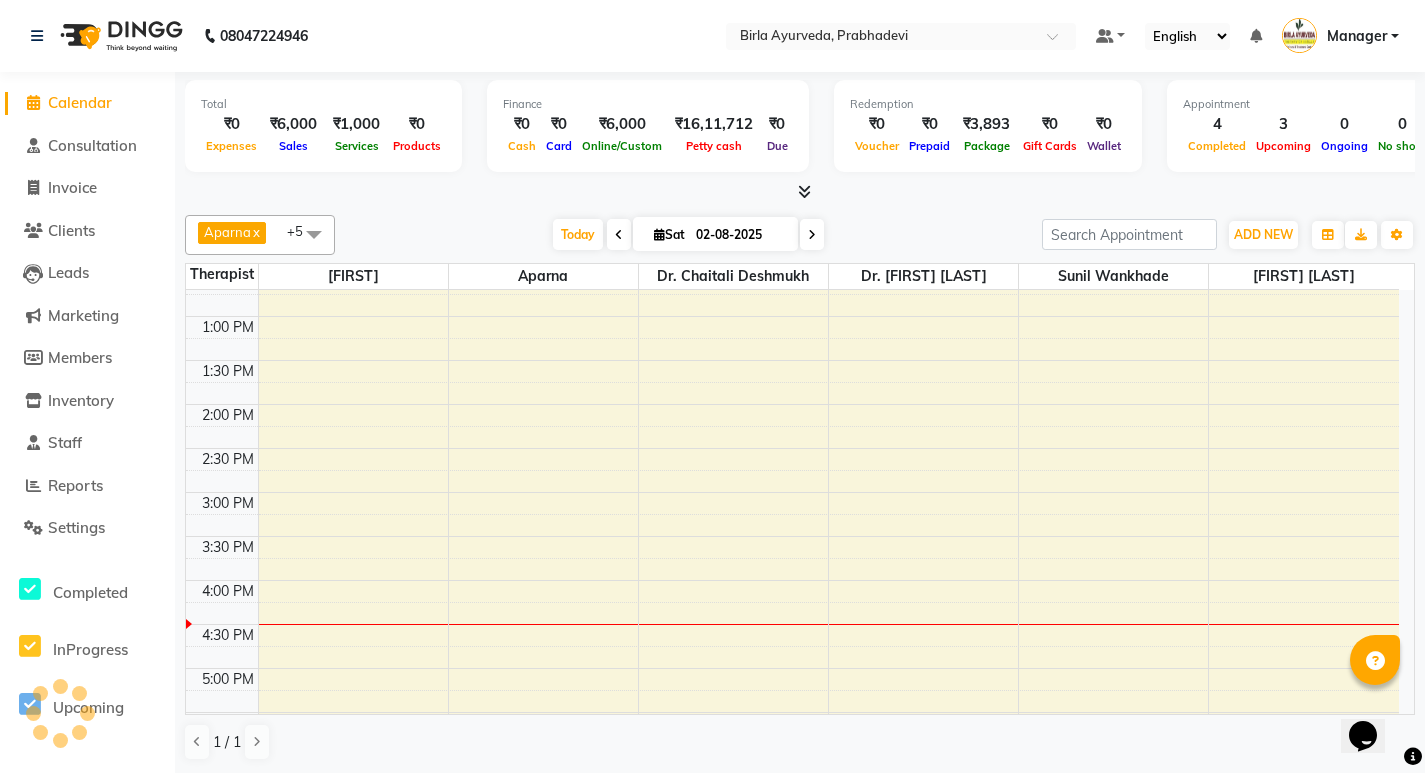 scroll, scrollTop: 500, scrollLeft: 0, axis: vertical 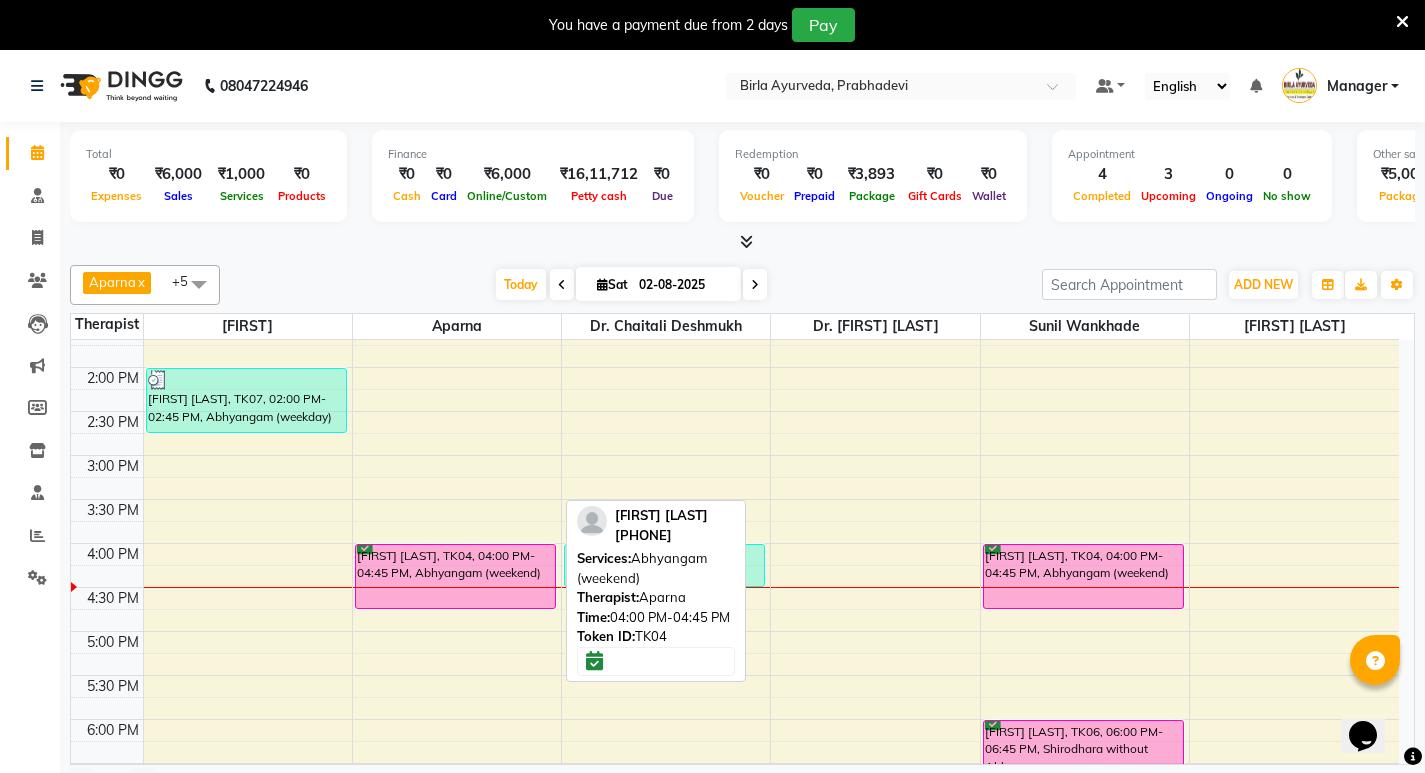 click on "[FIRST] [LAST], TK04, 04:00 PM-04:45 PM, Abhyangam (weekend)" at bounding box center (455, 576) 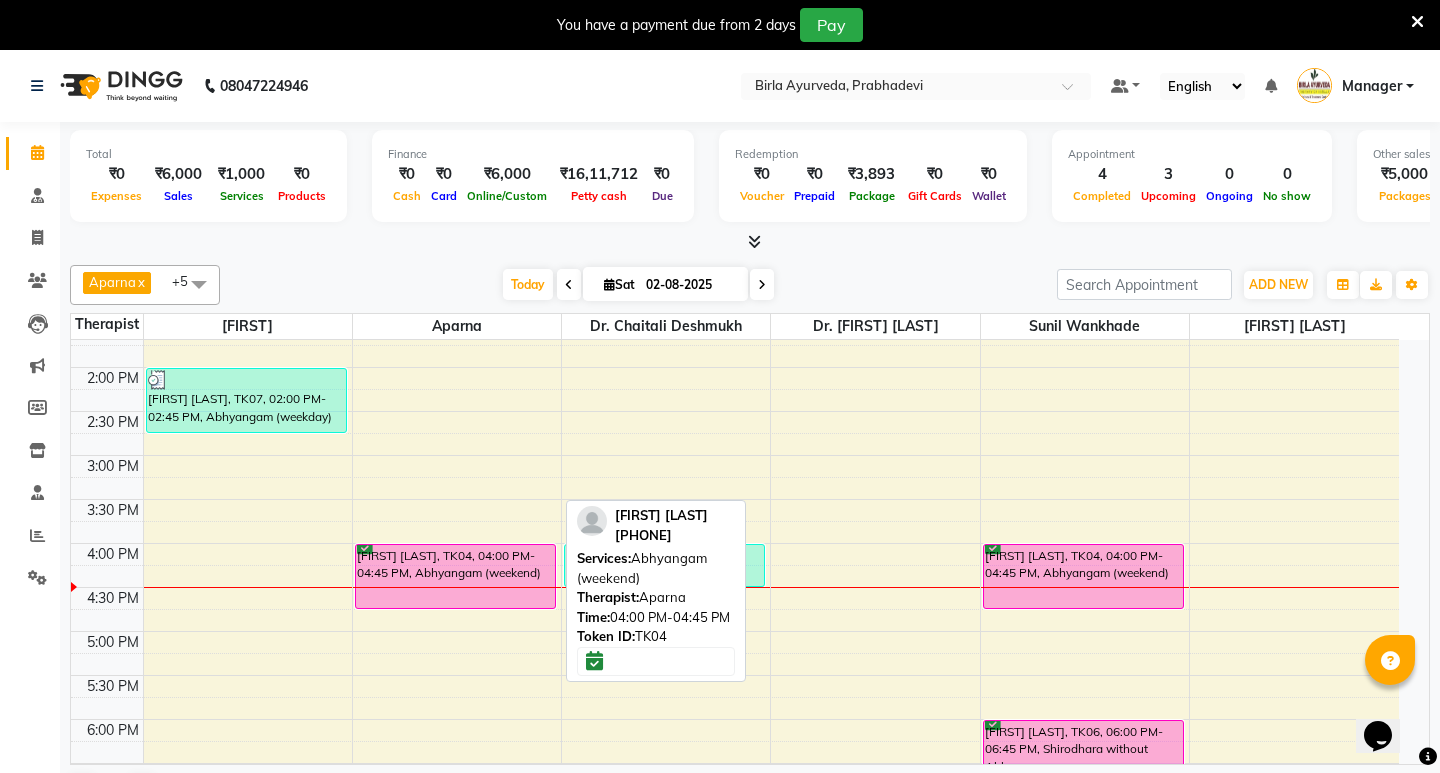 select on "6" 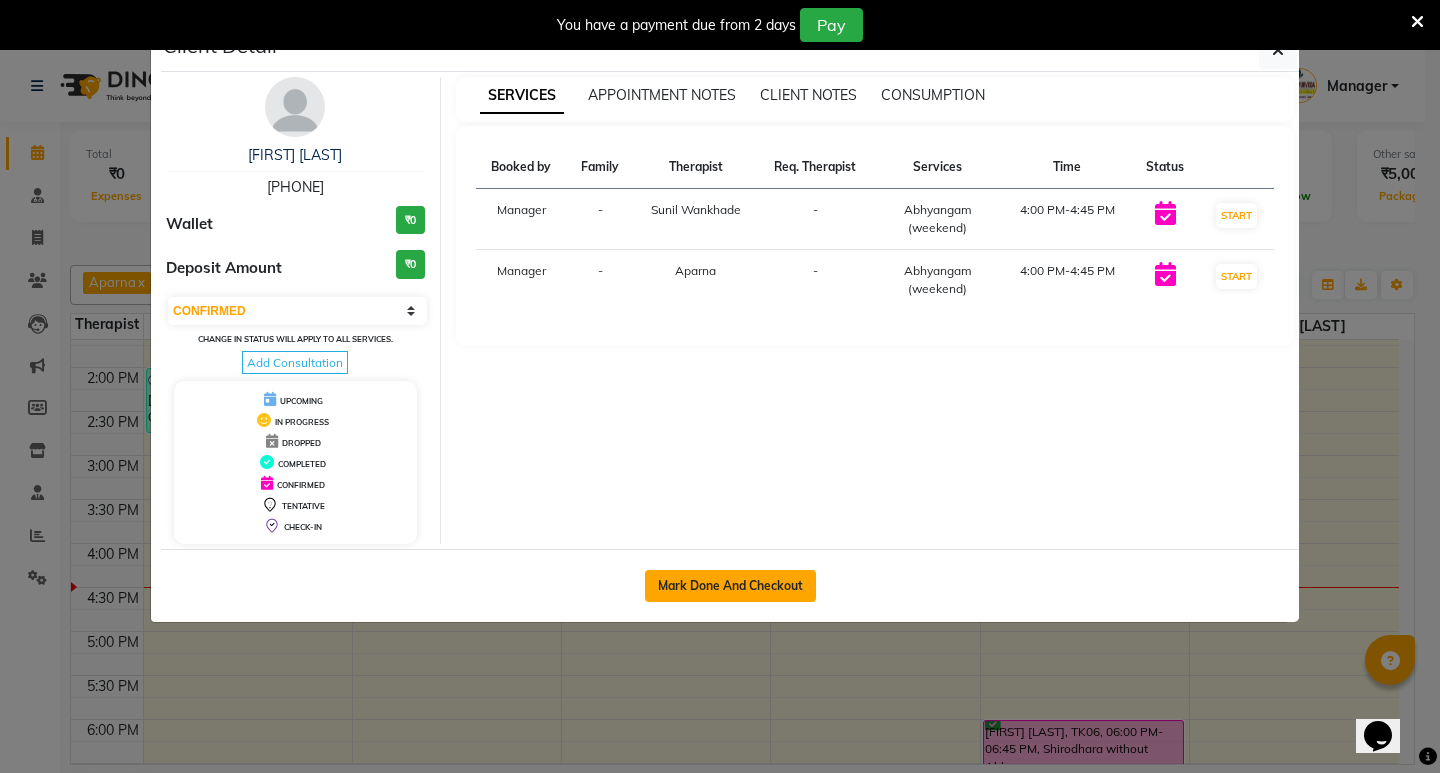 click on "Mark Done And Checkout" 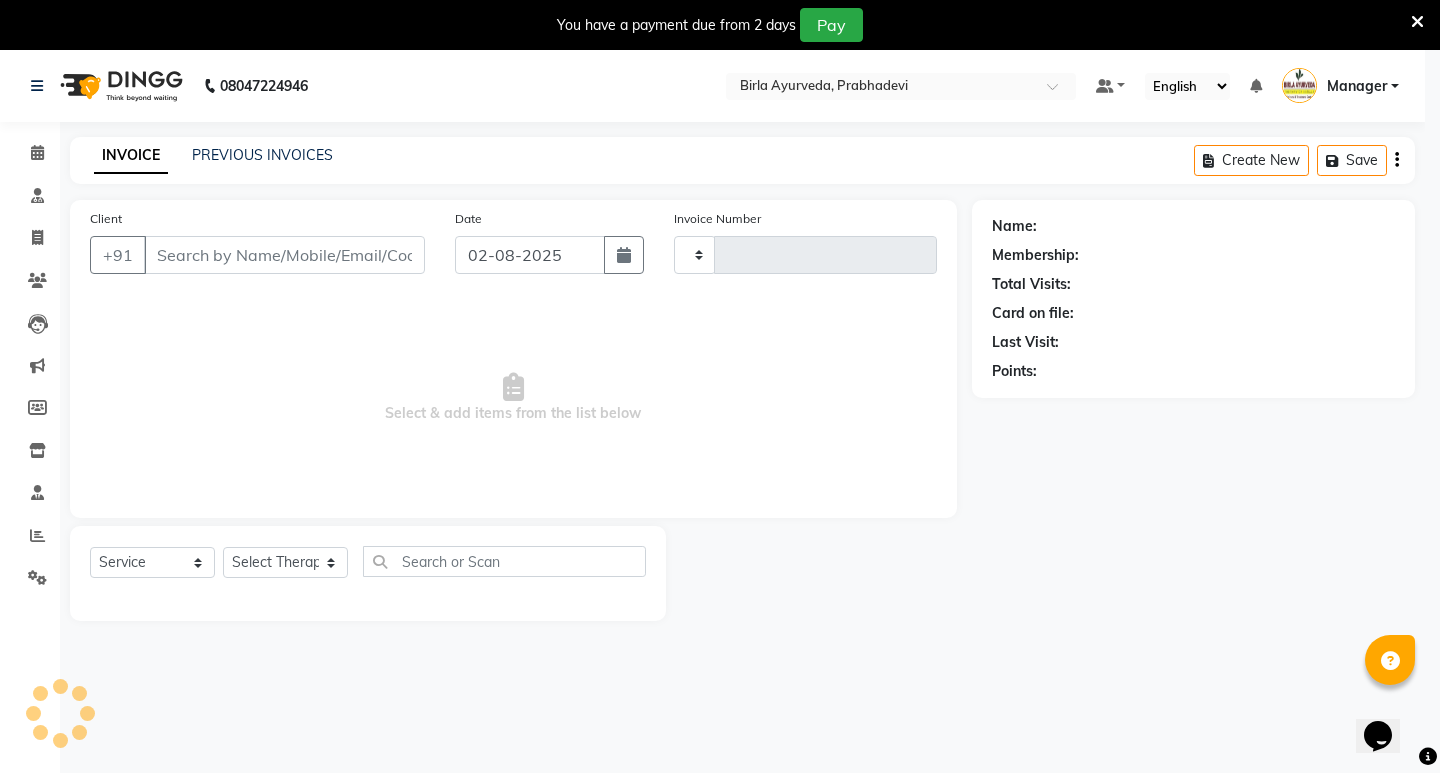 type on "0598" 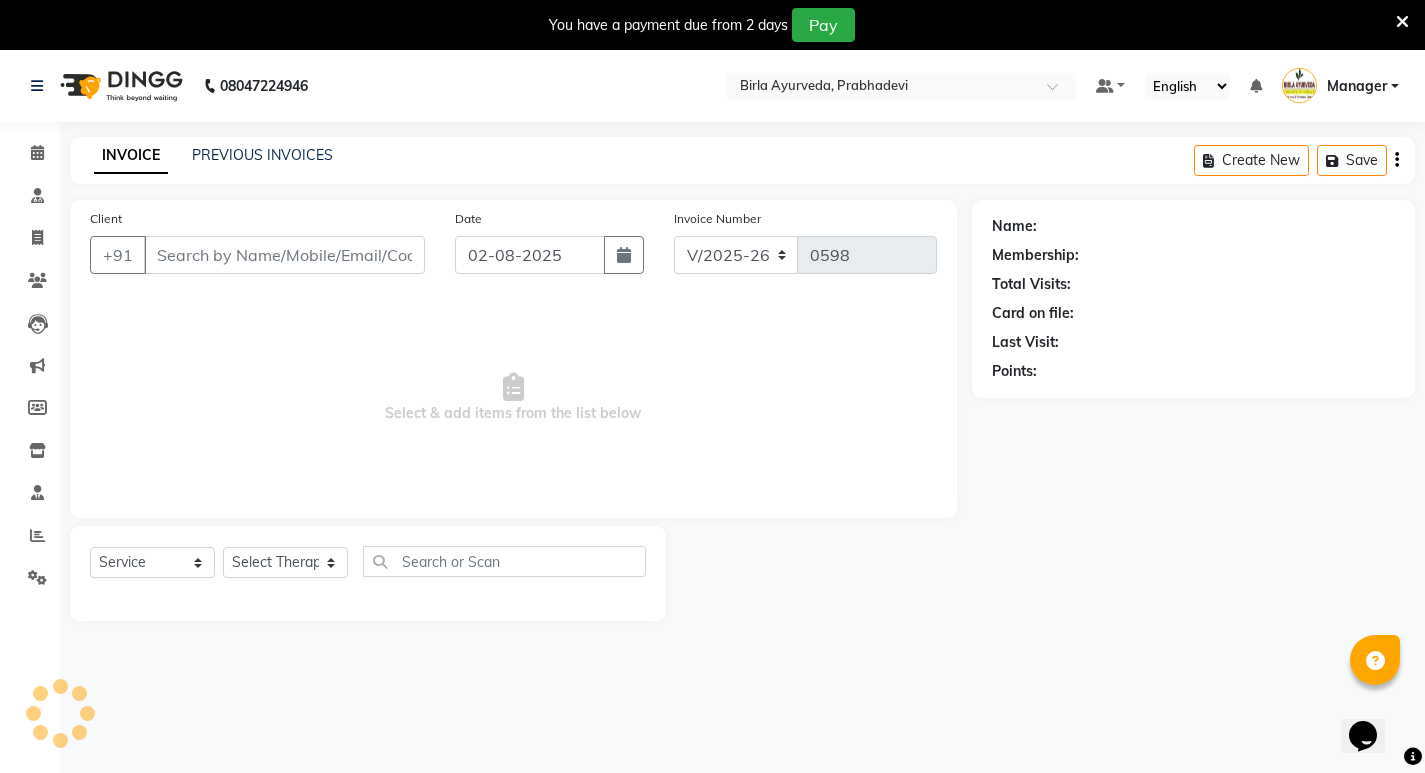 type on "8605908777" 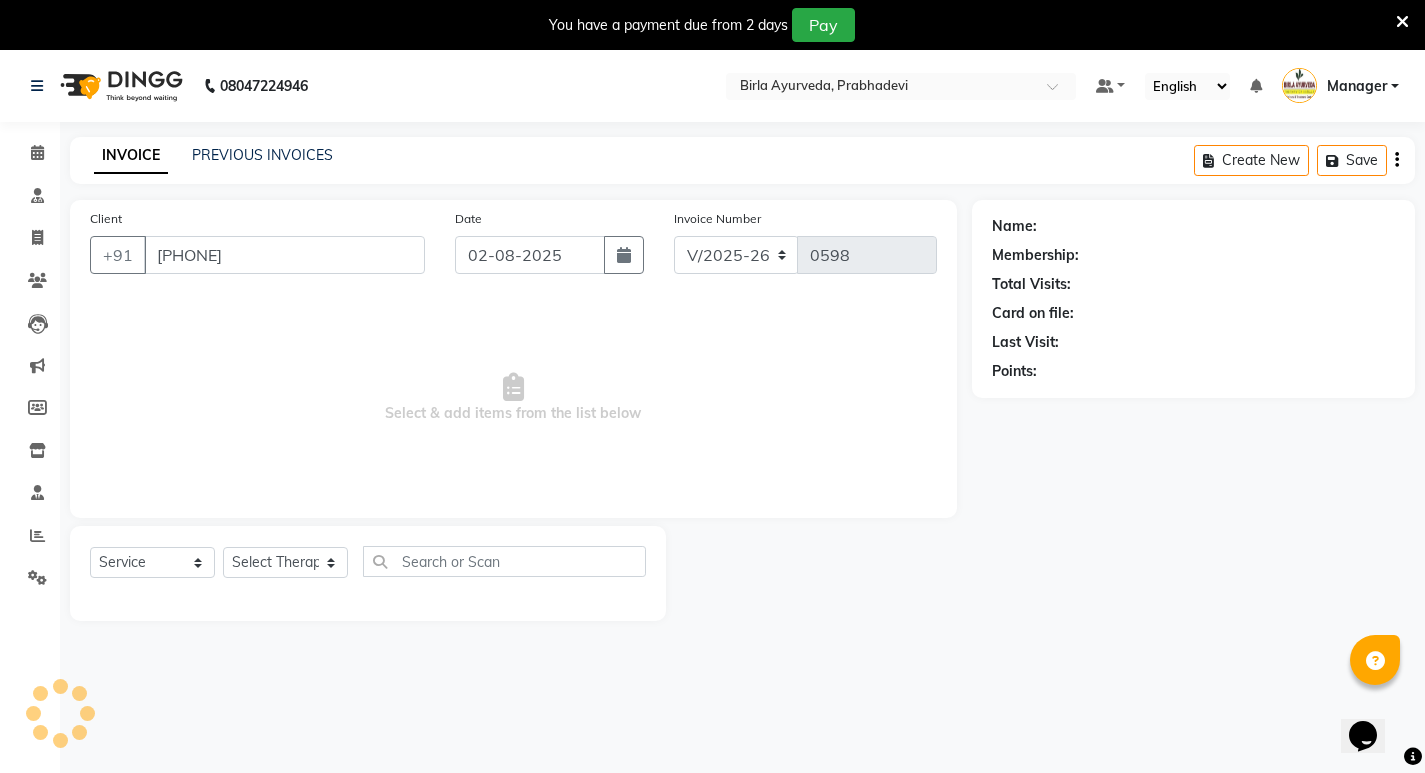 select on "56981" 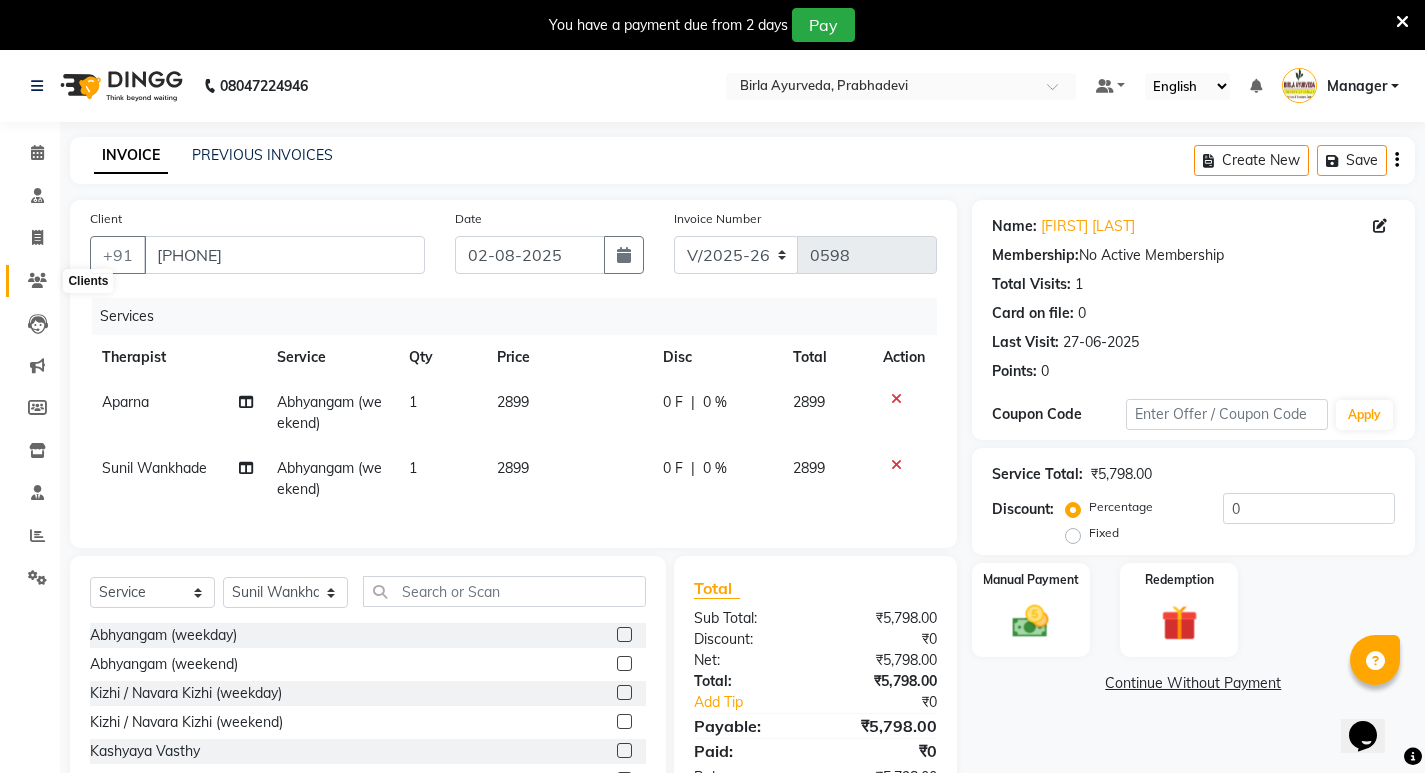 click 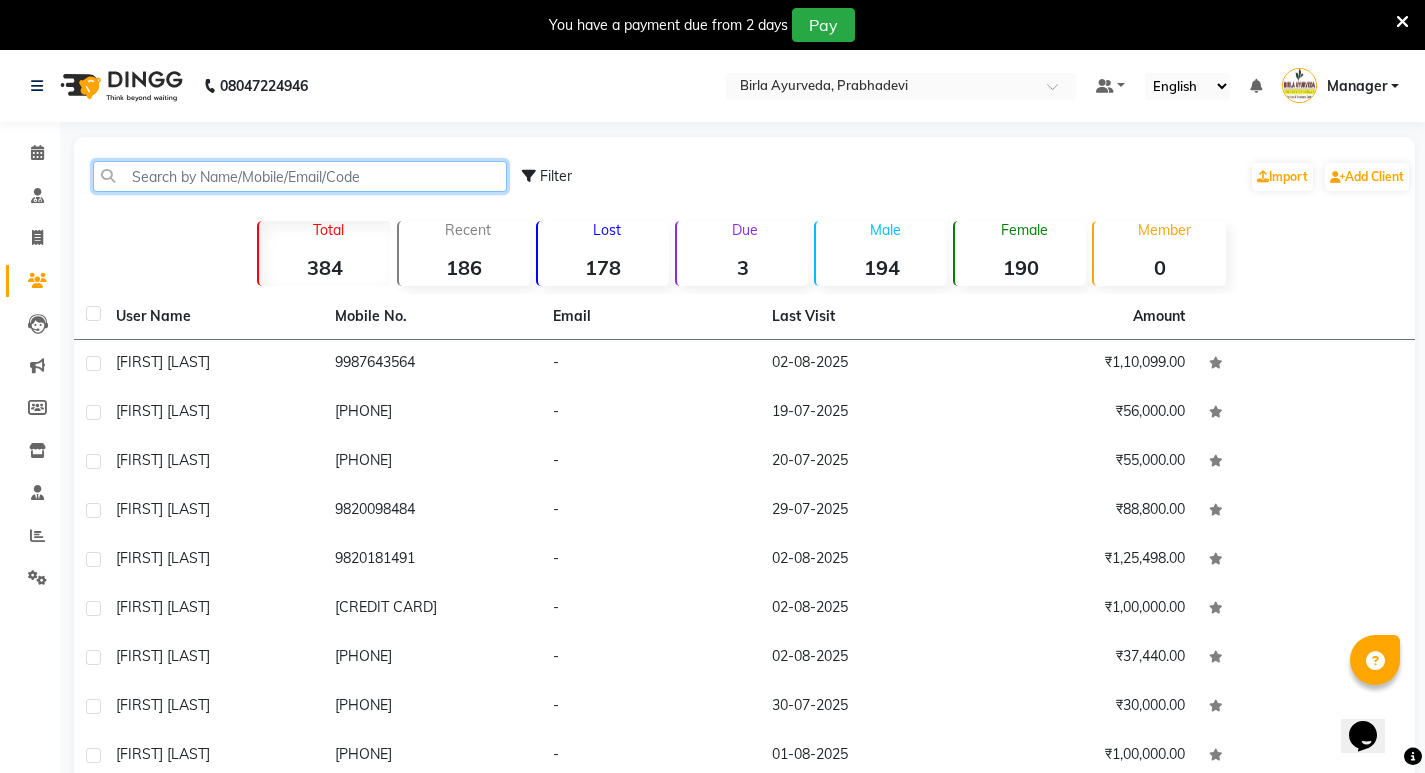 click 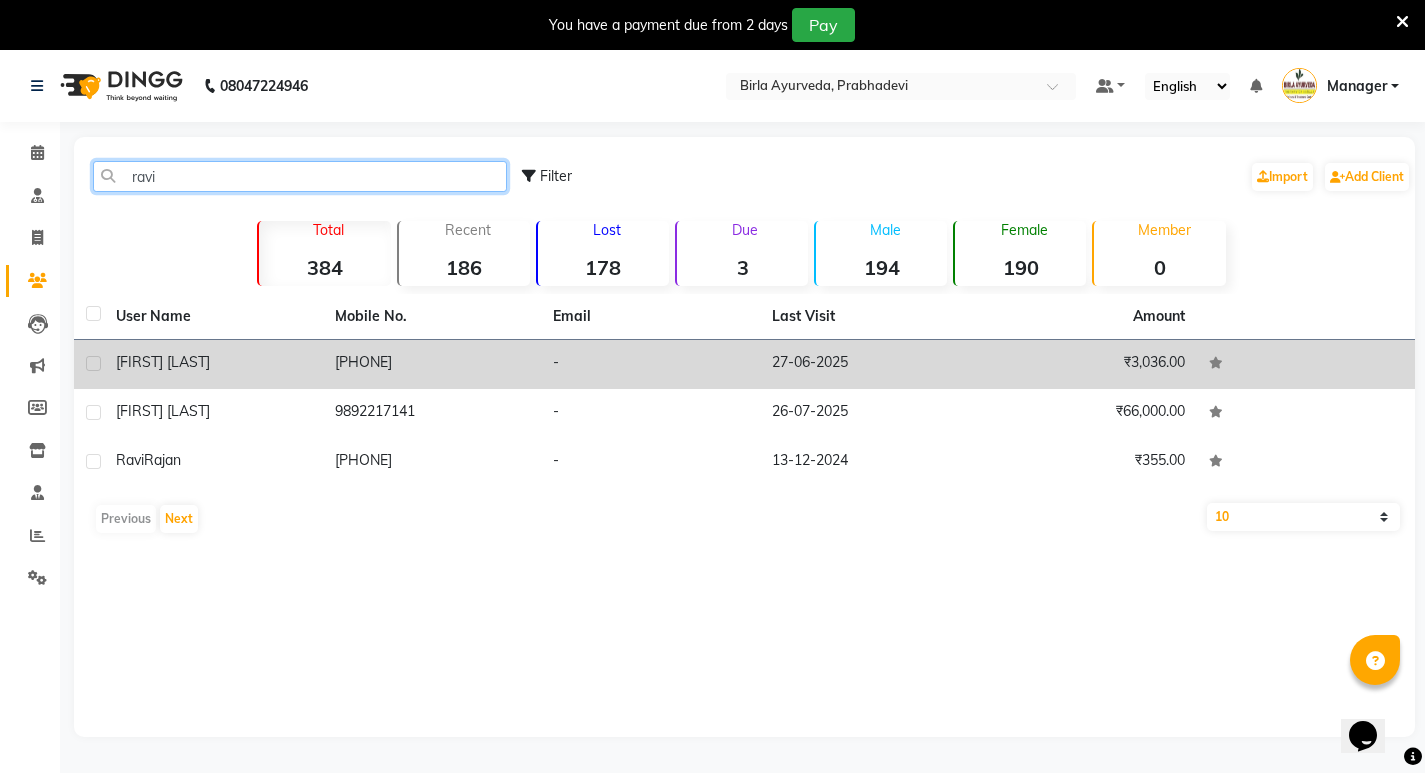 type on "ravi" 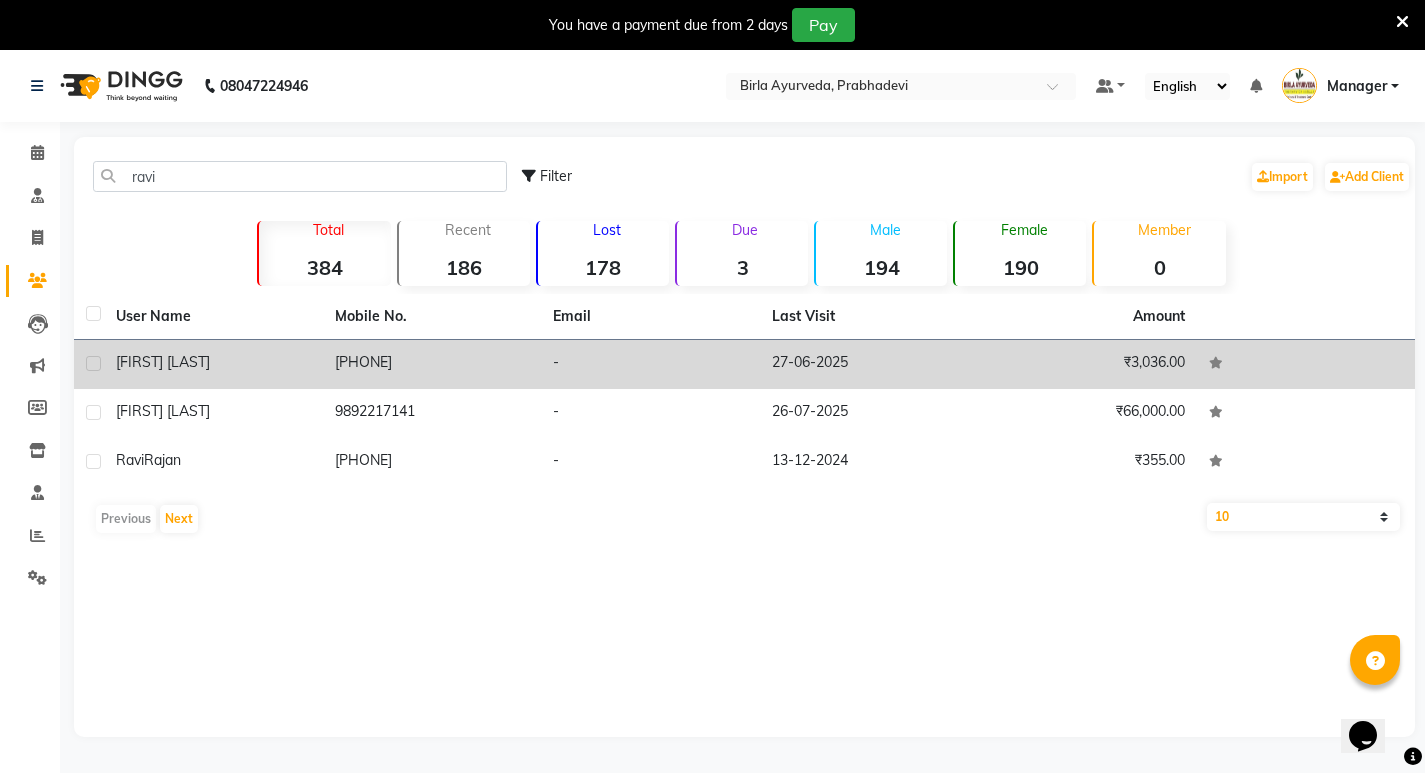 click on "Ravi Kadam" 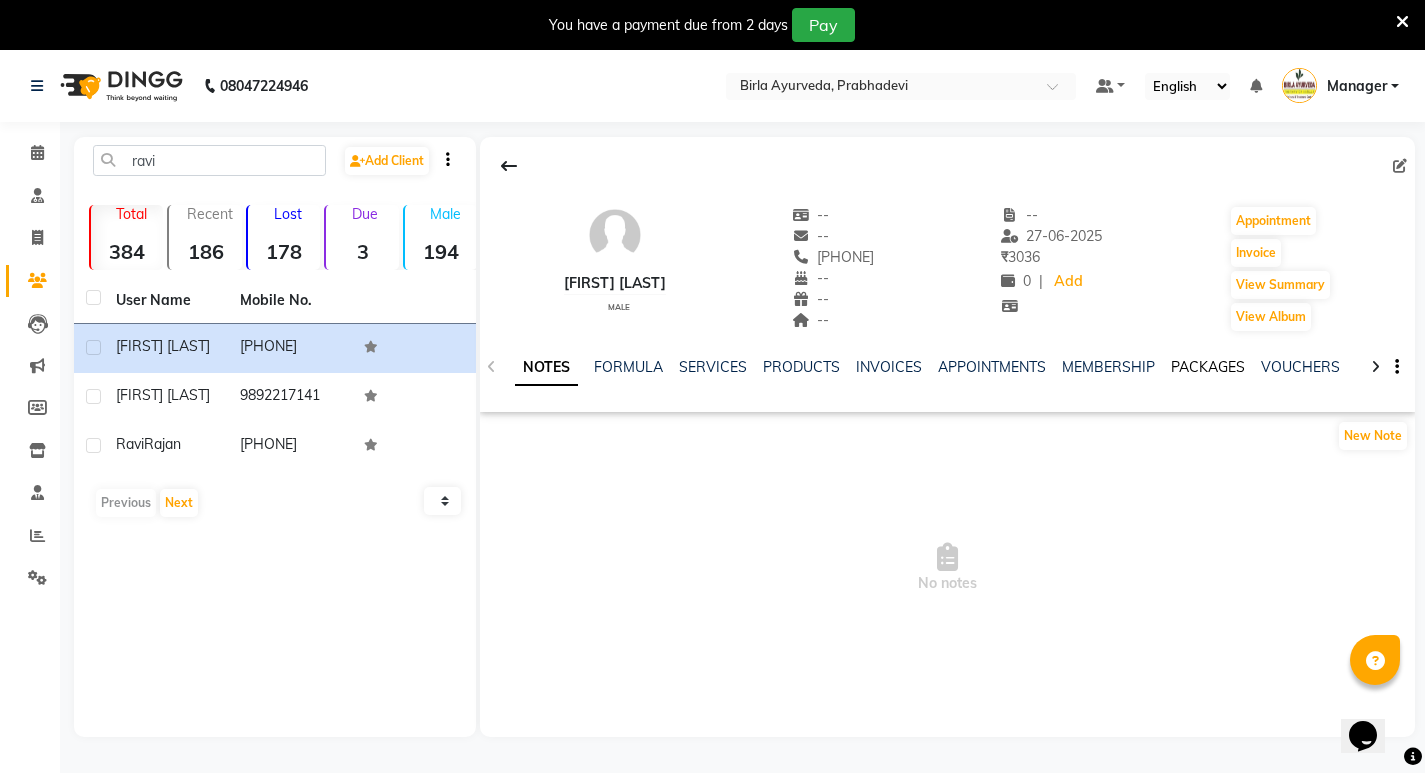 click on "PACKAGES" 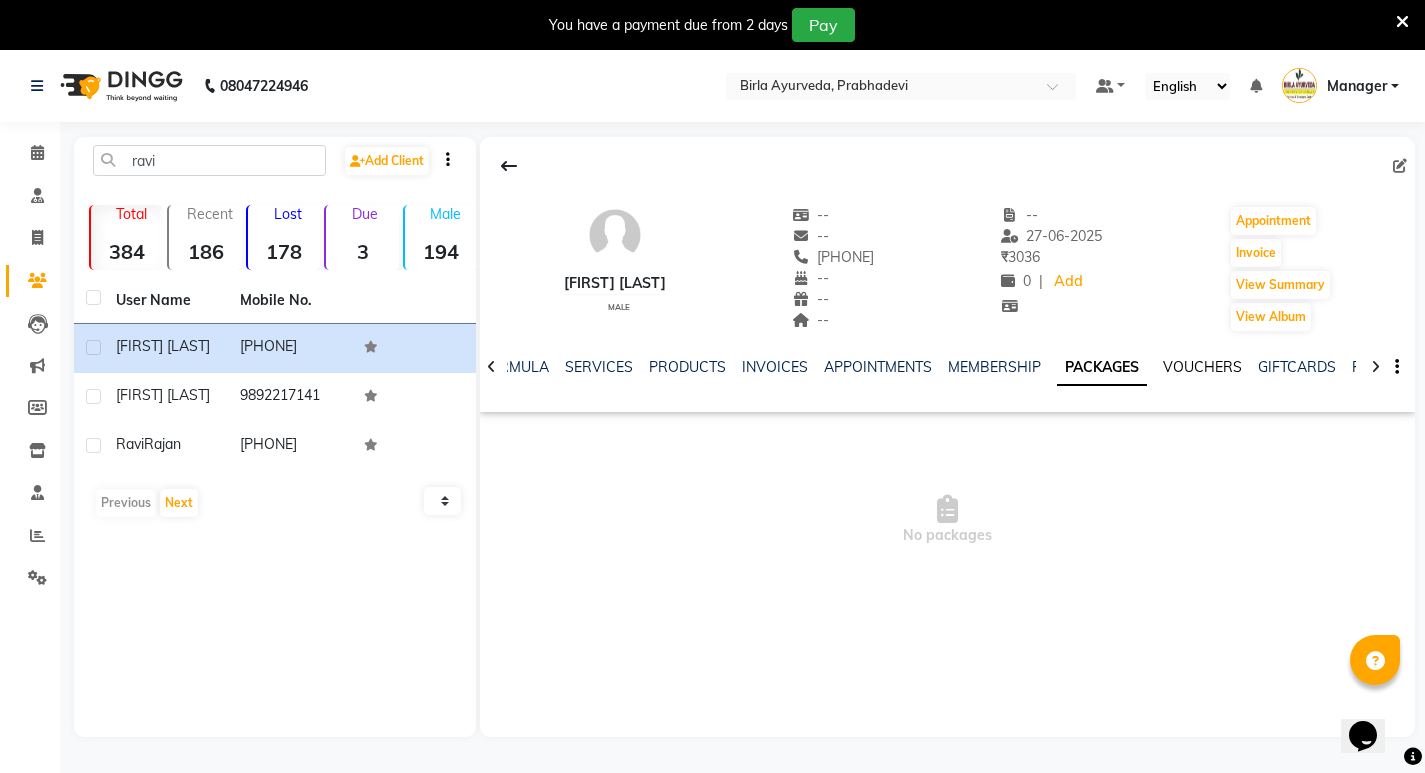 click on "VOUCHERS" 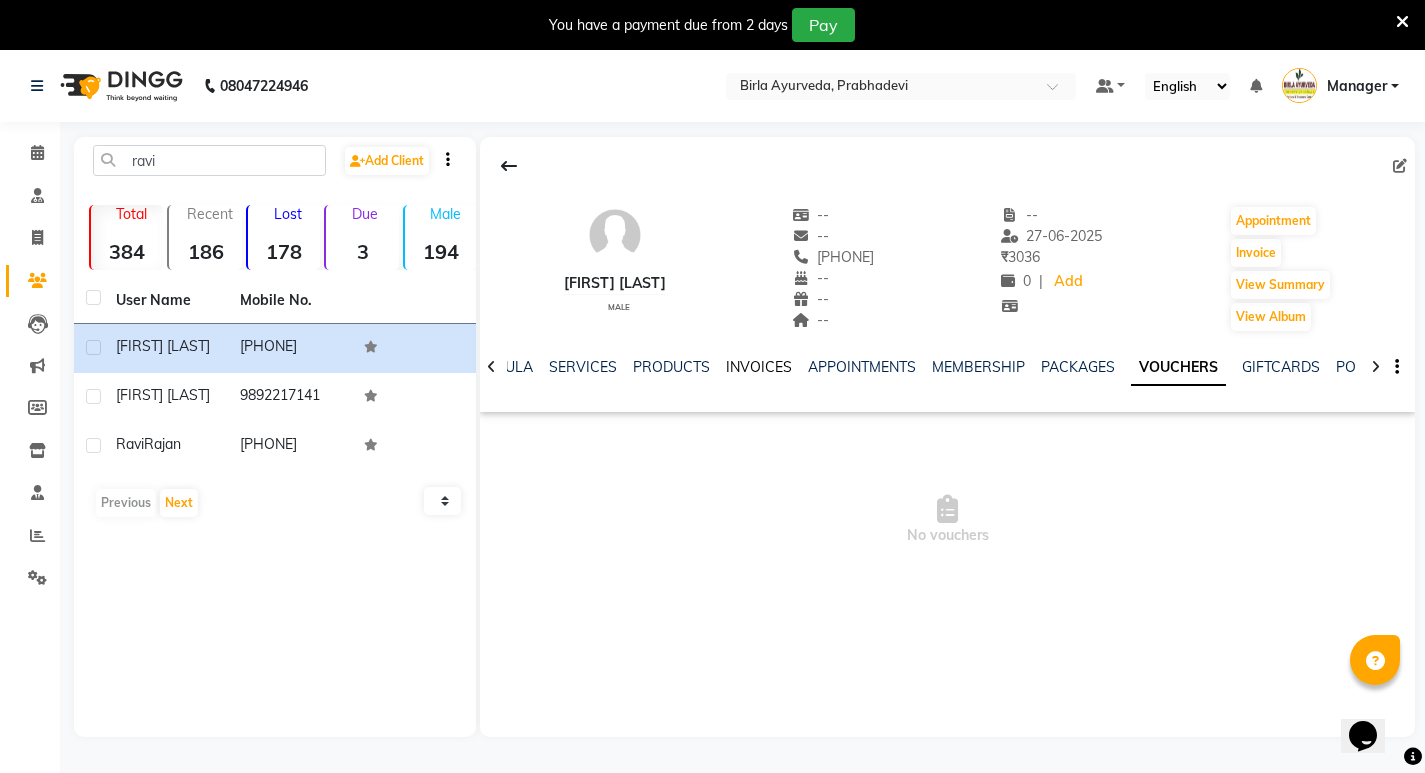 click on "INVOICES" 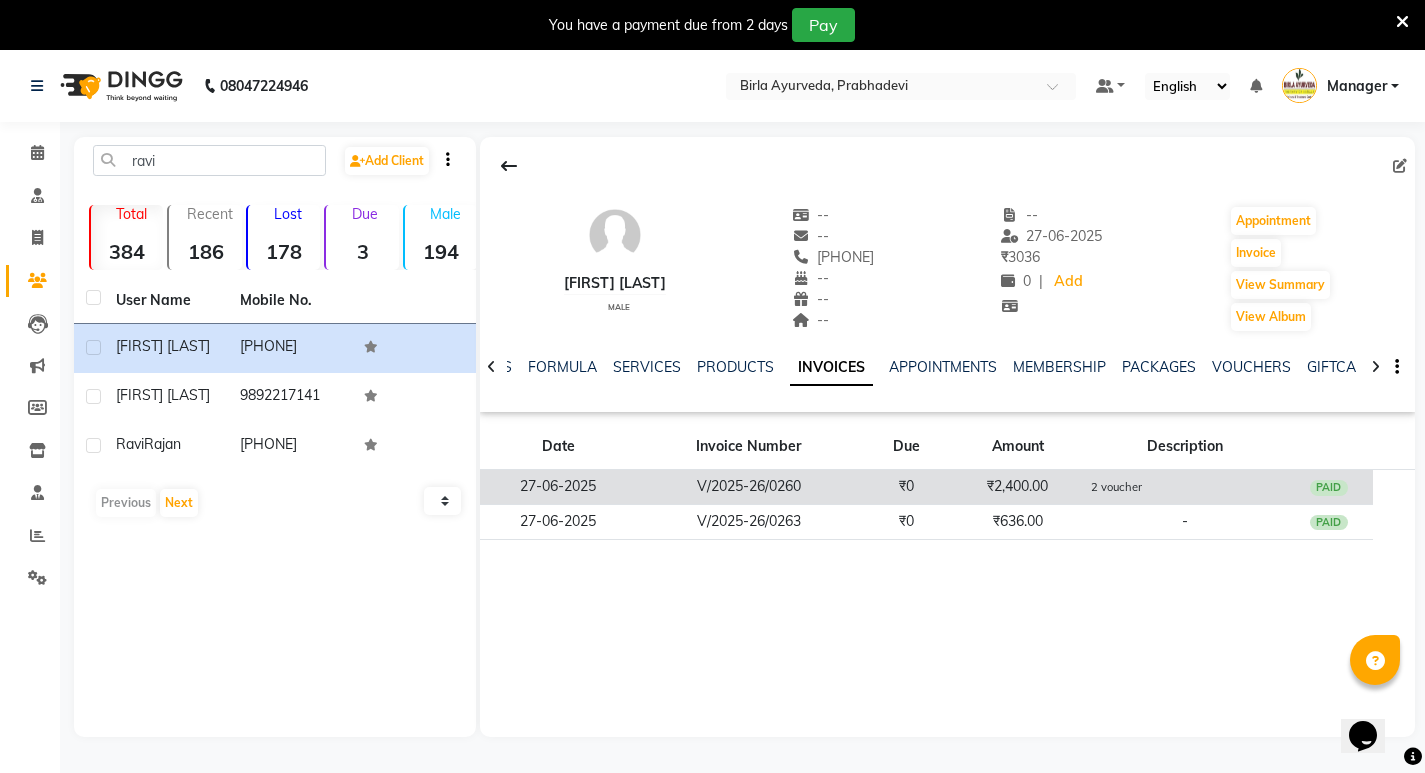 click on "V/2025-26/0260" 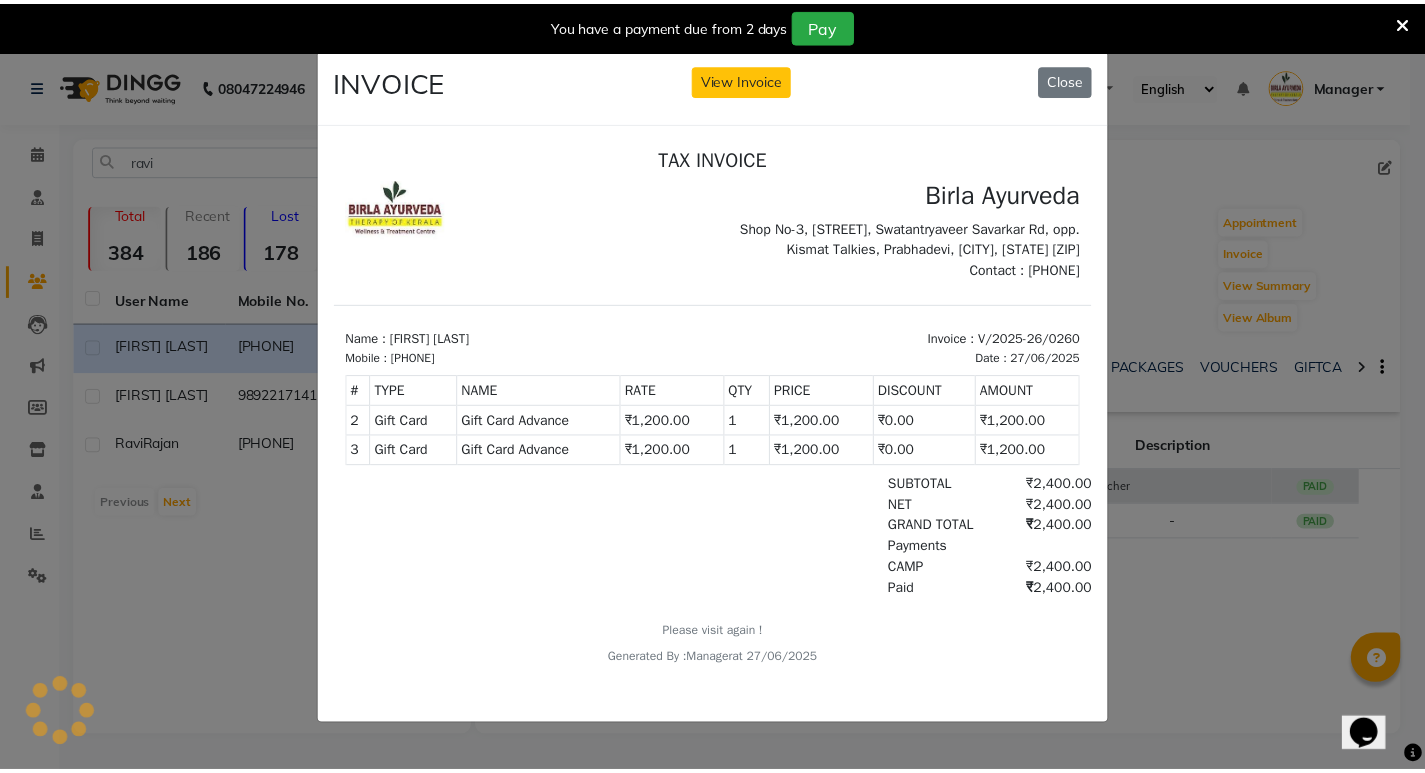 scroll, scrollTop: 0, scrollLeft: 0, axis: both 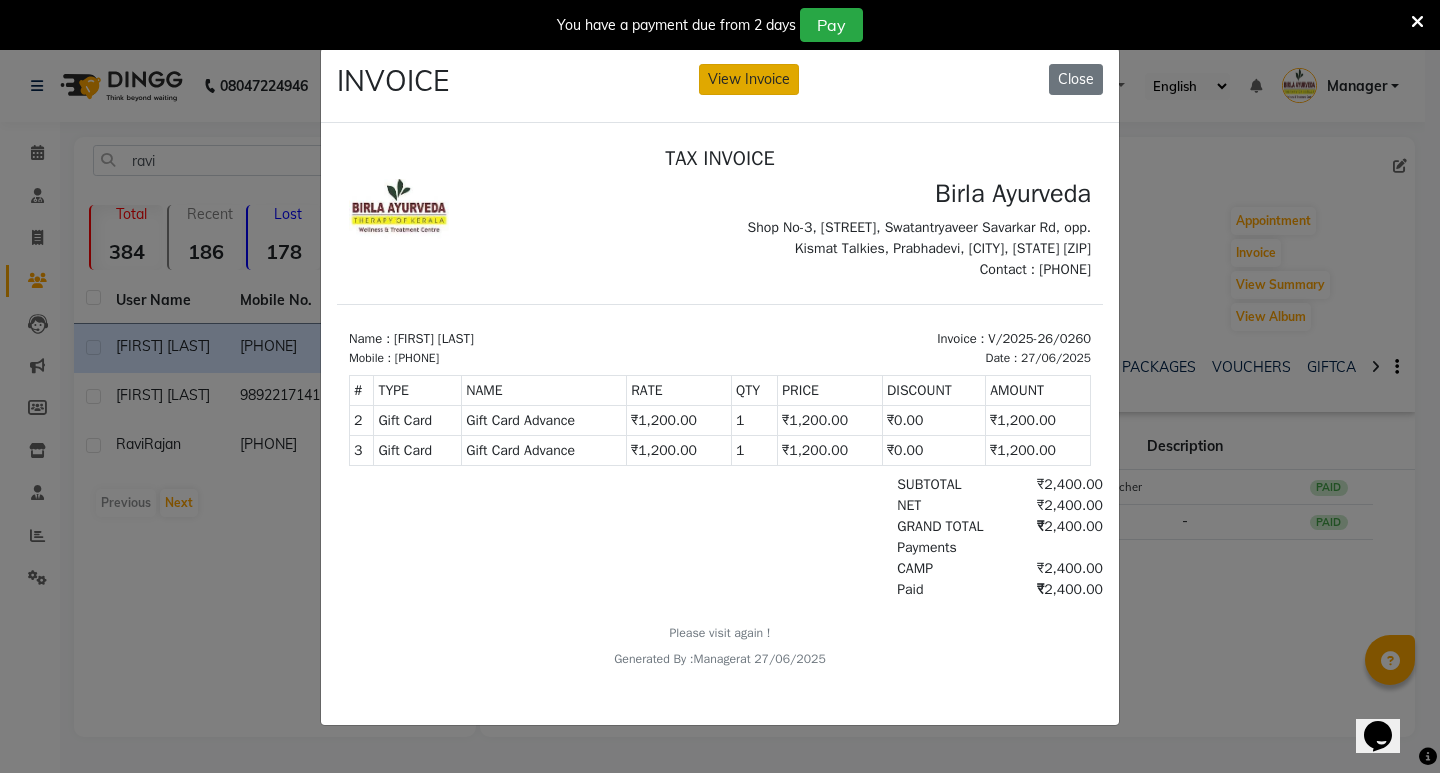 click on "View Invoice" 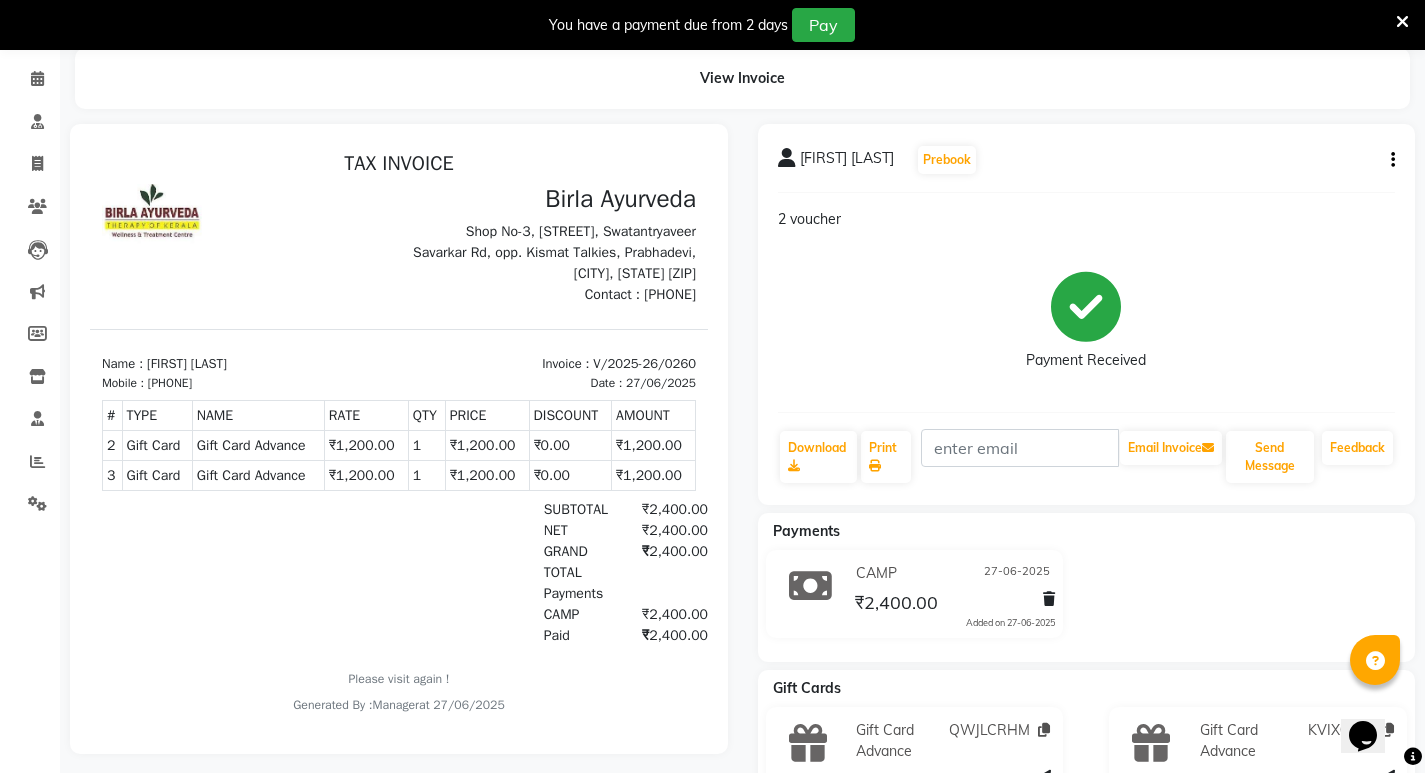 scroll, scrollTop: 162, scrollLeft: 0, axis: vertical 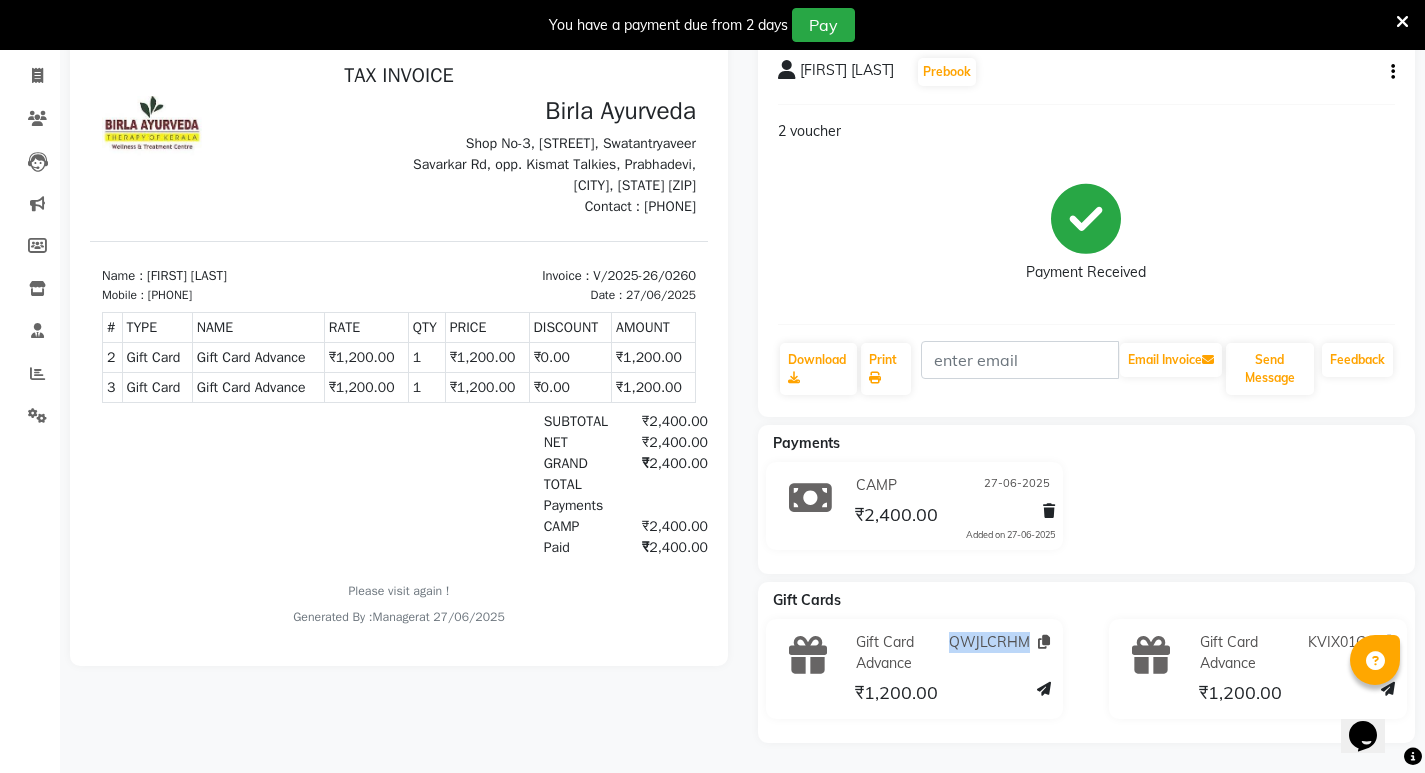 drag, startPoint x: 1030, startPoint y: 641, endPoint x: 952, endPoint y: 639, distance: 78.025635 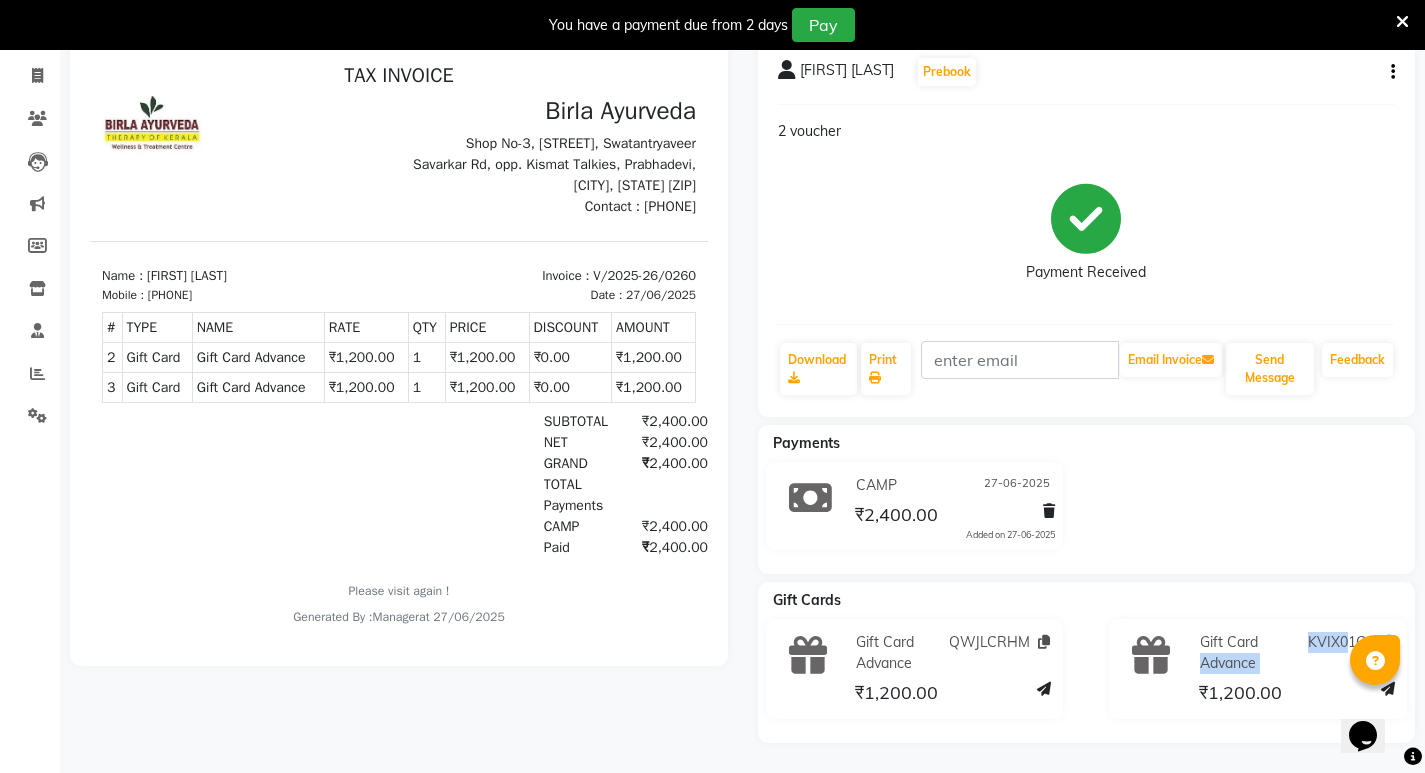 drag, startPoint x: 1306, startPoint y: 634, endPoint x: 1347, endPoint y: 629, distance: 41.303753 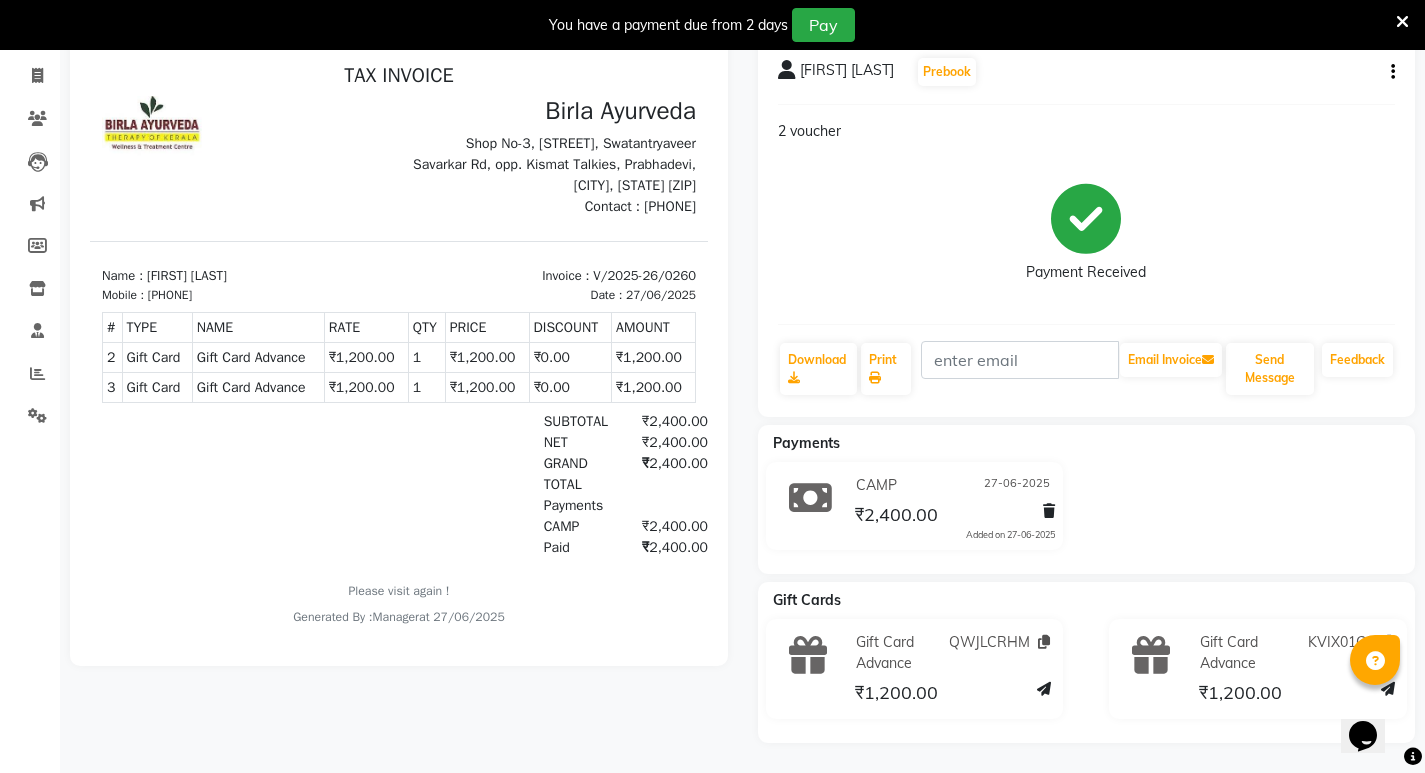 click on "CAMP 27-06-2025 ₹2,400.00  Added on 27-06-2025" 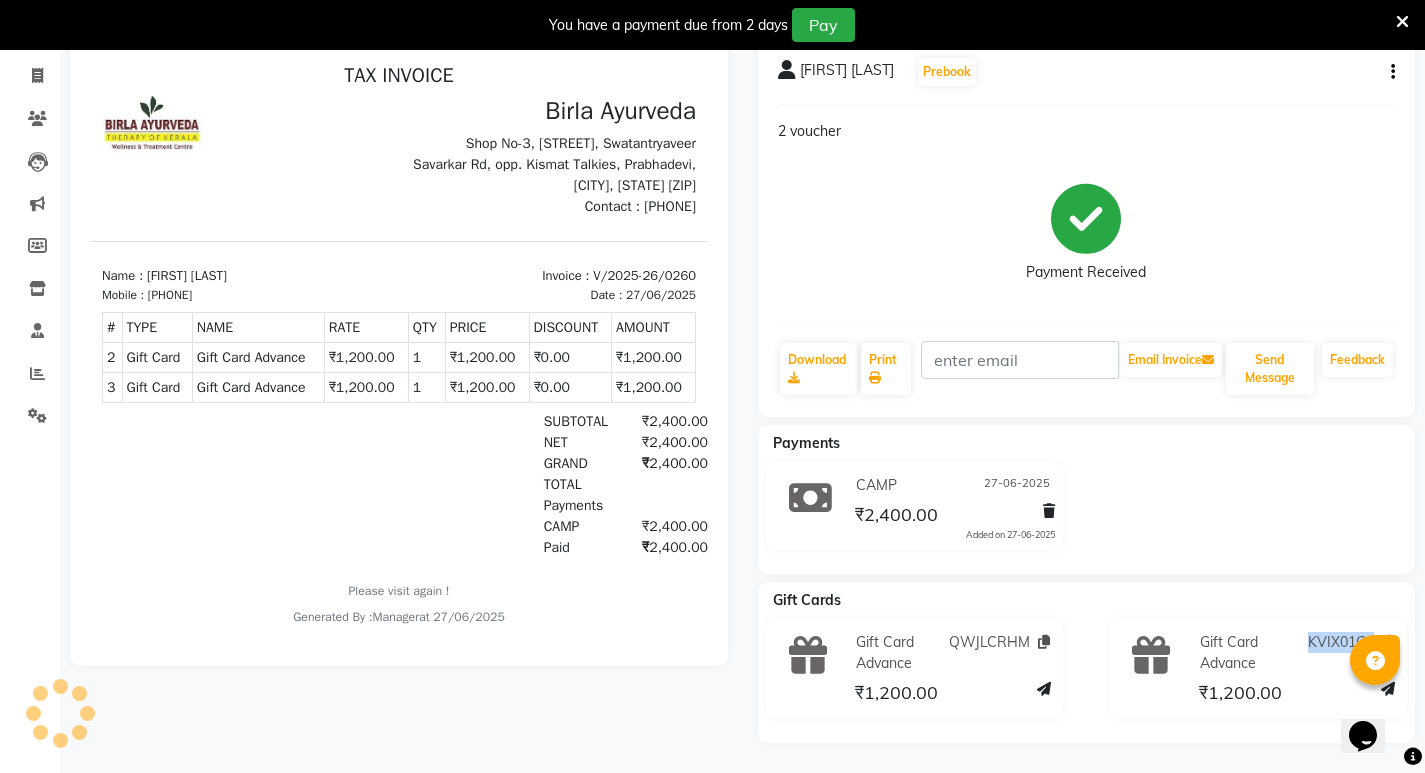 drag, startPoint x: 1310, startPoint y: 640, endPoint x: 1372, endPoint y: 633, distance: 62.39391 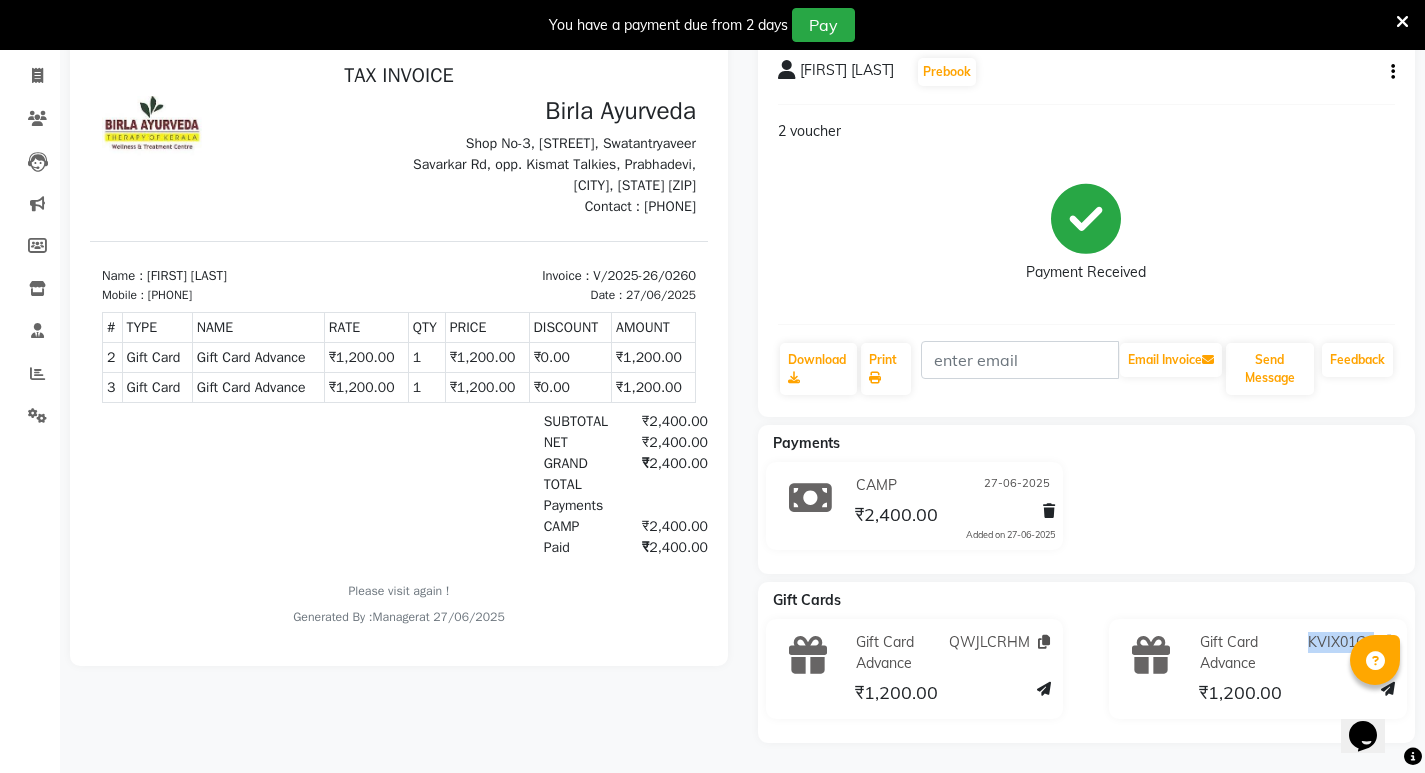 copy on "KVIX01G9" 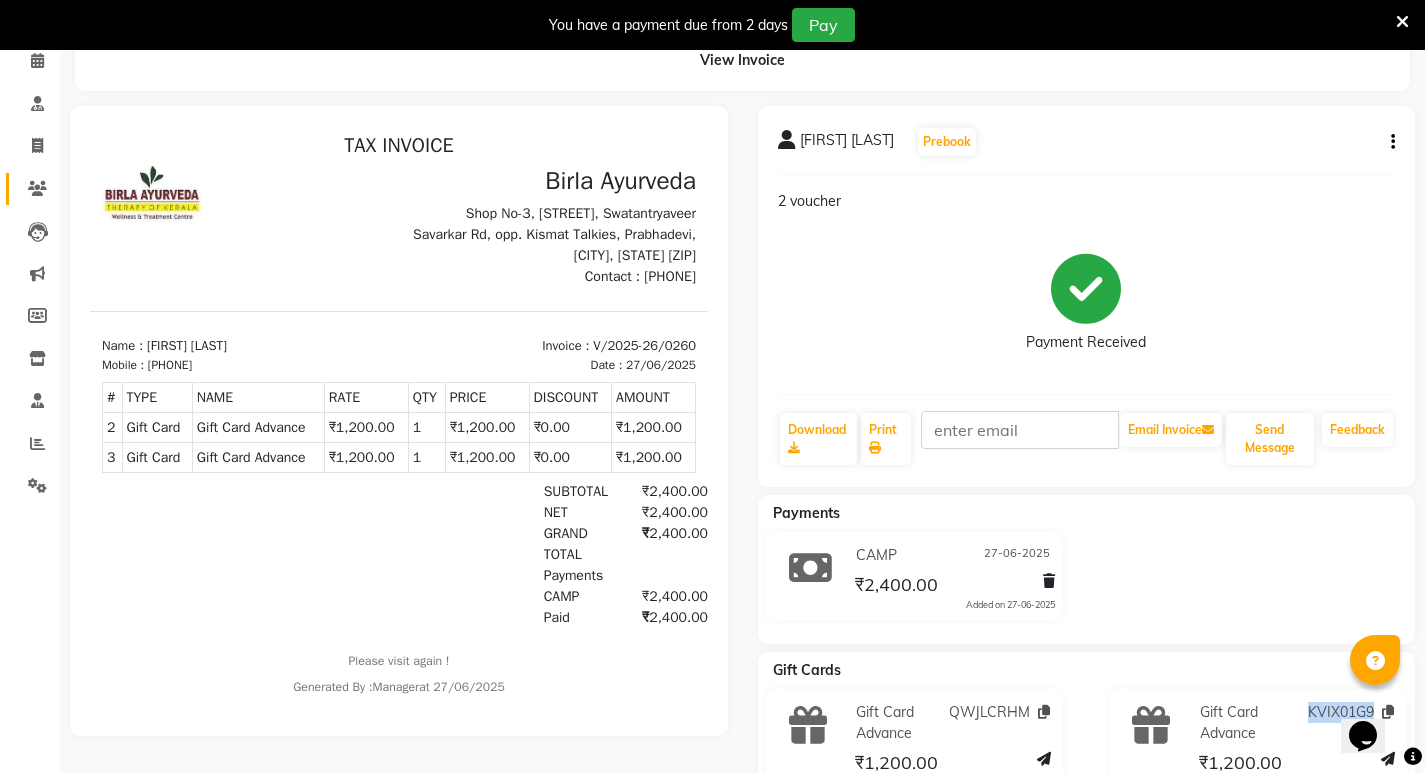 scroll, scrollTop: 0, scrollLeft: 0, axis: both 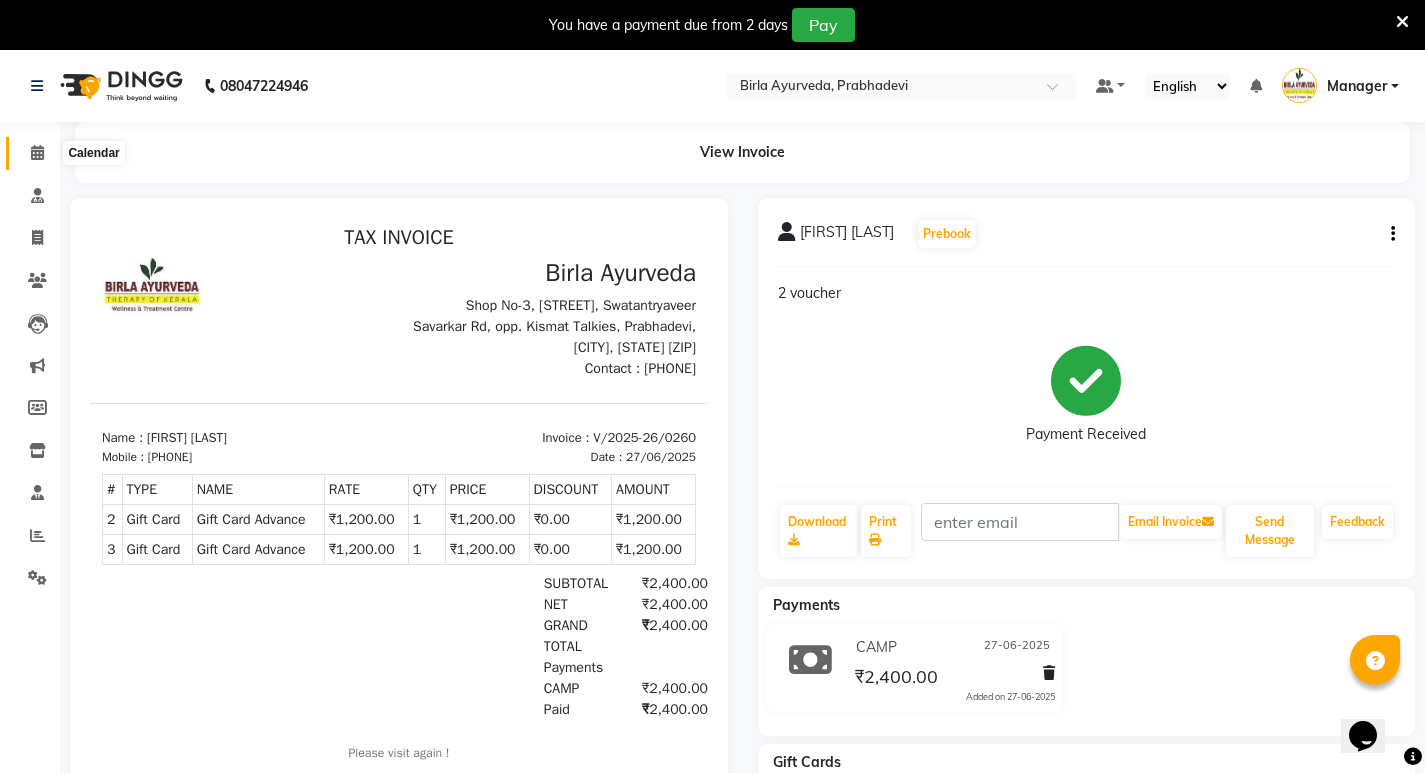 click 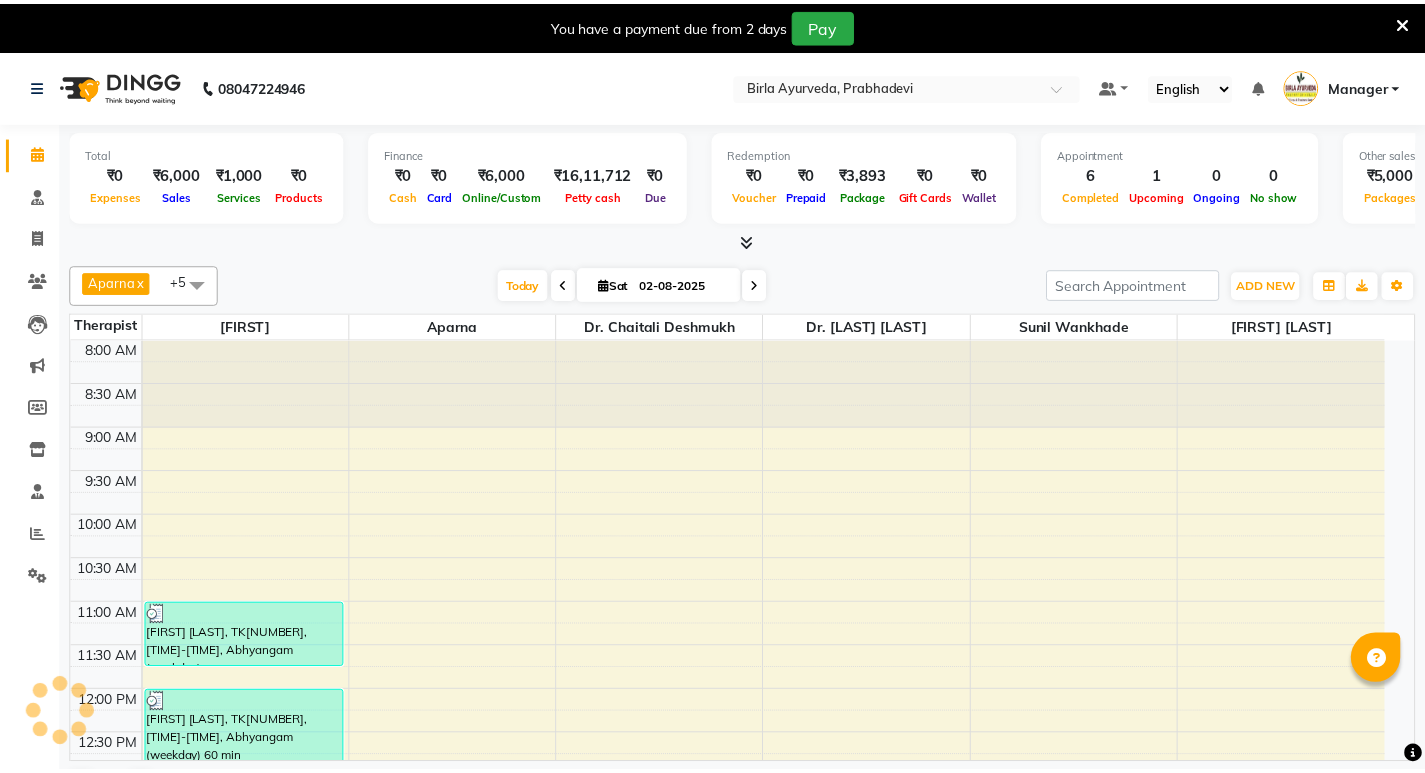 scroll, scrollTop: 0, scrollLeft: 0, axis: both 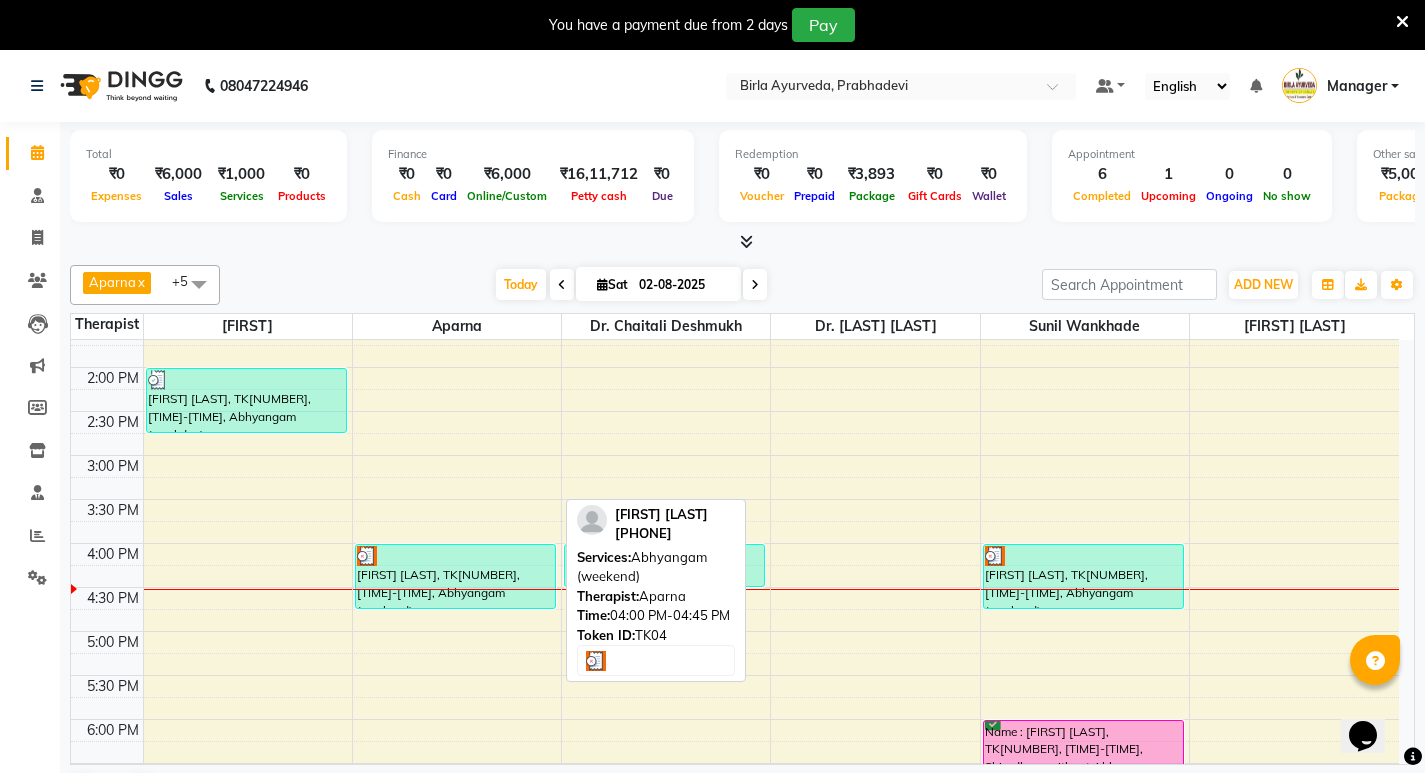 click on "[FIRST] [LAST], TK[NUMBER], [TIME]-[TIME], Abhyangam (weekend)" at bounding box center (455, 576) 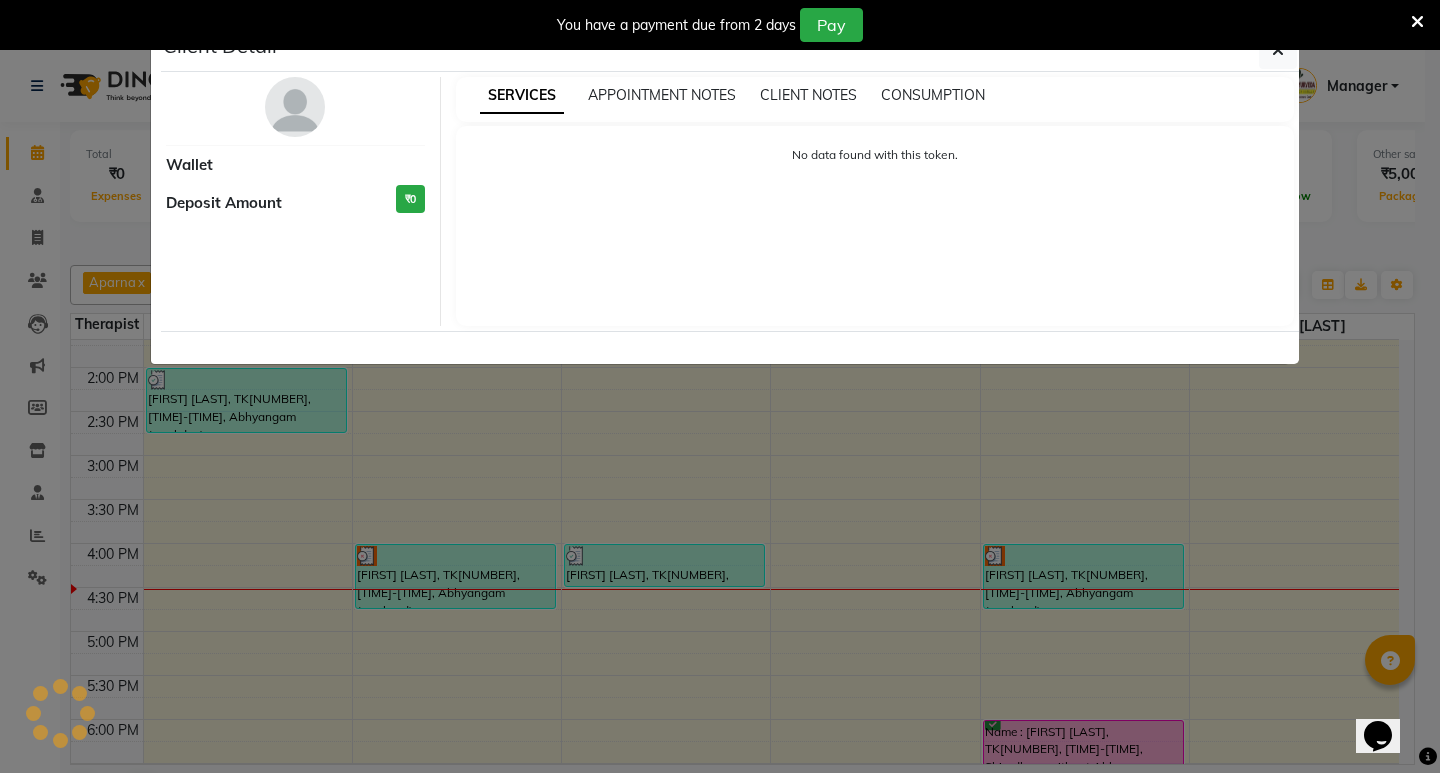 select on "3" 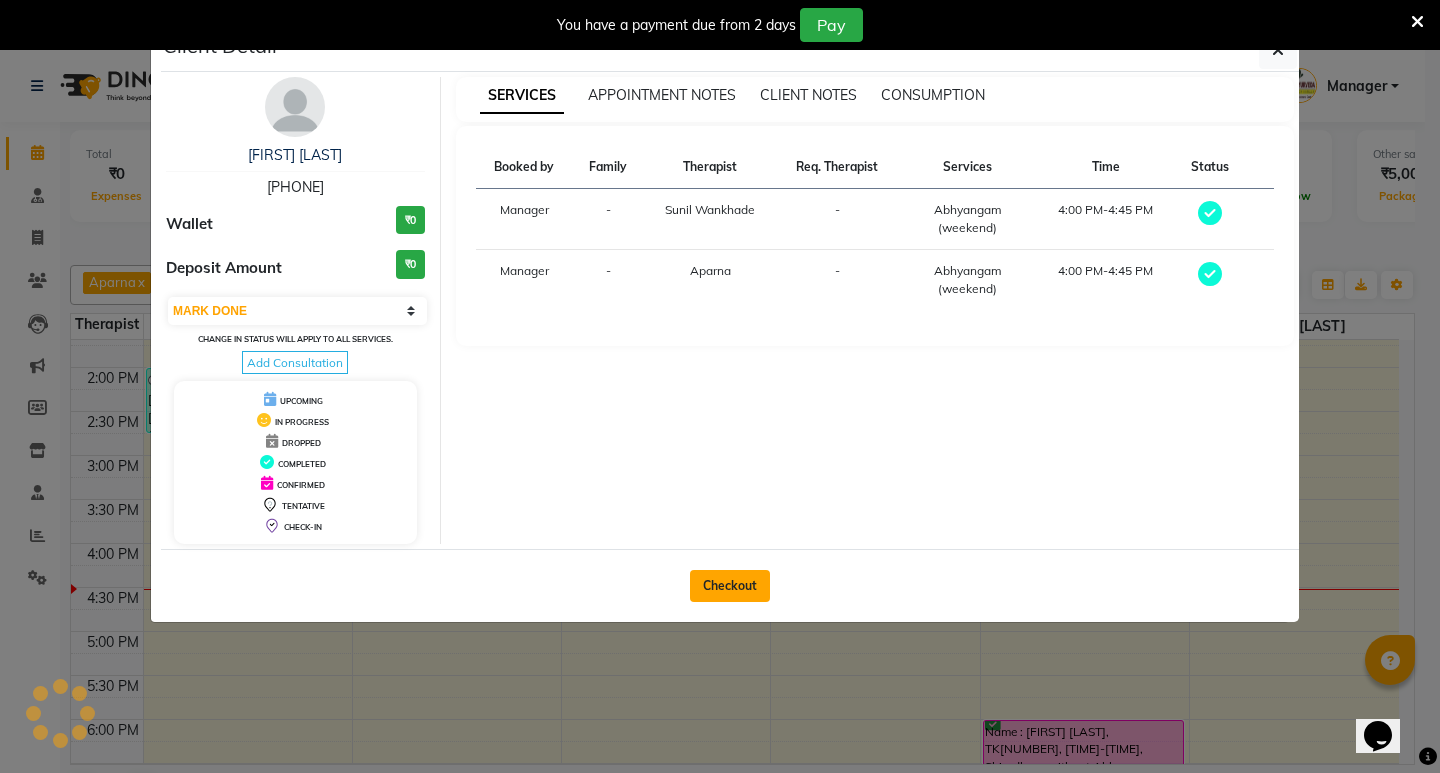 click on "Checkout" 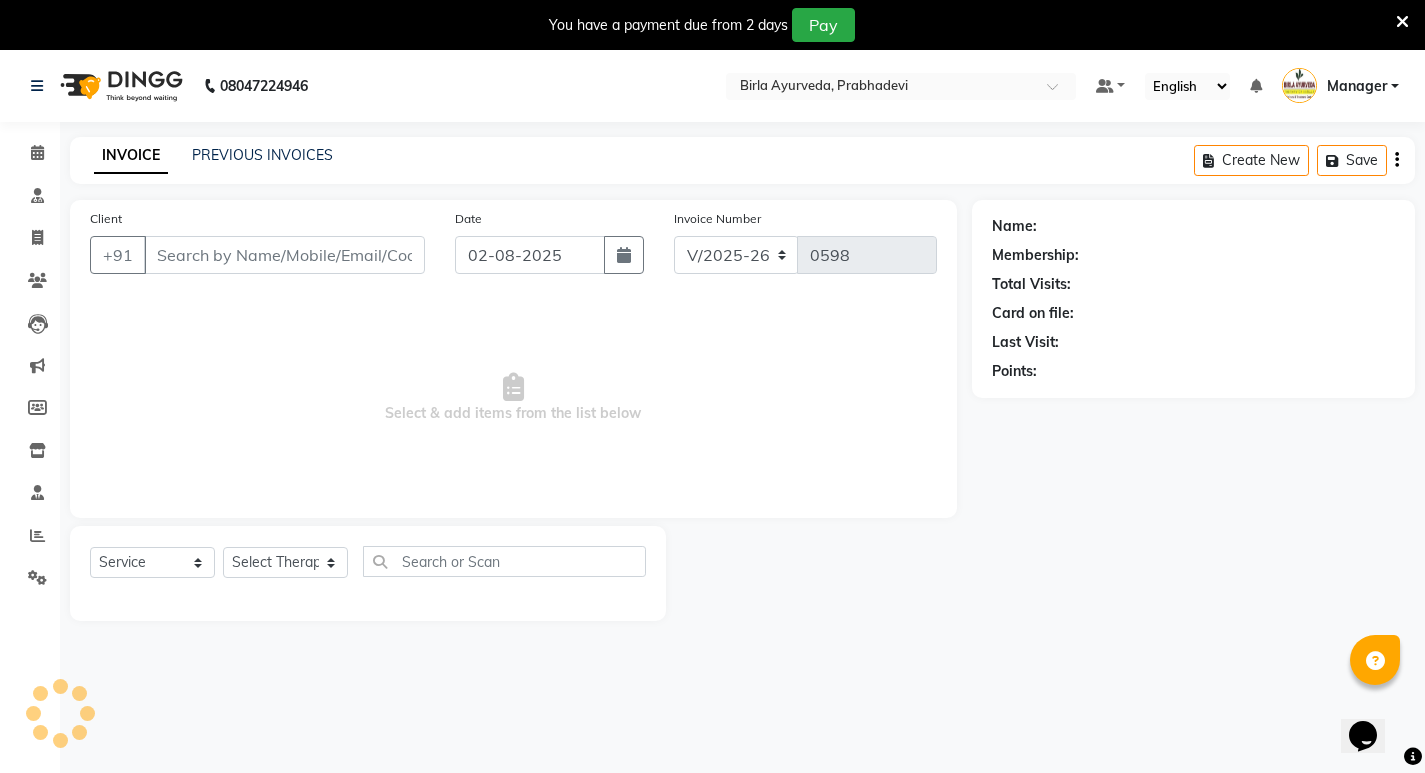 type on "[PHONE]" 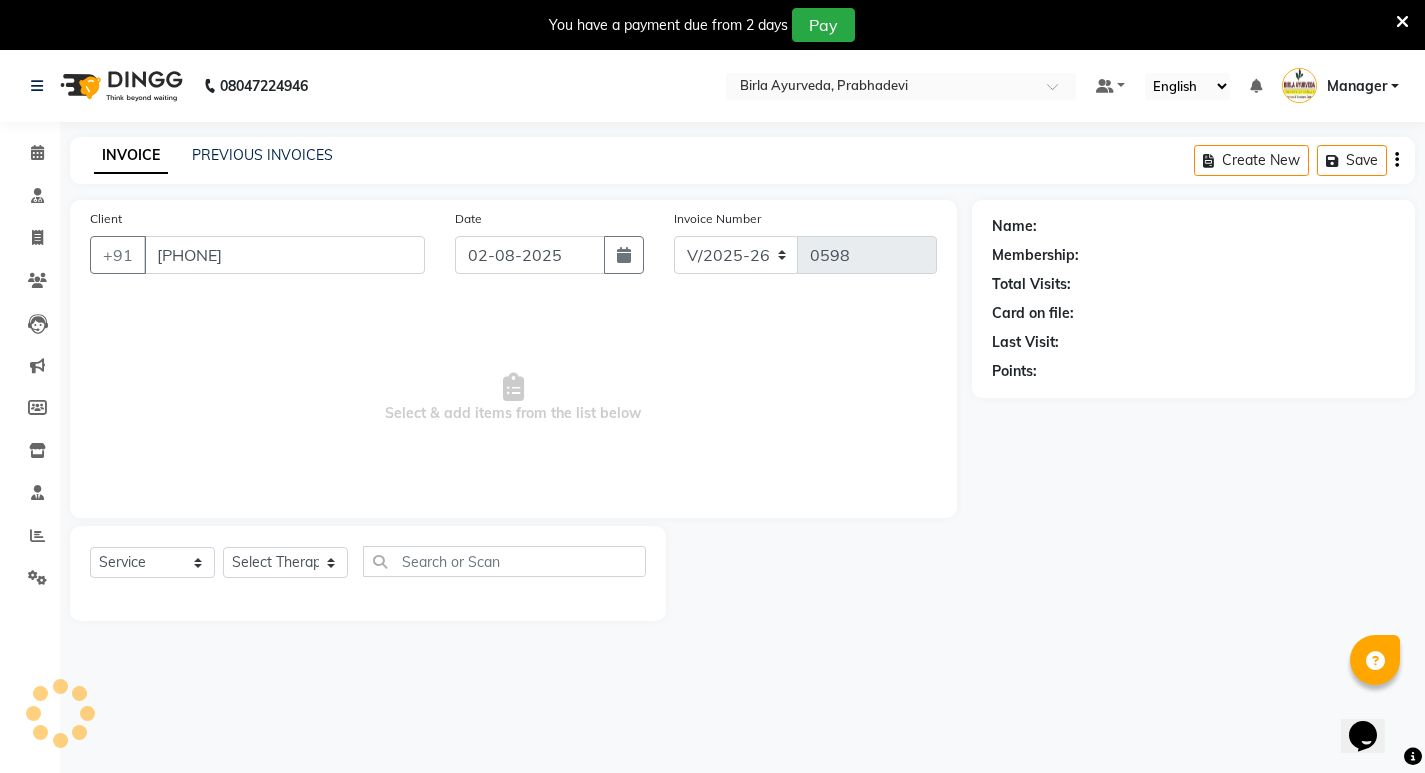 select on "56981" 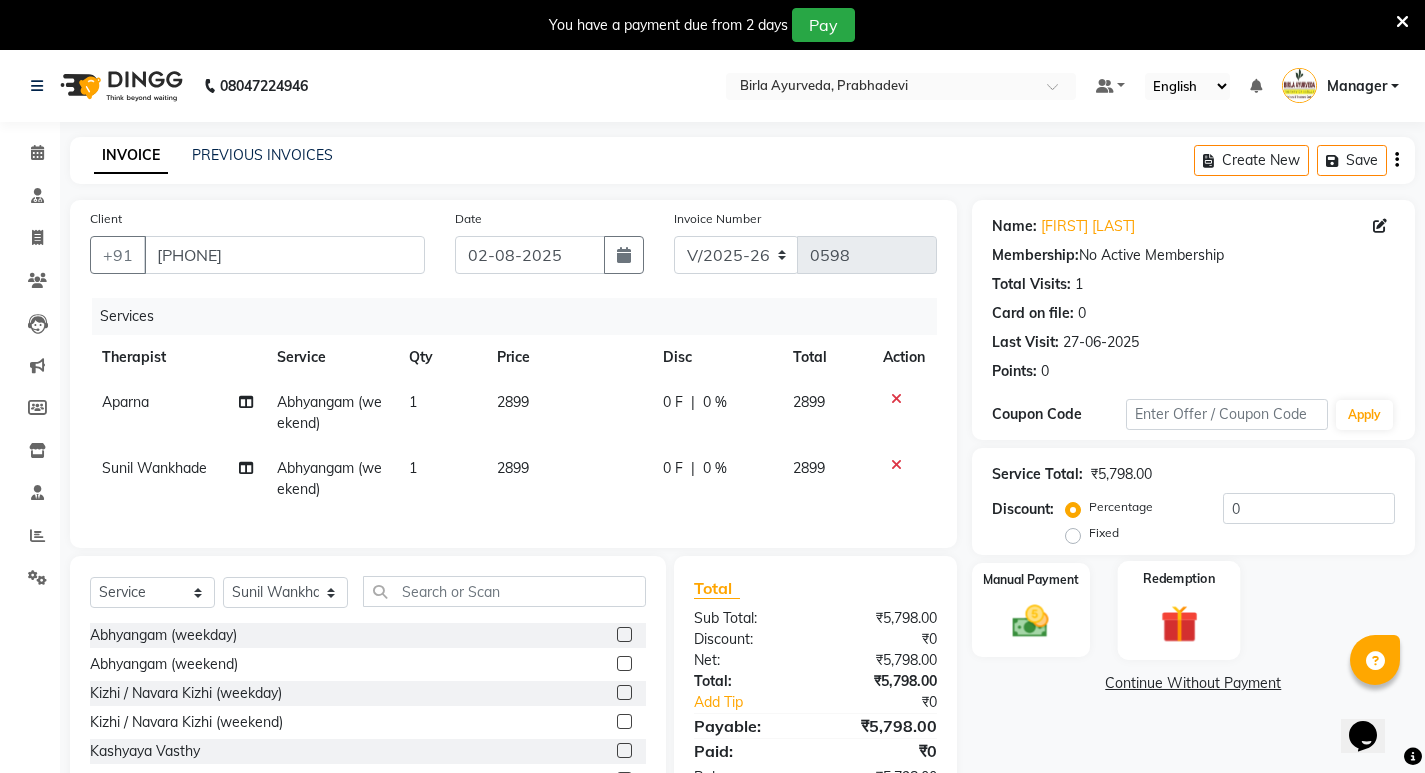 click 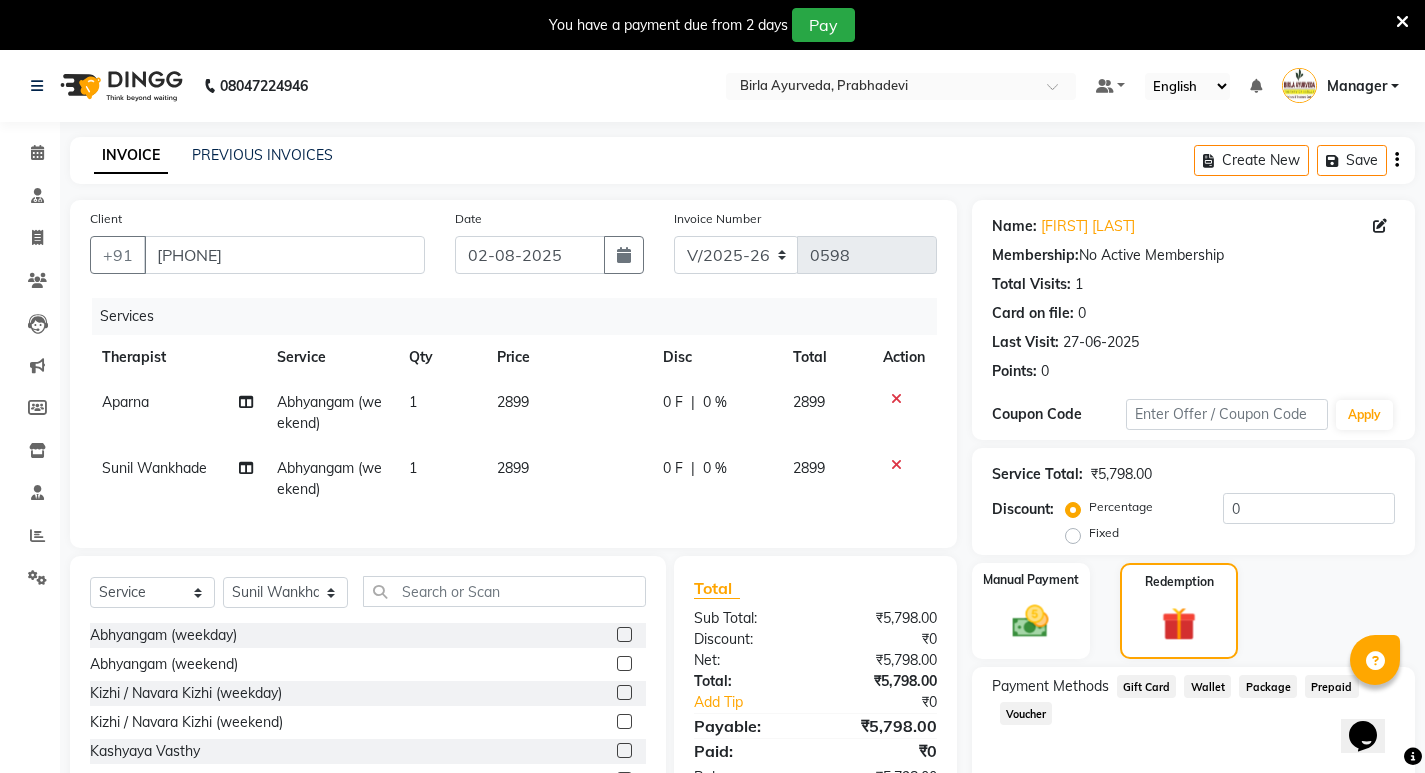 click on "Gift Card" 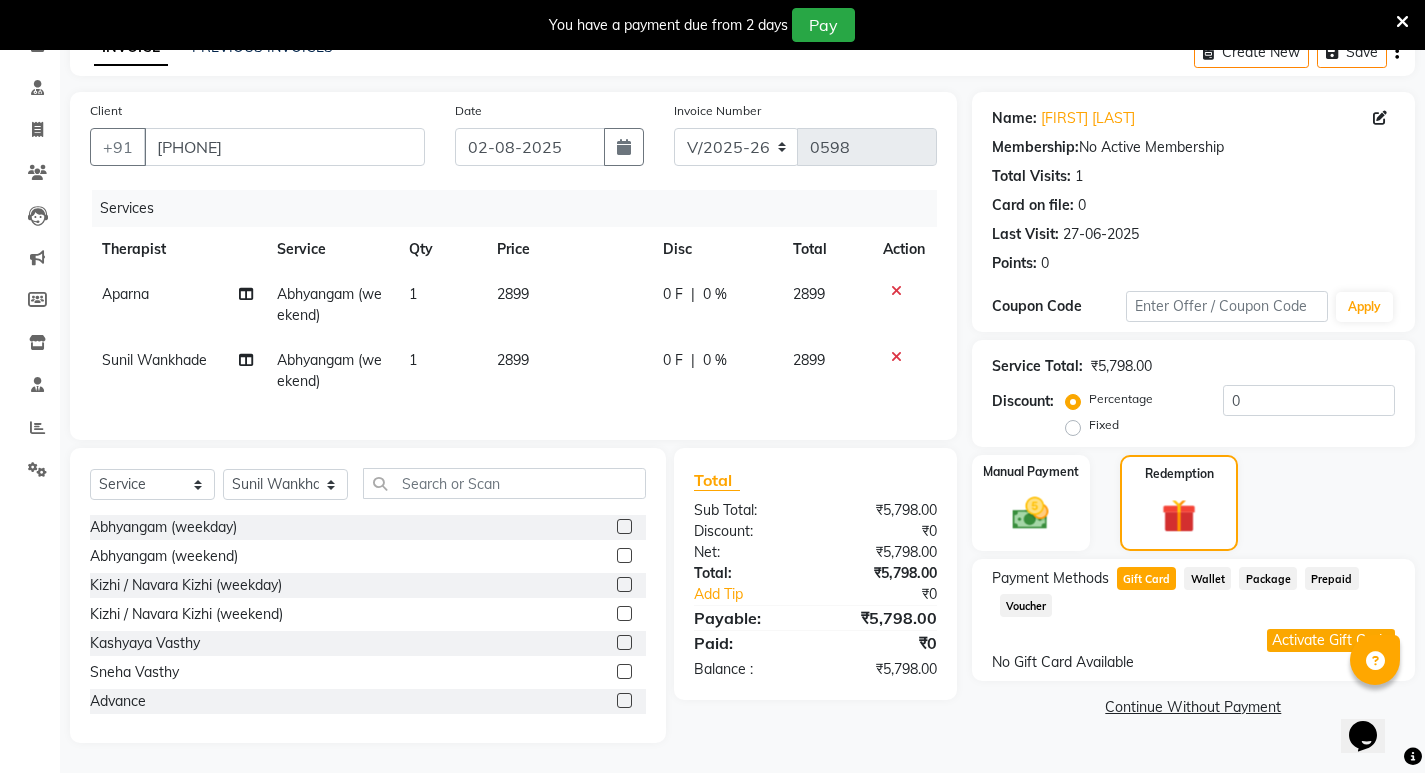 scroll, scrollTop: 123, scrollLeft: 0, axis: vertical 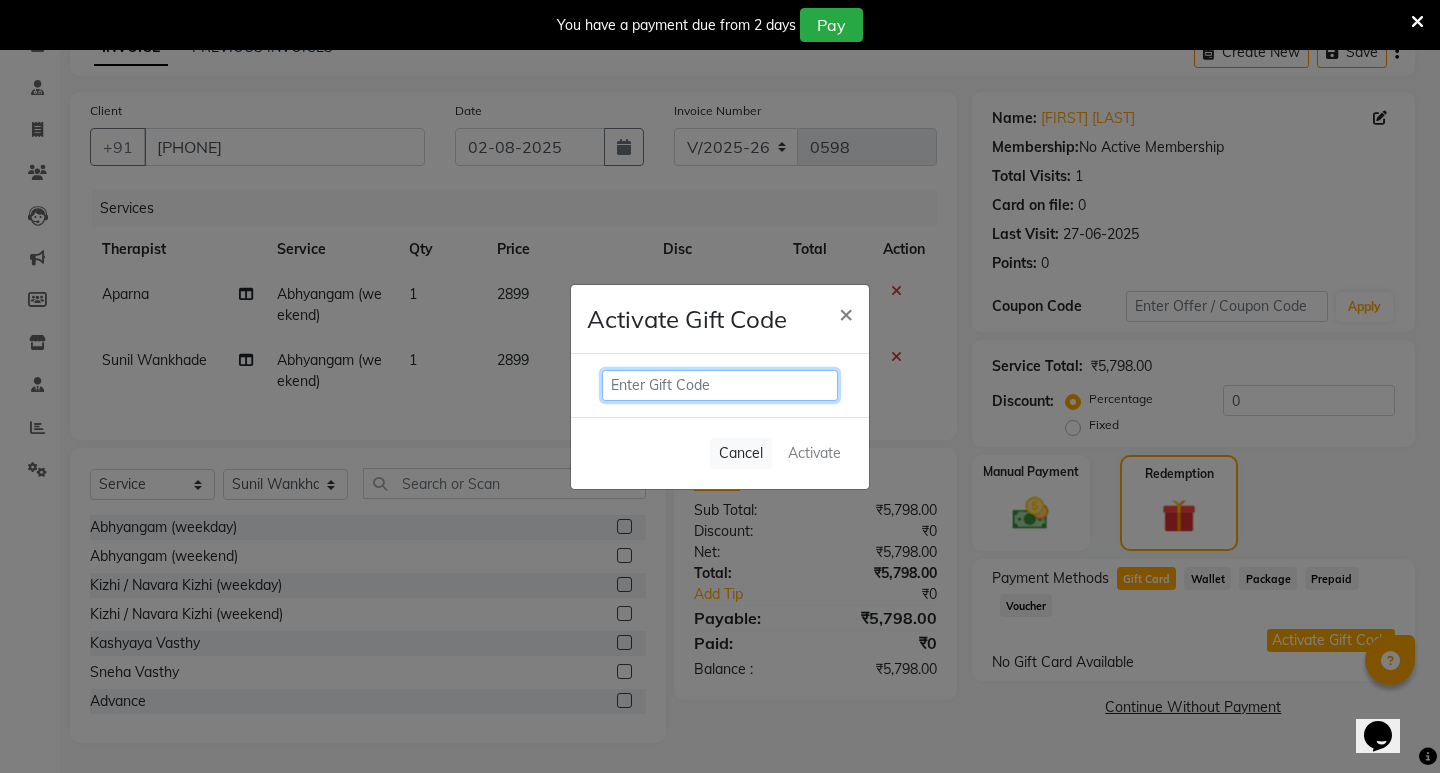 click 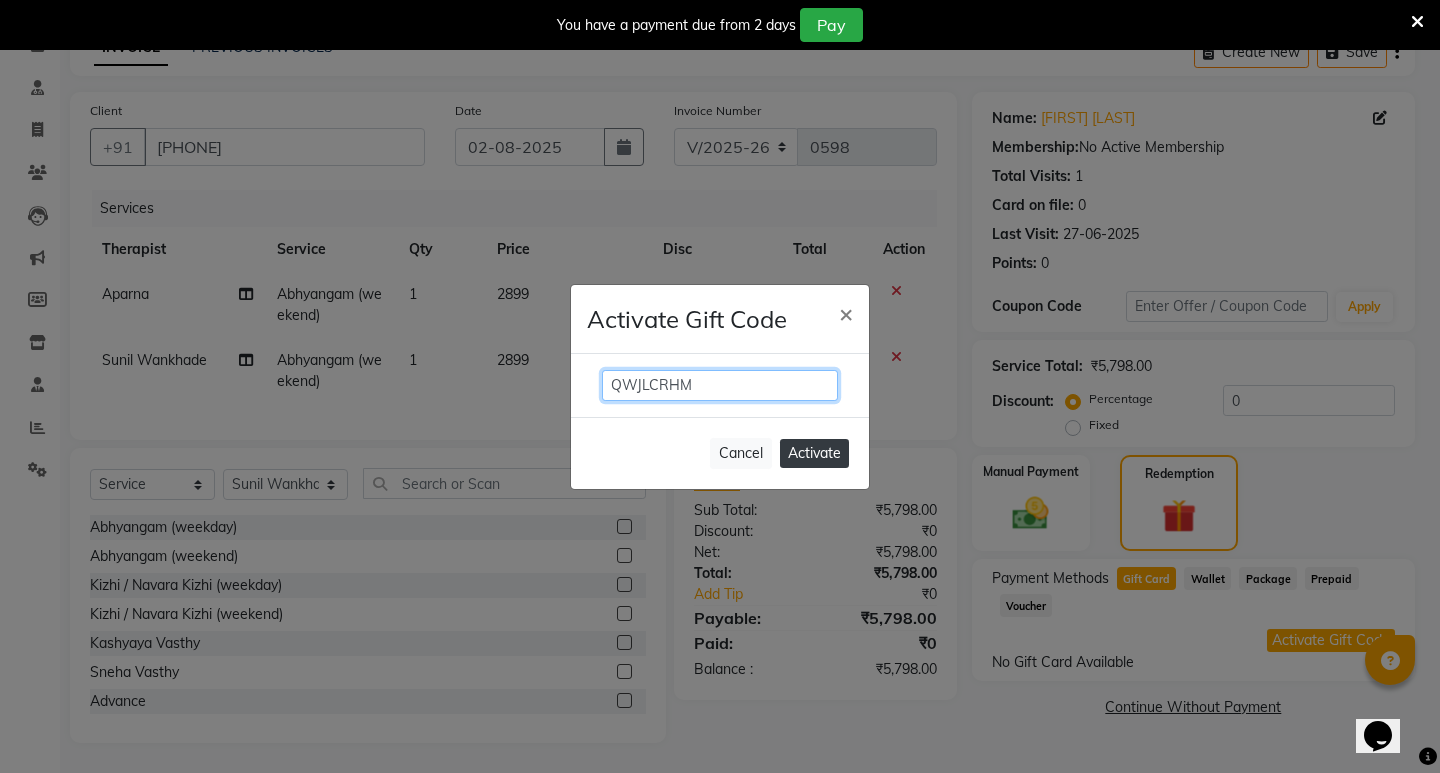 type on "QWJLCRHM" 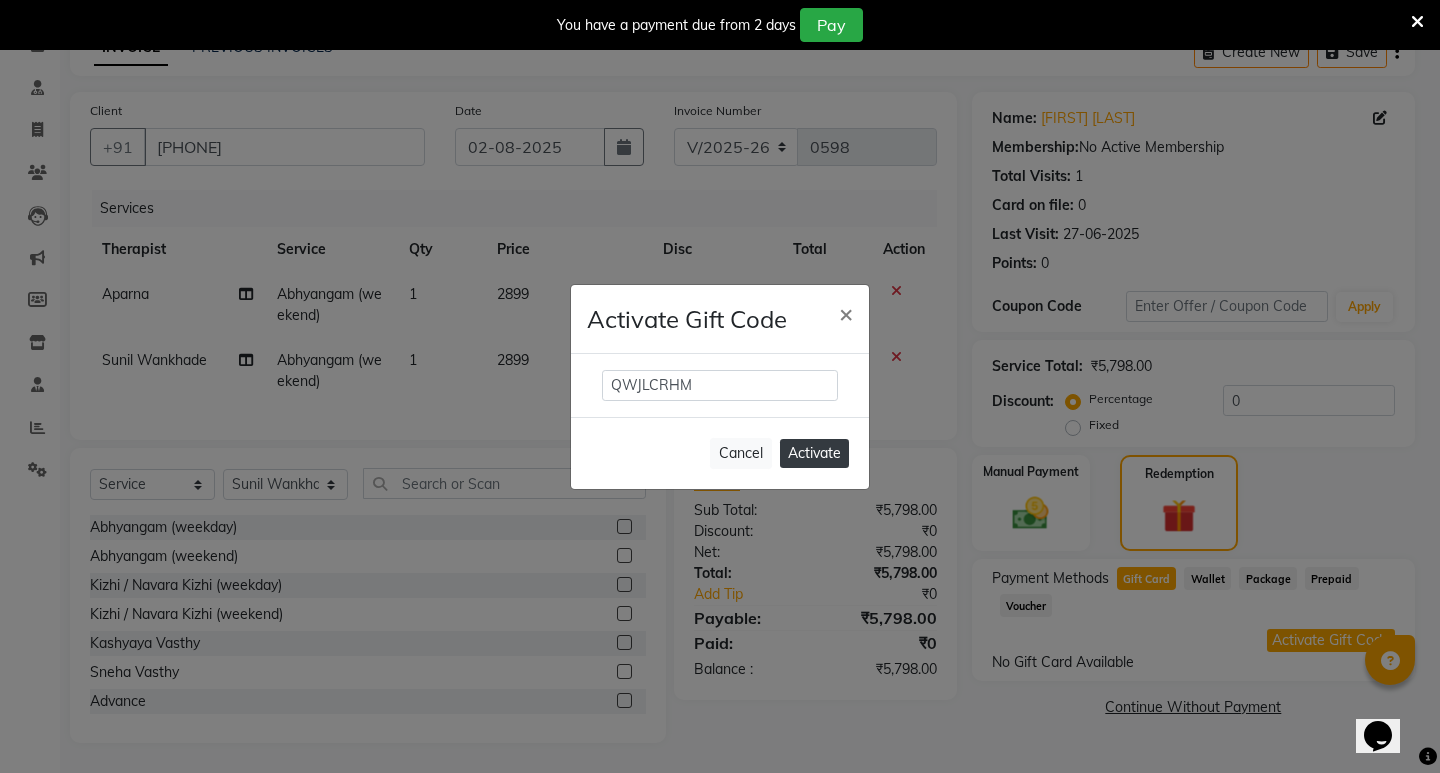 click on "Activate" 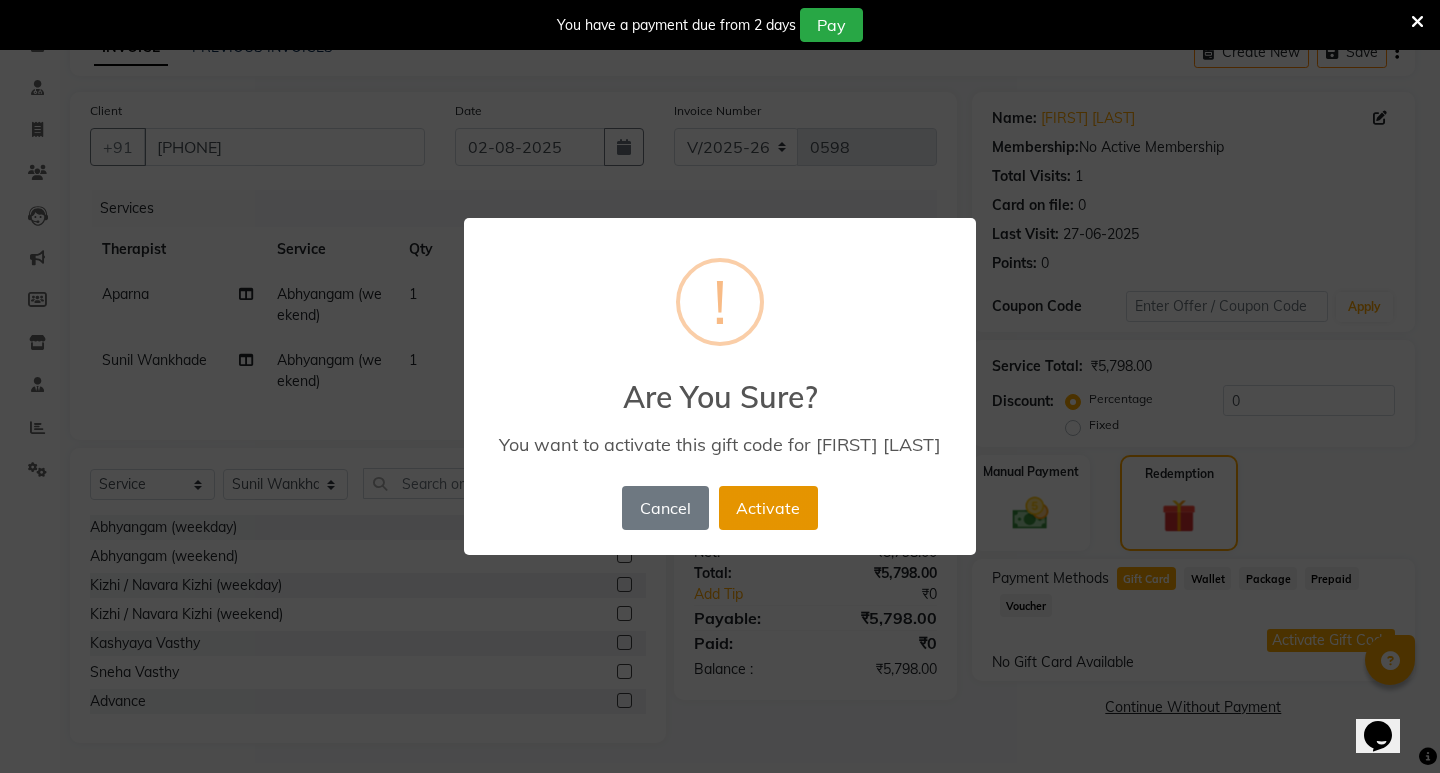 click on "Activate" at bounding box center [768, 508] 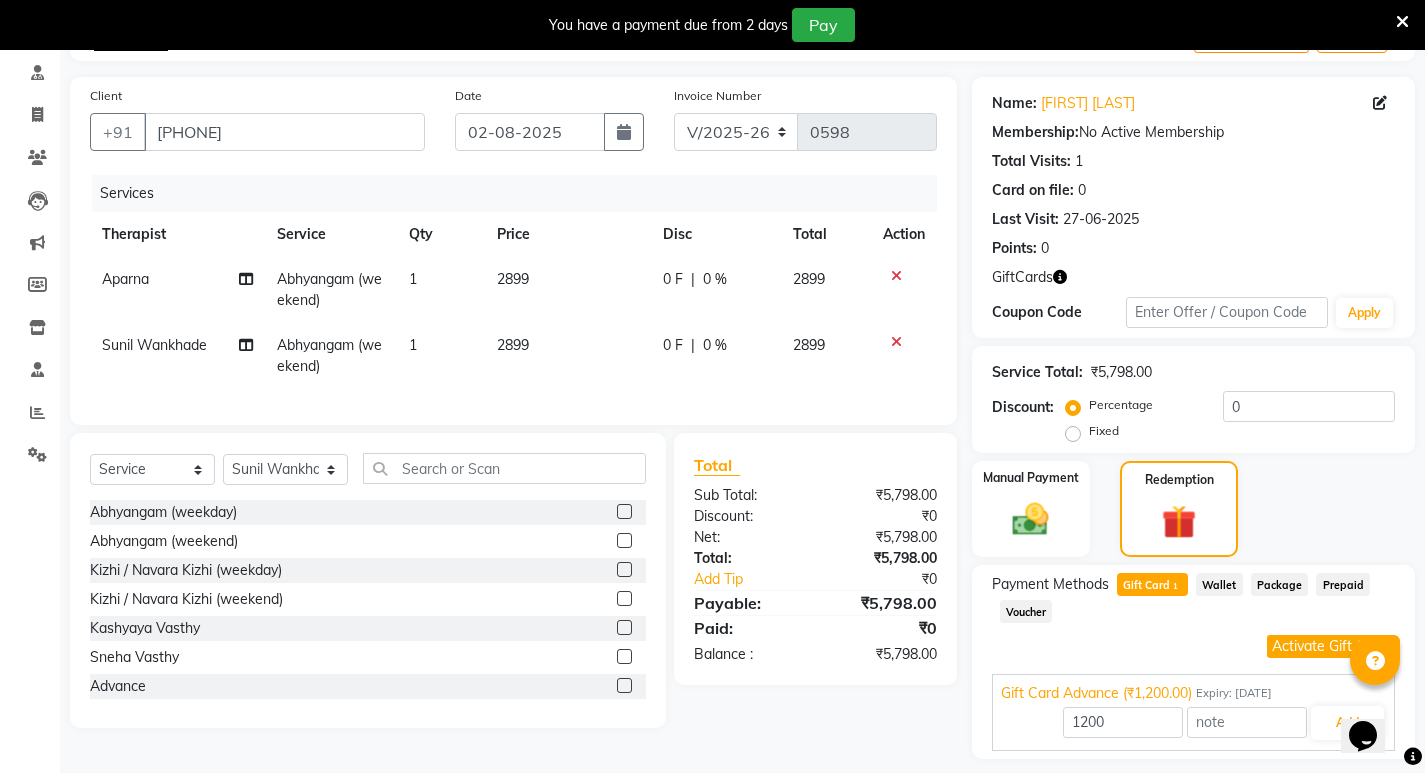 click 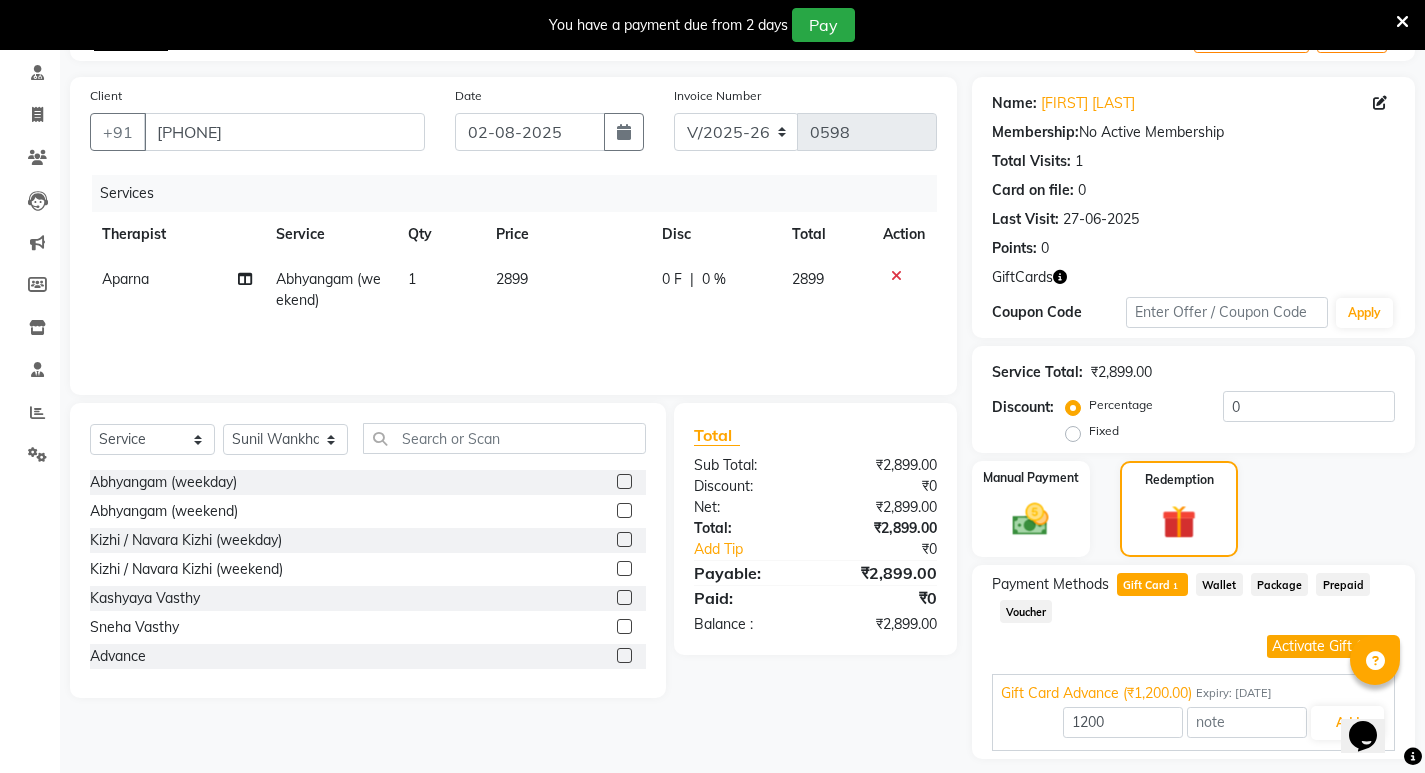 click on "0 F" 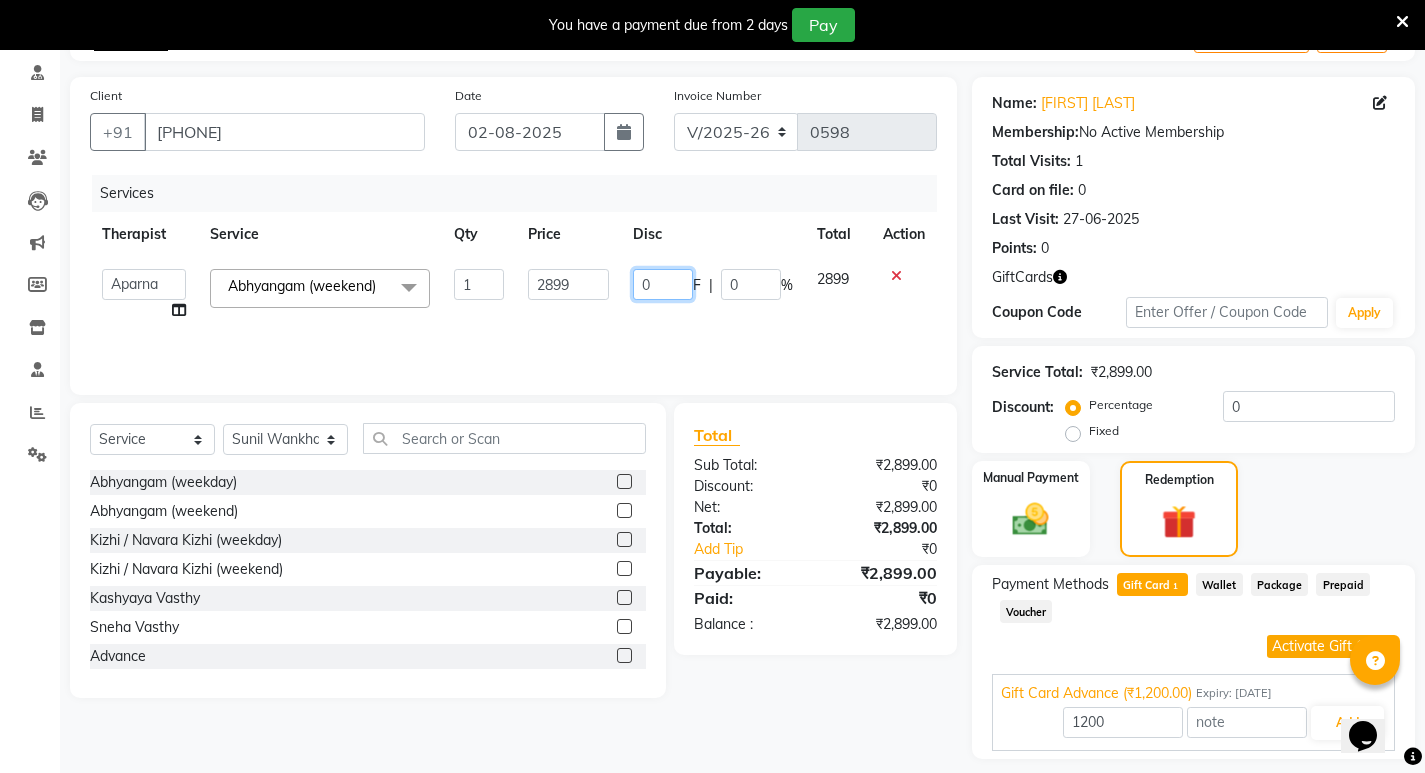 click on "0" 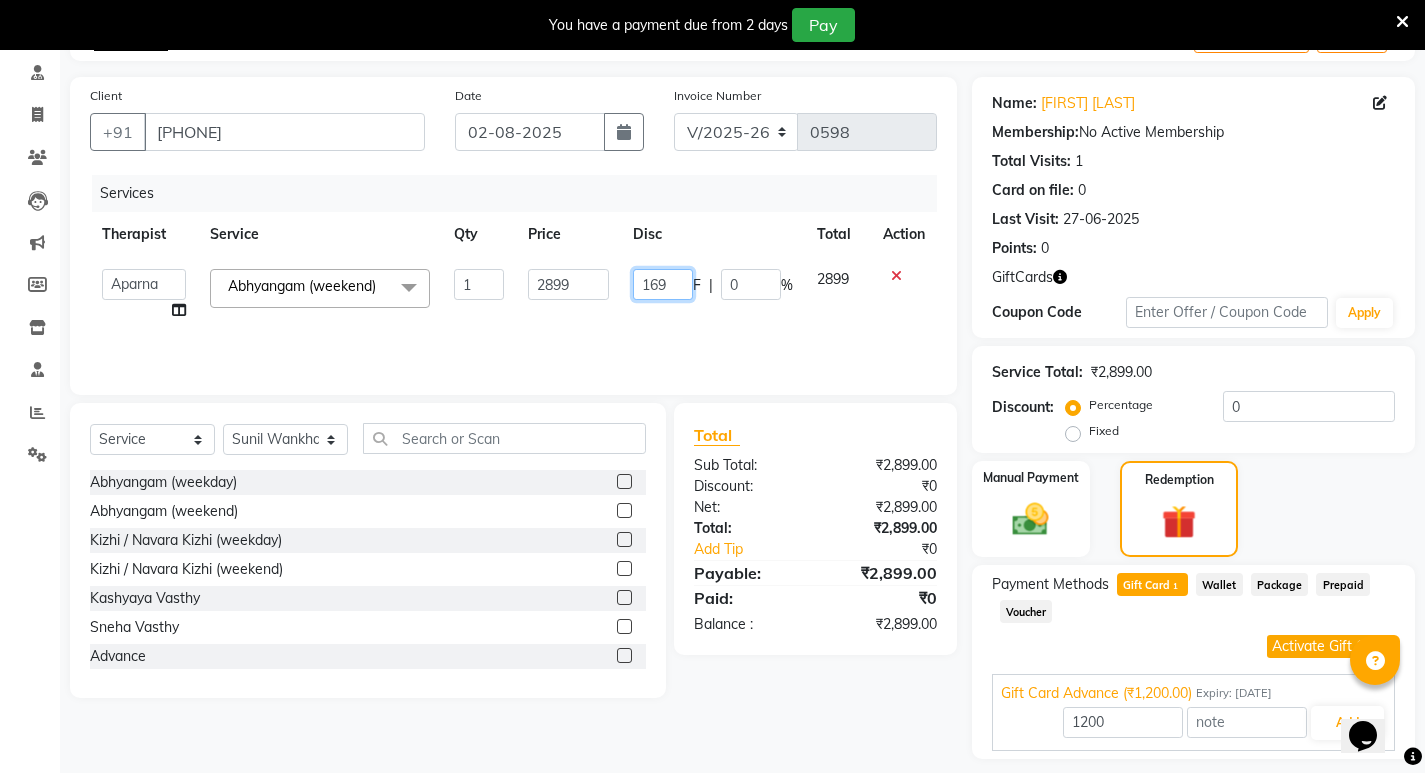type on "1699" 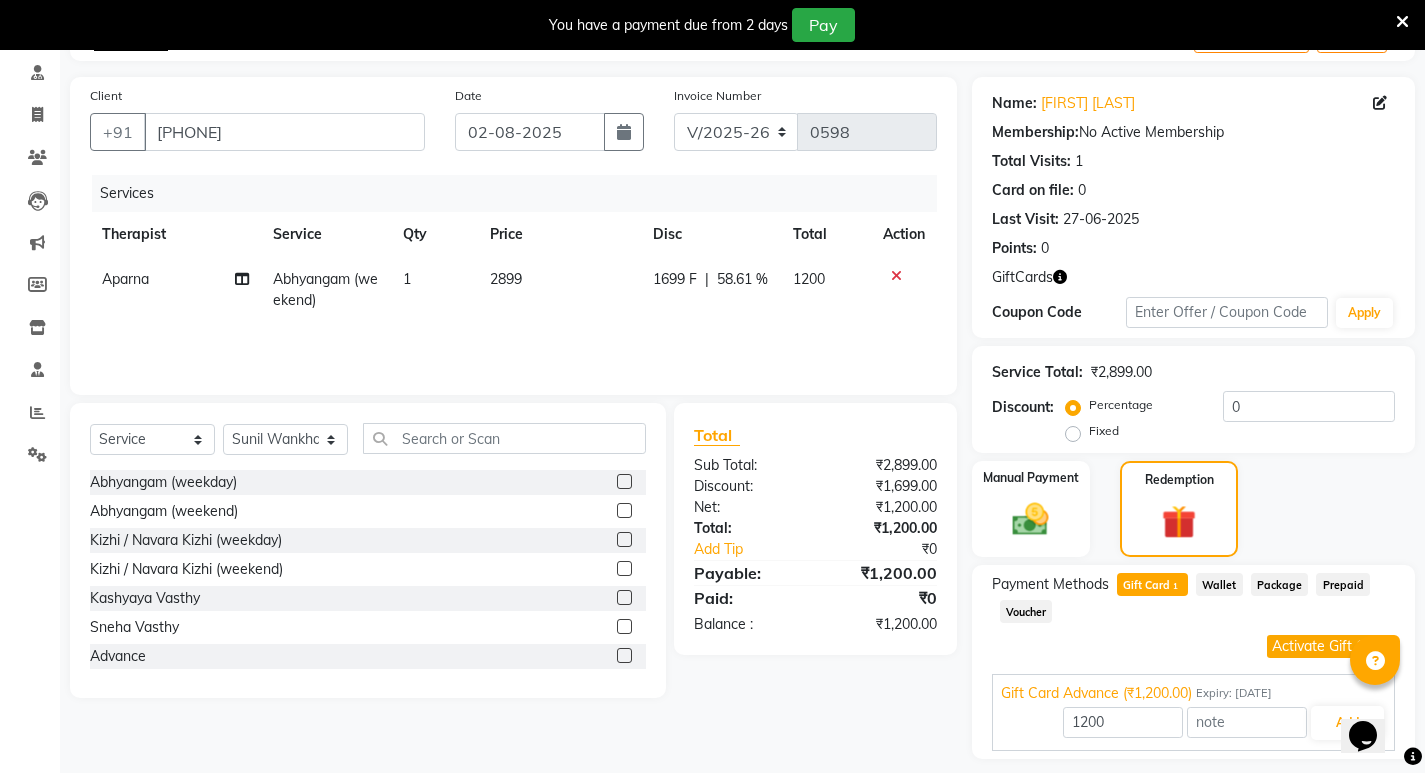 click on "Services Therapist Service Qty Price Disc Total Action [FIRST] [LAST] Abhyangam (weekend) 1 2899 1699 F | 58.61 % 1200" 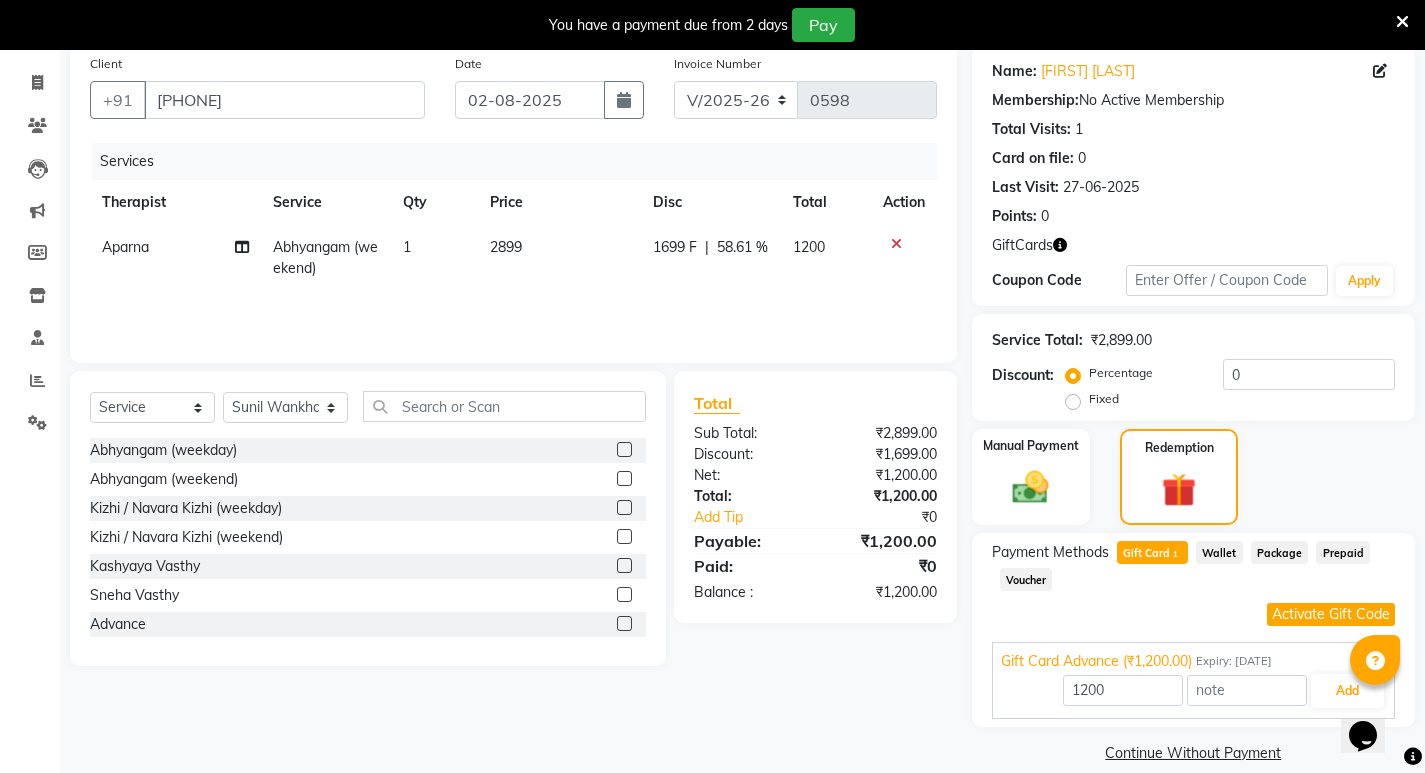 scroll, scrollTop: 180, scrollLeft: 0, axis: vertical 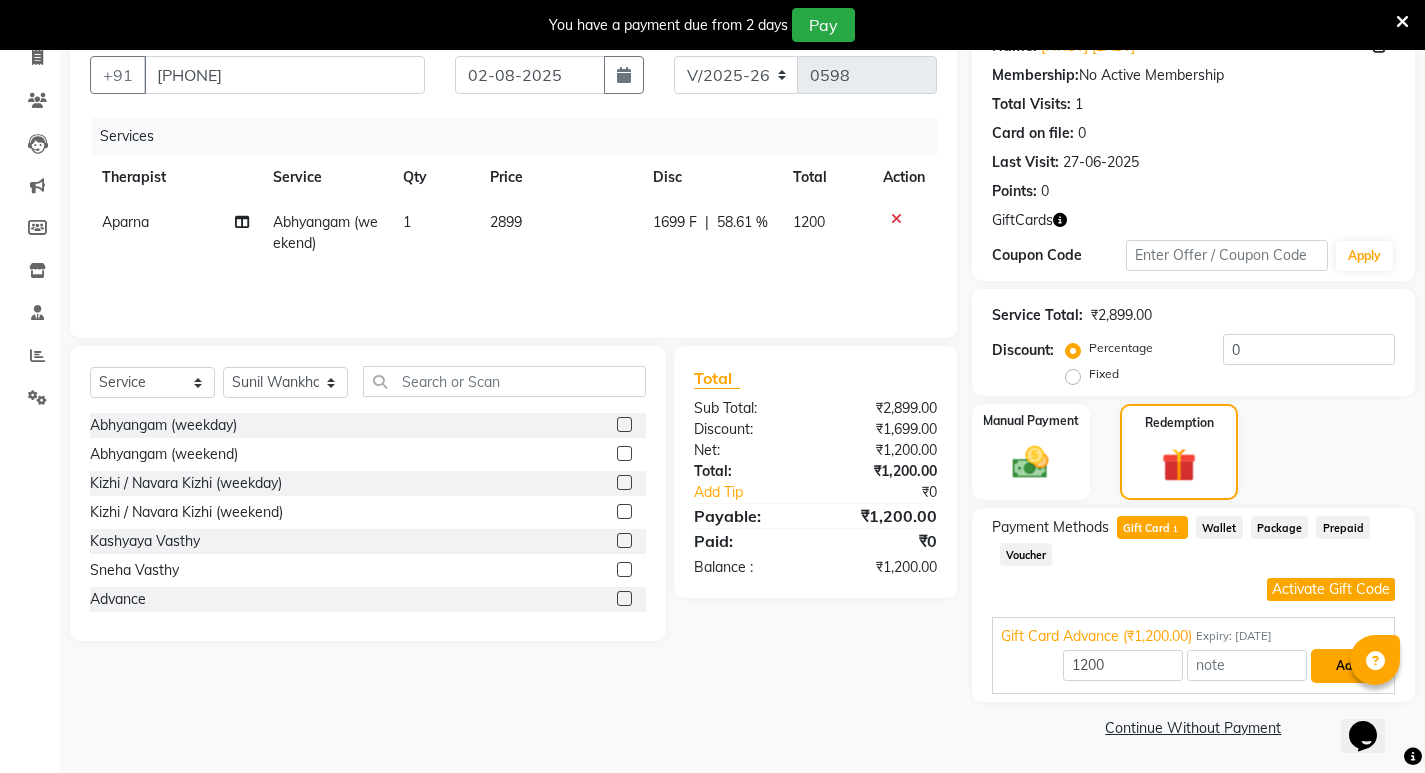 click on "Add" at bounding box center [1347, 666] 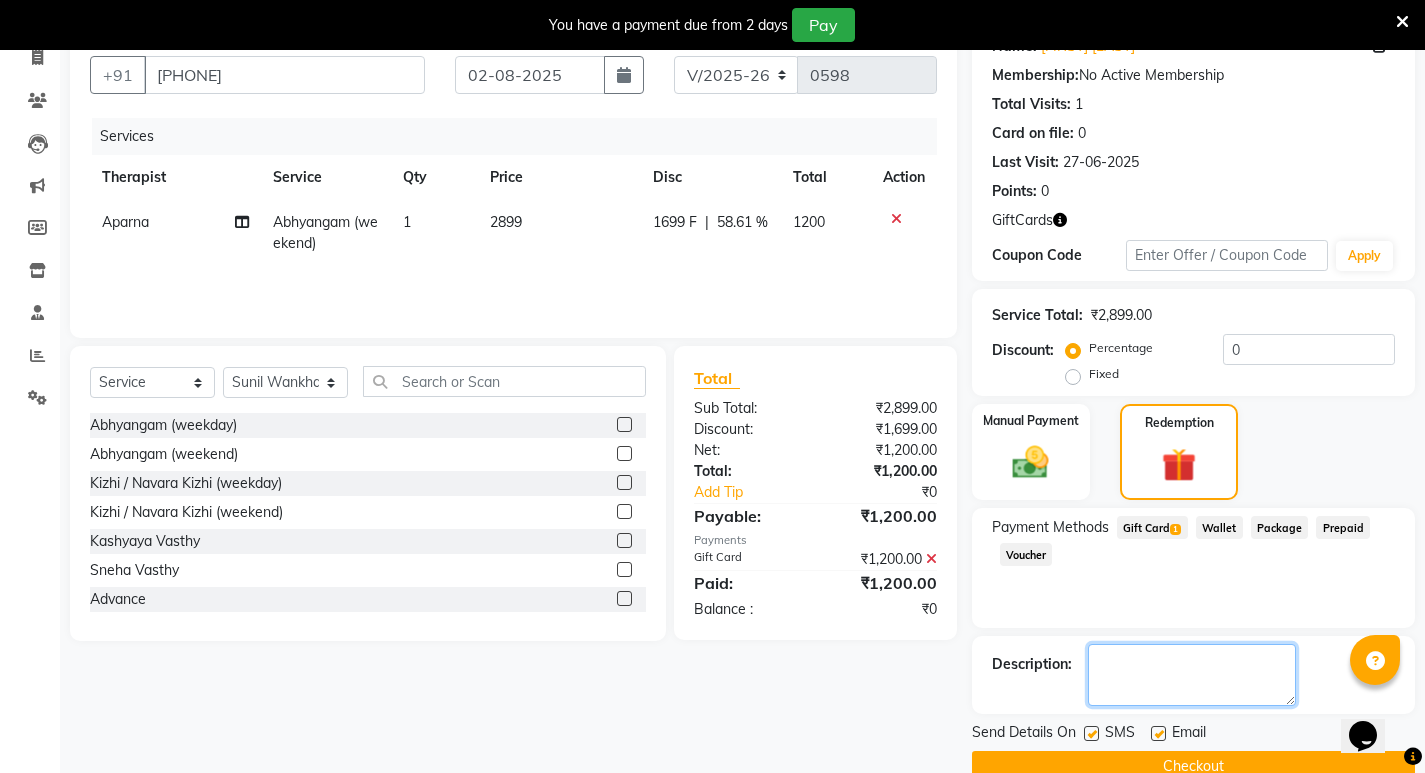 click 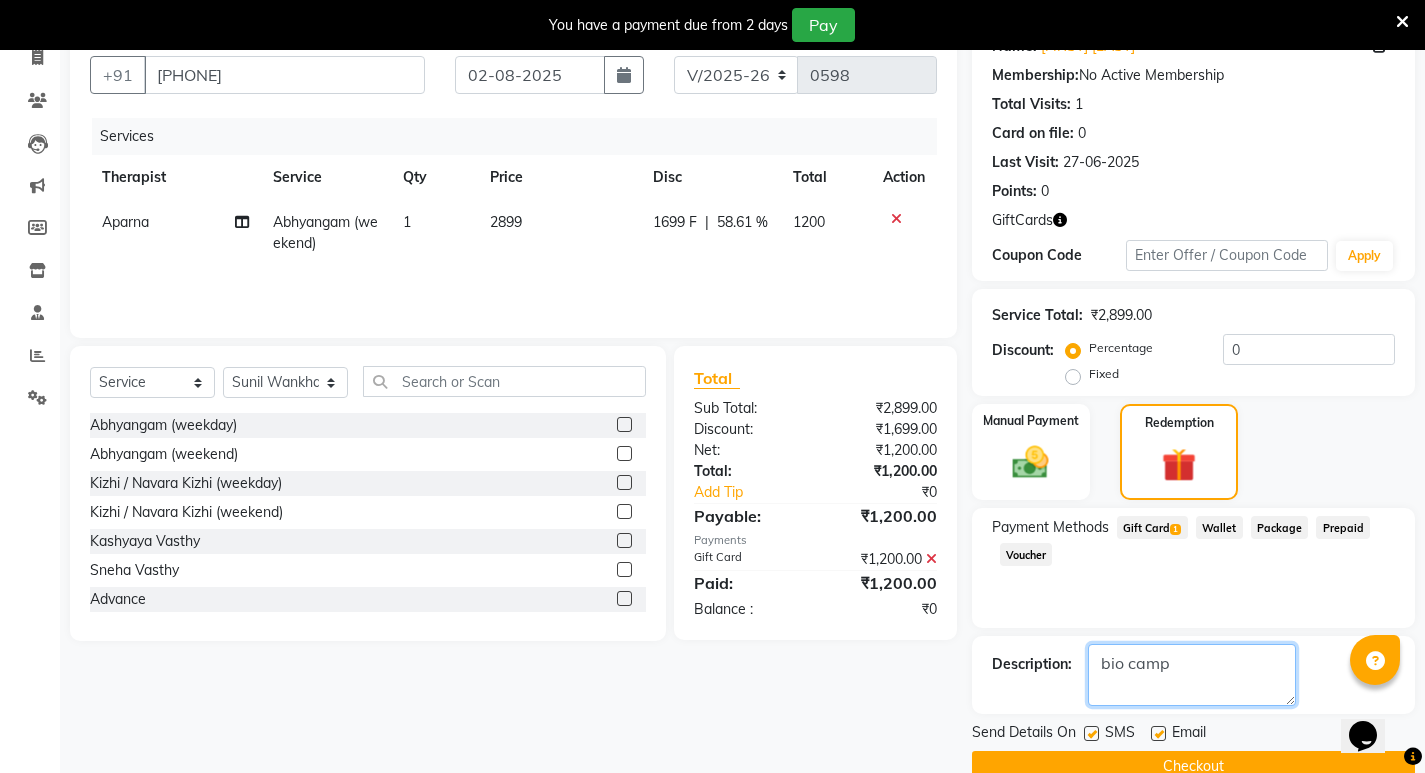type on "bio camp" 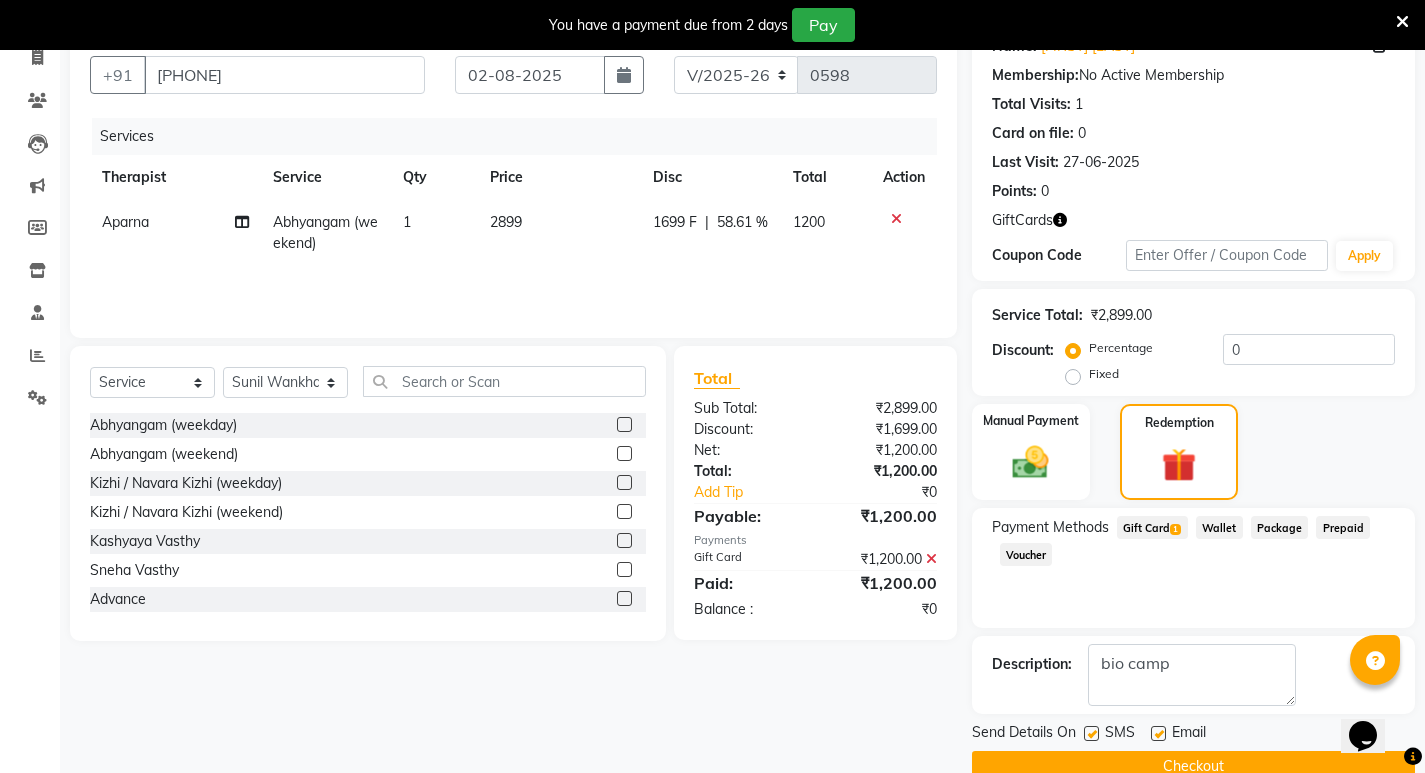 click on "Checkout" 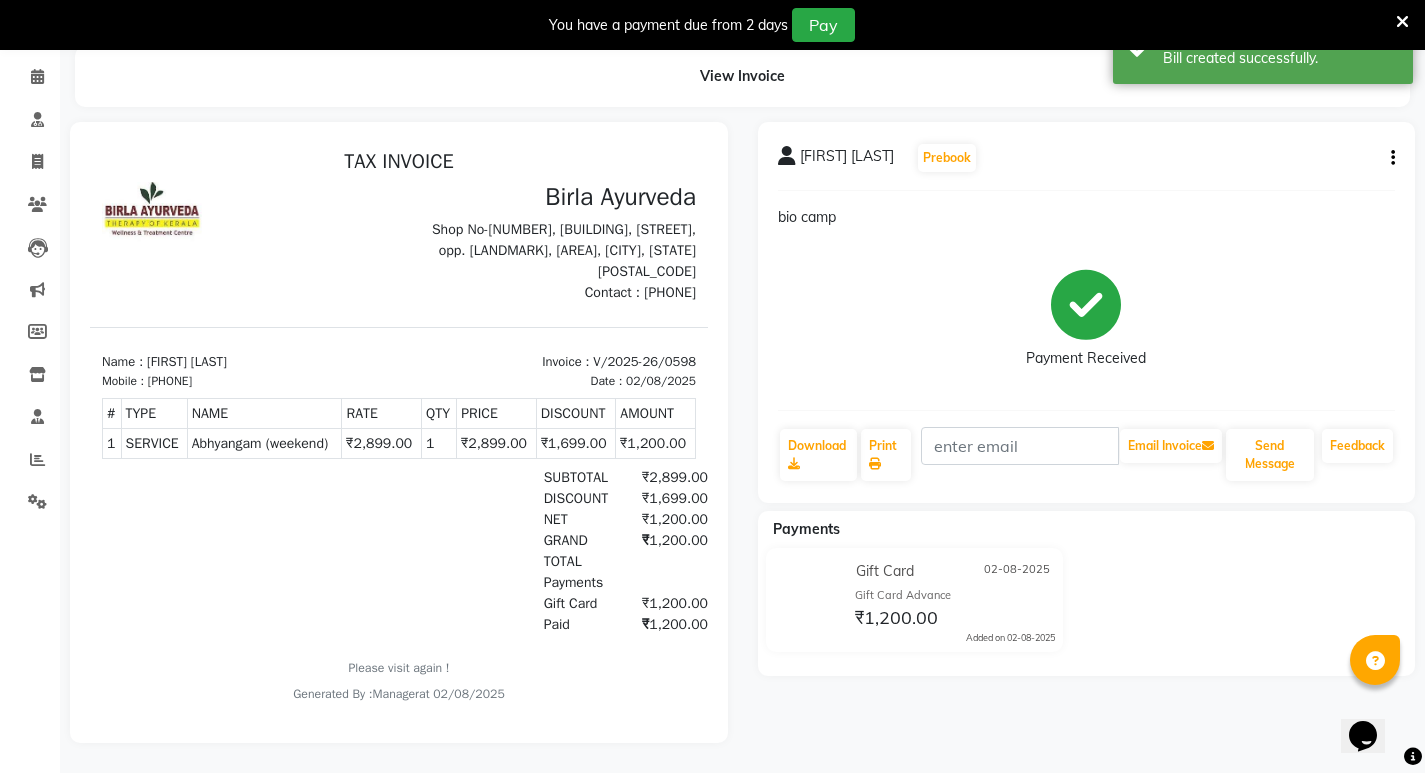 scroll, scrollTop: 0, scrollLeft: 0, axis: both 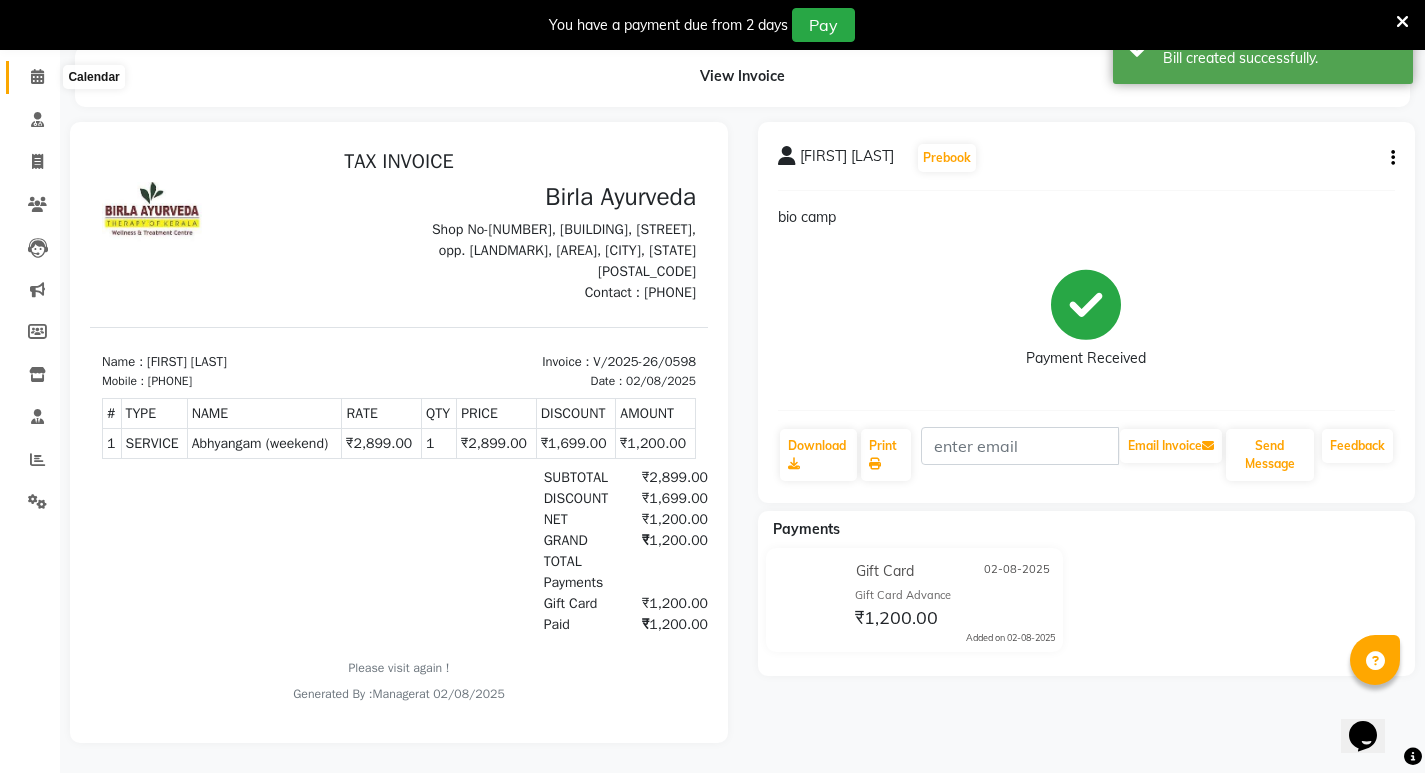 click 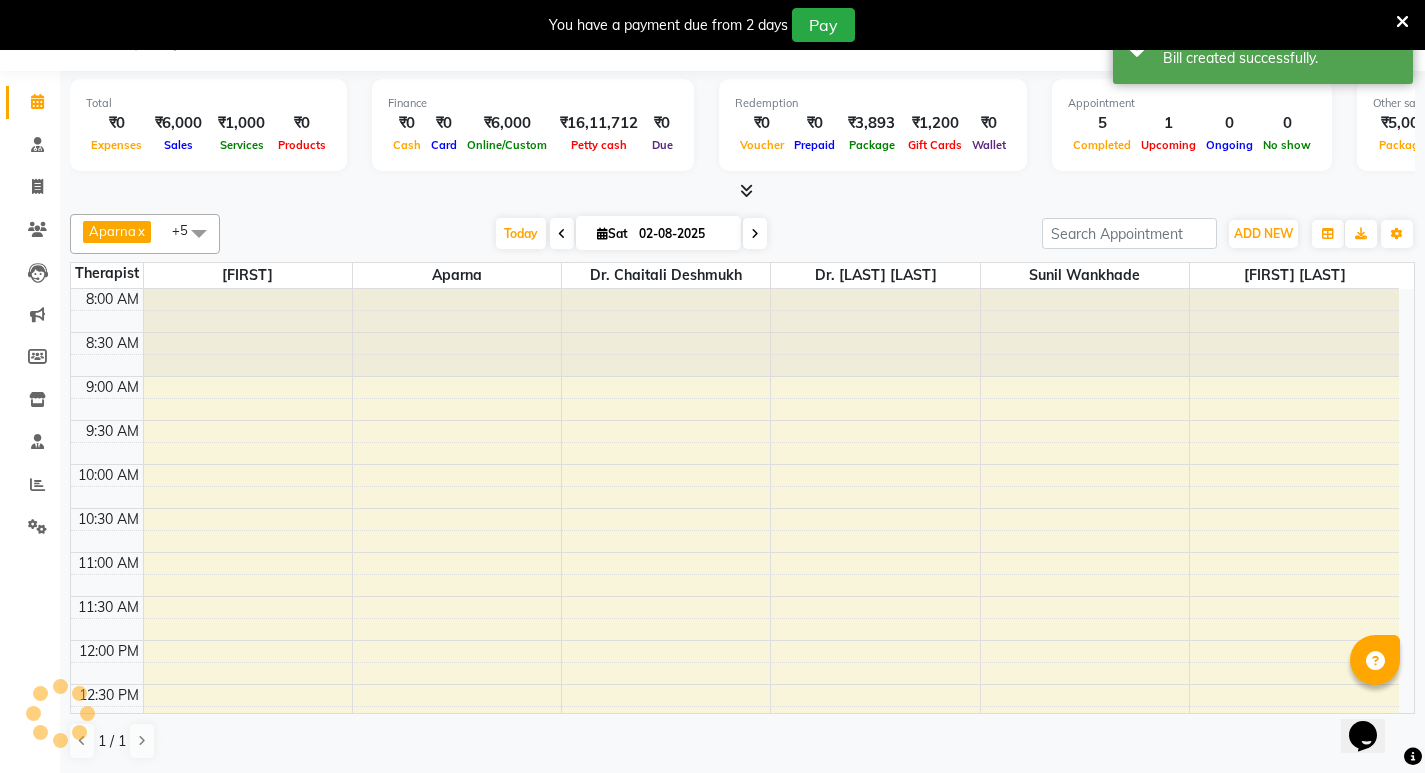 scroll, scrollTop: 50, scrollLeft: 0, axis: vertical 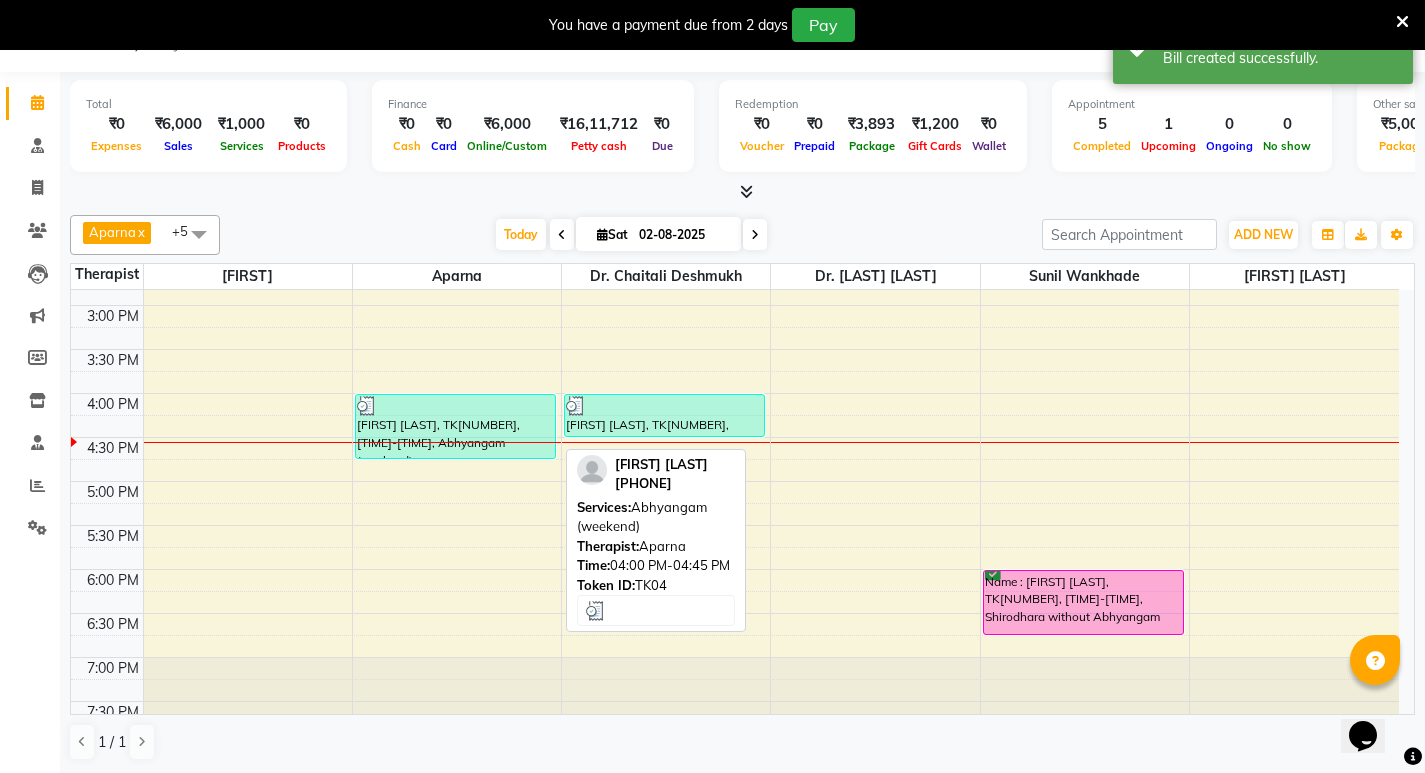 click on "[FIRST] [LAST], TK[NUMBER], [TIME]-[TIME], Abhyangam (weekend)" at bounding box center [455, 426] 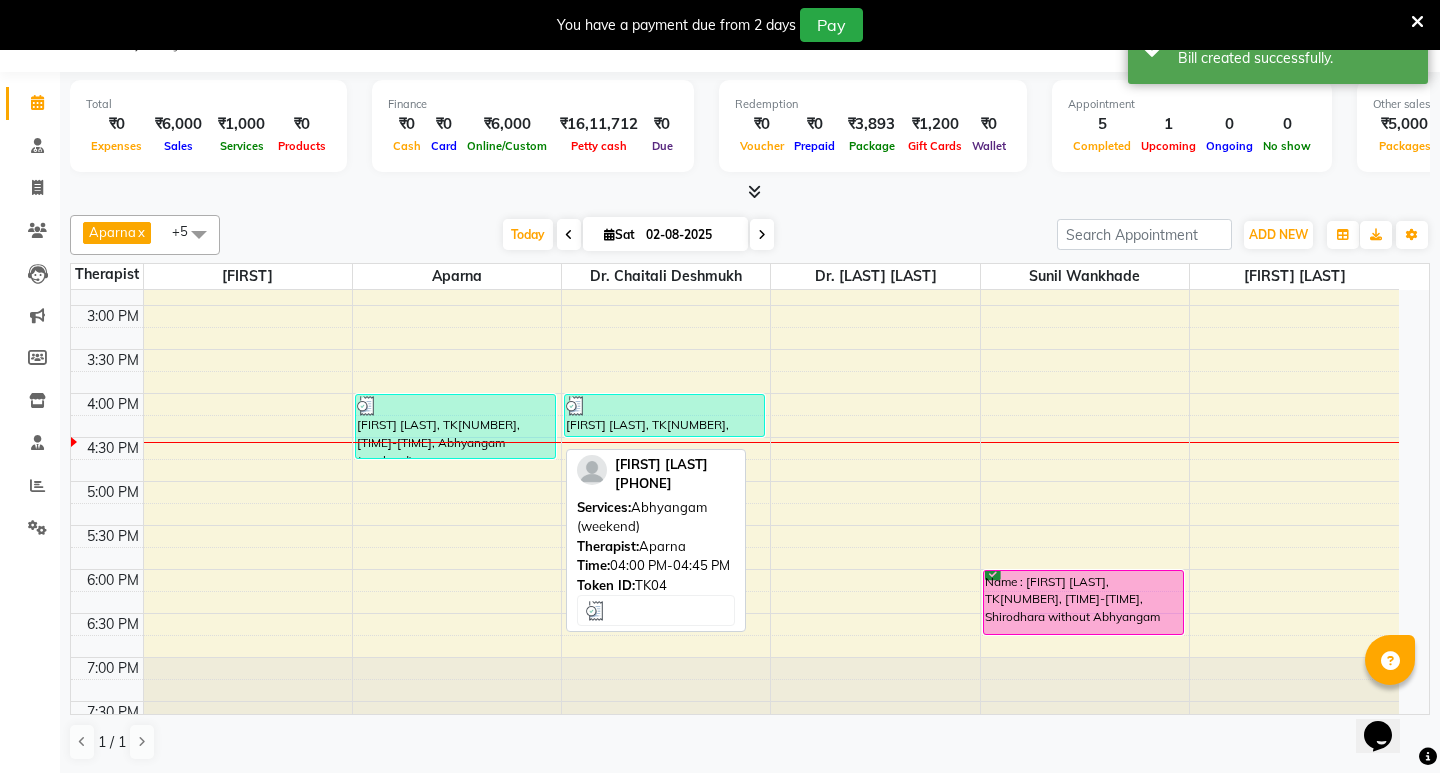 select on "3" 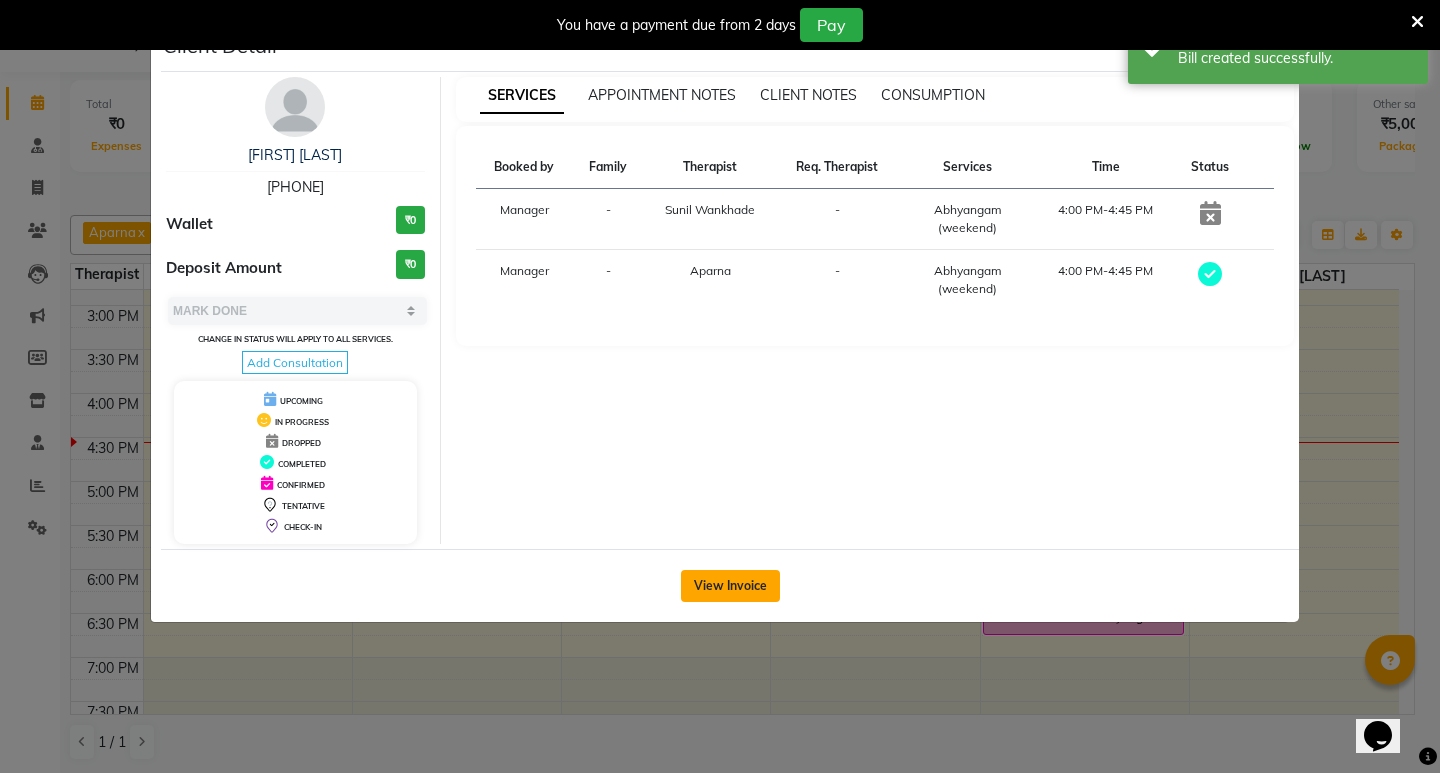 click on "View Invoice" 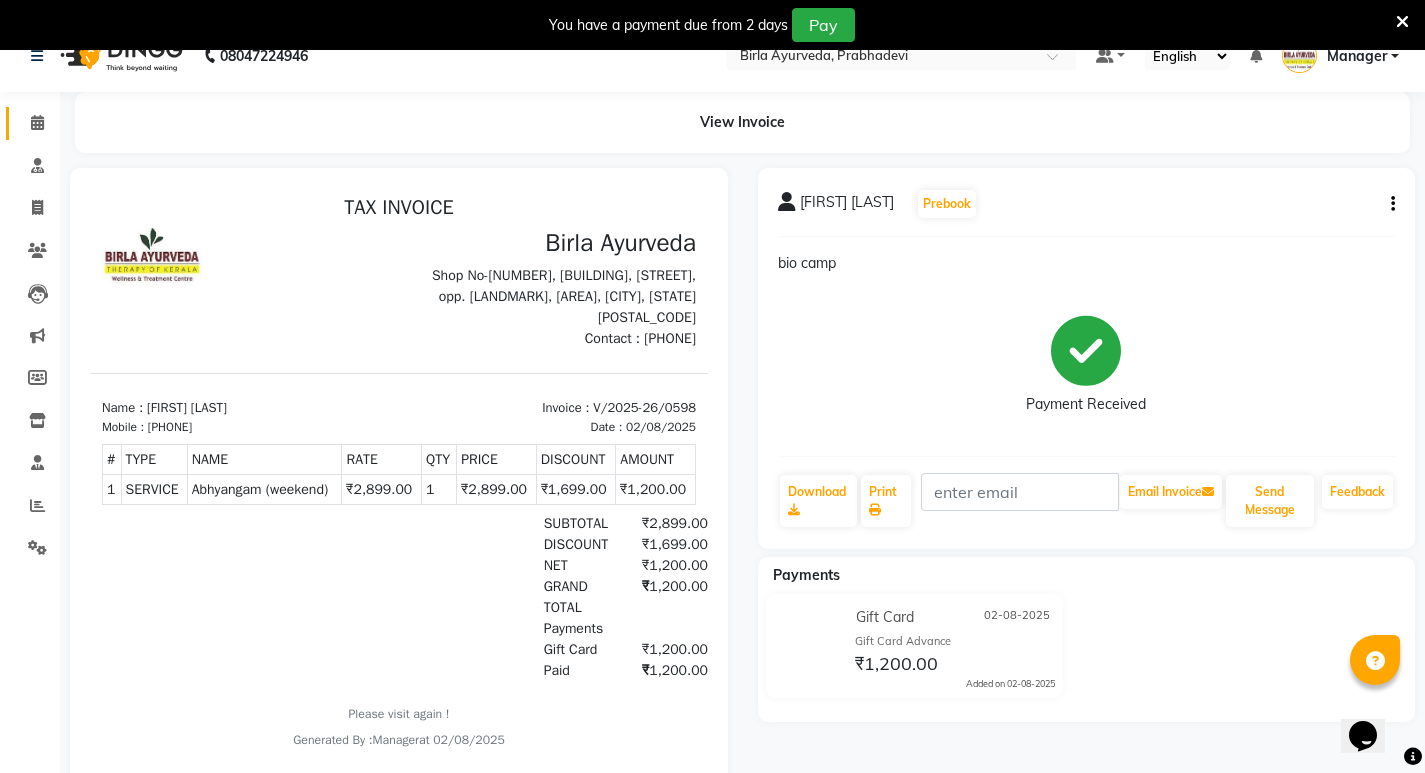 scroll, scrollTop: 0, scrollLeft: 0, axis: both 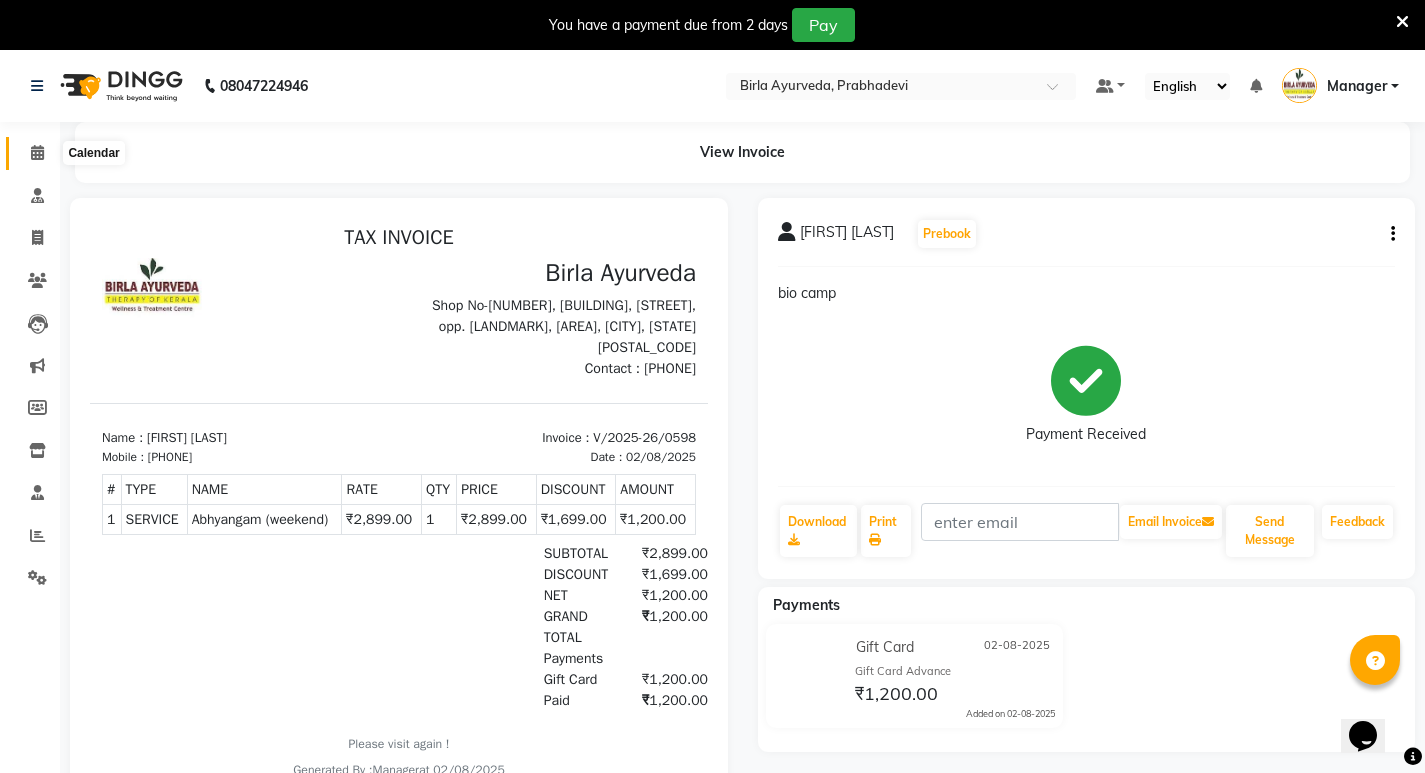 click 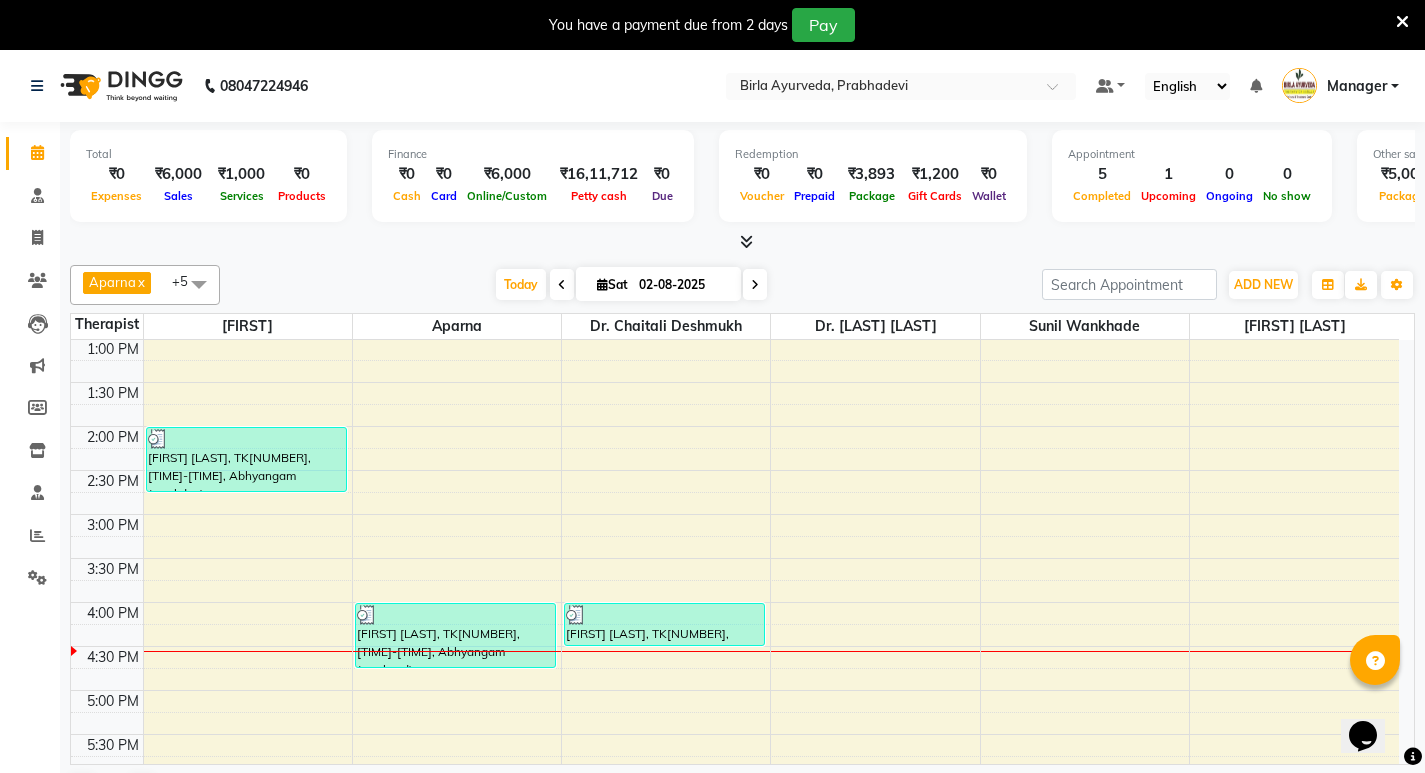 scroll, scrollTop: 500, scrollLeft: 0, axis: vertical 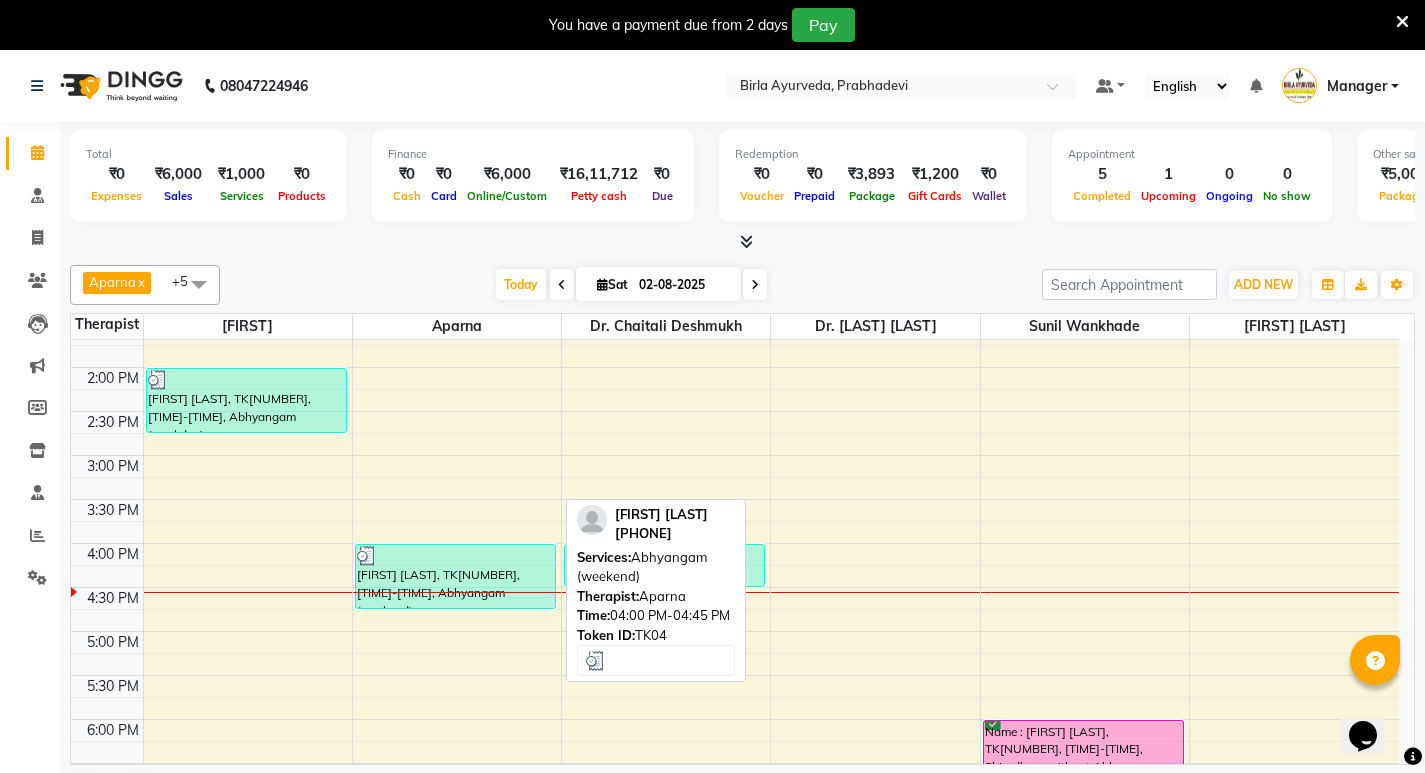 click on "[FIRST] [LAST], TK[NUMBER], [TIME]-[TIME], Abhyangam (weekend)" at bounding box center [455, 576] 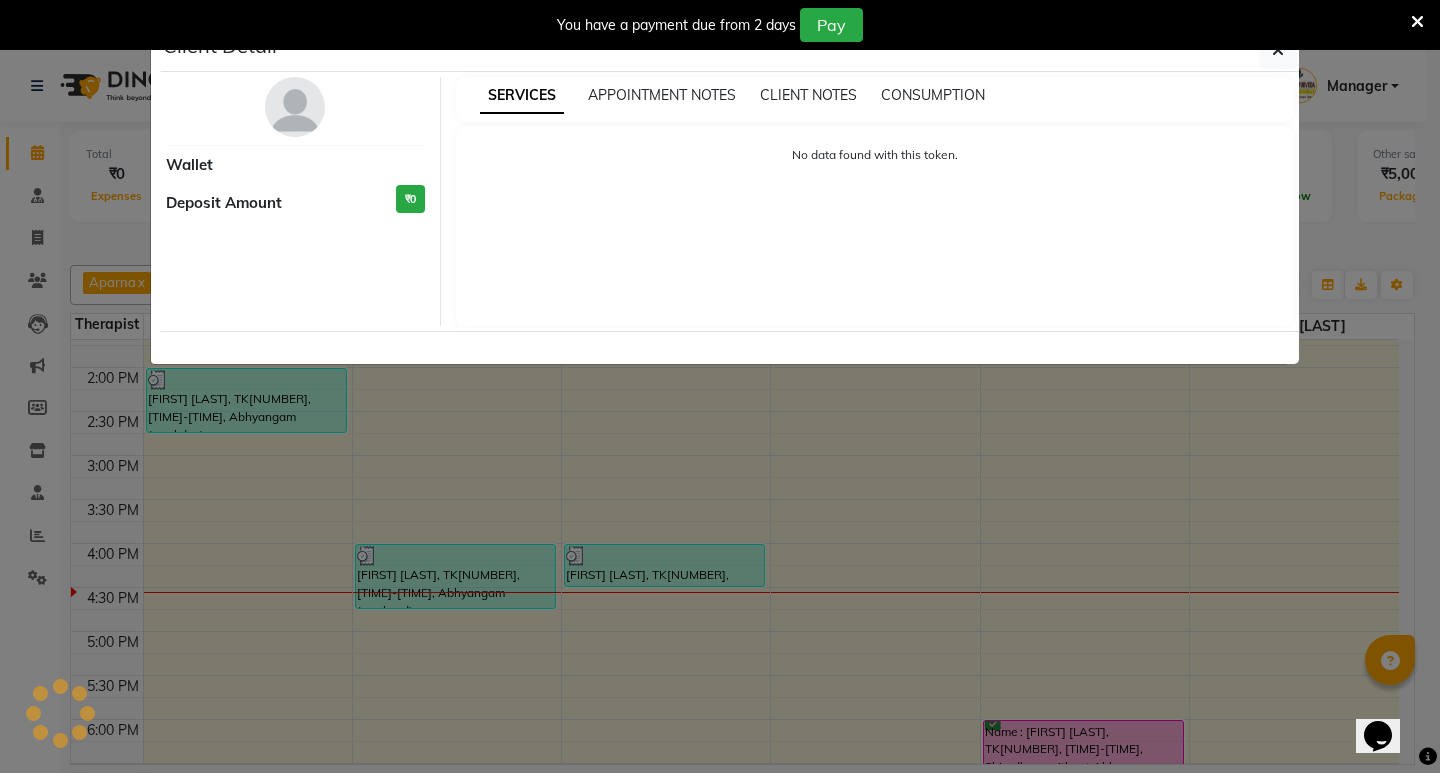 select on "3" 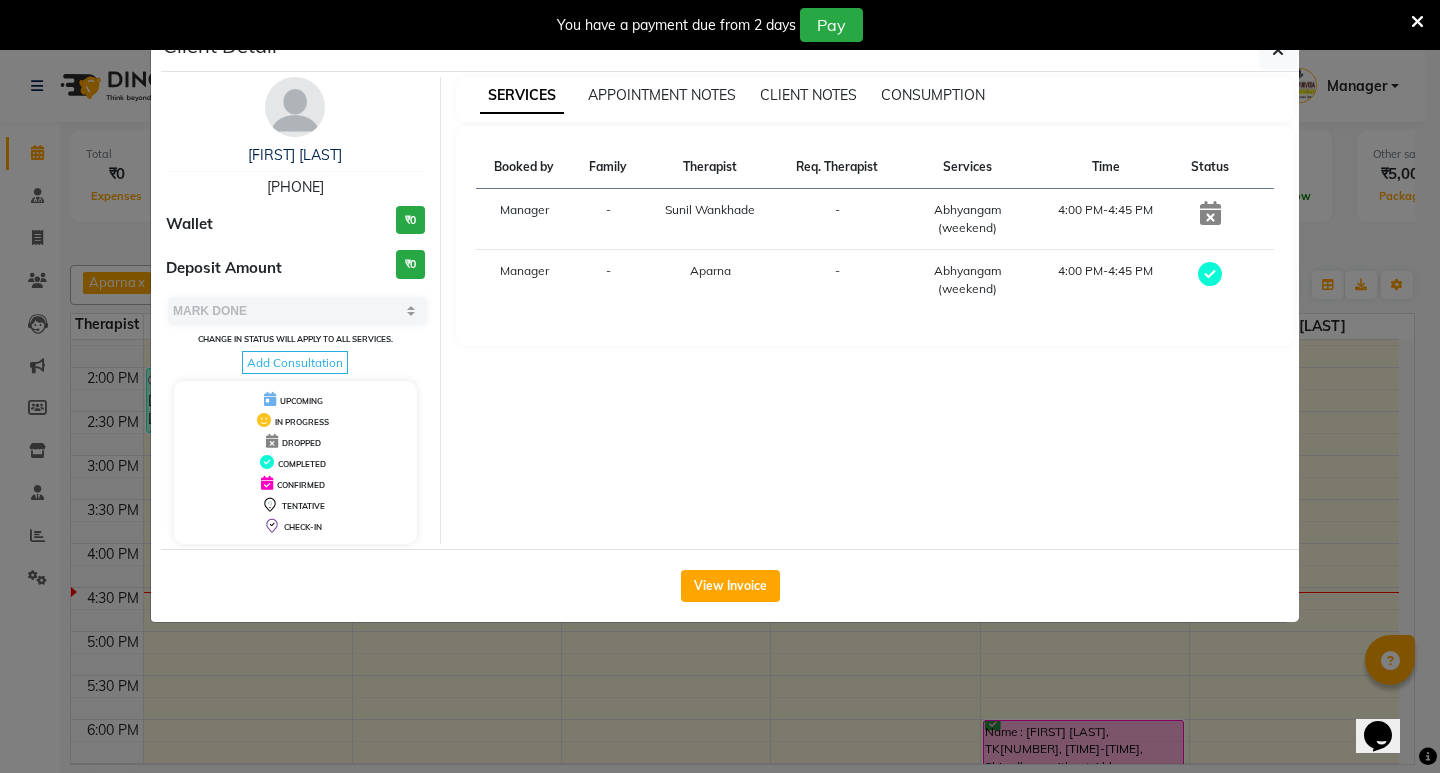 click on "Sunil Wankhade" at bounding box center [710, 209] 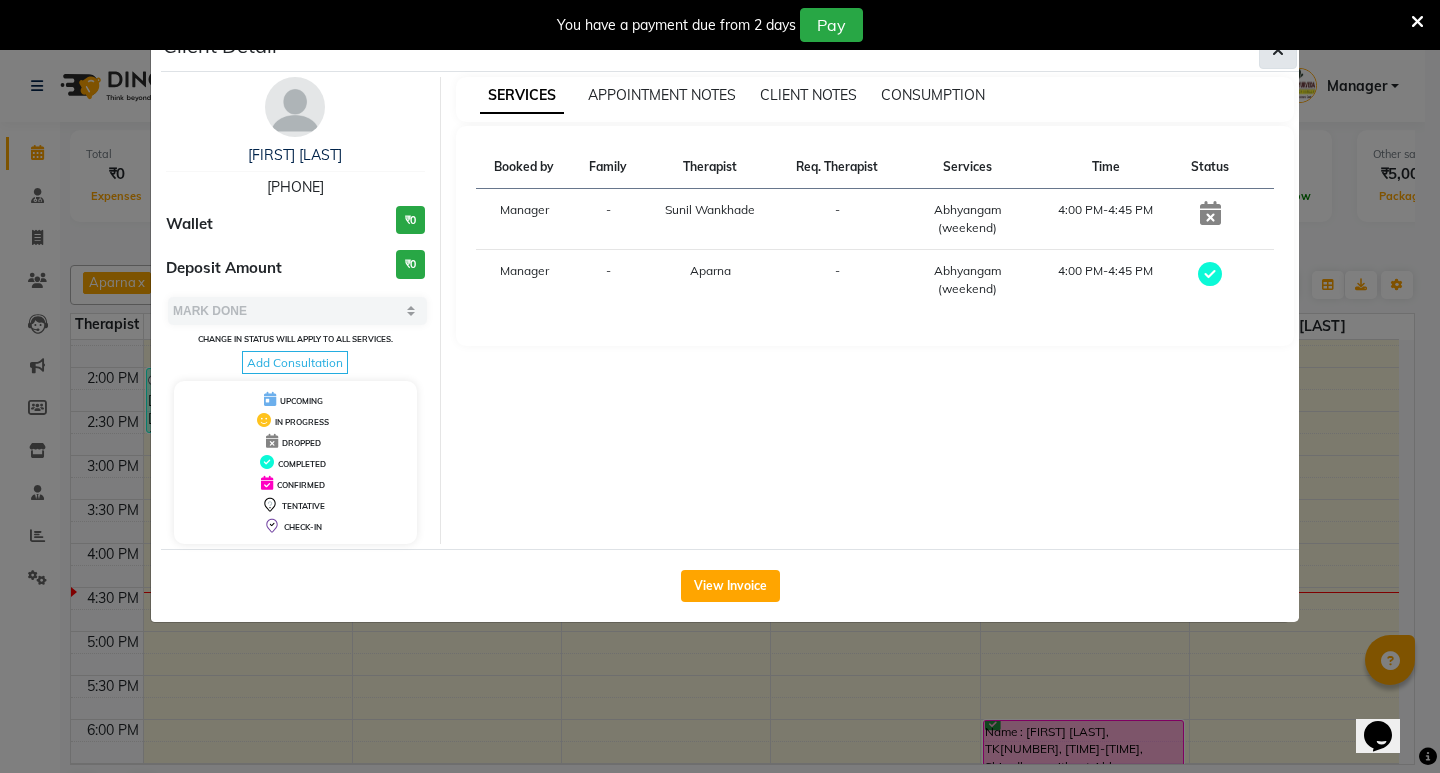 click 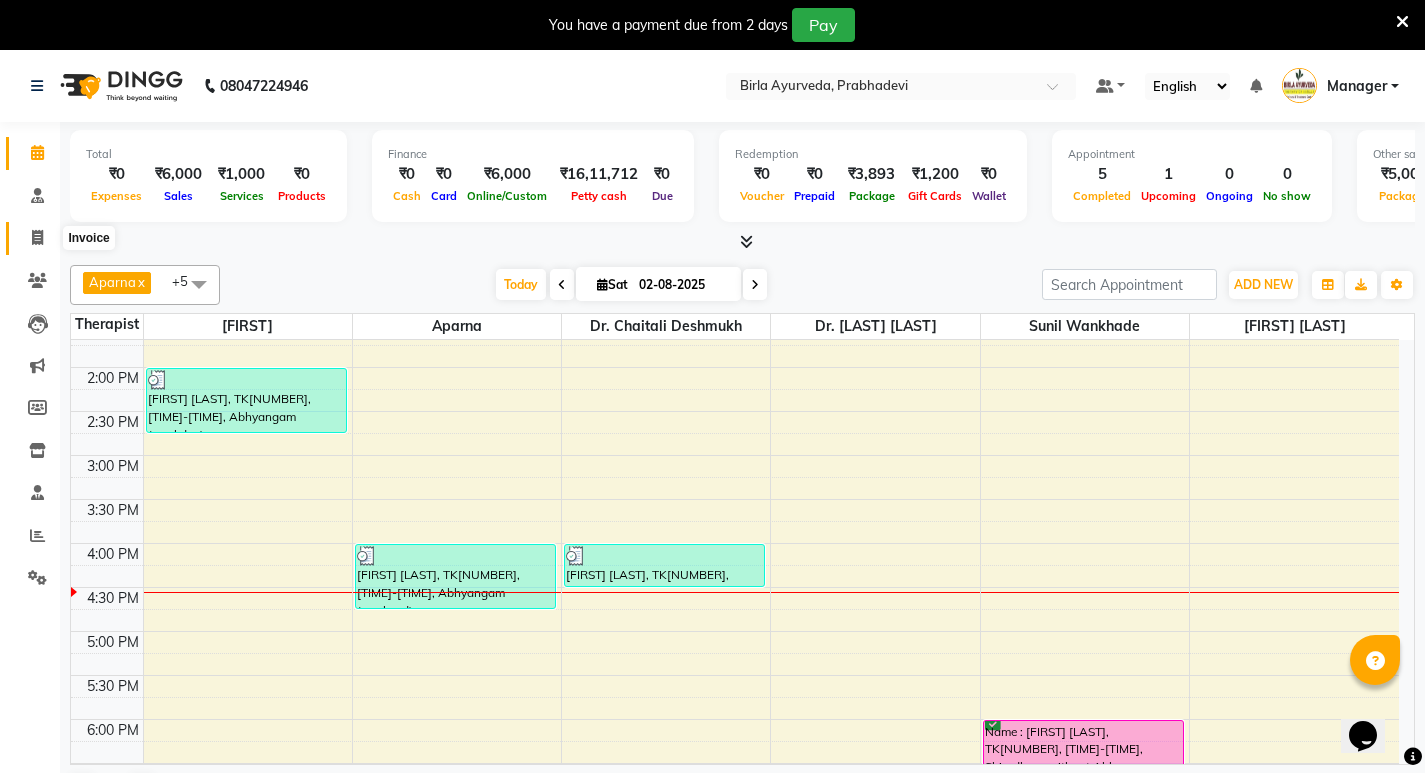 click 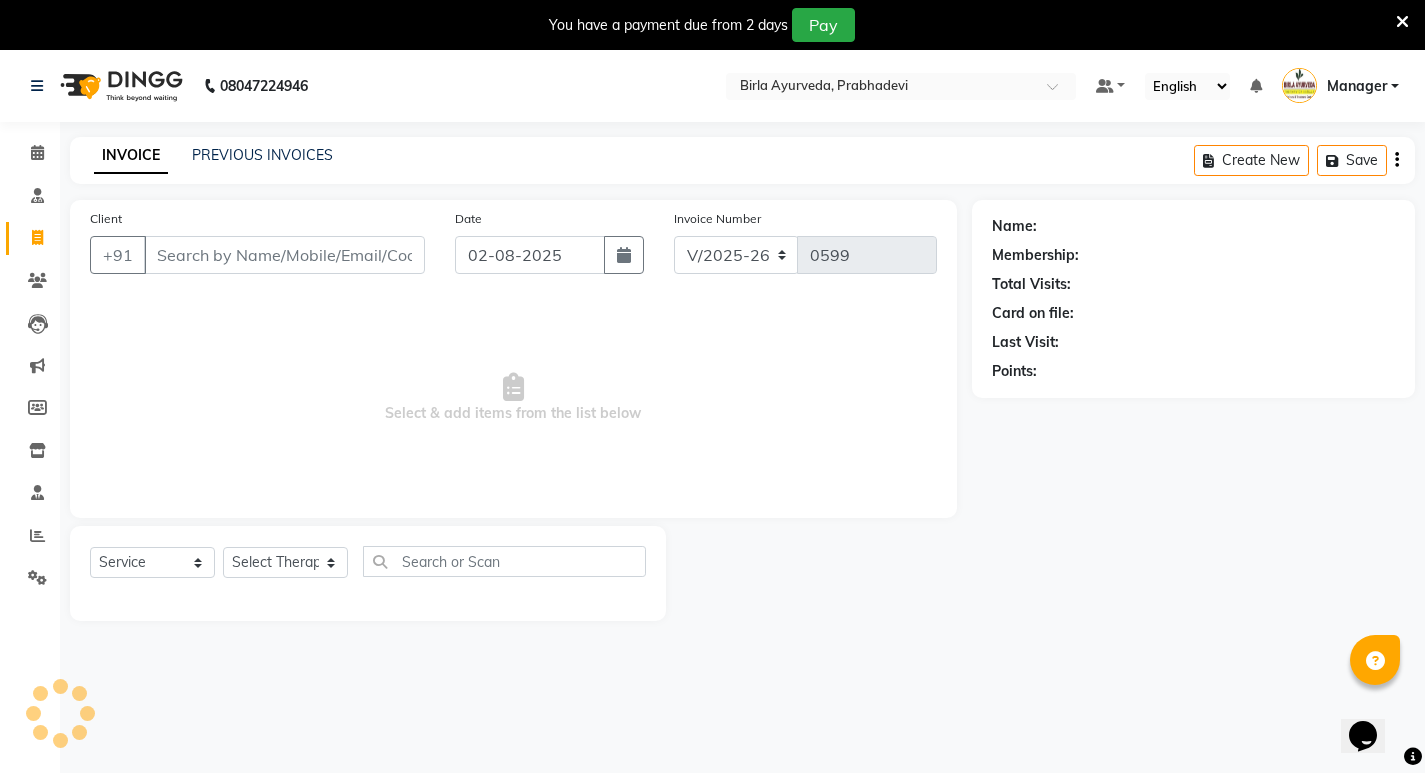 click on "Client" at bounding box center (284, 255) 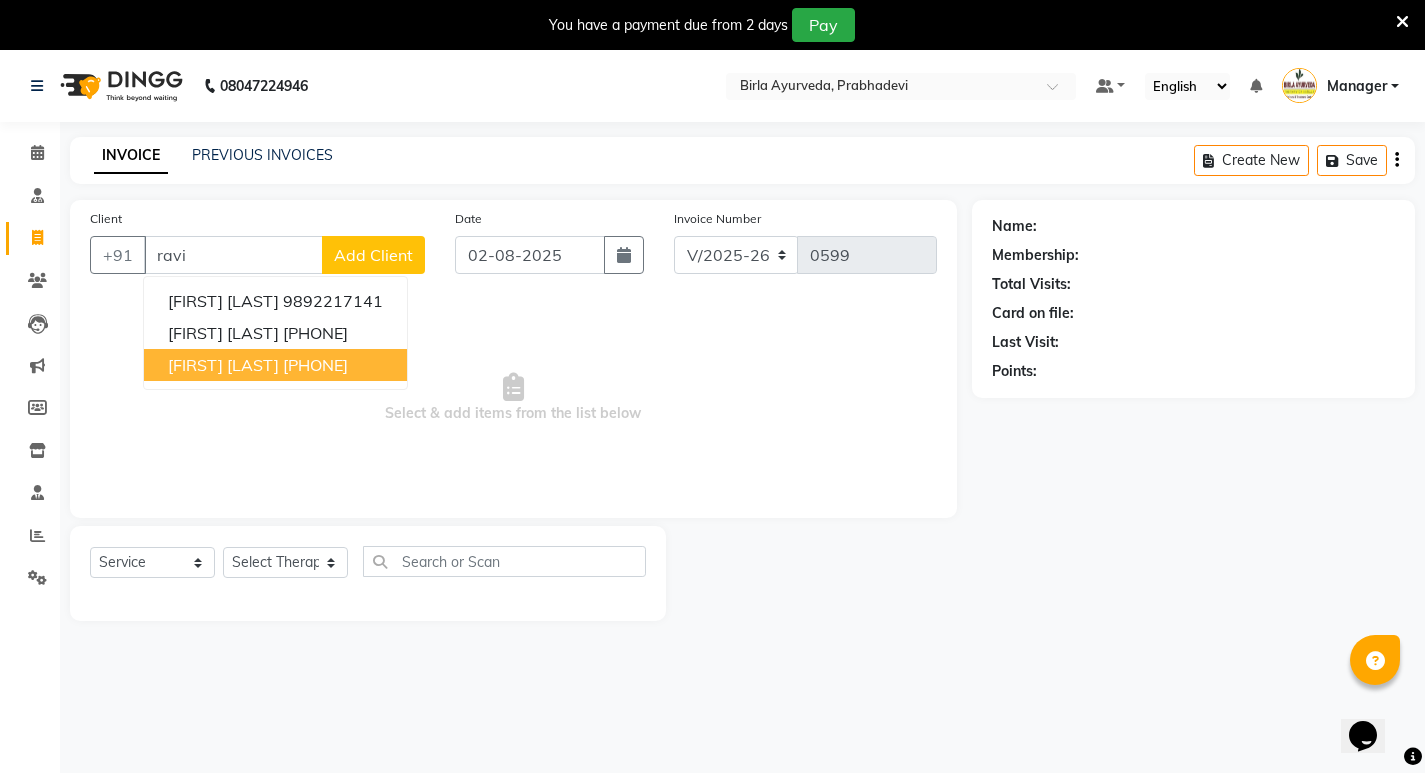 click on "[FIRST] [LAST]" at bounding box center [223, 365] 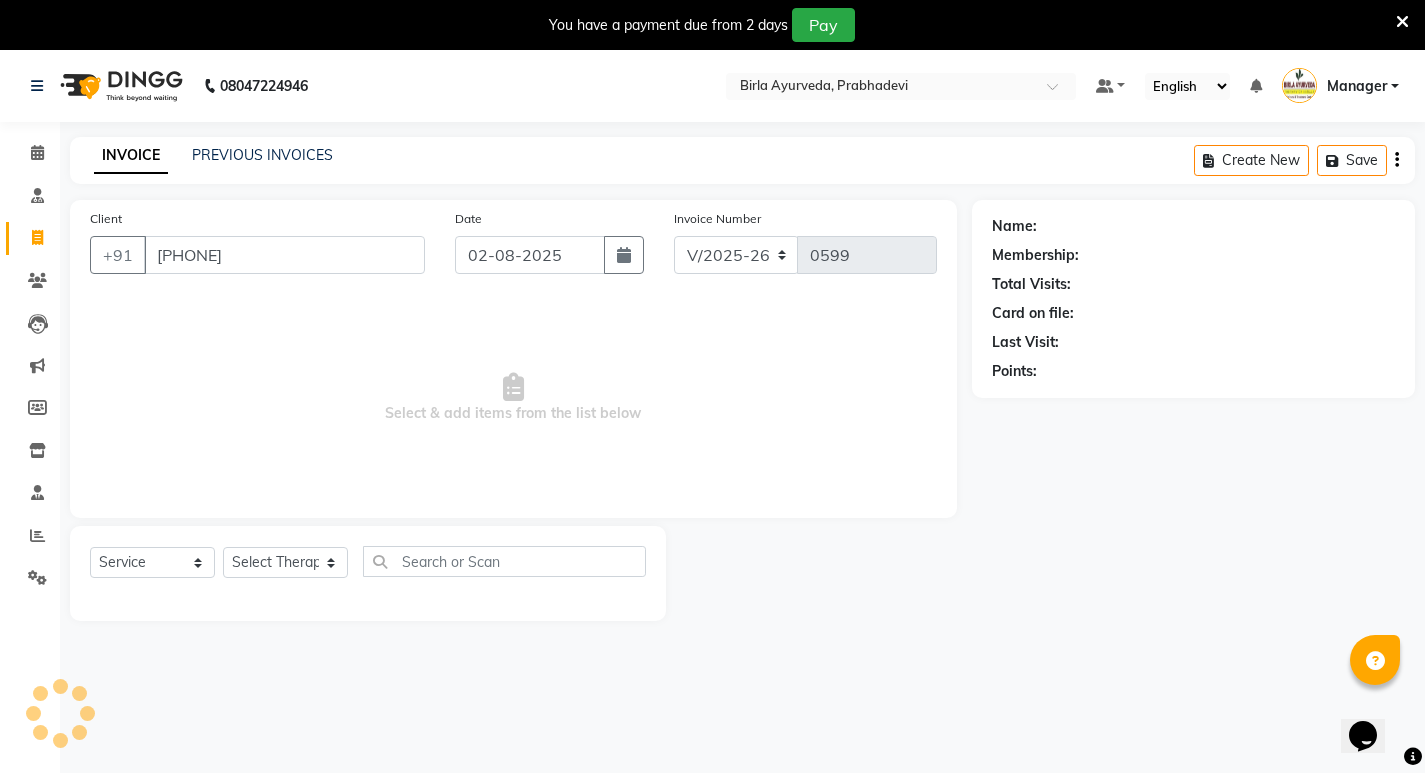 type on "[PHONE]" 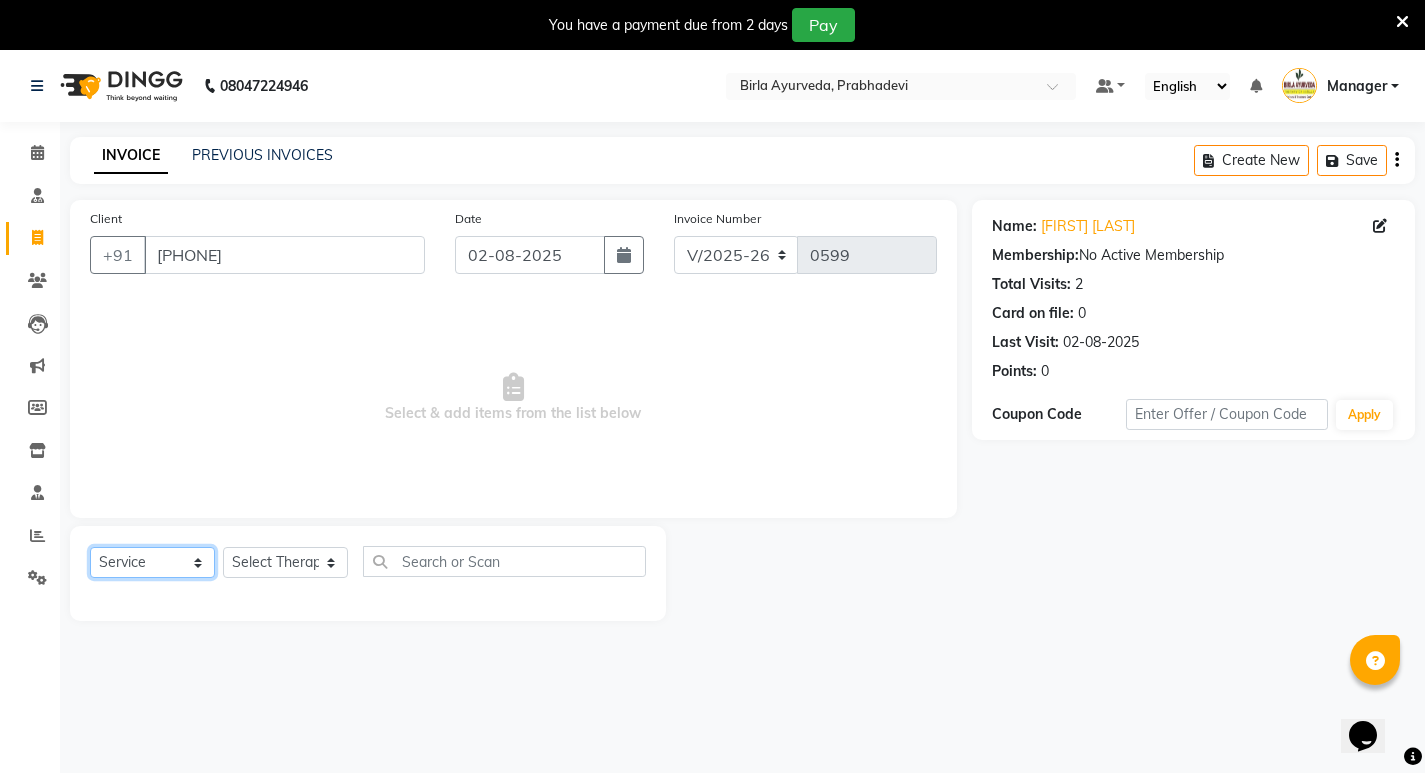 click on "Select  Service  Product  Membership  Package Voucher Prepaid Gift Card" 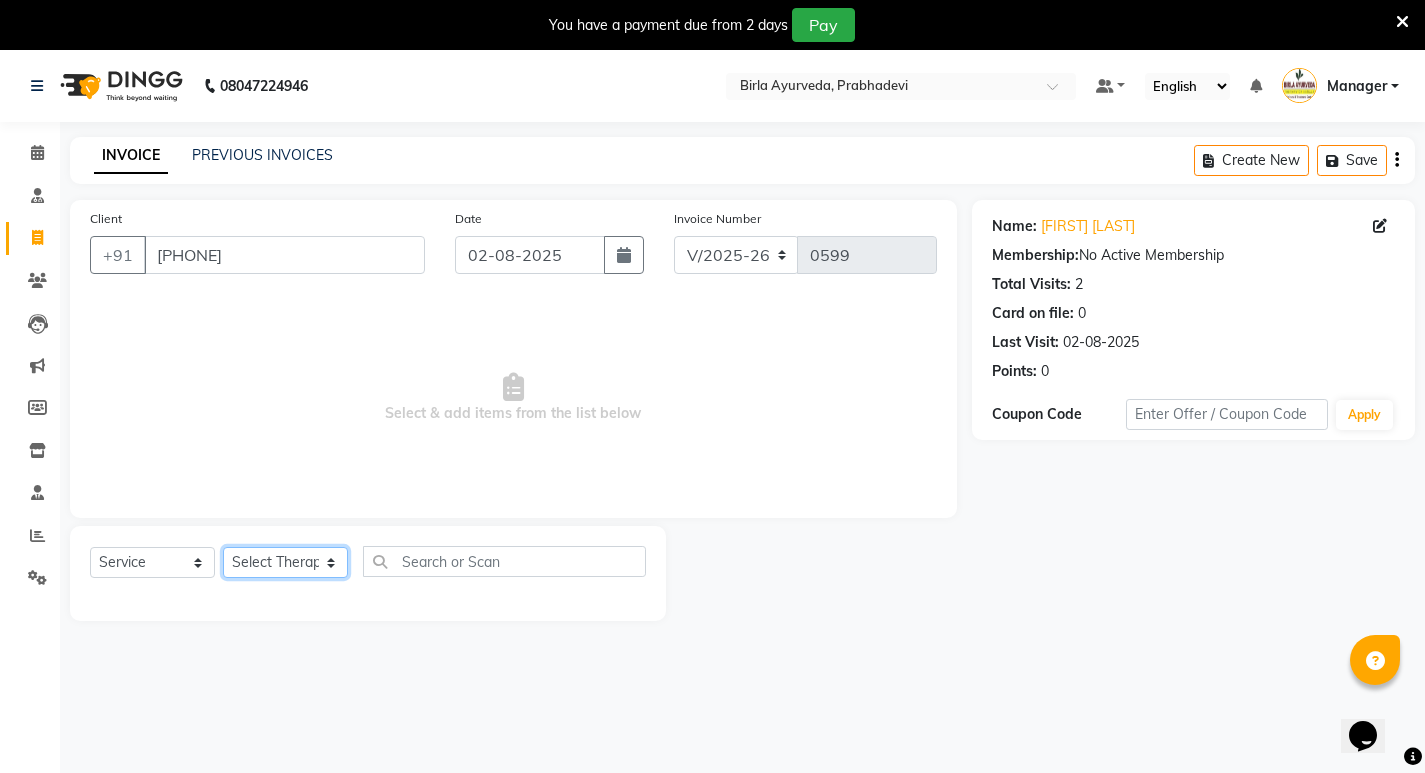 click on "Select Therapist [FIRST] [LAST] [FIRST] [FIRST] [LAST] [FIRST] [LAST] [FIRST] [LAST] [FIRST] [LAST] [FIRST] [LAST] [FIRST] [LAST] [FIRST] [LAST] [FIRST] [LAST] [FIRST] [LAST] [FIRST] [LAST] Dr. [LAST] [LAST] Dr. [LAST] [LAST] Dr. [LAST] [LAST] Dr. [LAST] [LAST] Dr. [LAST] [LAST] [FIRST] [LAST] [FIRST] [LAST] [FIRST] [LAST] [FIRST] [LAST] [FIRST] [LAST] [FIRST] [LAST] [FIRST] [LAST] [FIRST] [LAST] [FIRST] [LAST] [FIRST] [LAST] [FIRST] [LAST] [FIRST] [LAST] [FIRST] [LAST] [FIRST] [LAST] [FIRST] [LAST] [FIRST] [LAST] [FIRST] [LAST] [FIRST] [LAST] [FIRST] [LAST] [FIRST] [LAST] [FIRST] [LAST] [FIRST] [LAST] [FIRST] [LAST]" 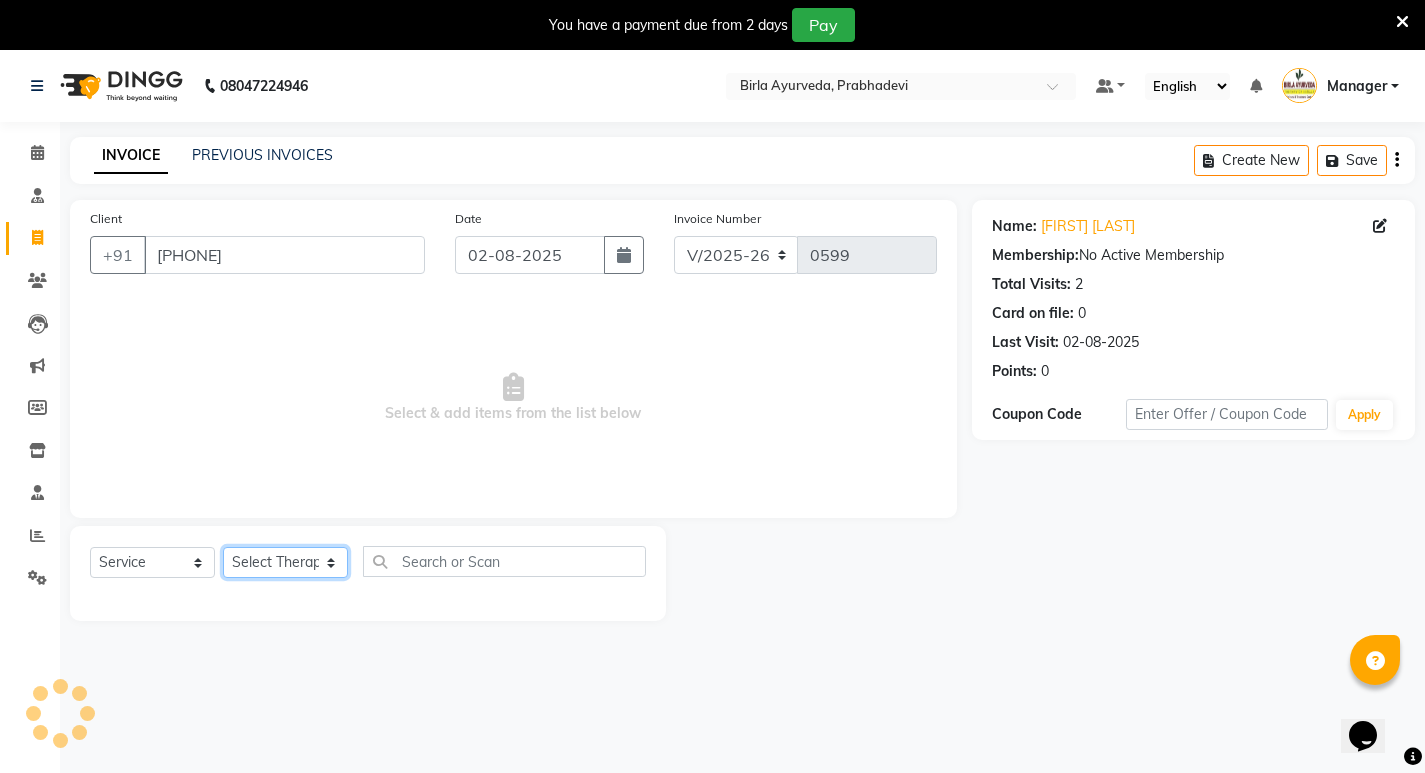 select on "56981" 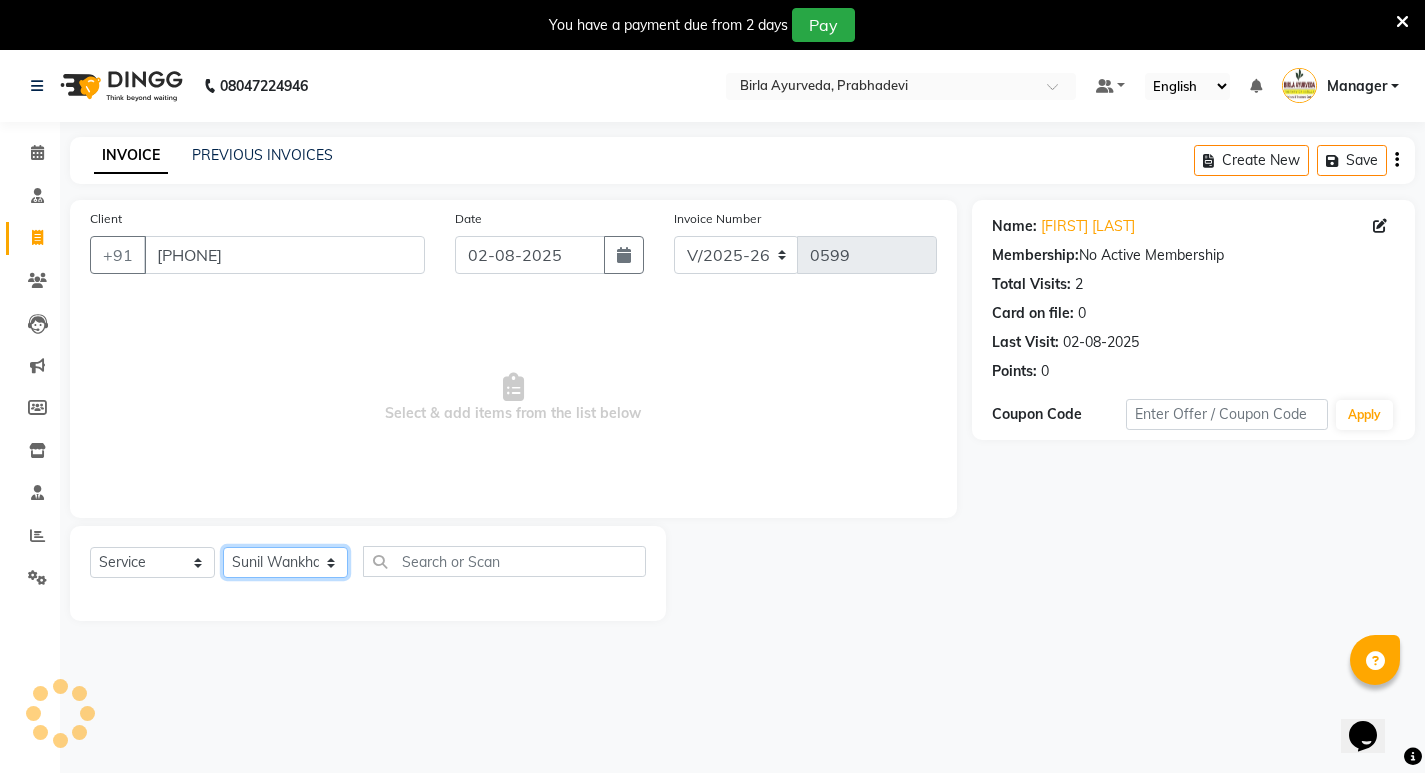 click on "Select Therapist [FIRST] [LAST] [FIRST] [FIRST] [LAST] [FIRST] [LAST] [FIRST] [LAST] [FIRST] [LAST] [FIRST] [LAST] [FIRST] [LAST] [FIRST] [LAST] [FIRST] [LAST] [FIRST] [LAST] [FIRST] [LAST] Dr. [LAST] [LAST] Dr. [LAST] [LAST] Dr. [LAST] [LAST] Dr. [LAST] [LAST] Dr. [LAST] [LAST] [FIRST] [LAST] [FIRST] [LAST] [FIRST] [LAST] [FIRST] [LAST] [FIRST] [LAST] [FIRST] [LAST] [FIRST] [LAST] [FIRST] [LAST] [FIRST] [LAST] [FIRST] [LAST] [FIRST] [LAST] [FIRST] [LAST] [FIRST] [LAST] [FIRST] [LAST] [FIRST] [LAST] [FIRST] [LAST] [FIRST] [LAST] [FIRST] [LAST] [FIRST] [LAST] [FIRST] [LAST] [FIRST] [LAST] [FIRST] [LAST] [FIRST] [LAST]" 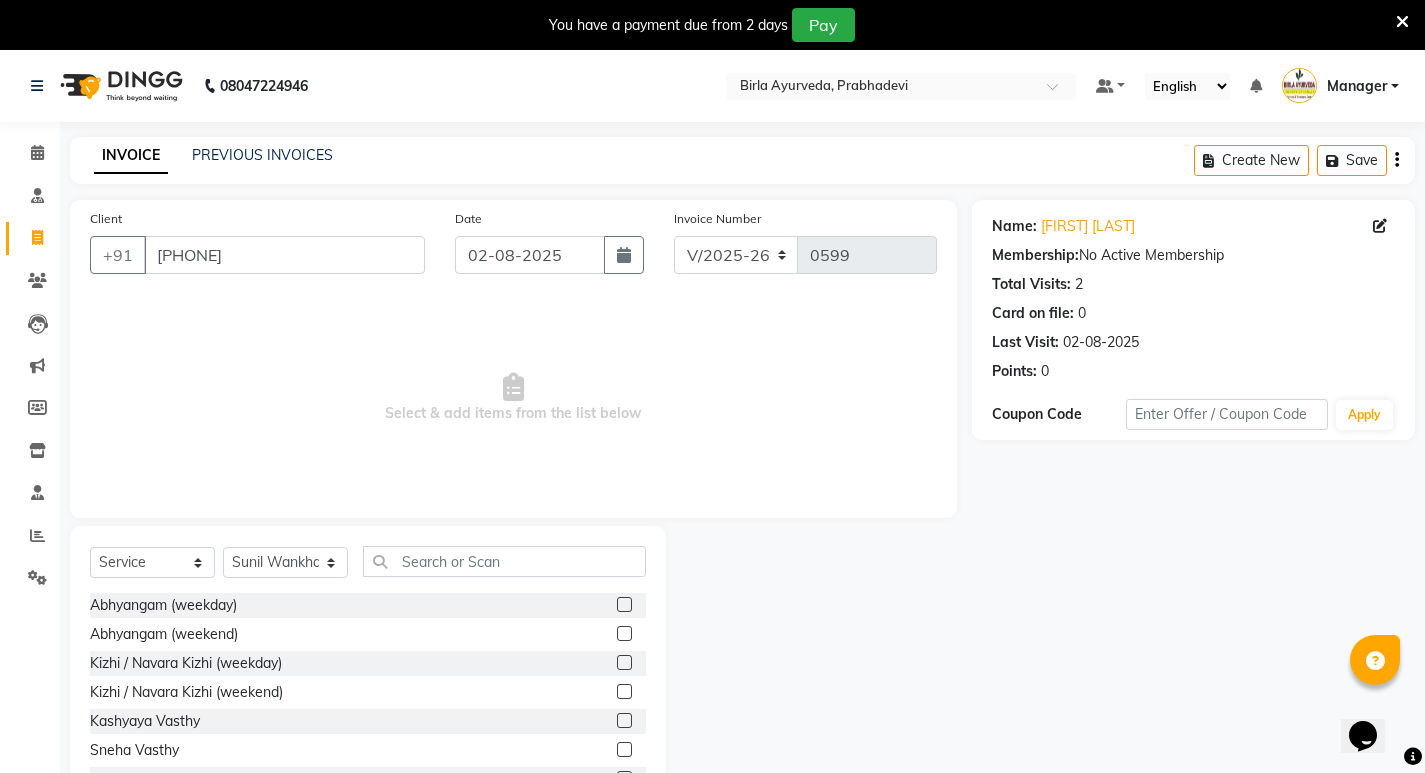 click 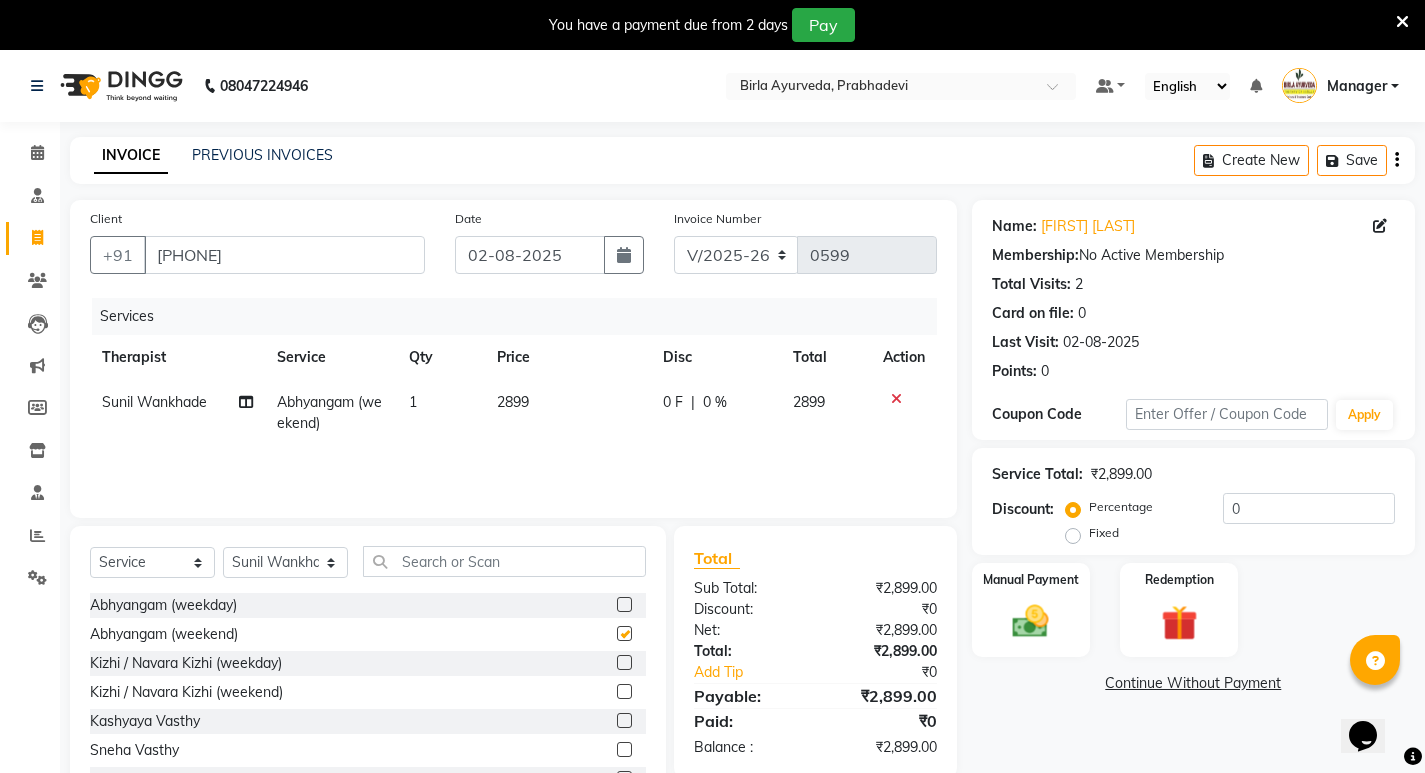 checkbox on "false" 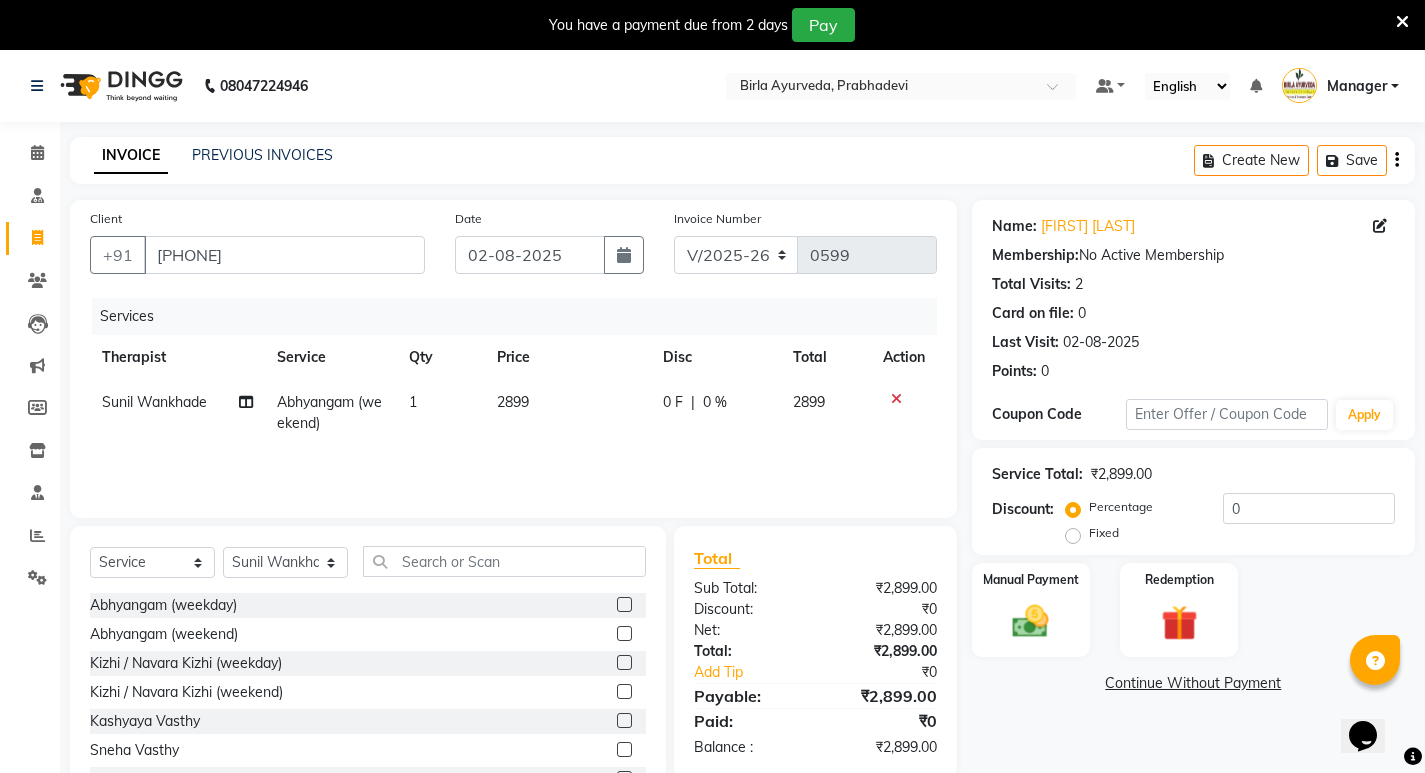 click on "0 F" 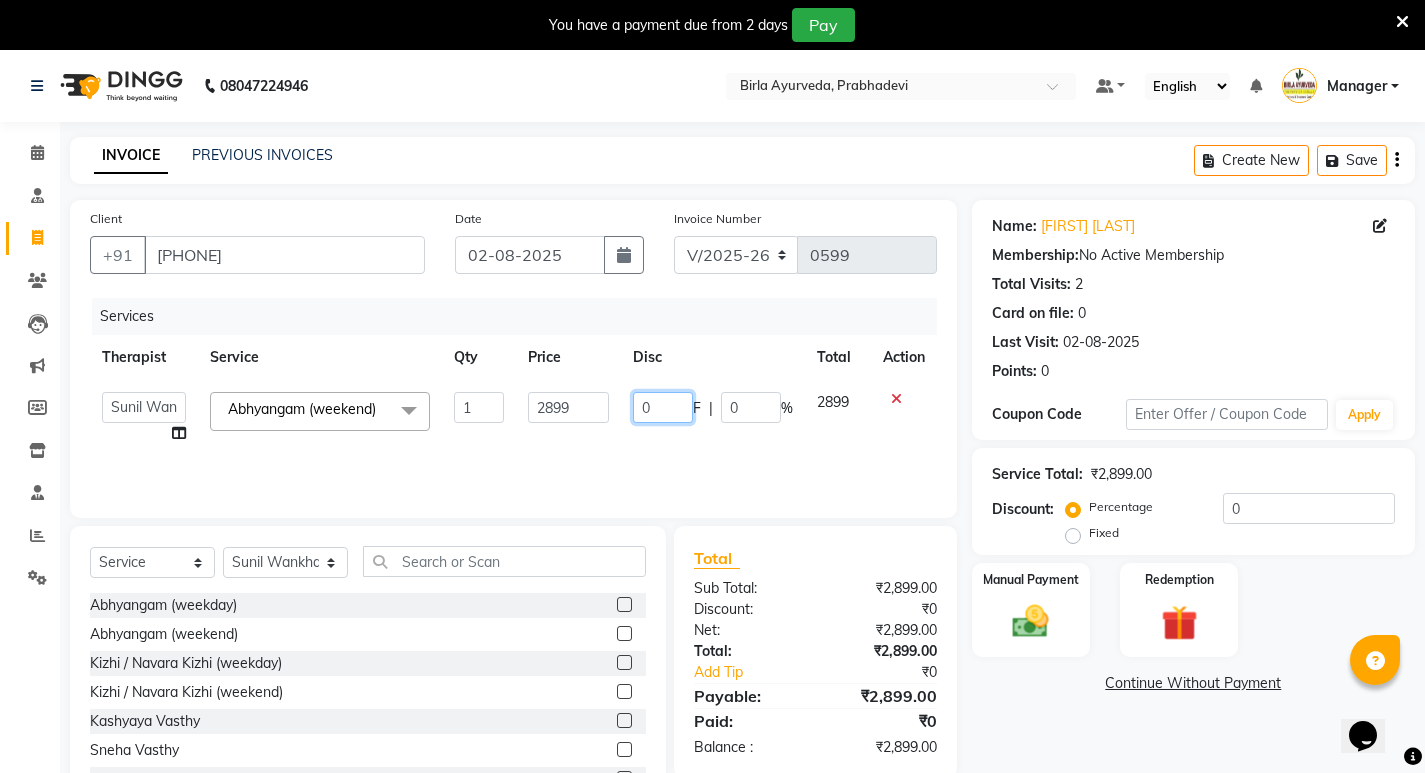 drag, startPoint x: 659, startPoint y: 404, endPoint x: 622, endPoint y: 410, distance: 37.48333 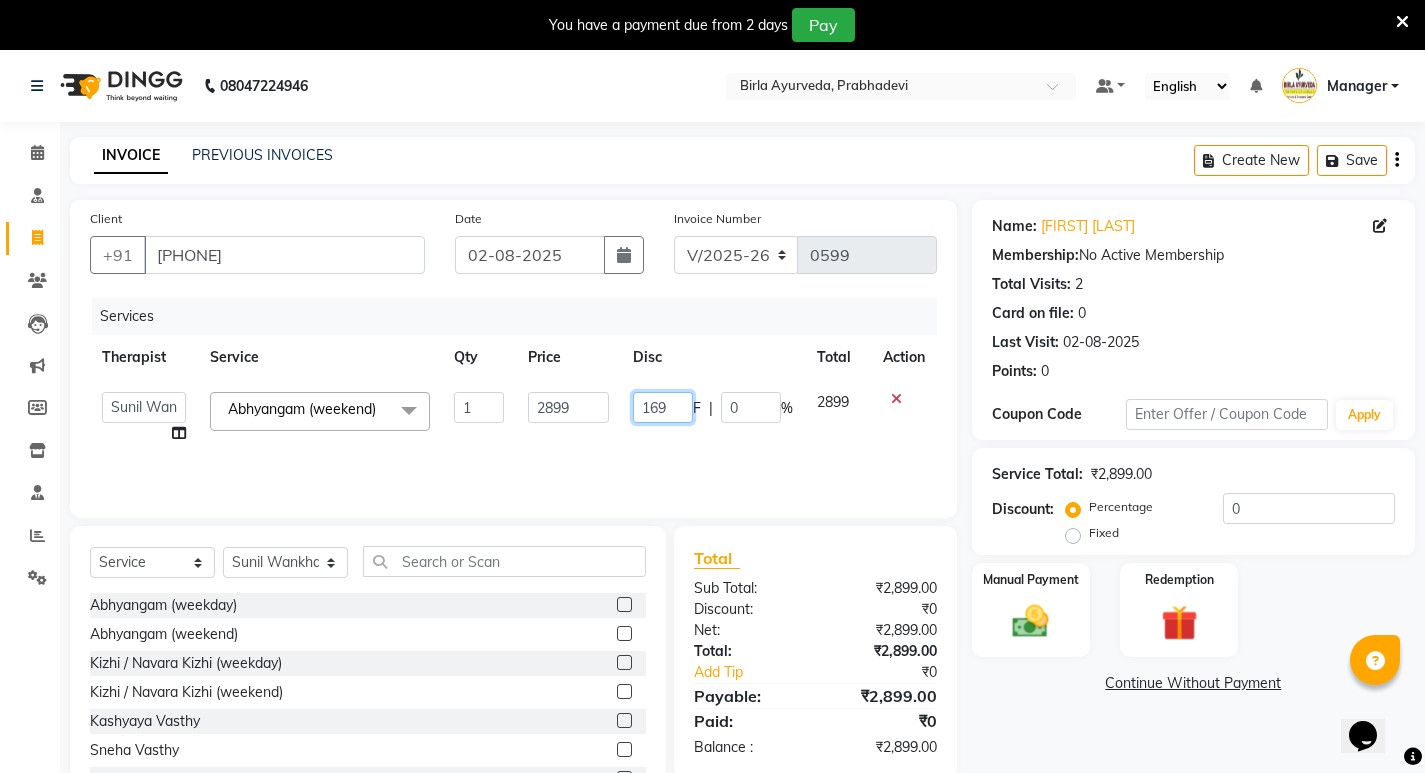 type on "1699" 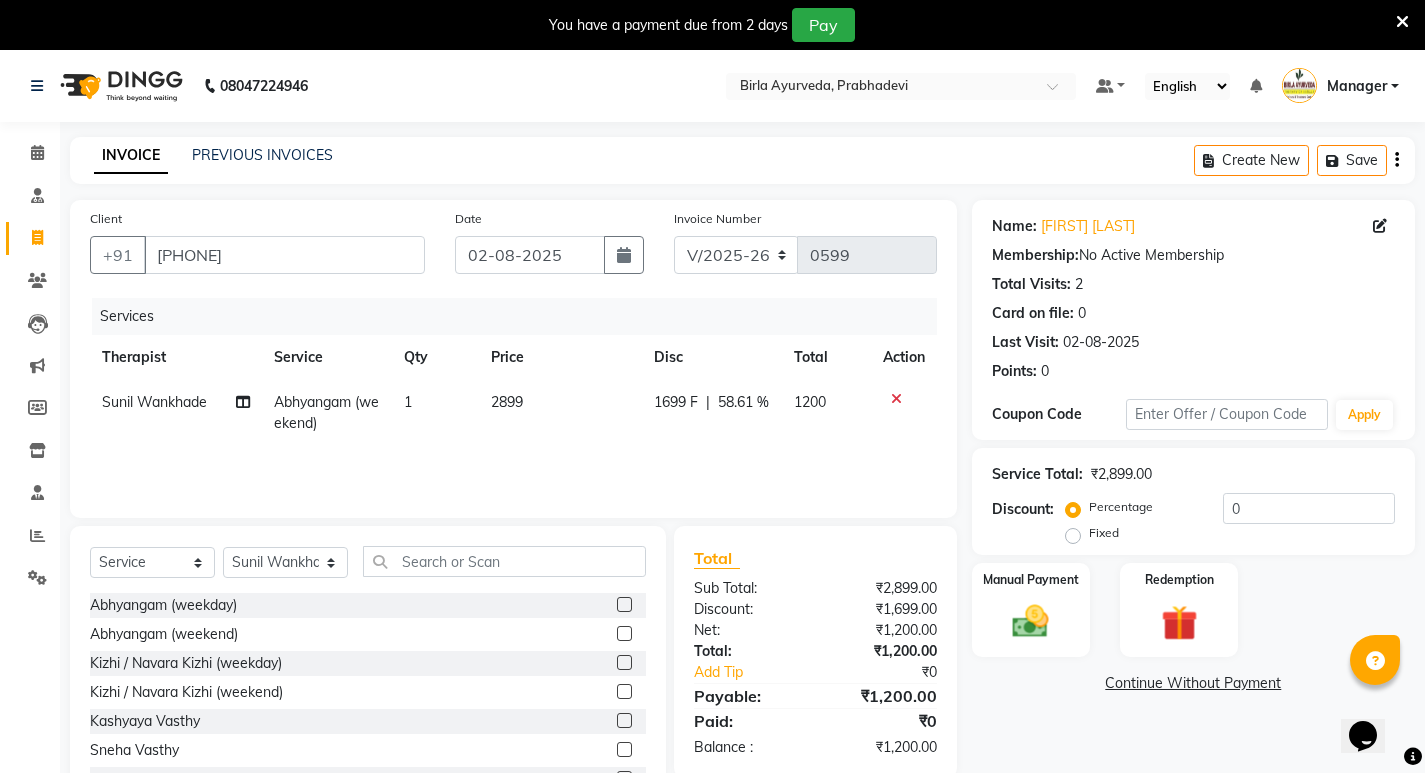 click on "Services Therapist Service Qty Price Disc Total Action [FIRST] [LAST] Abhyangam (weekend) 1 2899 1699 F | 58.61 % 1200" 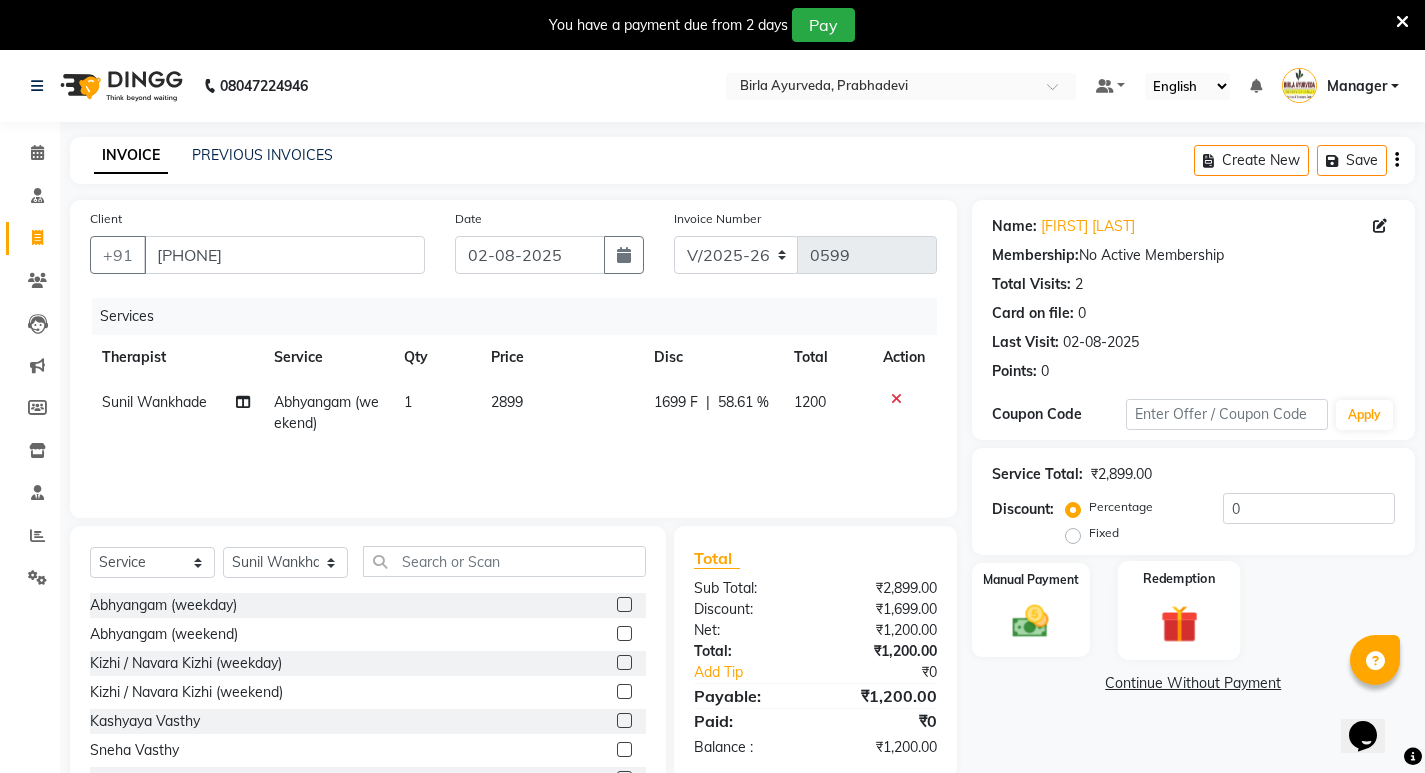 click 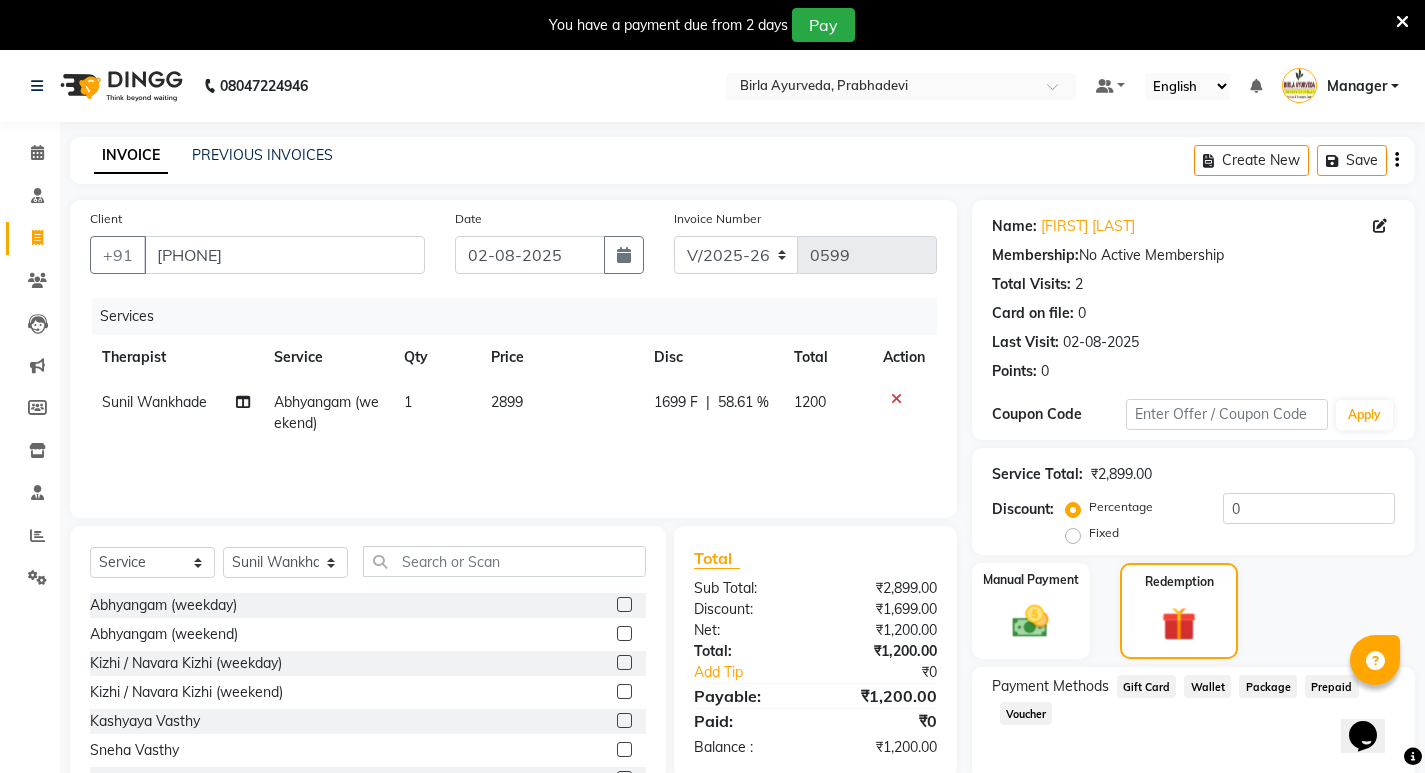 click on "Gift Card" 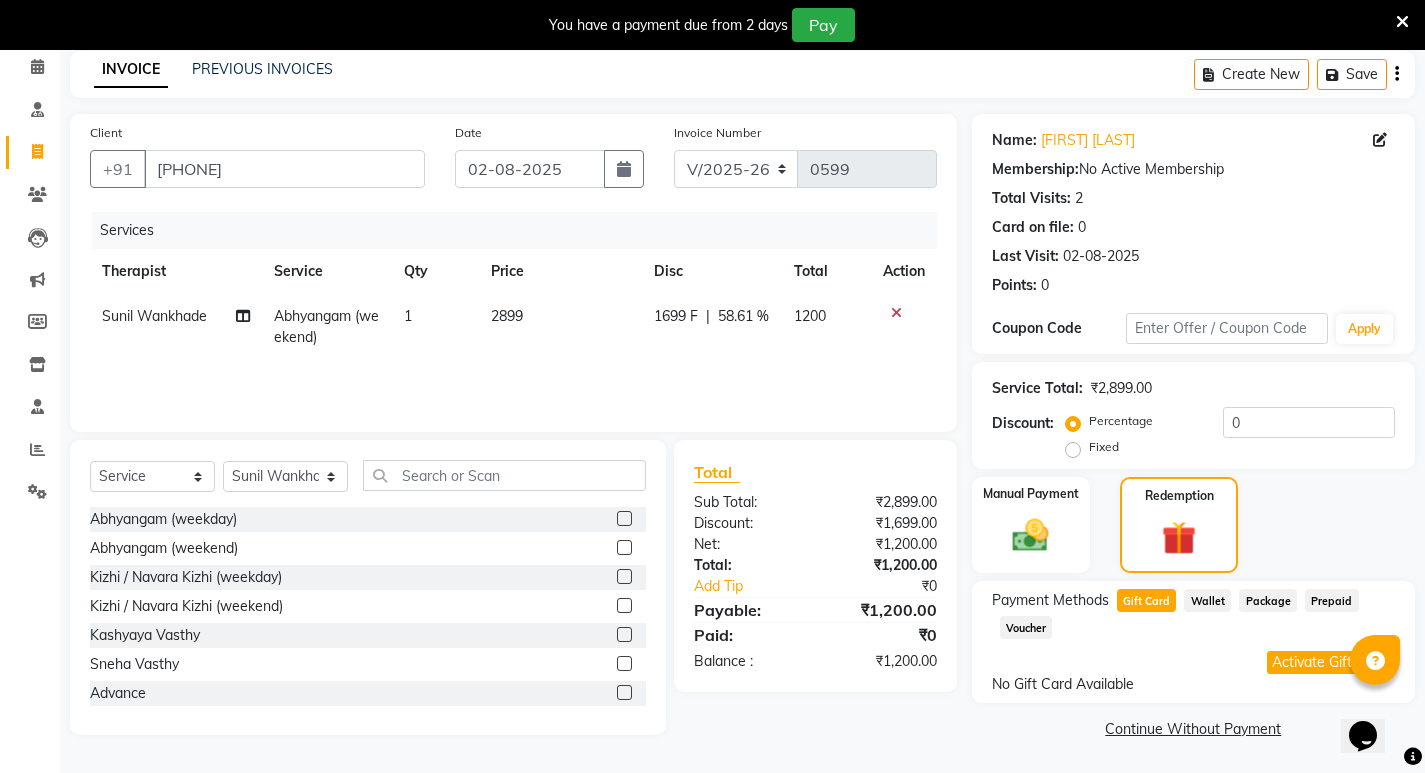 scroll, scrollTop: 87, scrollLeft: 0, axis: vertical 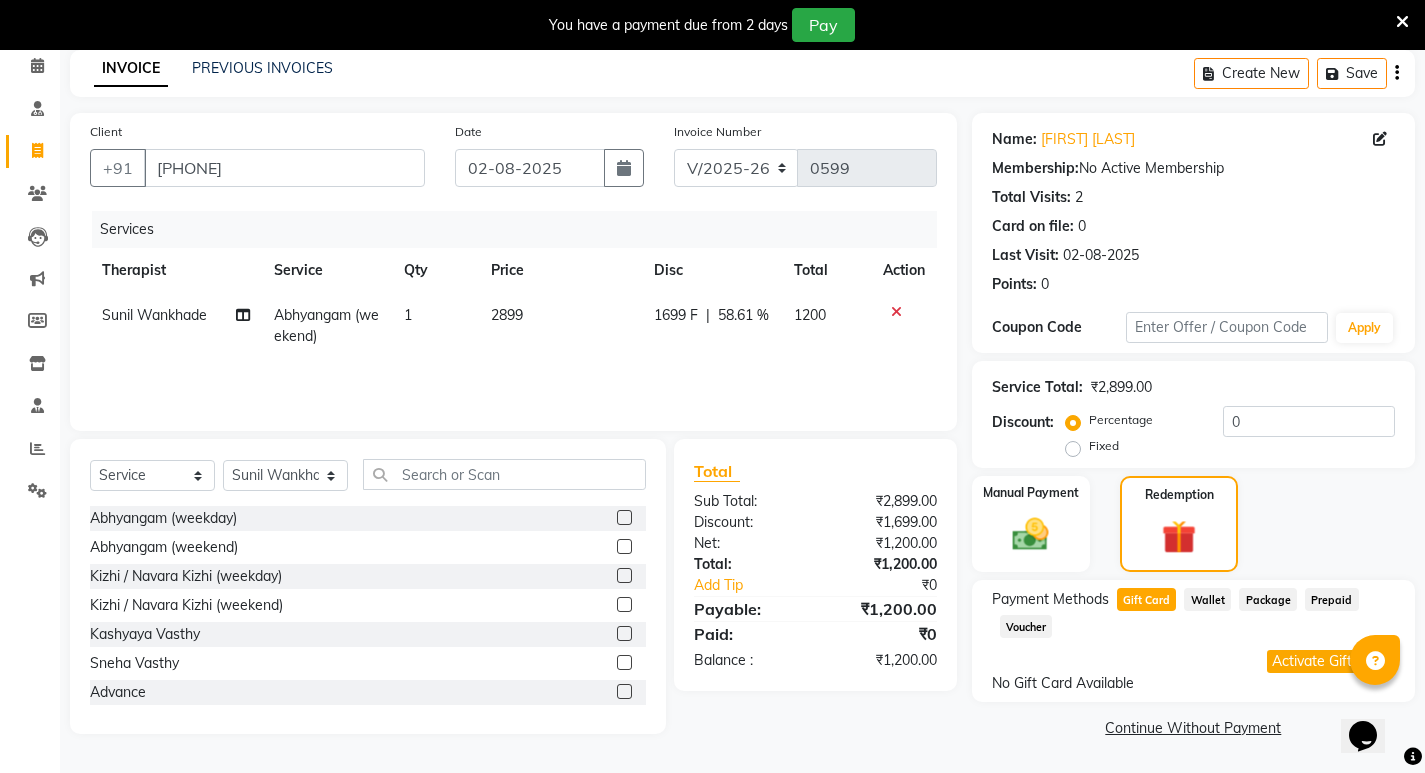 click on "Activate Gift Code" 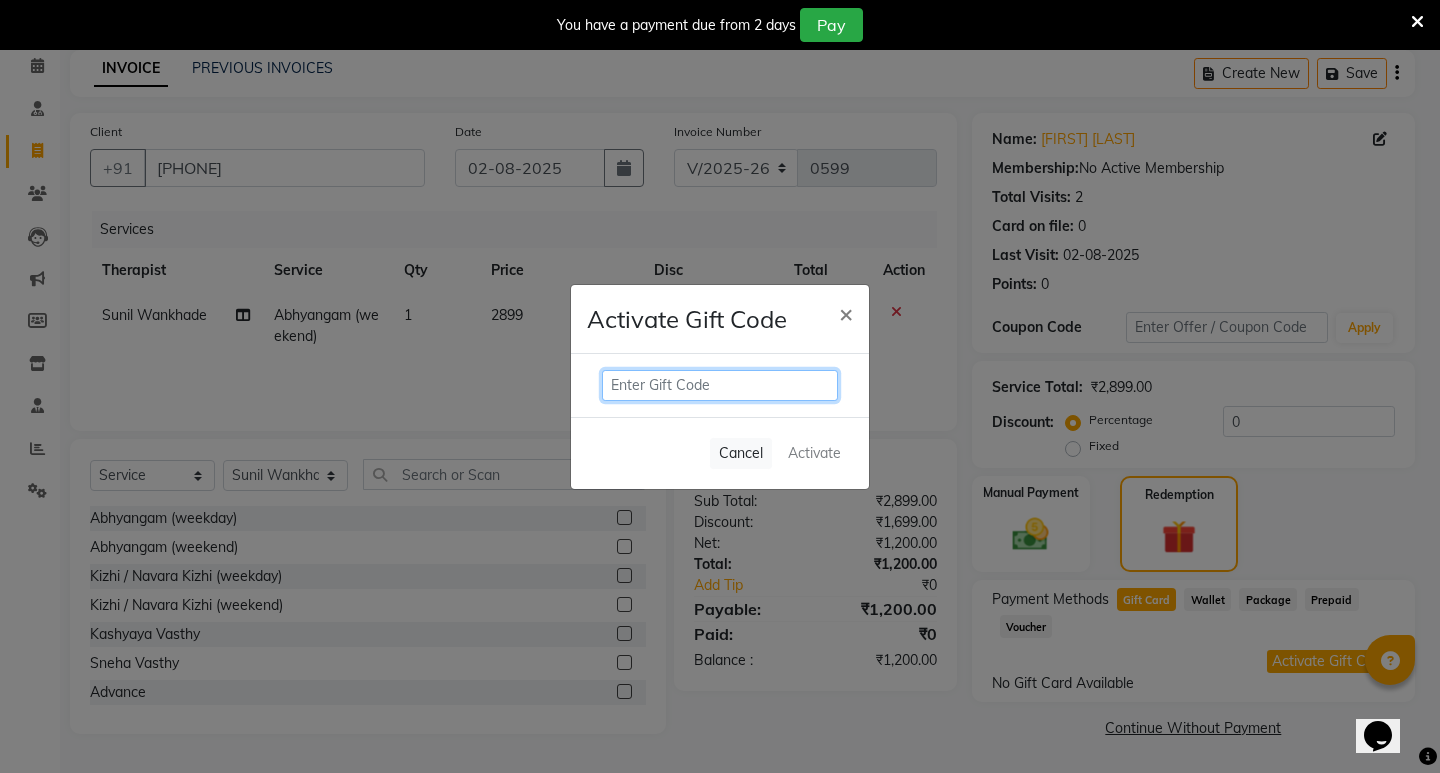 click 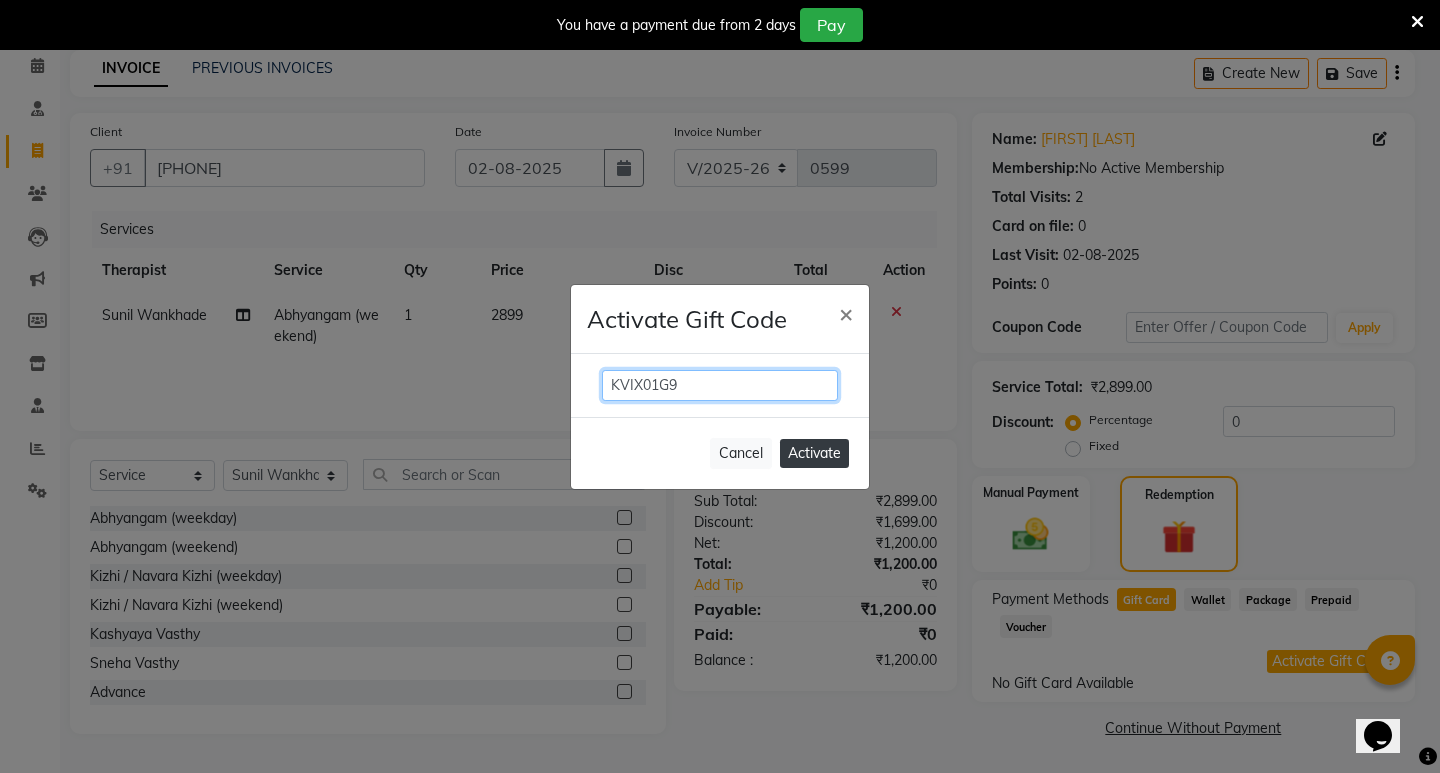 type on "KVIX01G9" 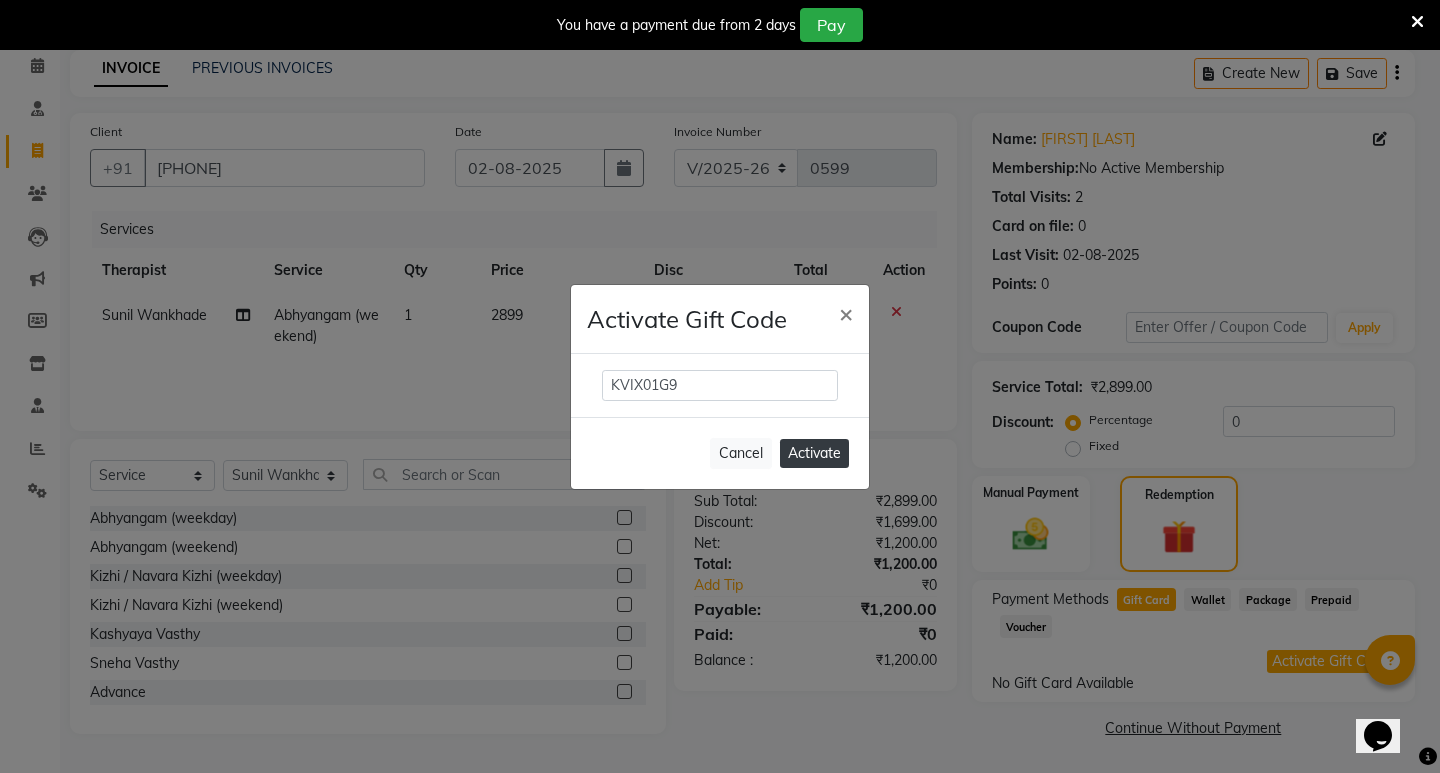 click on "Activate" 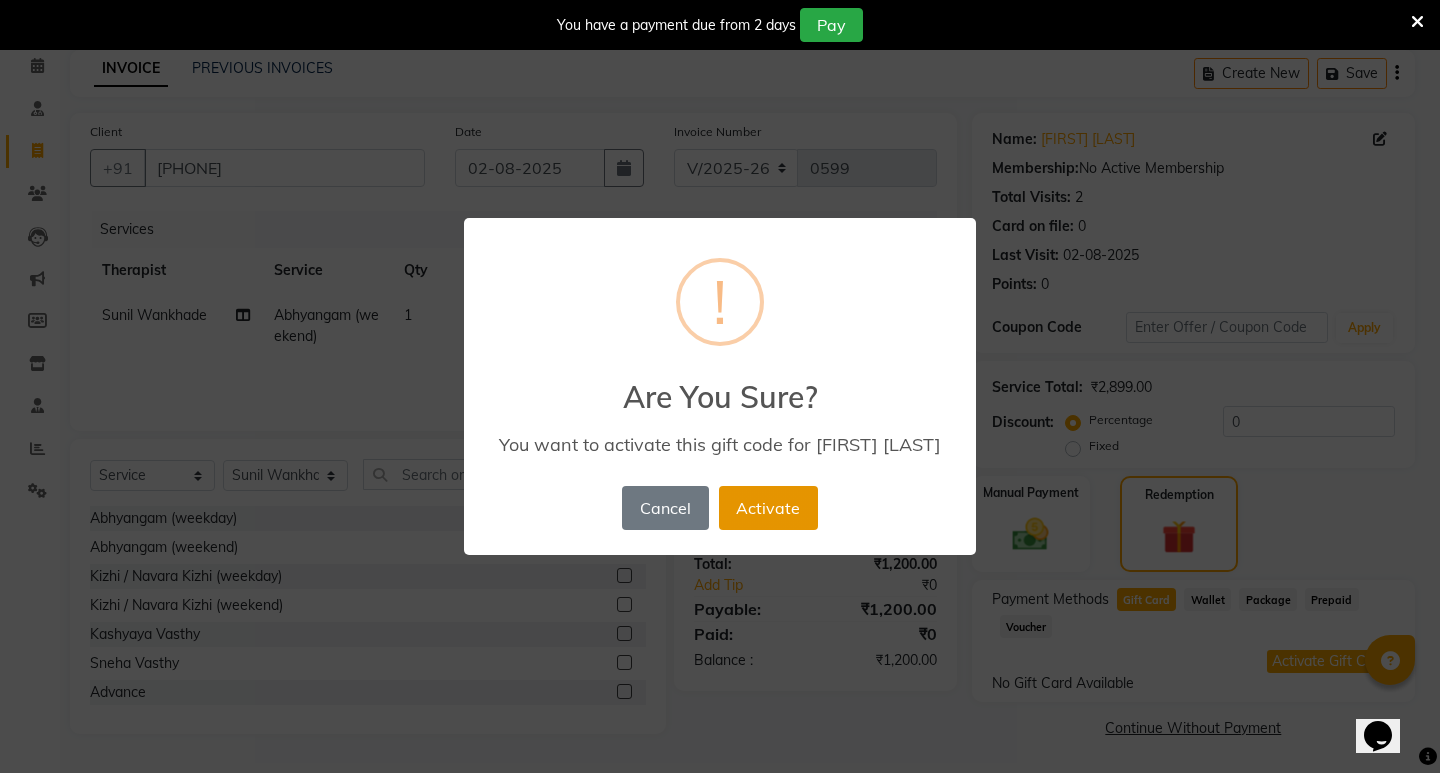 click on "Activate" at bounding box center [768, 508] 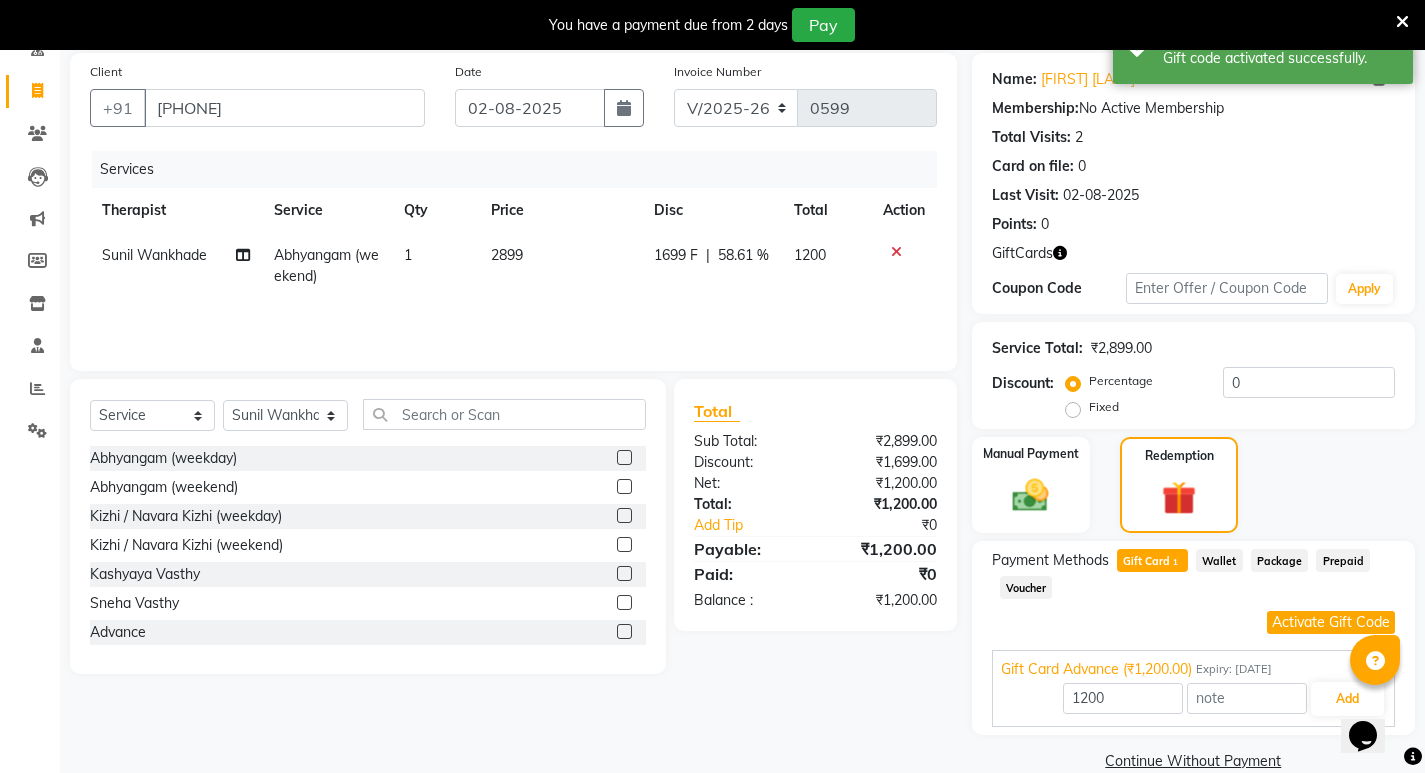 scroll, scrollTop: 180, scrollLeft: 0, axis: vertical 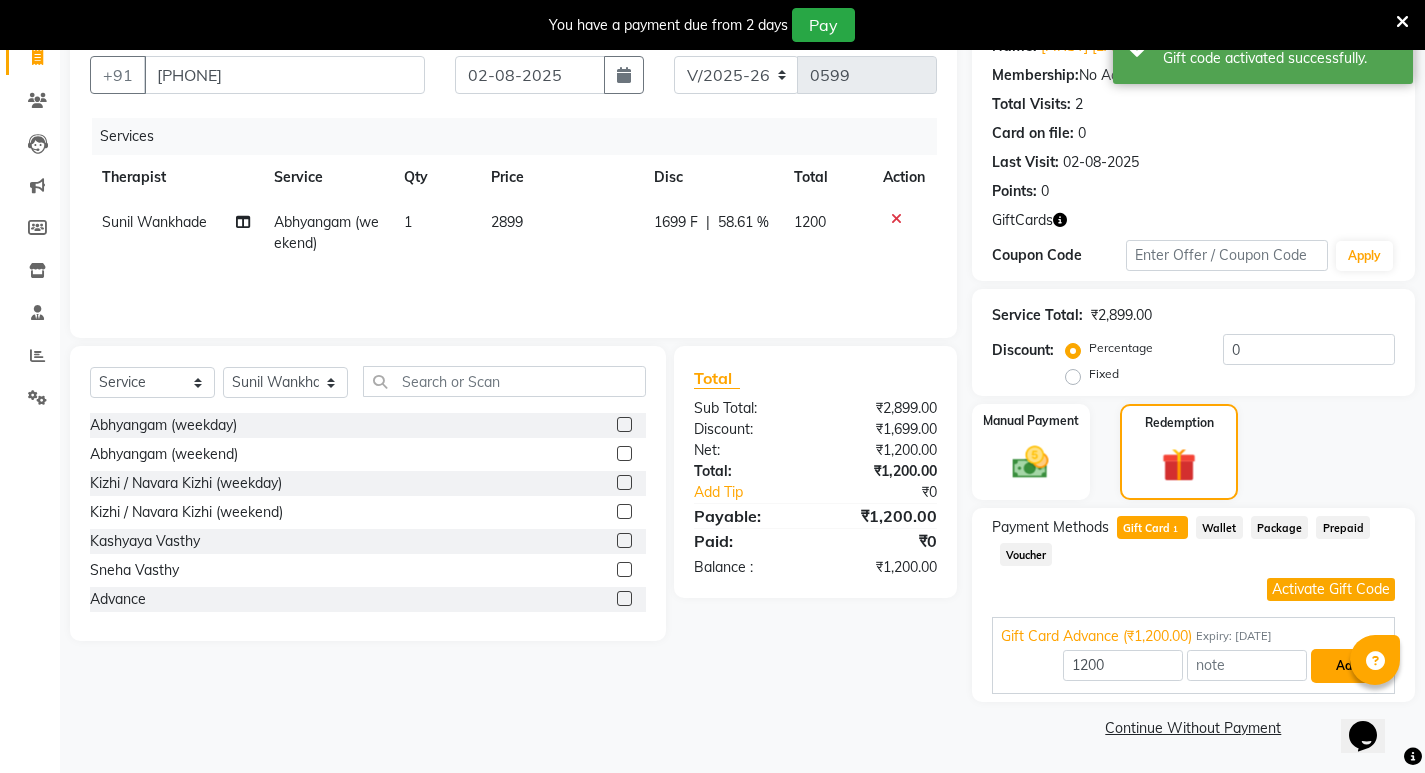 click on "Add" at bounding box center (1347, 666) 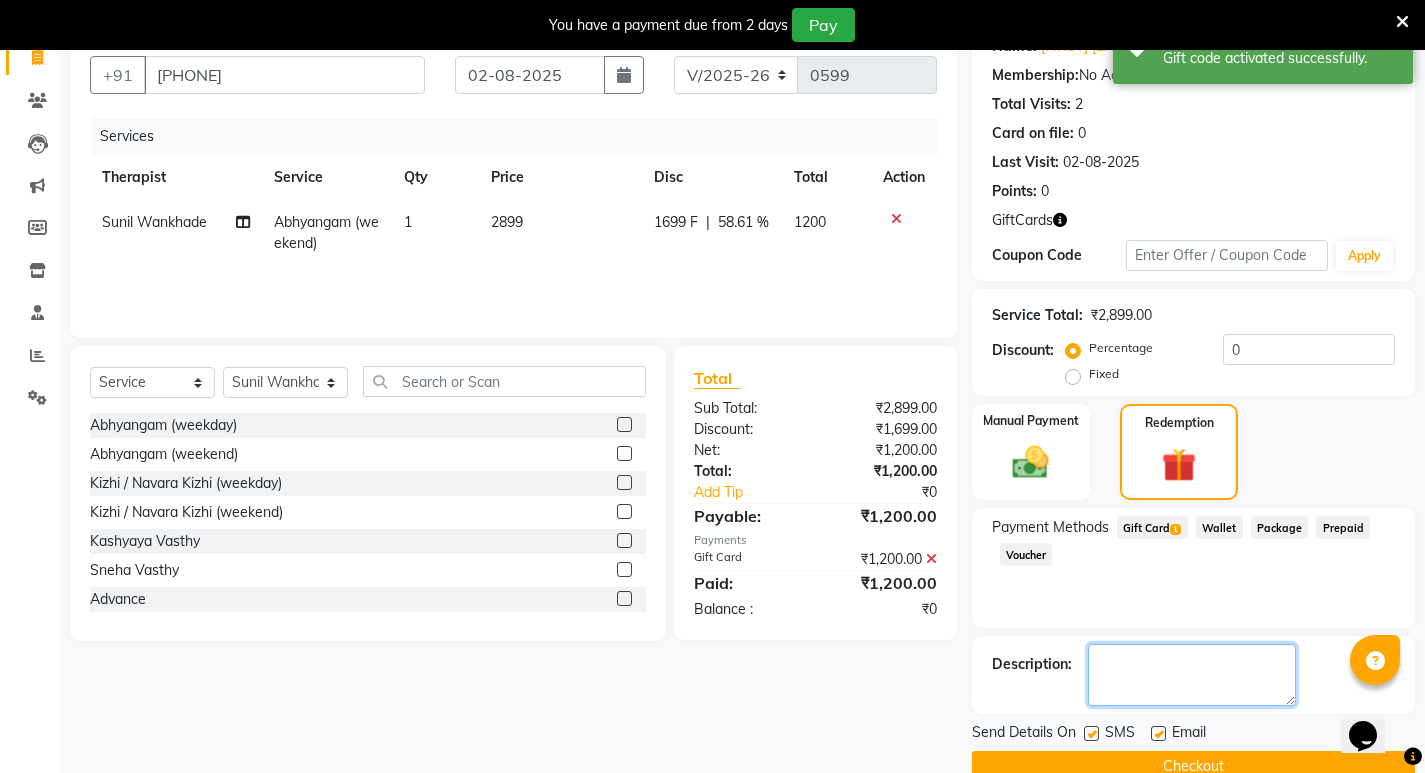 click 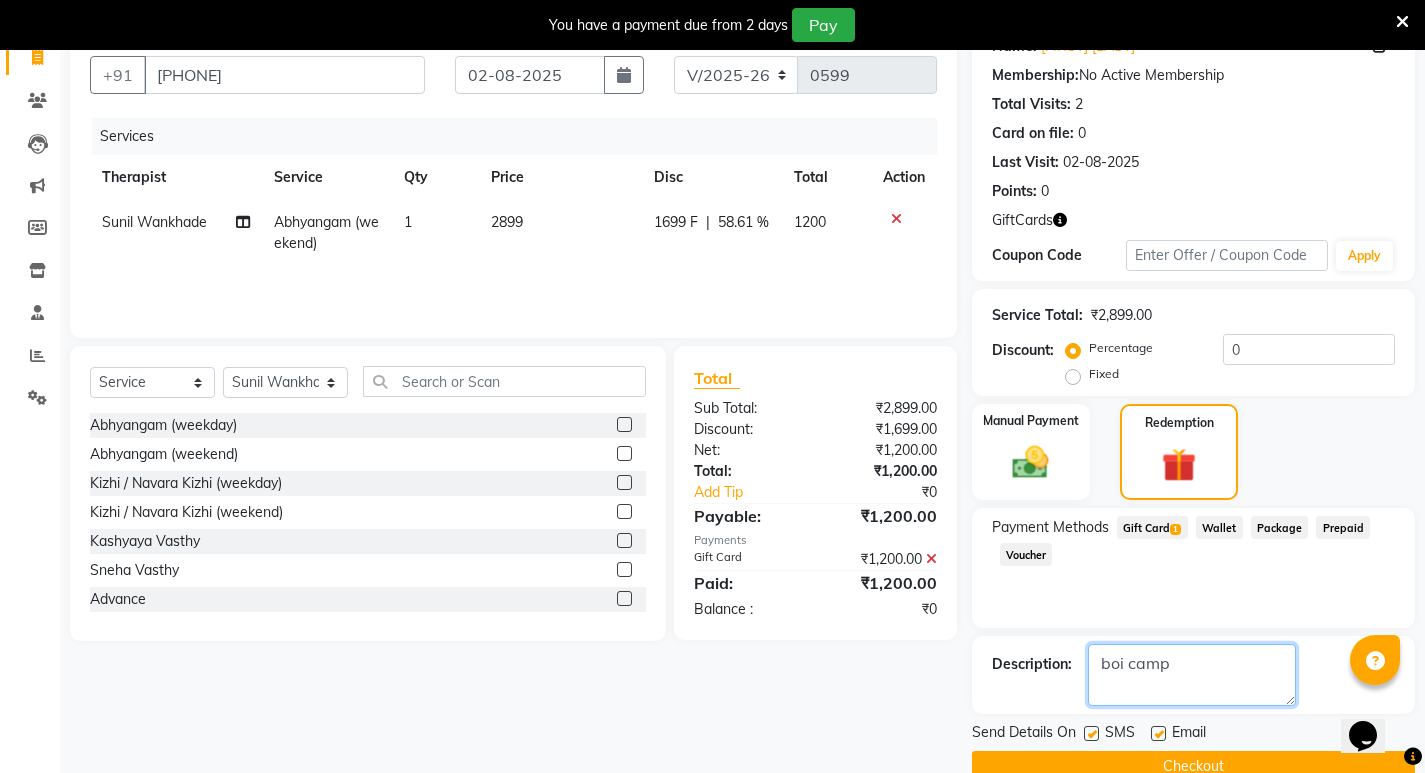 type on "boi camp" 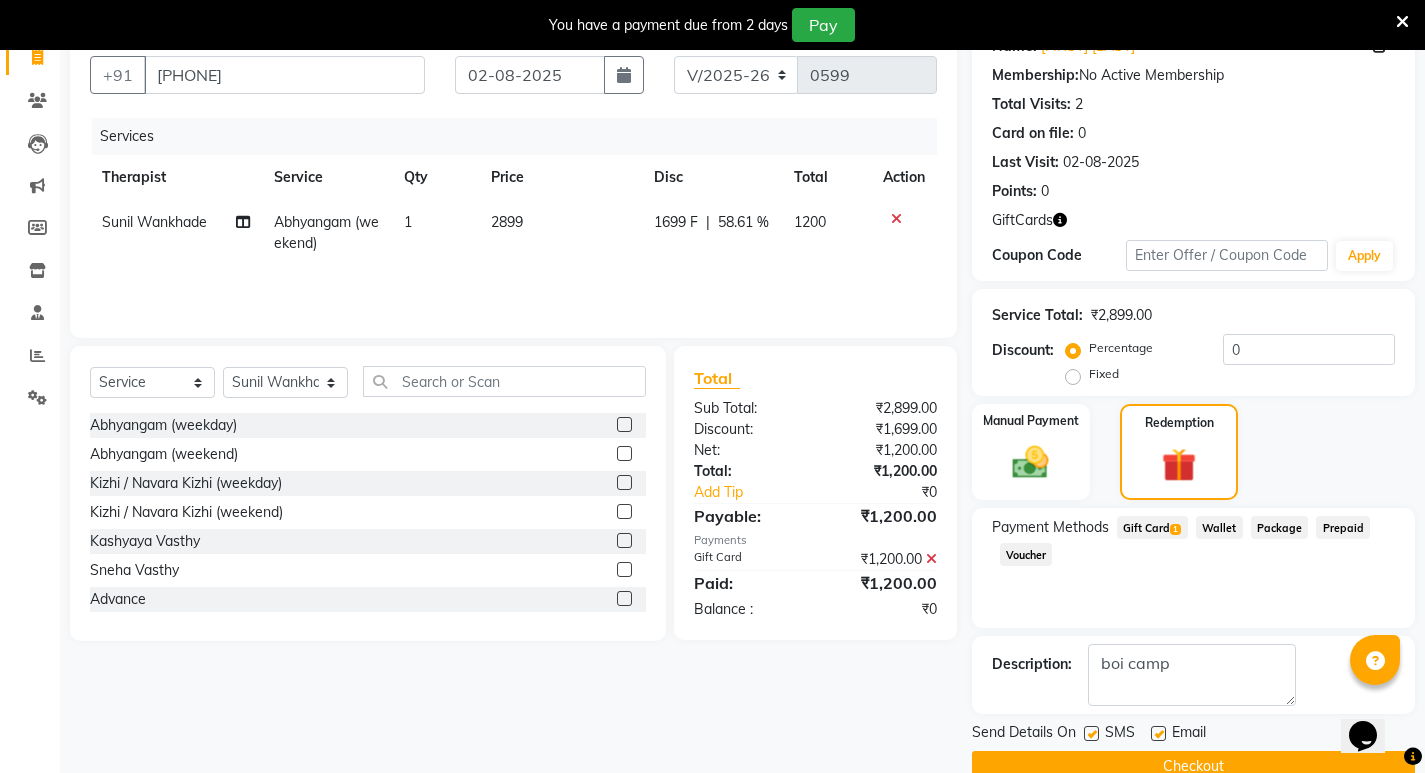 click on "Checkout" 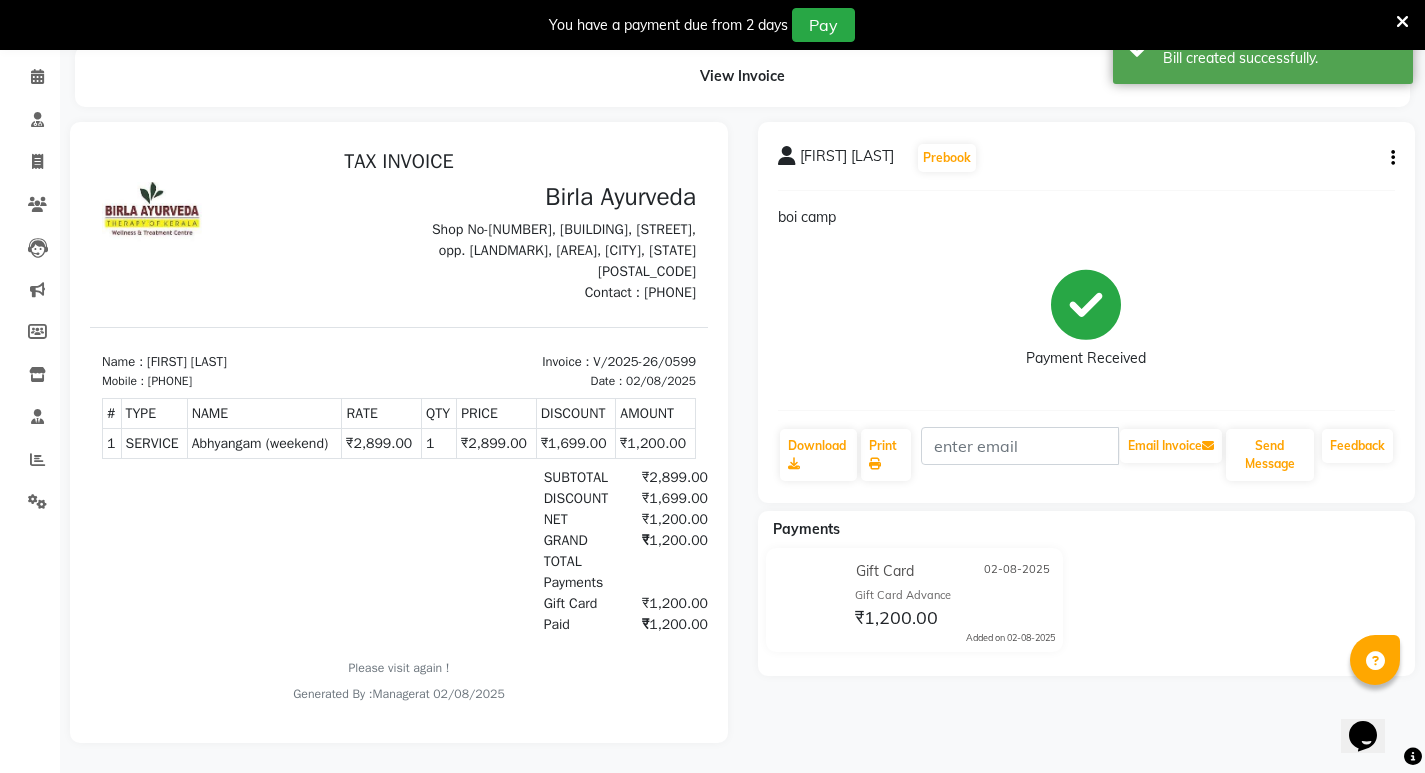 scroll, scrollTop: 0, scrollLeft: 0, axis: both 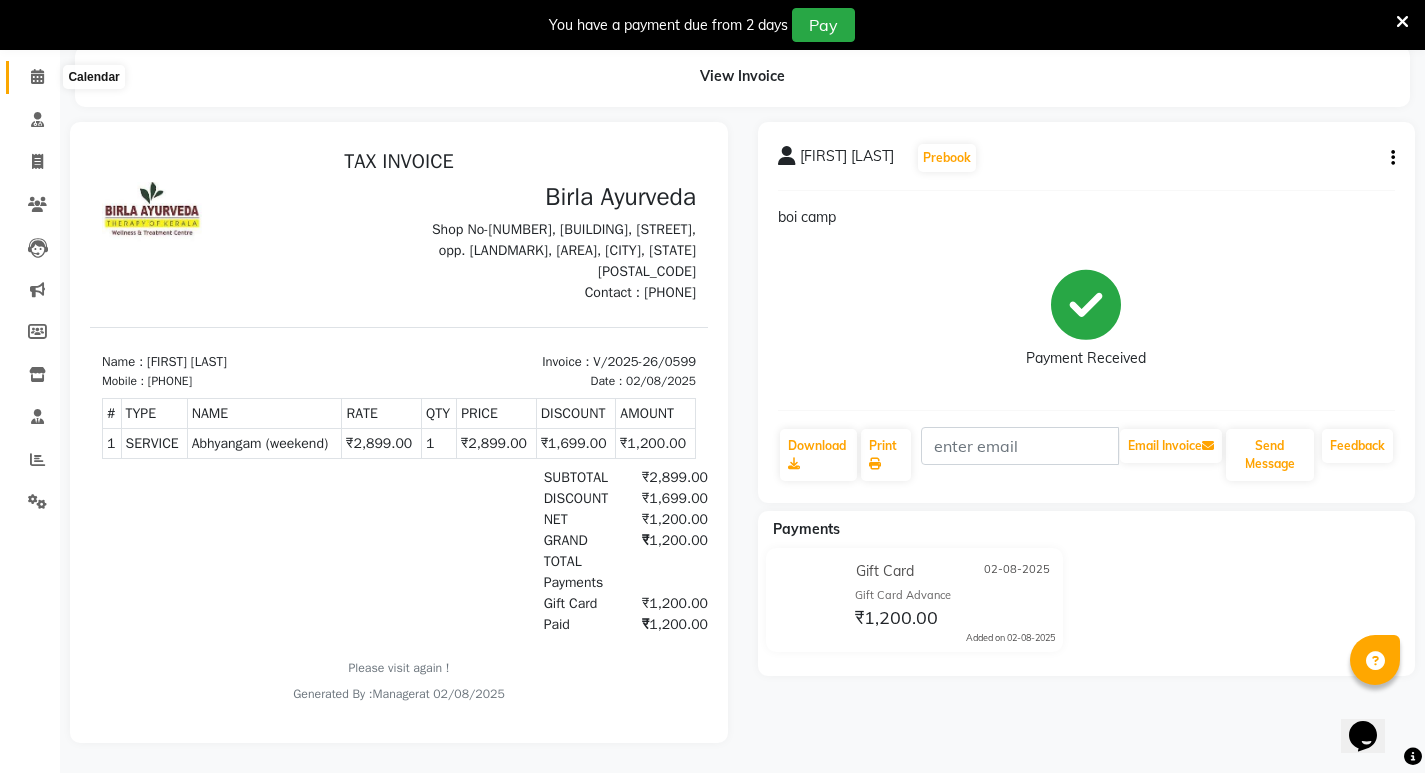 click 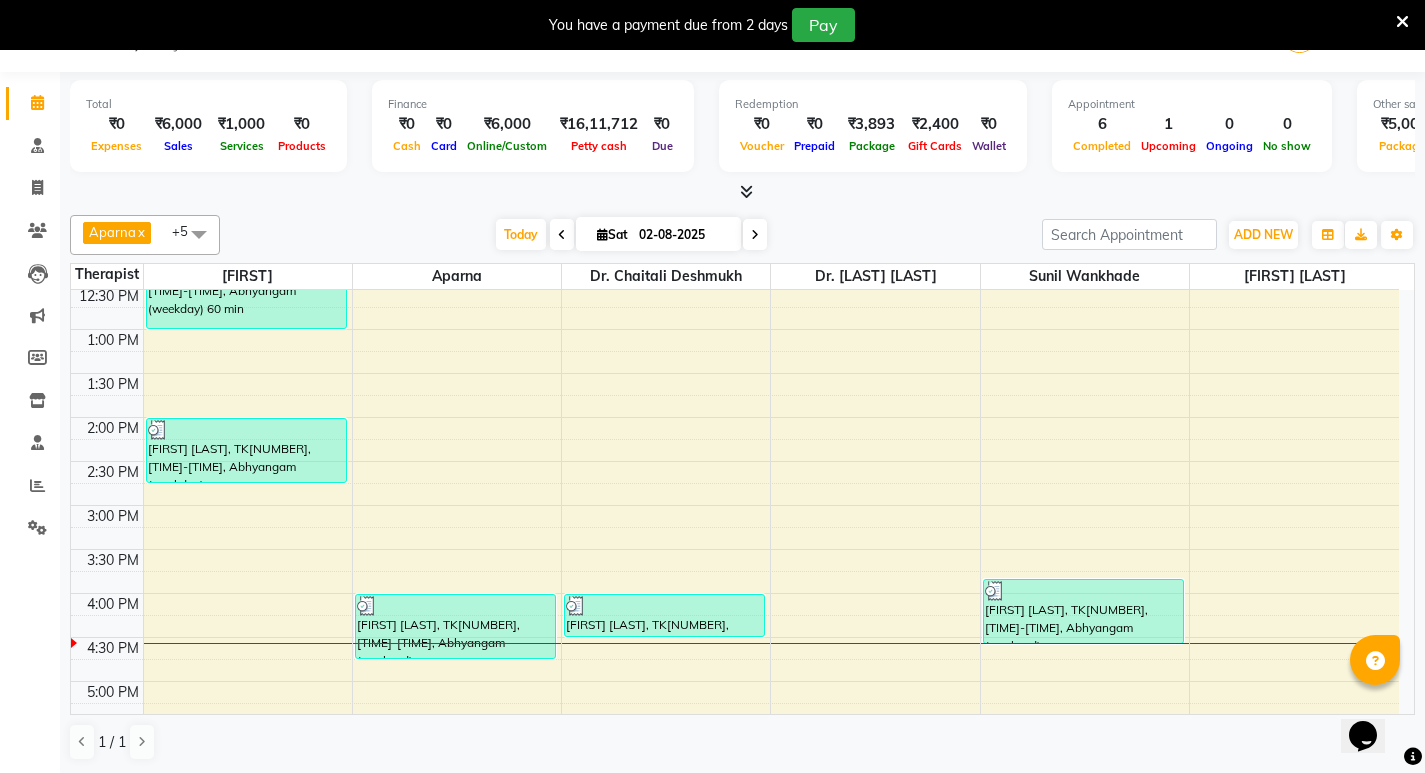 scroll, scrollTop: 500, scrollLeft: 0, axis: vertical 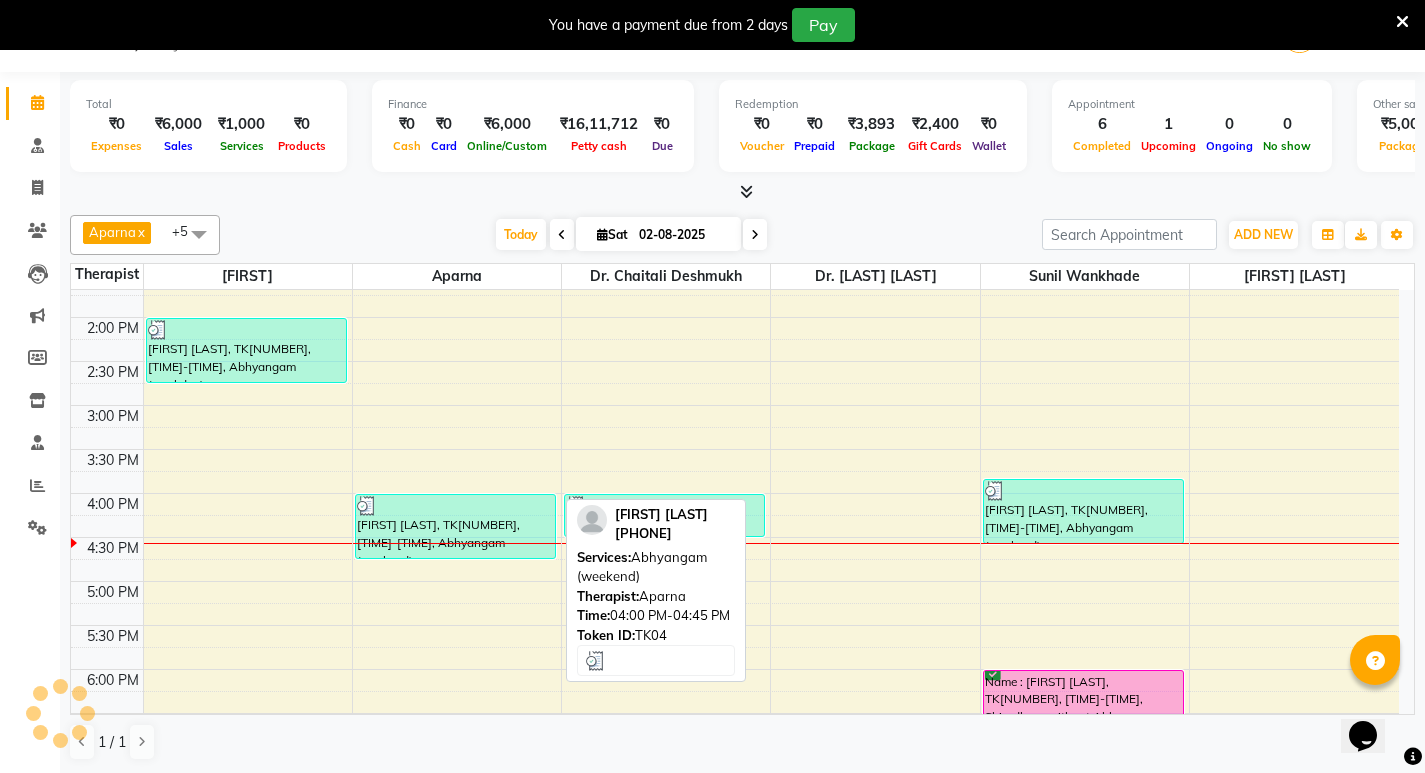 click on "[FIRST] [LAST], TK[NUMBER], [TIME]-[TIME], Abhyangam (weekend)" at bounding box center [455, 526] 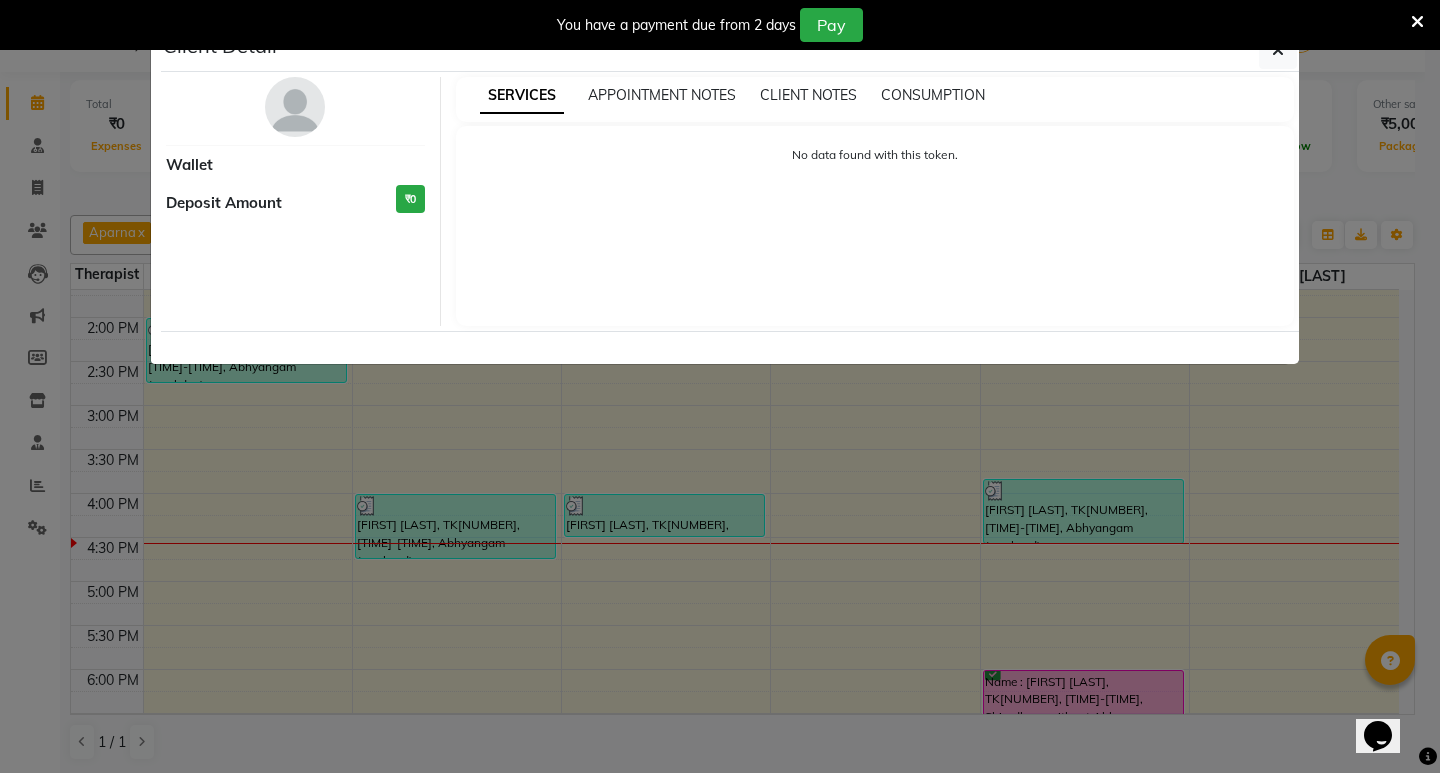 select on "3" 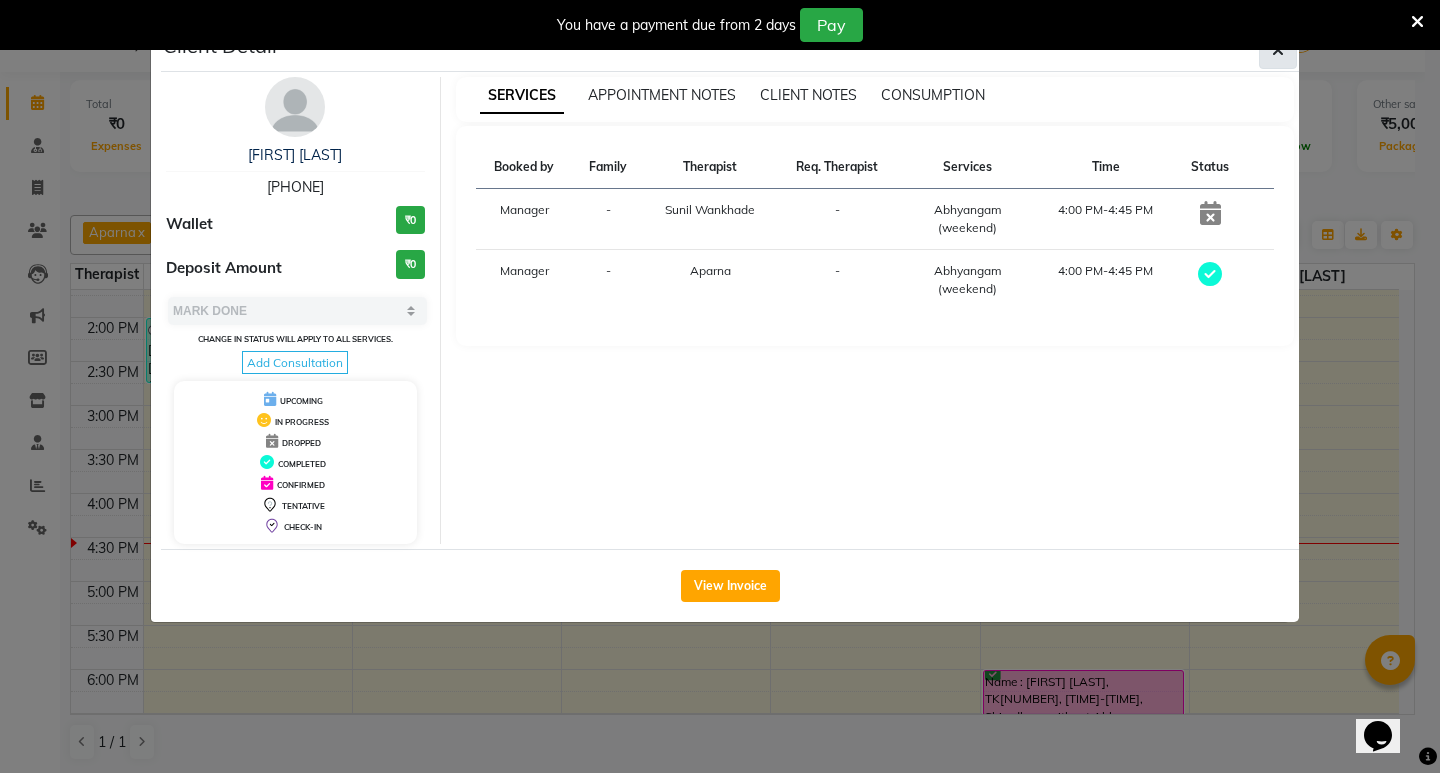 click 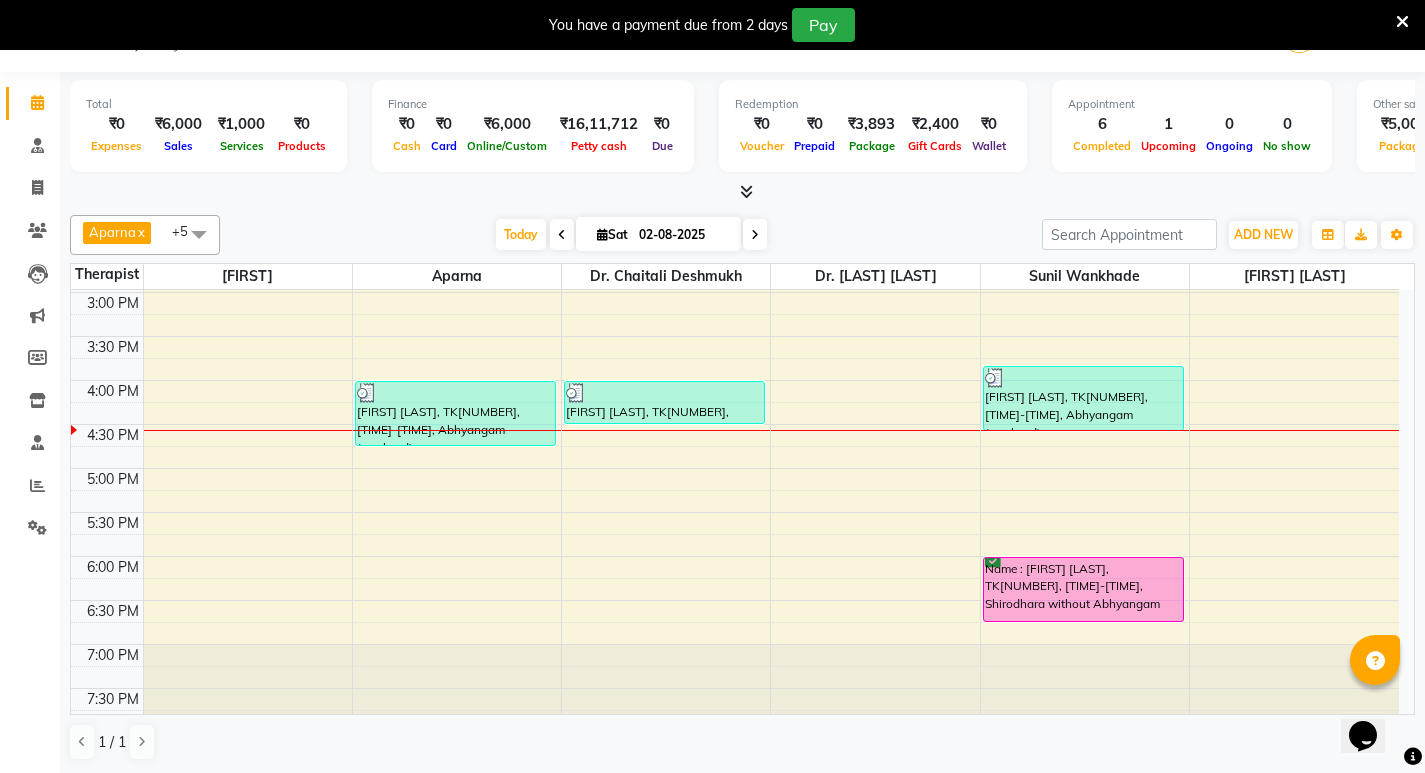 scroll, scrollTop: 631, scrollLeft: 0, axis: vertical 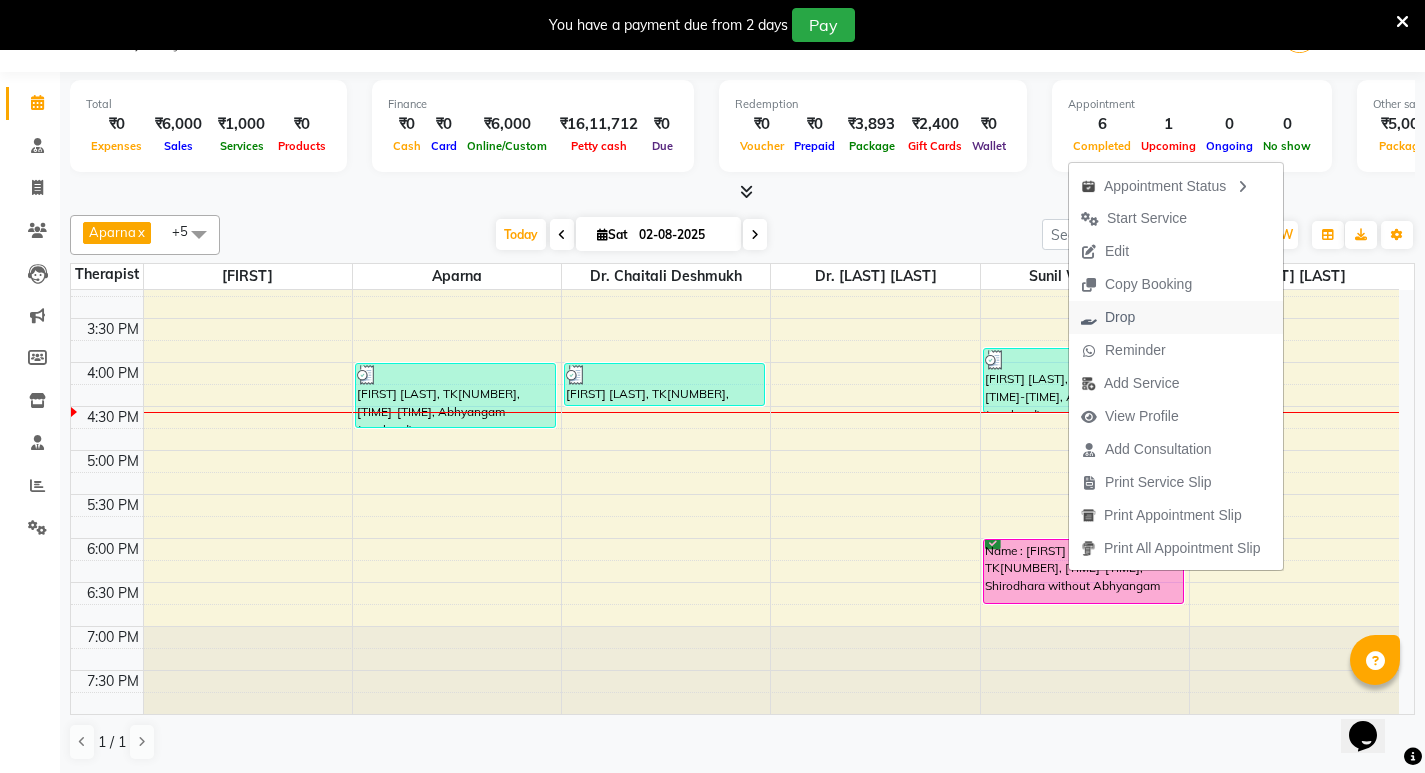 click on "Drop" at bounding box center (1120, 317) 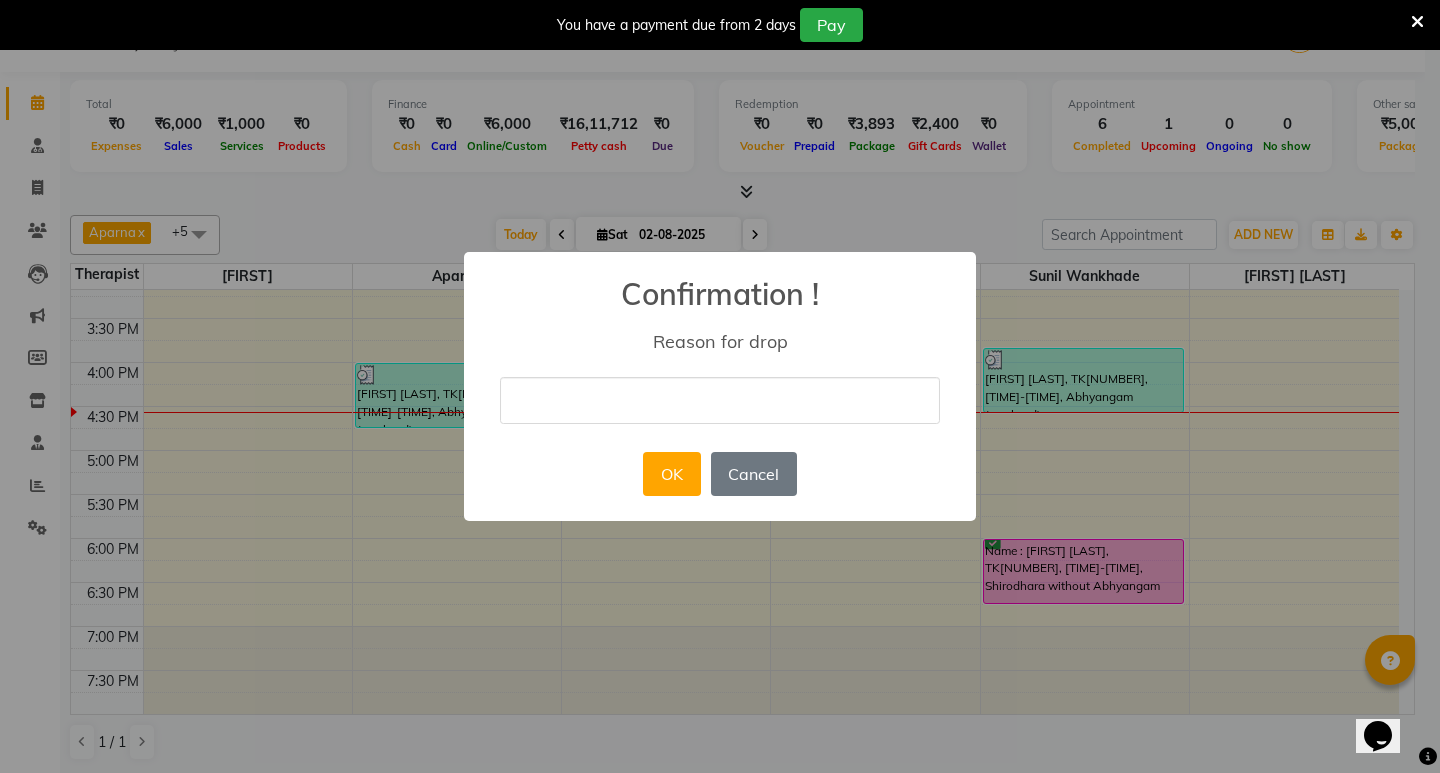 click at bounding box center [720, 400] 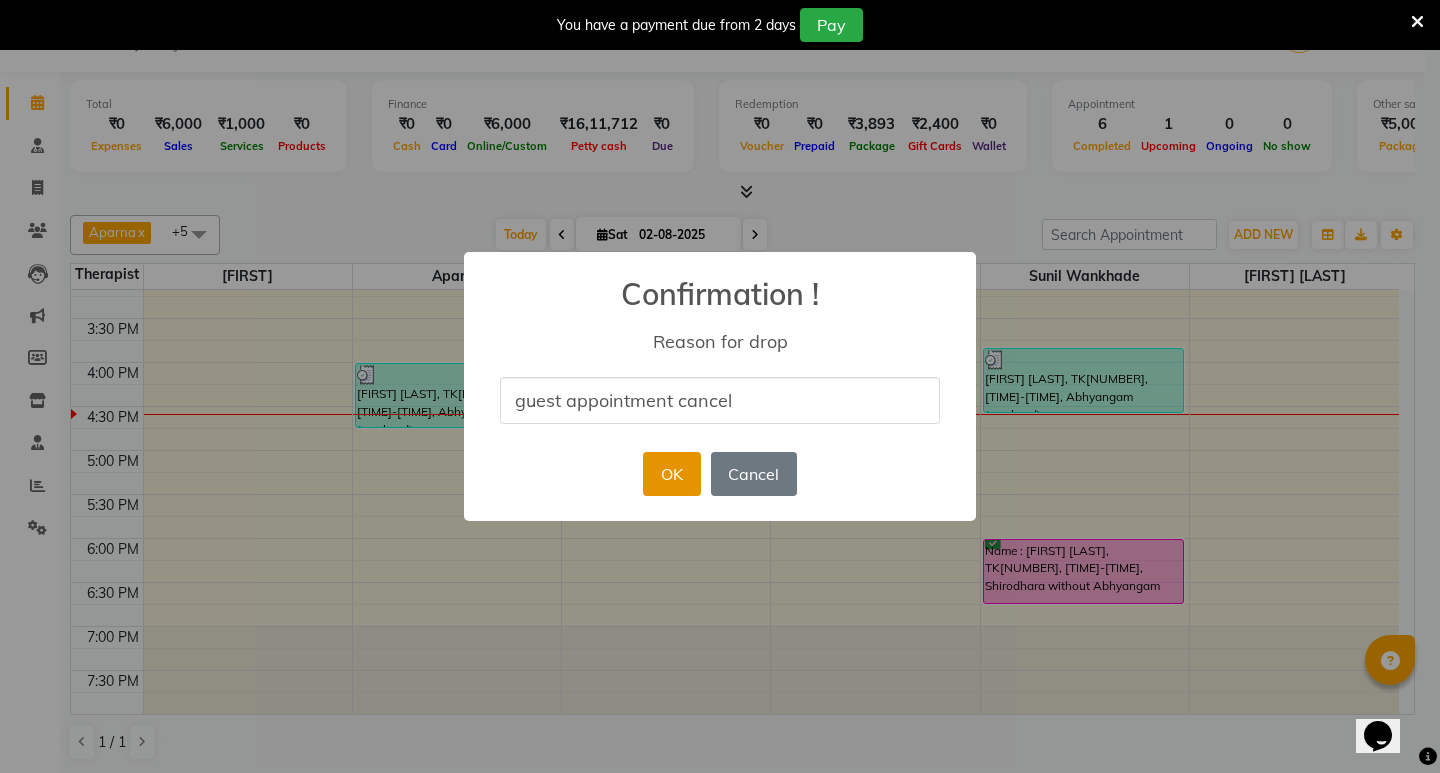 click on "OK" at bounding box center (671, 474) 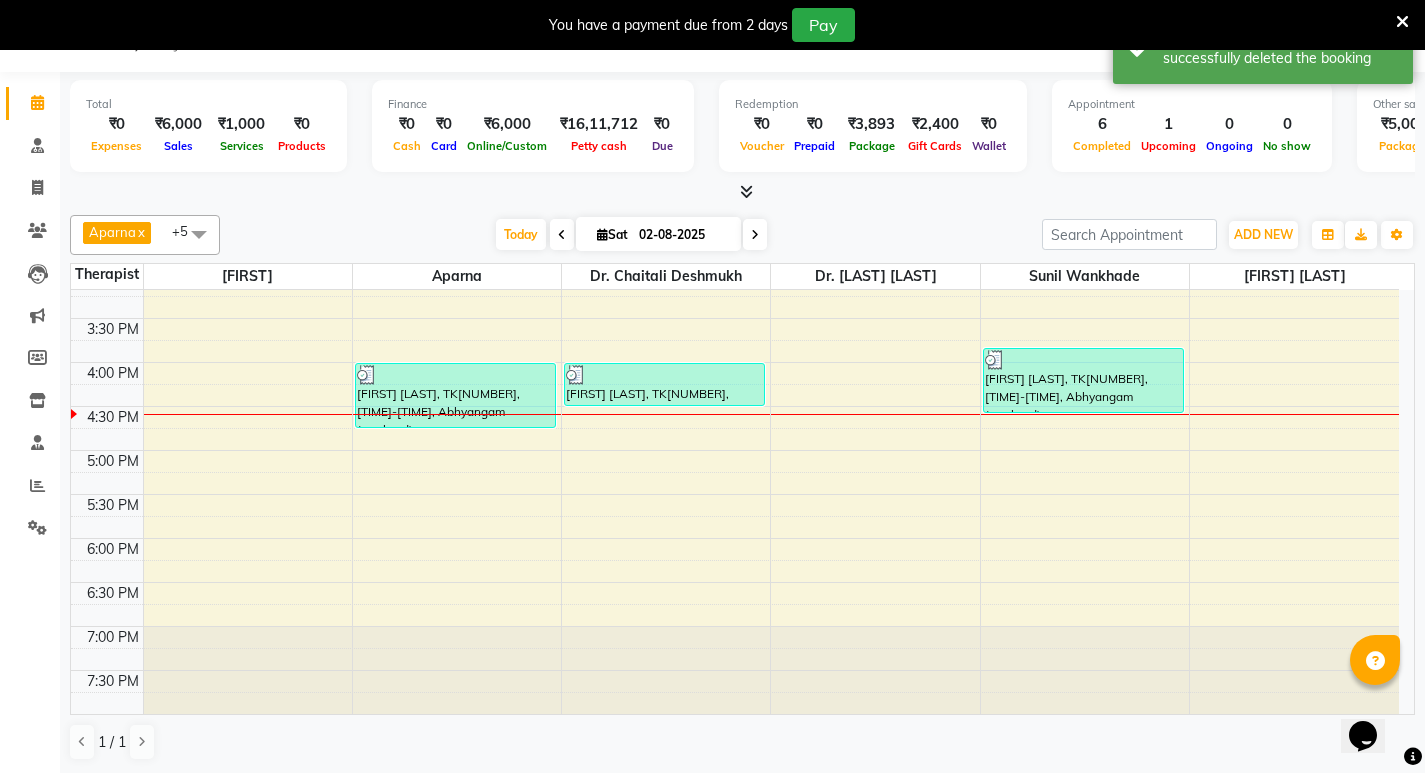 scroll, scrollTop: 531, scrollLeft: 0, axis: vertical 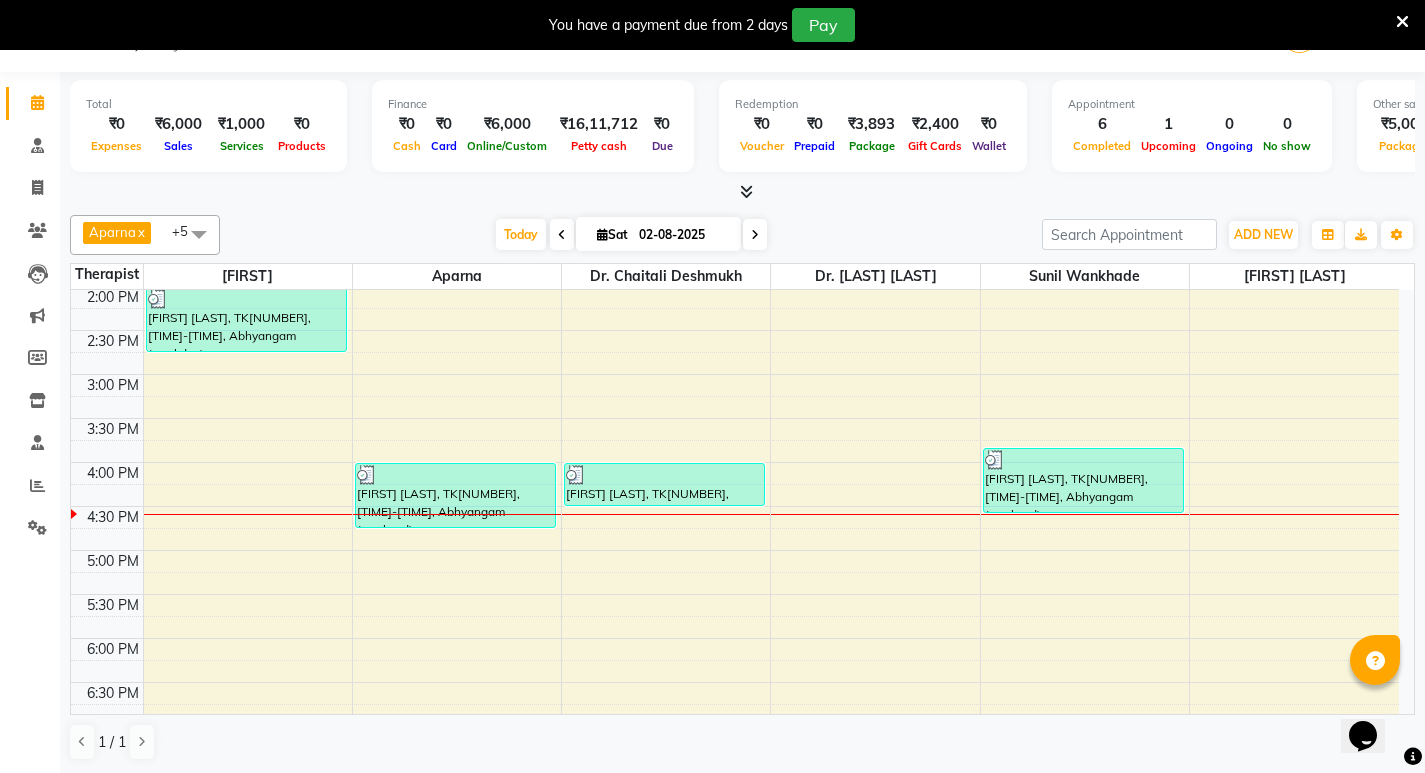 click on "8:00 AM 8:30 AM 9:00 AM 9:30 AM 10:00 AM 10:30 AM 11:00 AM 11:30 AM 12:00 PM 12:30 PM 1:00 PM 1:30 PM 2:00 PM 2:30 PM 3:00 PM 3:30 PM 4:00 PM 4:30 PM 5:00 PM 5:30 PM 6:00 PM 6:30 PM 7:00 PM 7:30 PM [FIRST] [LAST], TK[NUMBER], [TIME]-[TIME], Abhyangam (weekday) [FIRST] [LAST], TK[NUMBER], [TIME]-[TIME], Abhyangam (weekday) 60 min [FIRST] [LAST], TK[NUMBER], [TIME]-[TIME], Abhyangam (weekday) [FIRST] [LAST], TK[NUMBER], [TIME]-[TIME], Abhyangam (weekend) [FIRST] [LAST], TK[NUMBER], [TIME]-[TIME], Home Consultation [FIRST] [LAST], TK[NUMBER], [TIME]-[TIME], Abhyangam (weekend)" at bounding box center (735, 286) 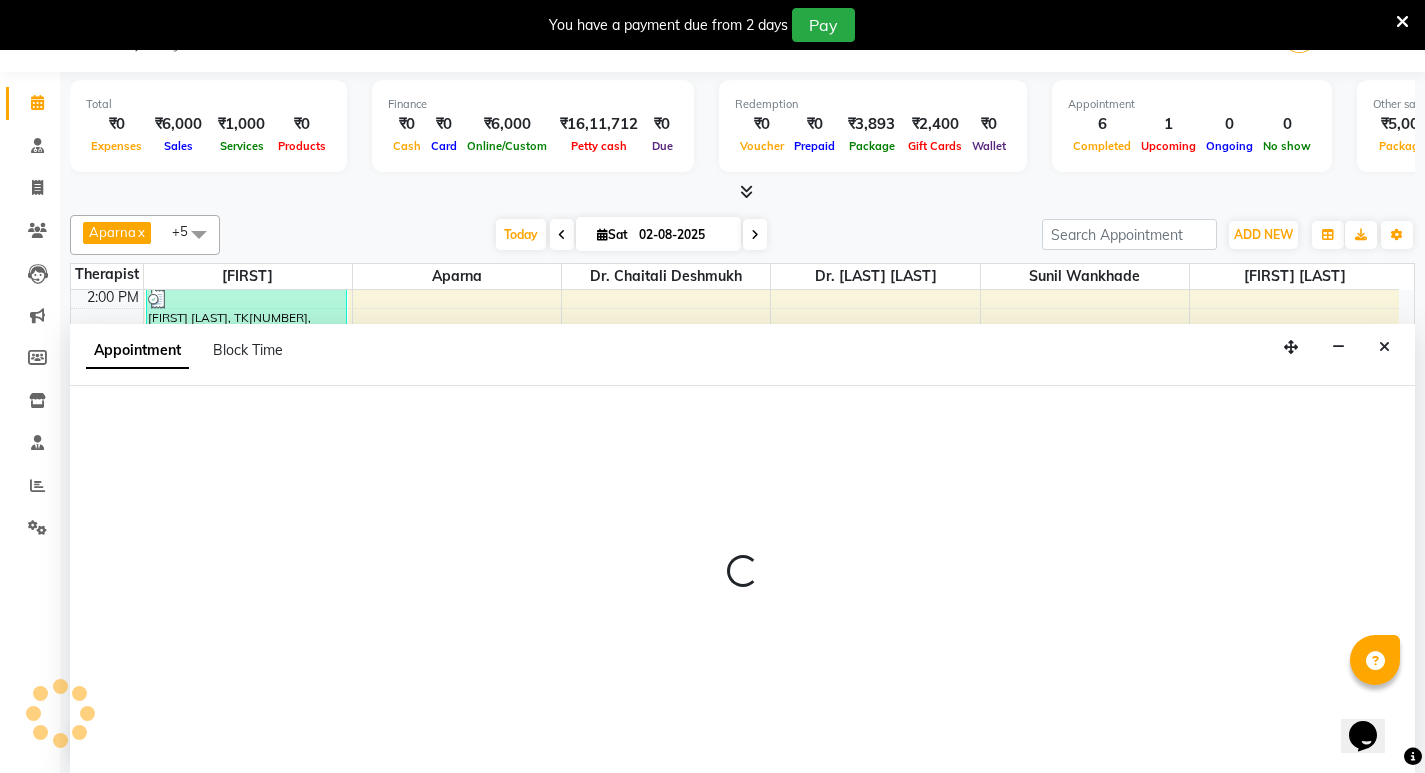 scroll, scrollTop: 51, scrollLeft: 0, axis: vertical 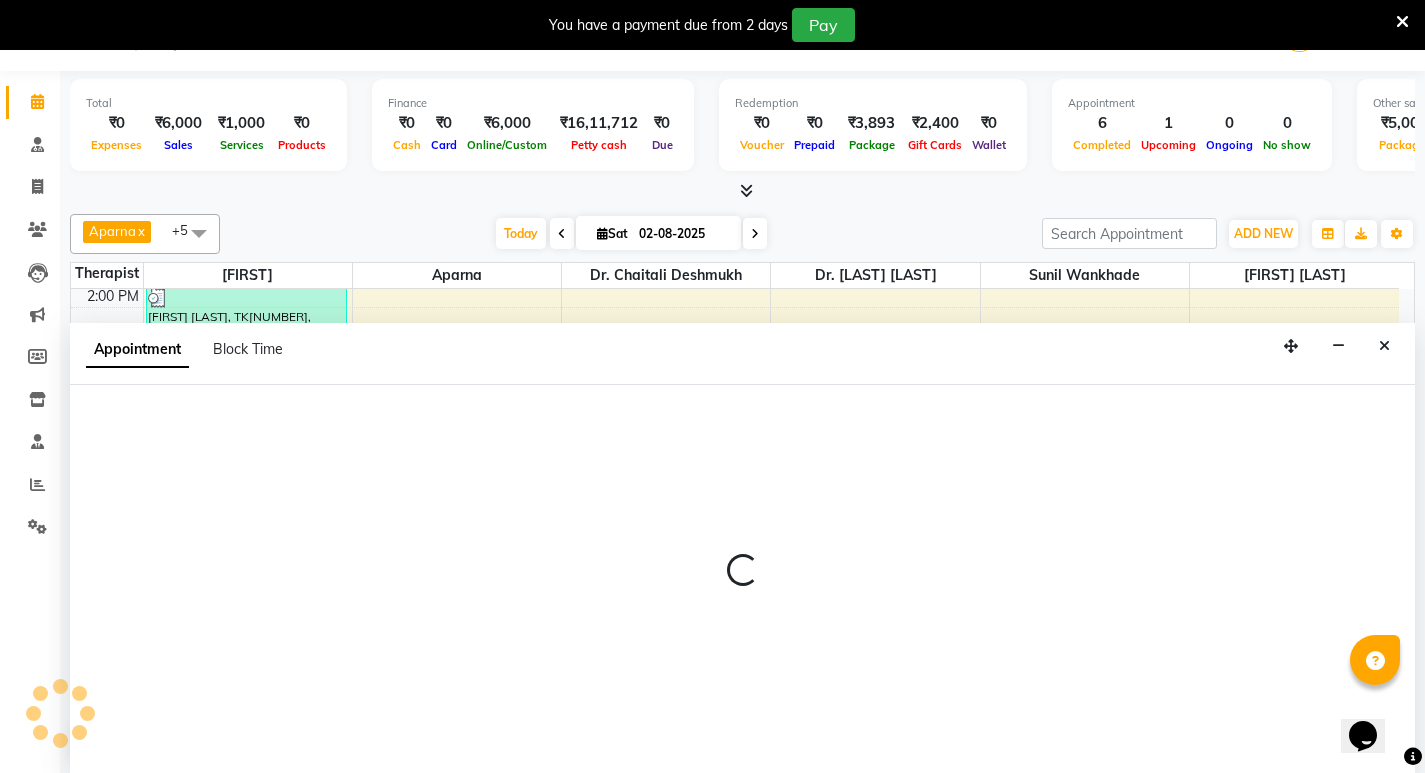 select on "56981" 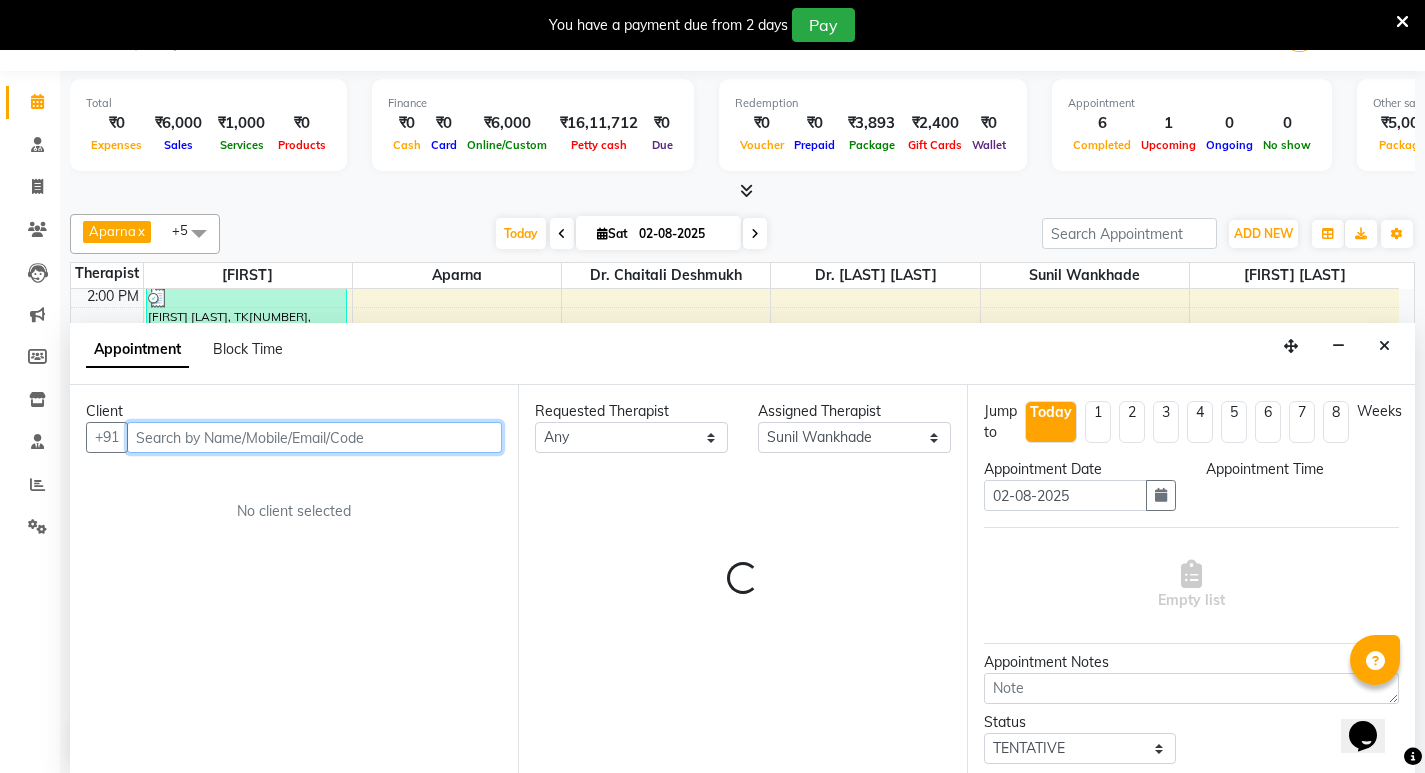 select on "900" 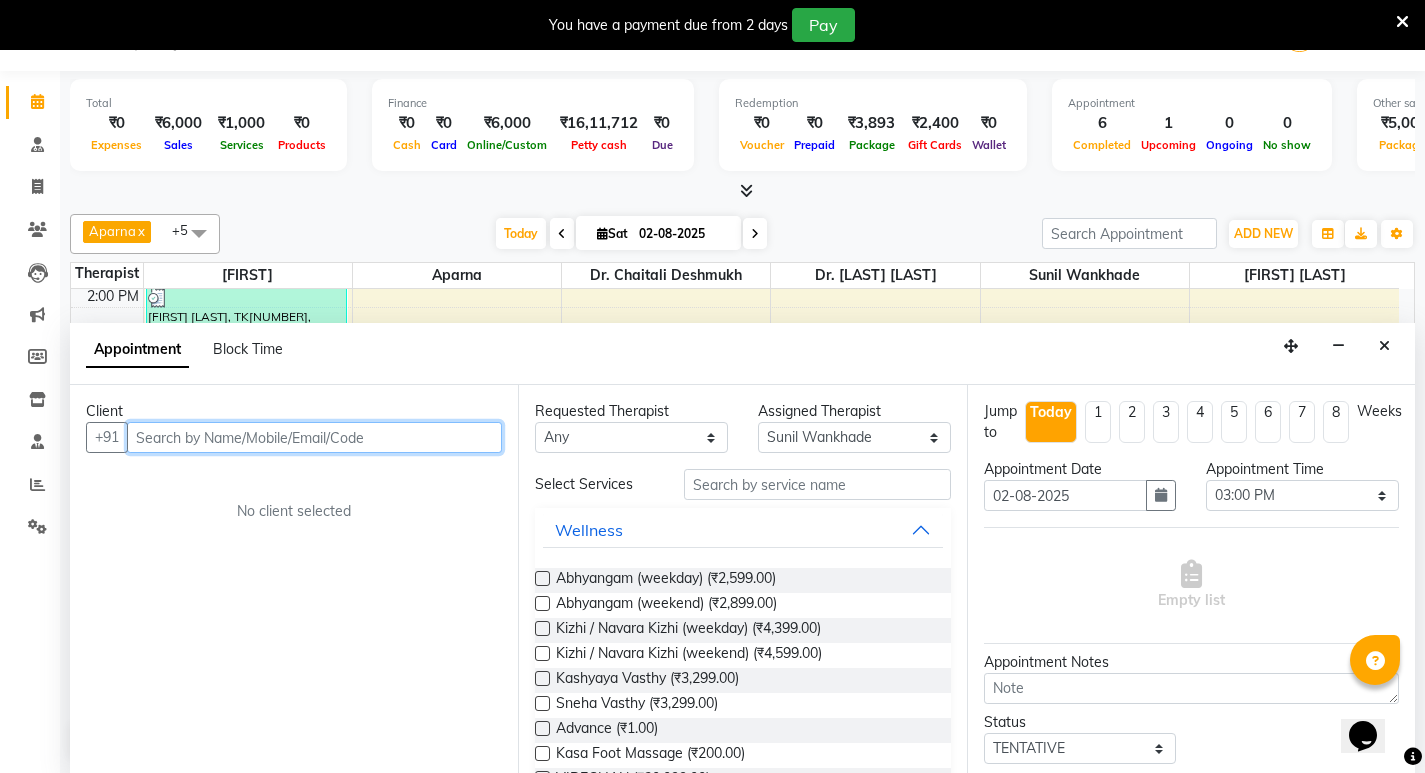 click at bounding box center [314, 437] 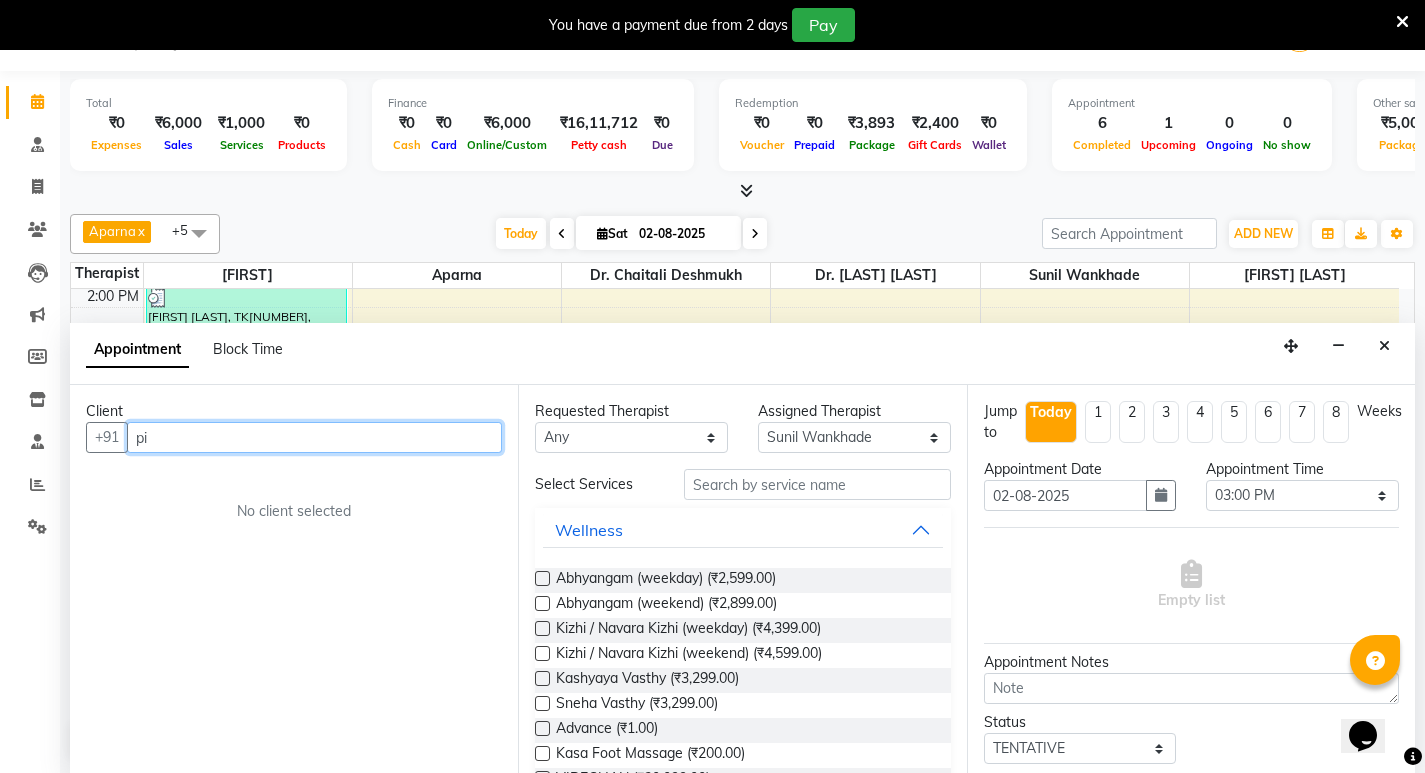 type on "p" 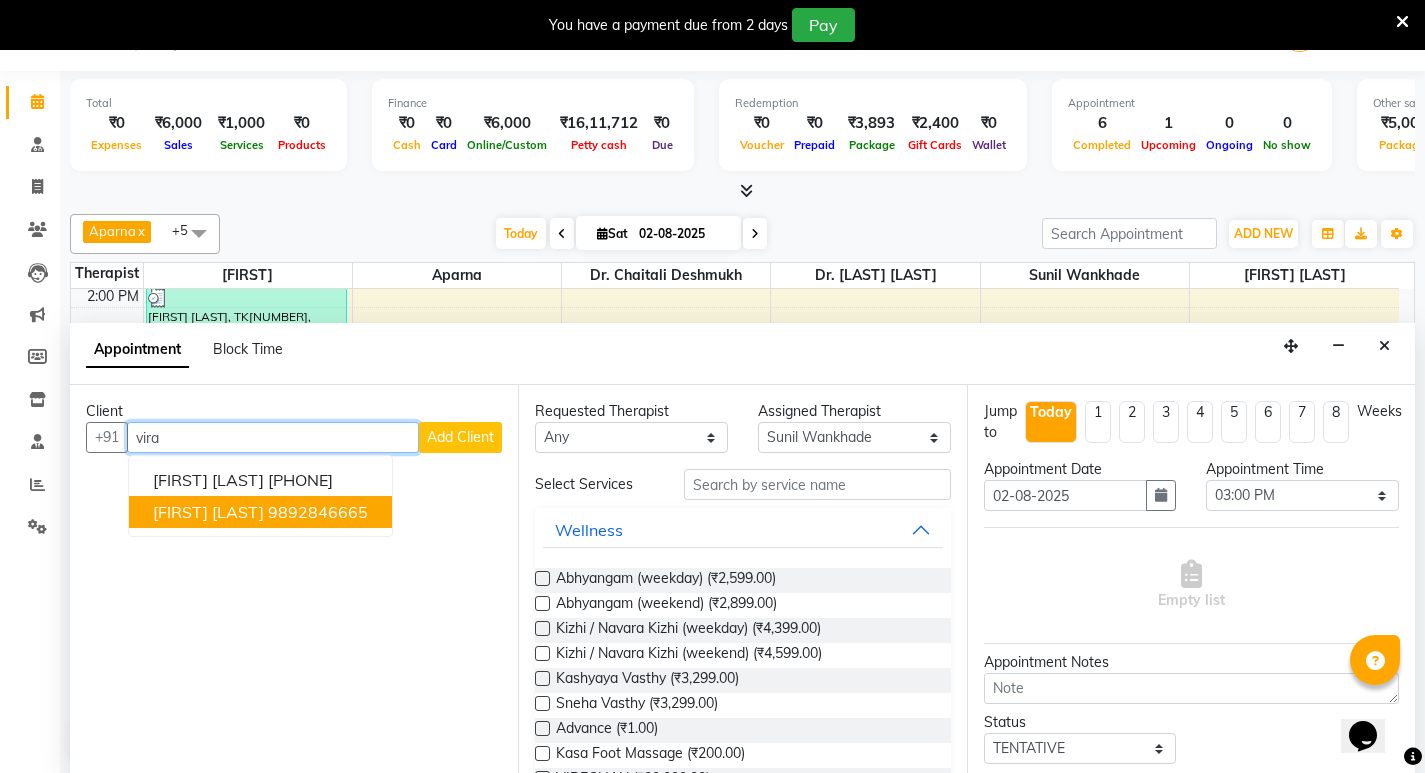 click on "[FIRST] [LAST]  [PHONE]" at bounding box center (260, 512) 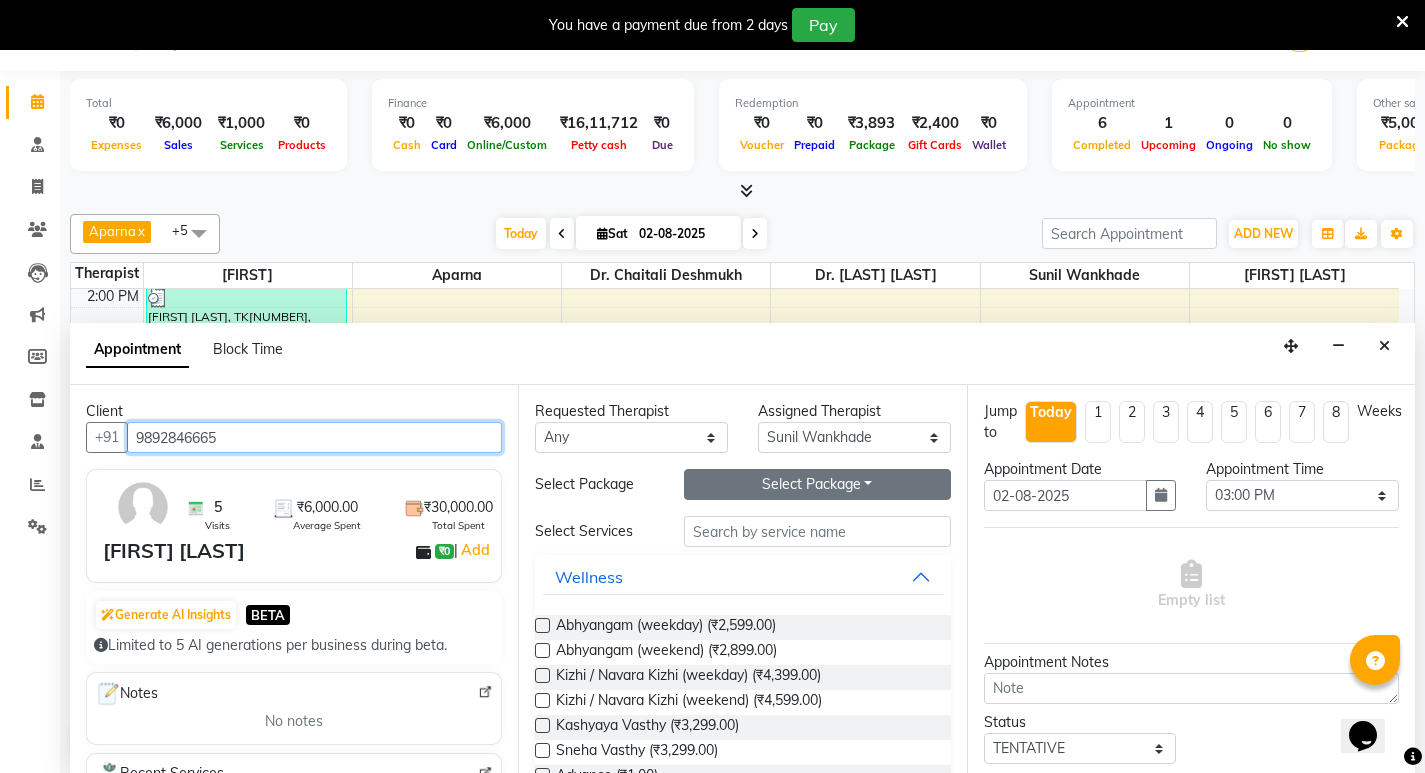 type on "9892846665" 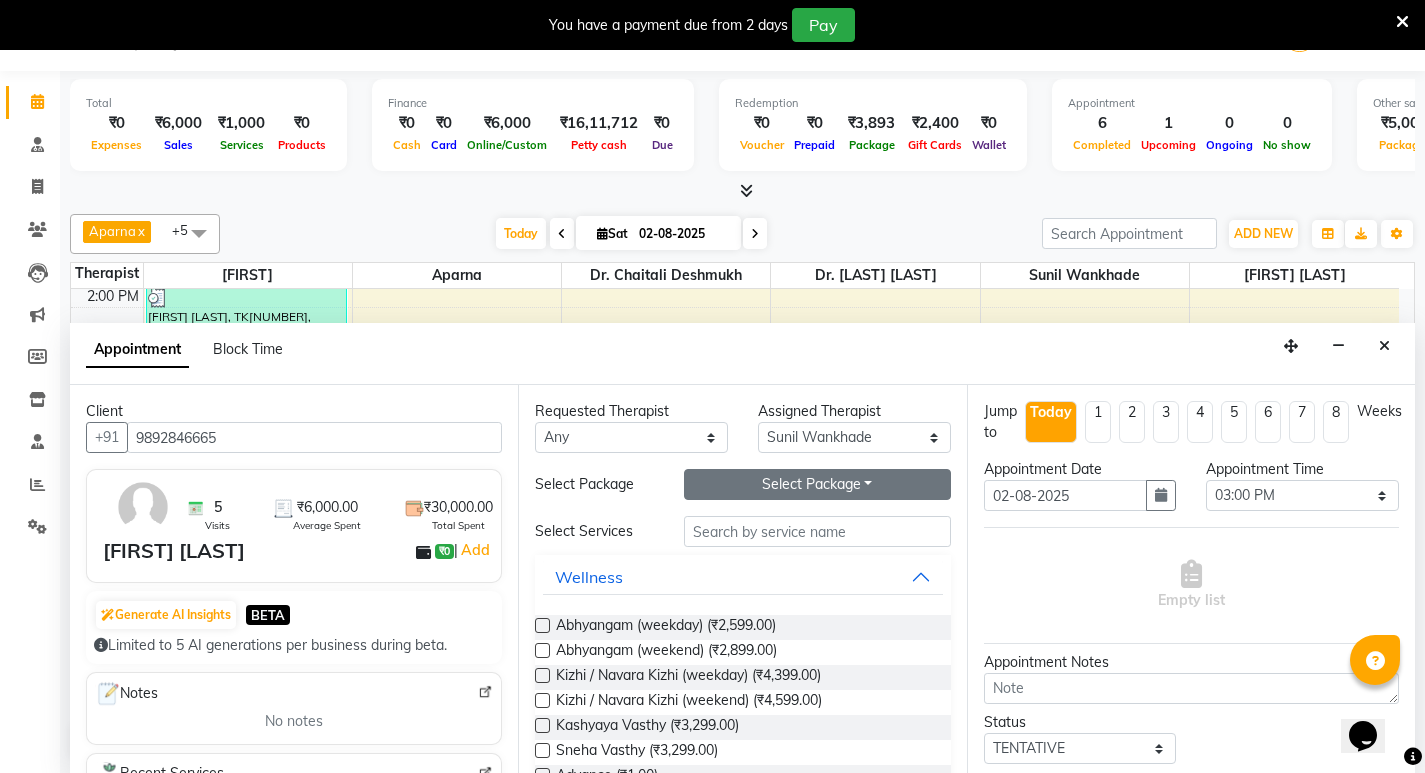 click on "Select Package  Toggle Dropdown" at bounding box center [817, 484] 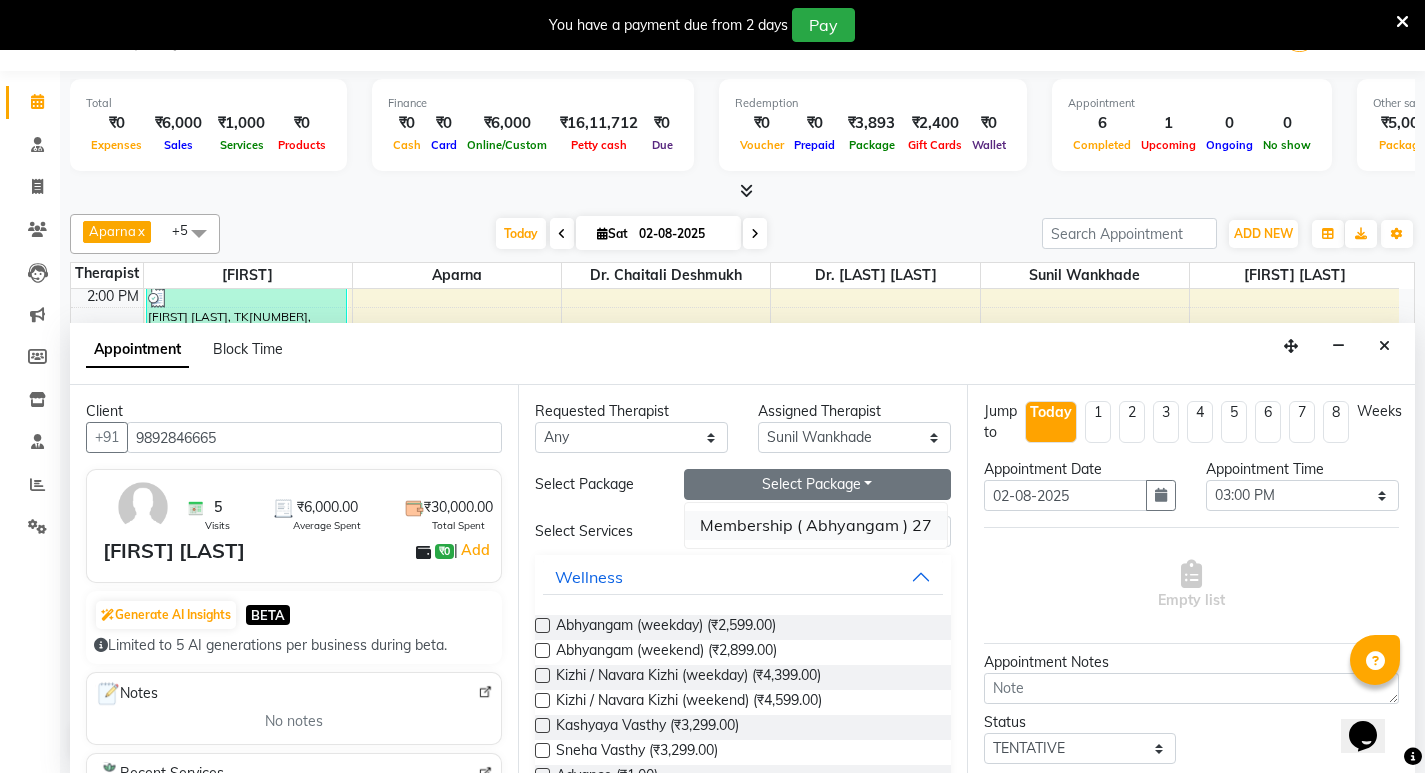 click on "Membership ( Abhyangam ) 27" at bounding box center (816, 525) 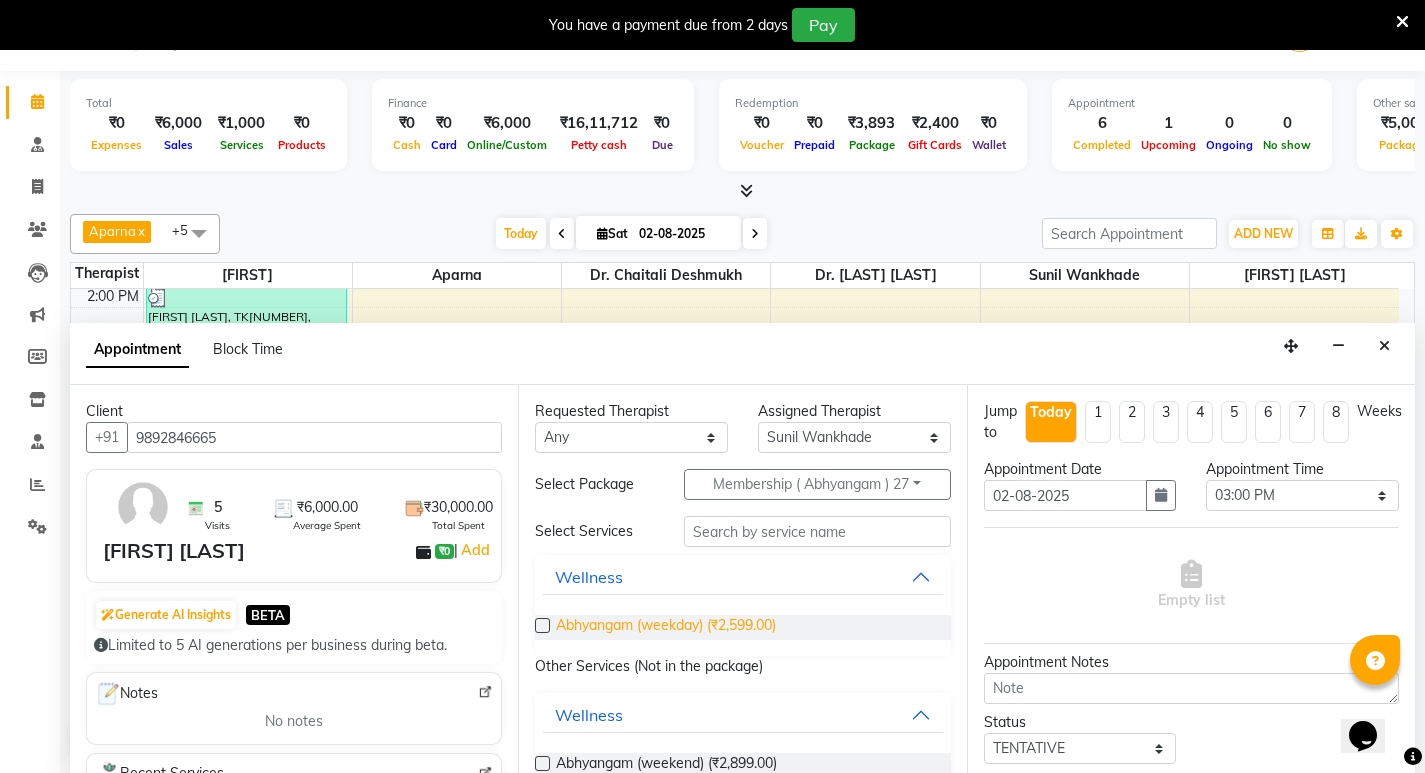 click on "Abhyangam  (weekday) (₹2,599.00)" at bounding box center [666, 627] 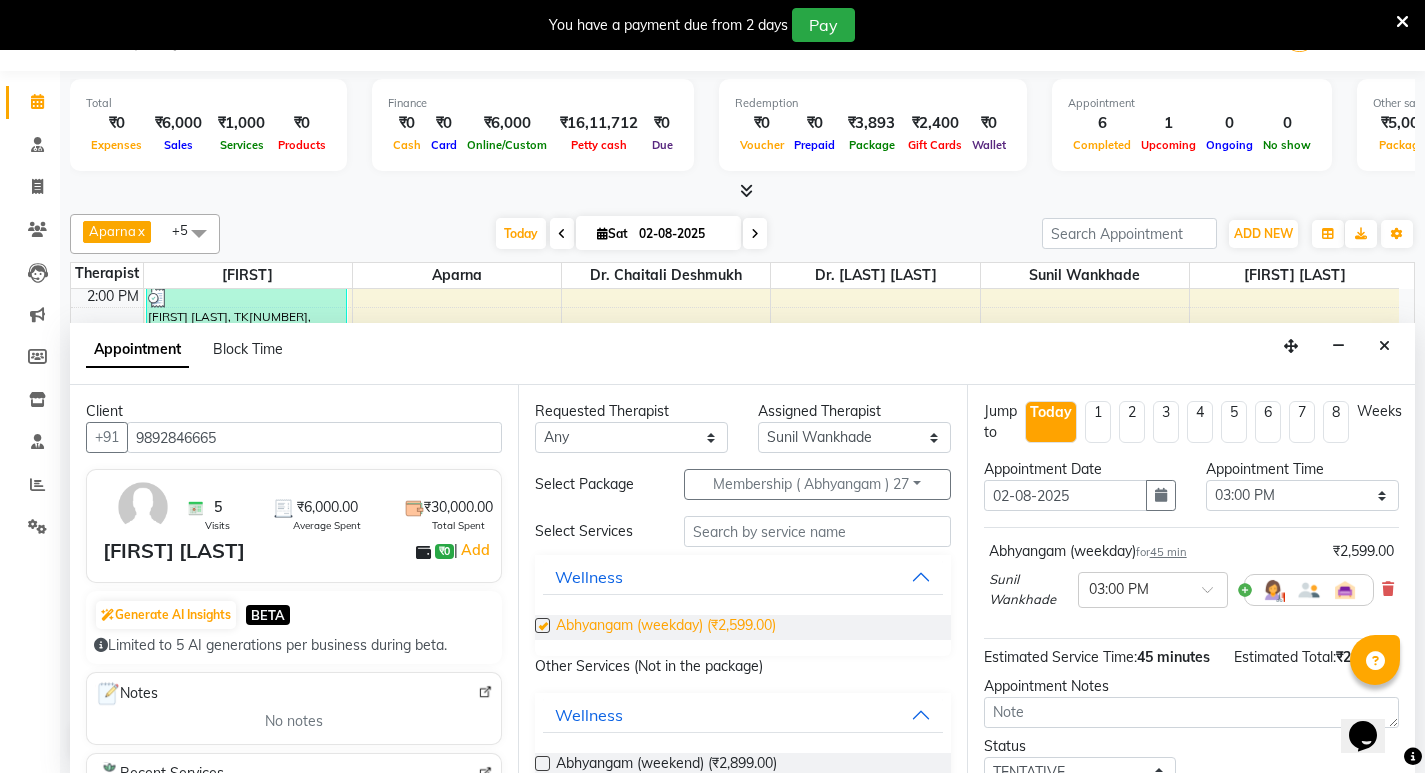 checkbox on "false" 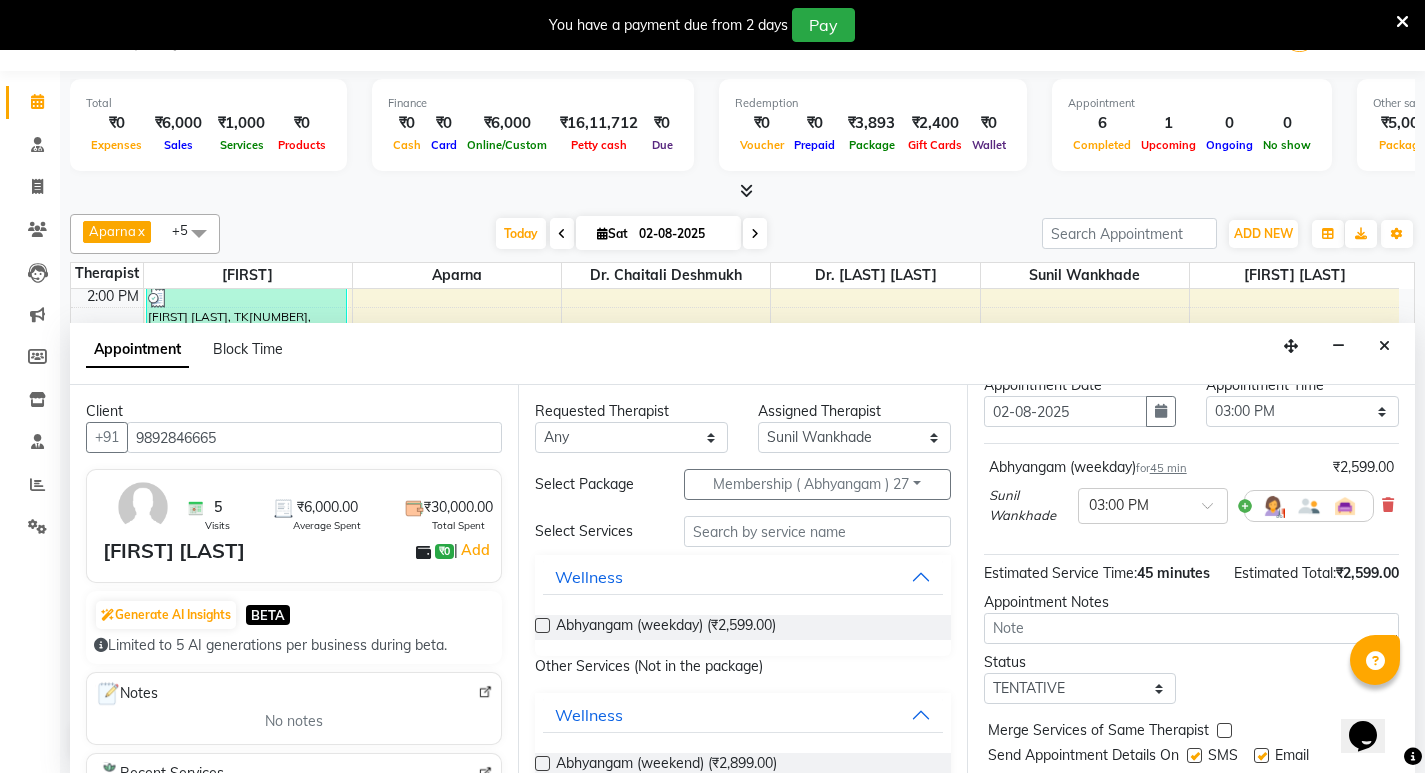 scroll, scrollTop: 162, scrollLeft: 0, axis: vertical 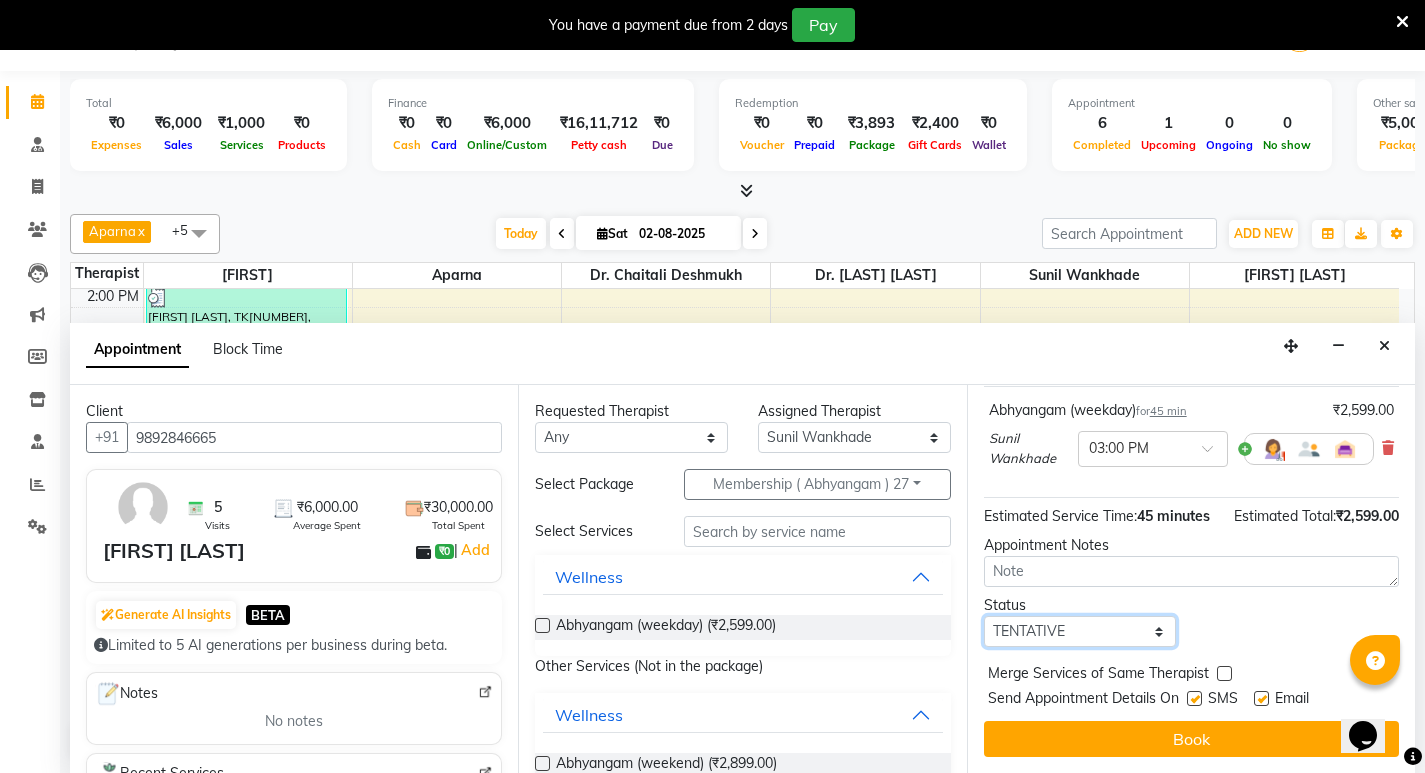 click on "Select TENTATIVE CONFIRM CHECK-IN UPCOMING" at bounding box center (1080, 631) 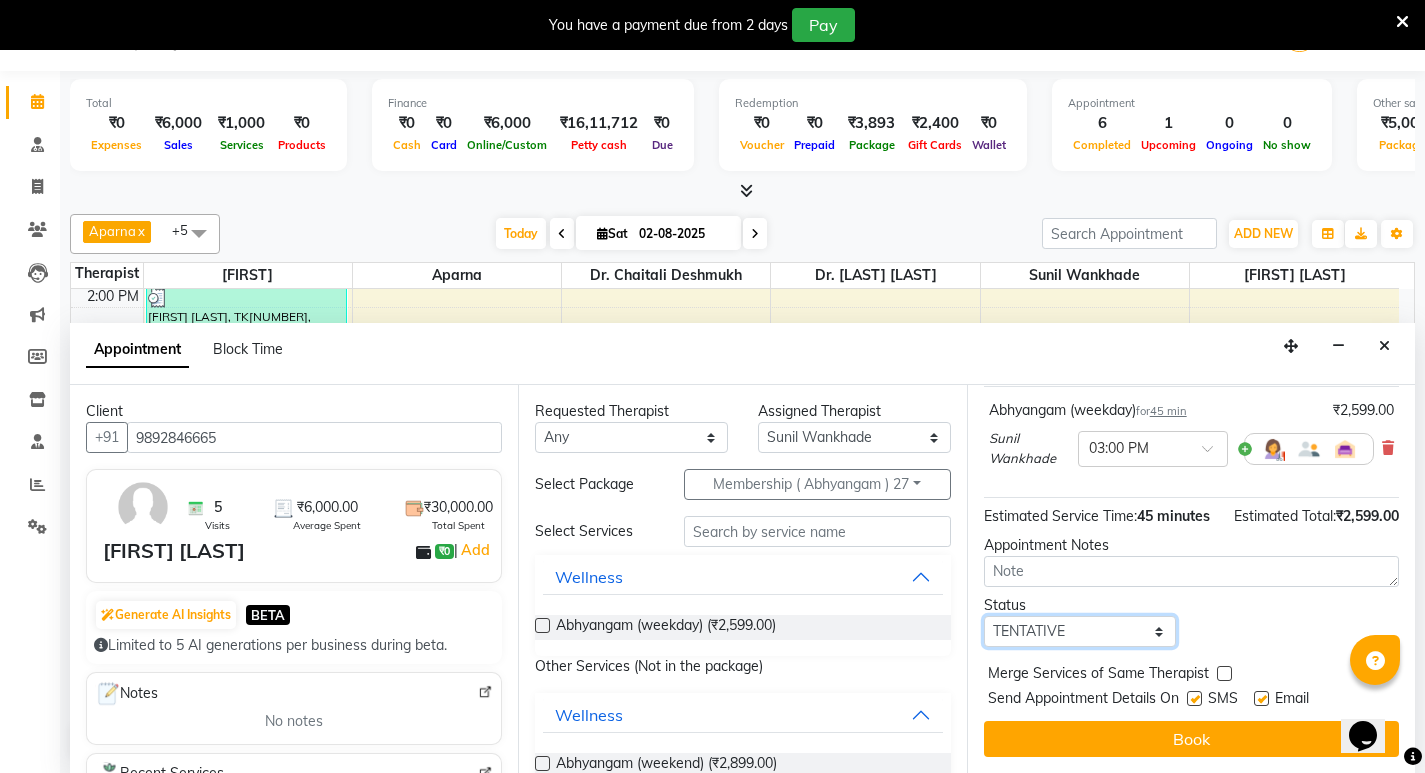 select on "confirm booking" 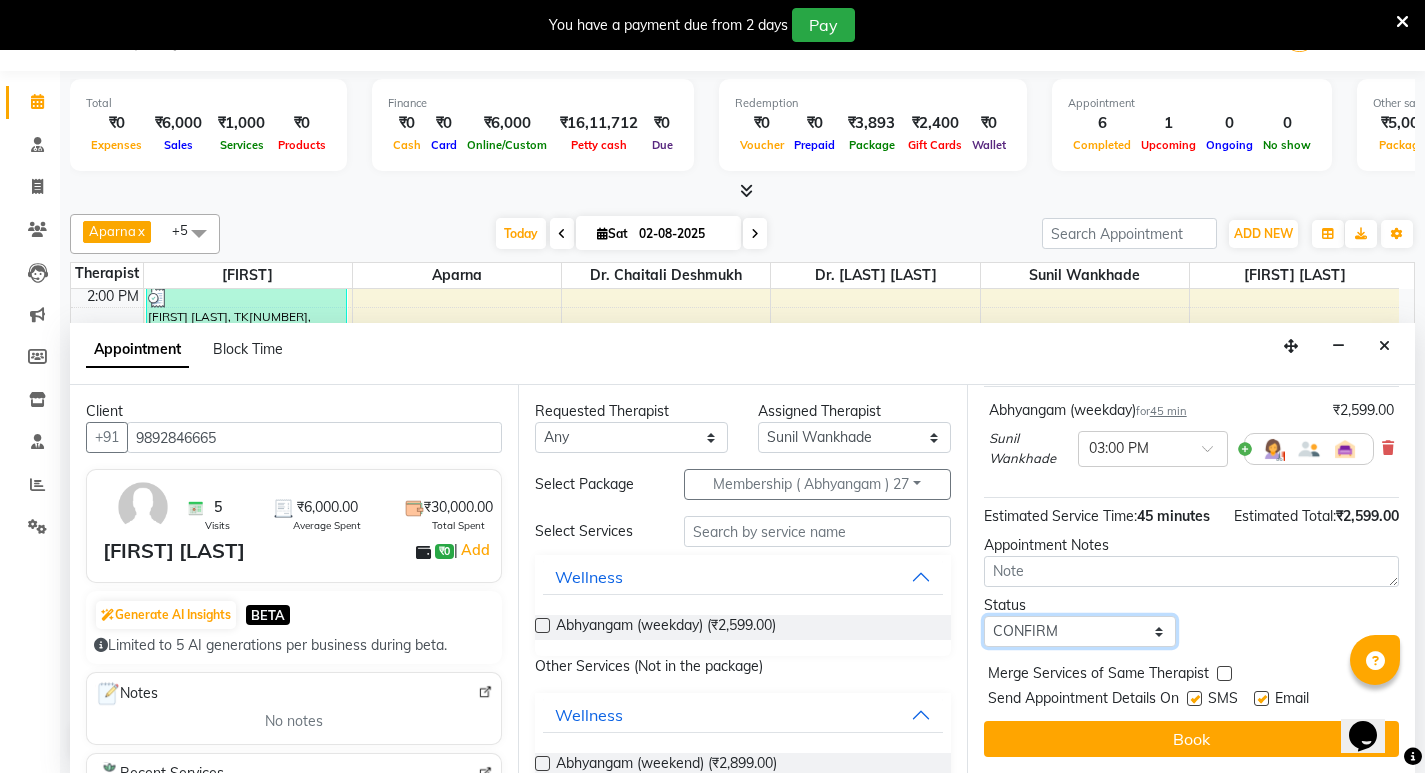 click on "Select TENTATIVE CONFIRM CHECK-IN UPCOMING" at bounding box center (1080, 631) 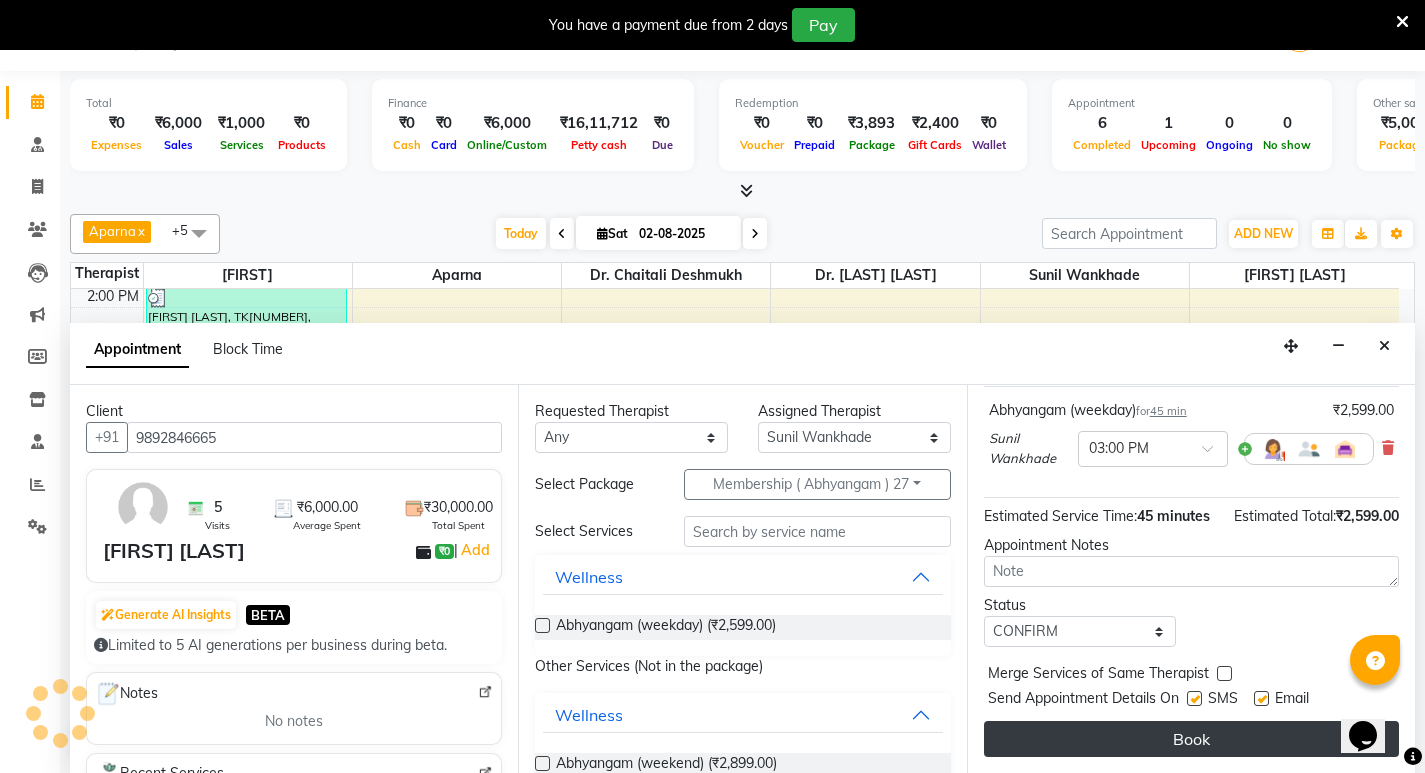 click on "Book" at bounding box center (1191, 739) 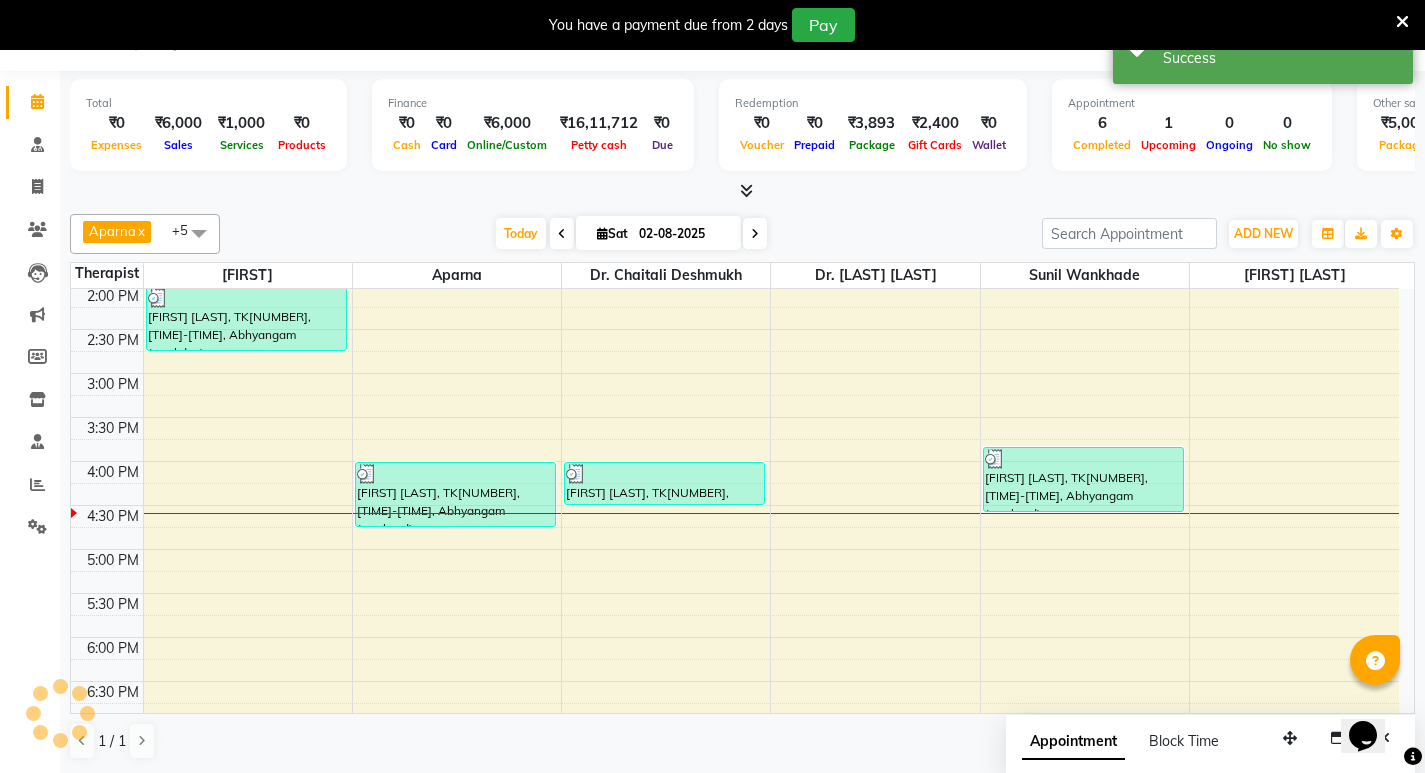 scroll, scrollTop: 0, scrollLeft: 0, axis: both 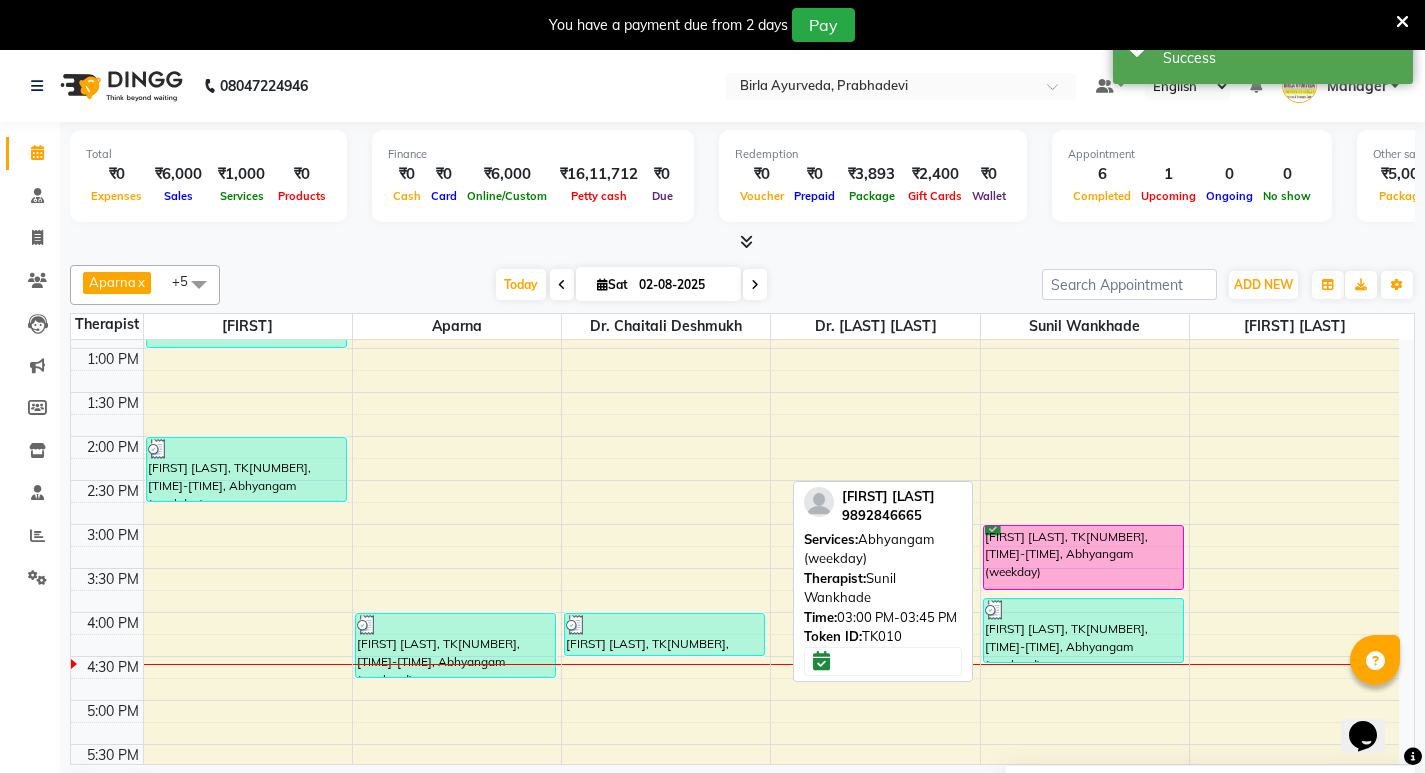 click on "[FIRST] [LAST], TK[NUMBER], [TIME]-[TIME], Abhyangam  (weekday)" at bounding box center [1083, 557] 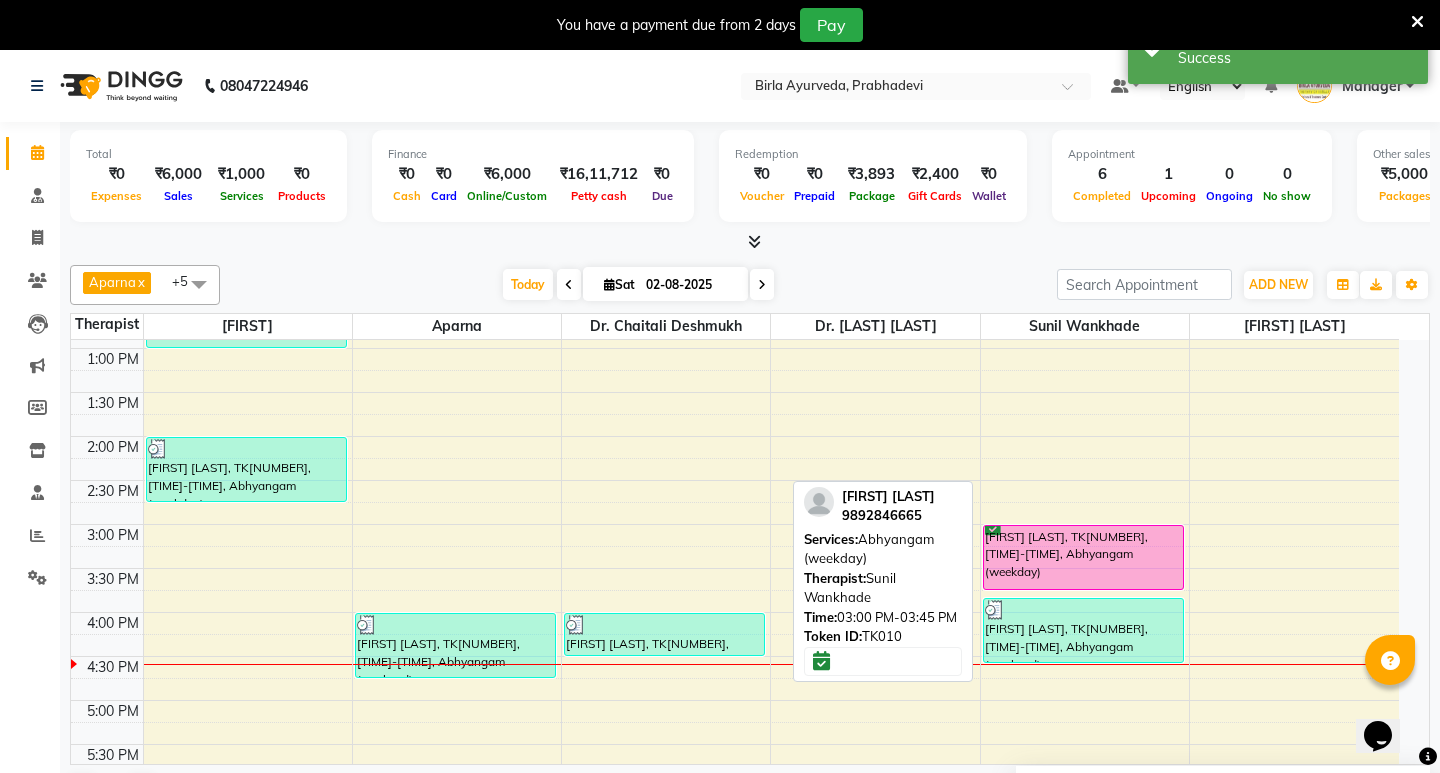select on "6" 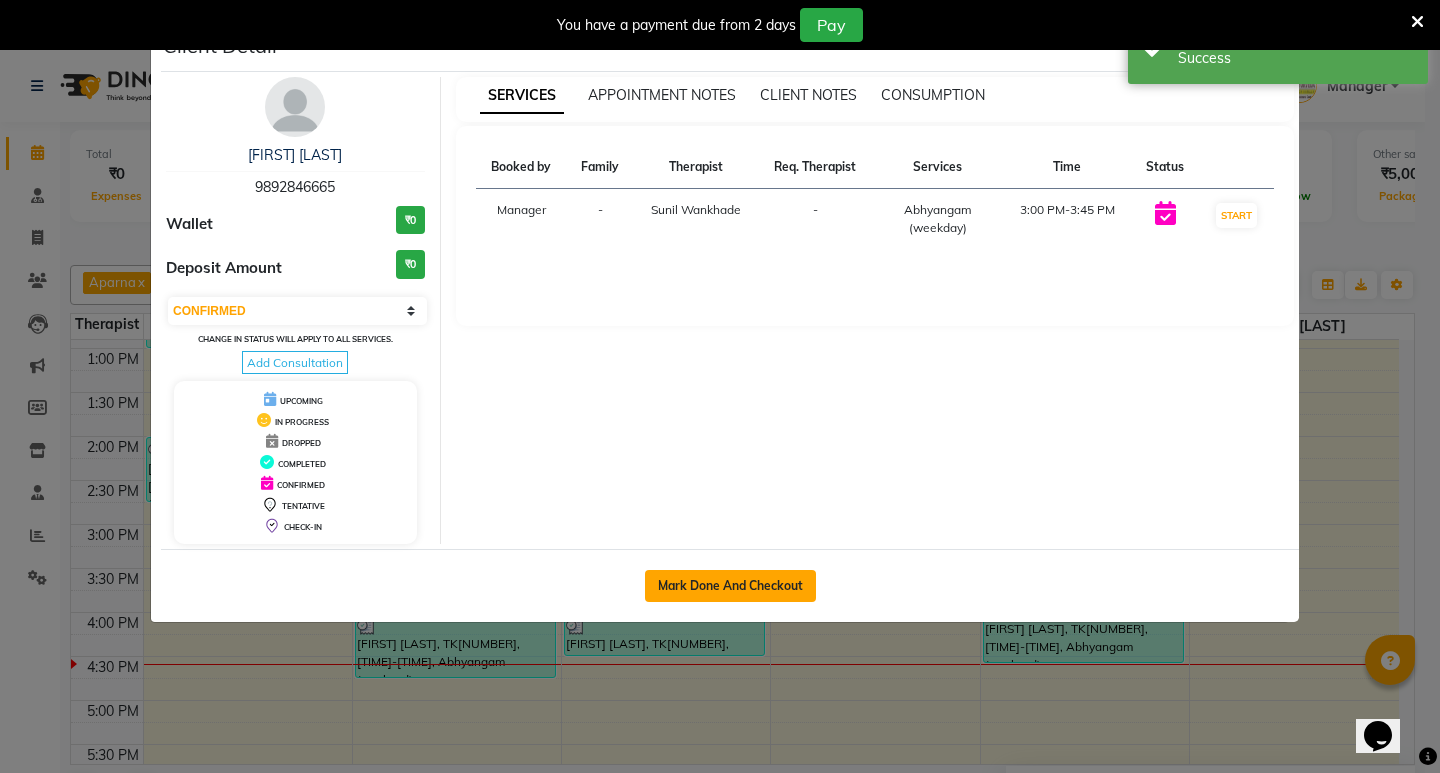 click on "Mark Done And Checkout" 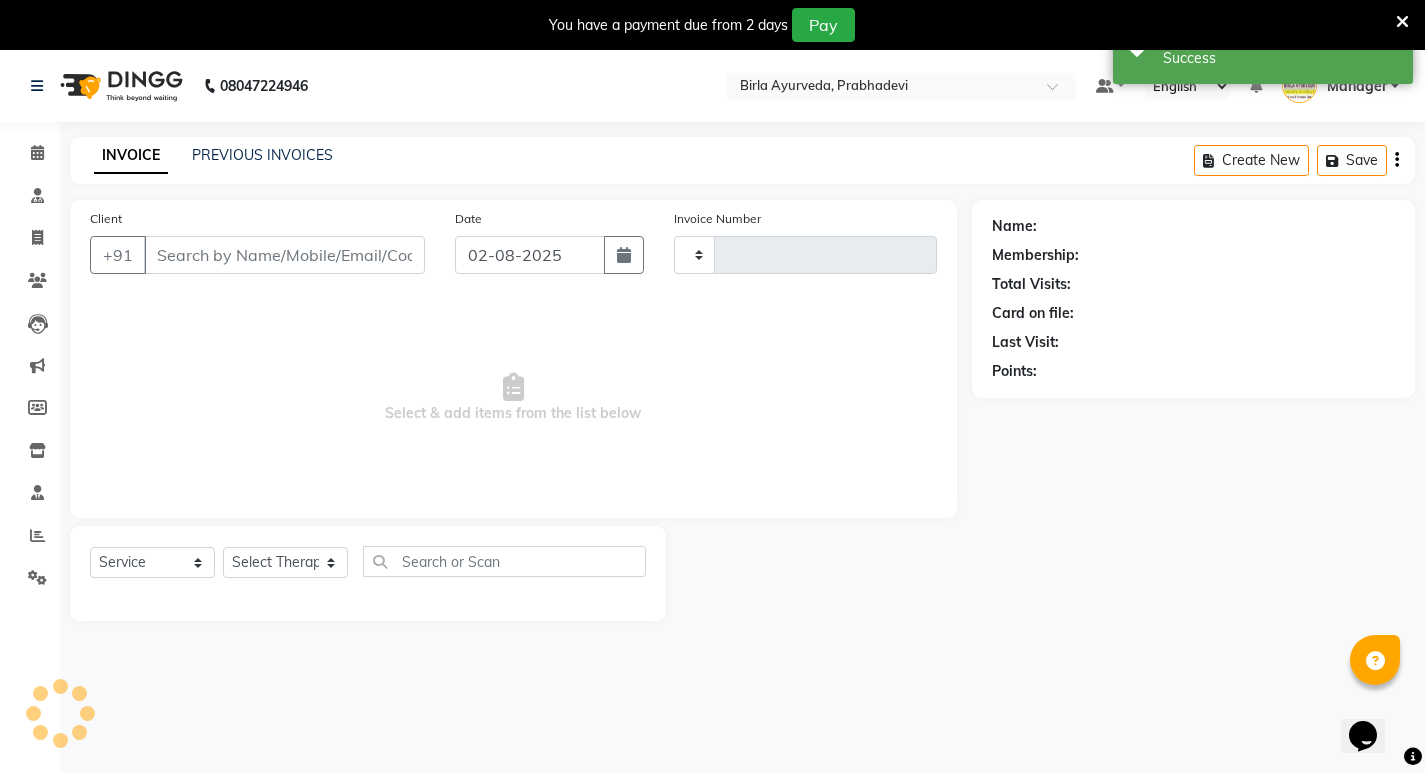 type on "9892846665" 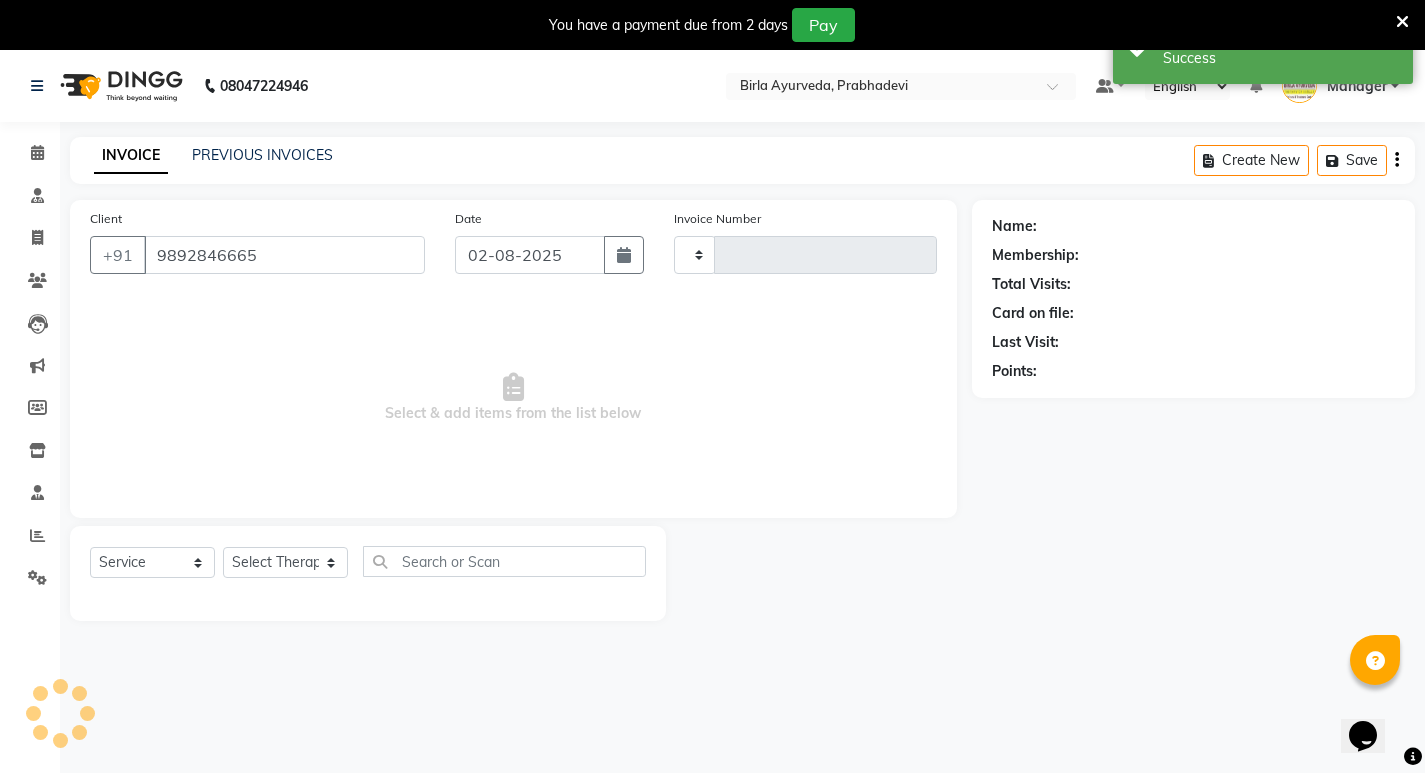select on "56981" 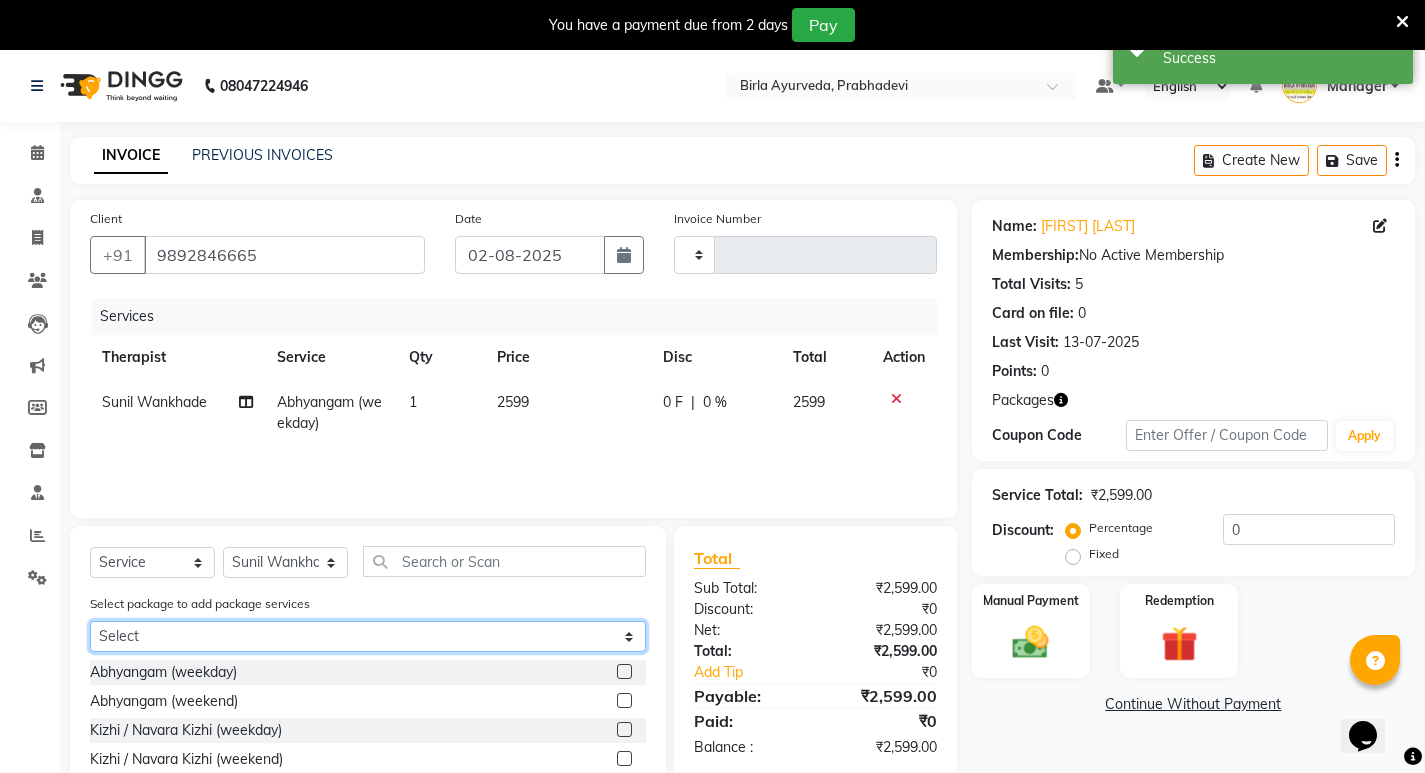 click on "Select Membership ( Abhyangam ) 27" 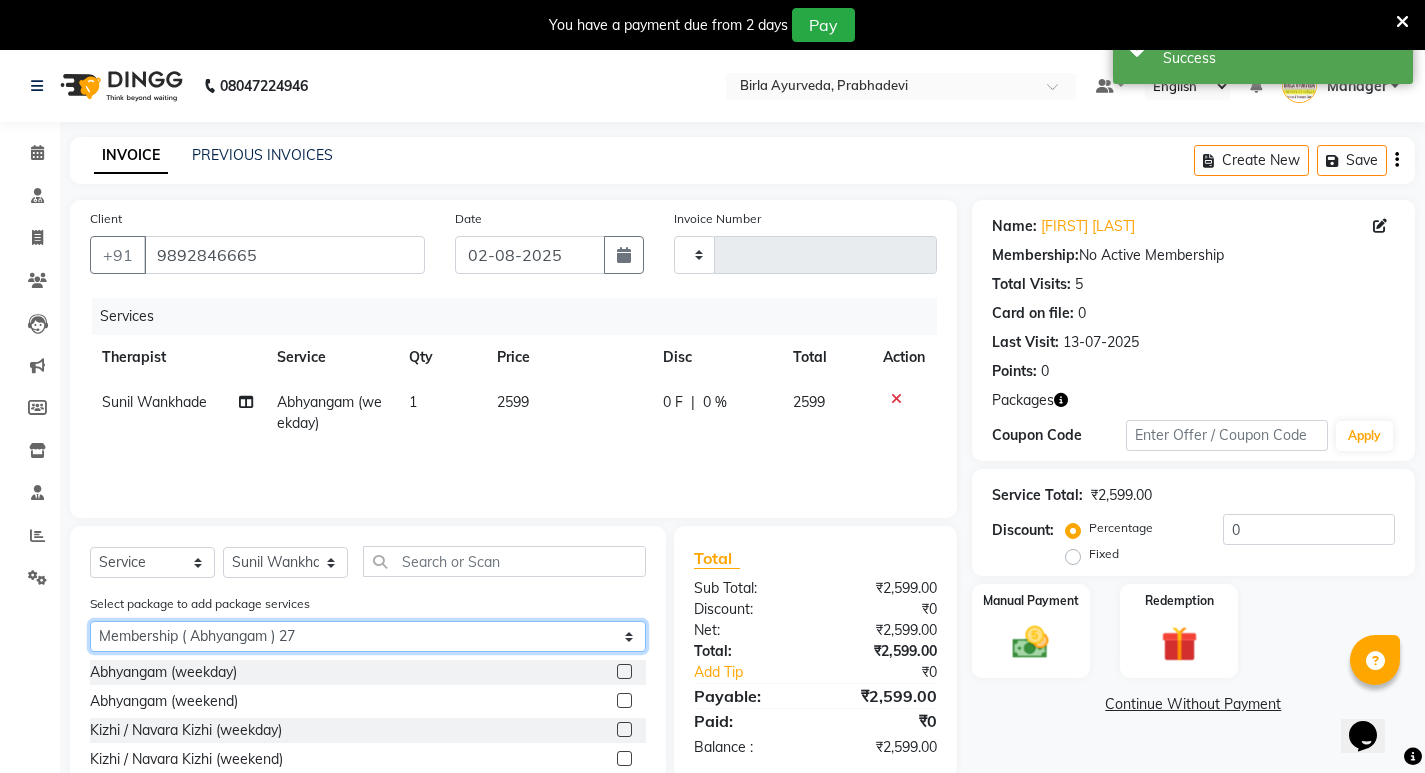 click on "Select Membership ( Abhyangam ) 27" 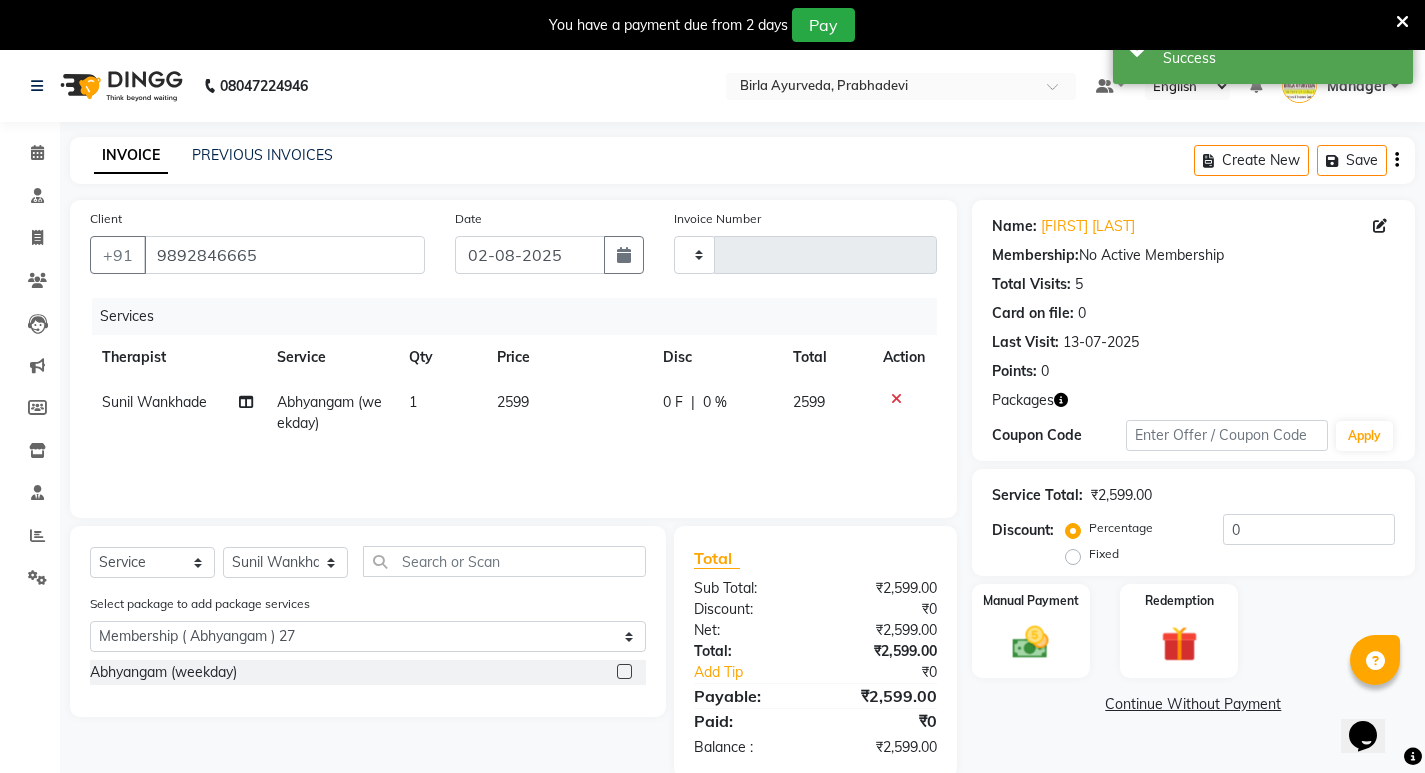 click 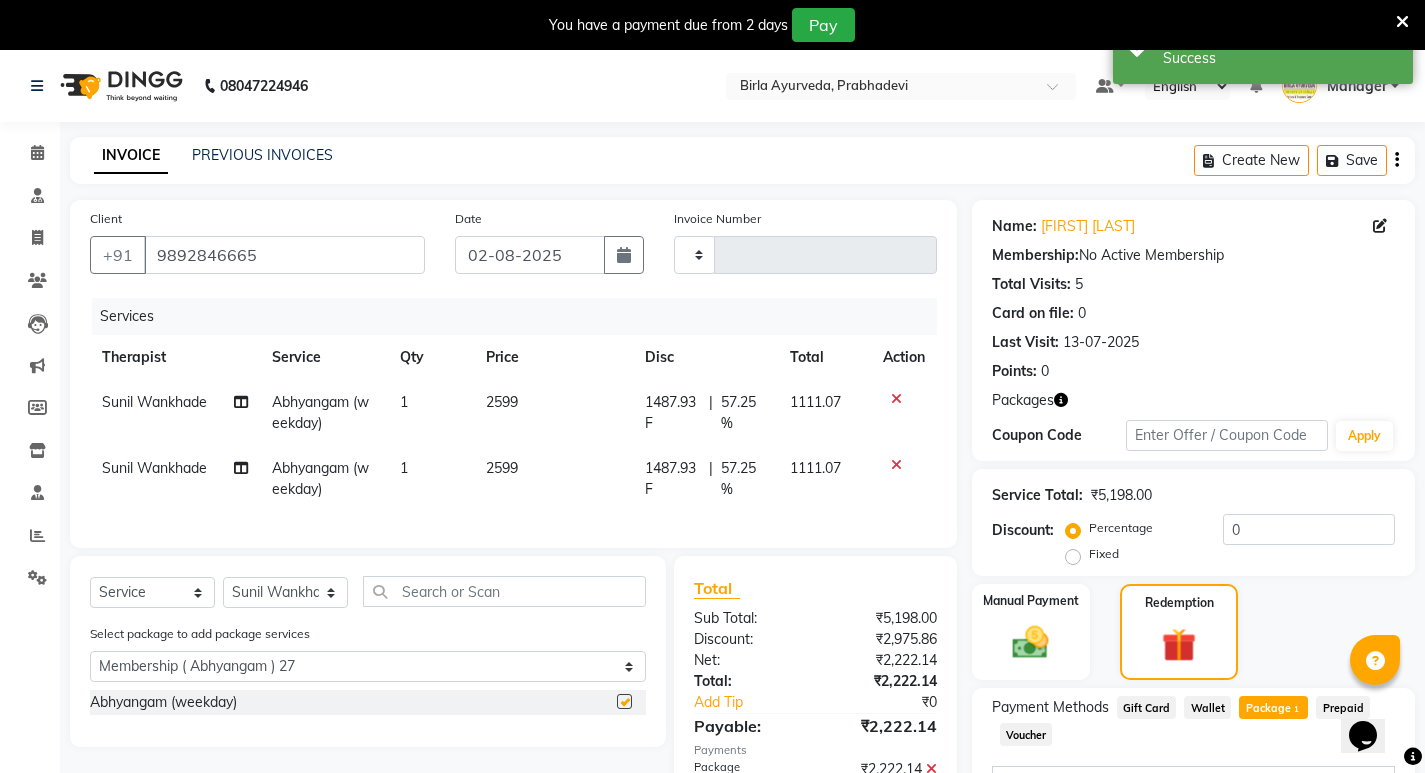 checkbox on "false" 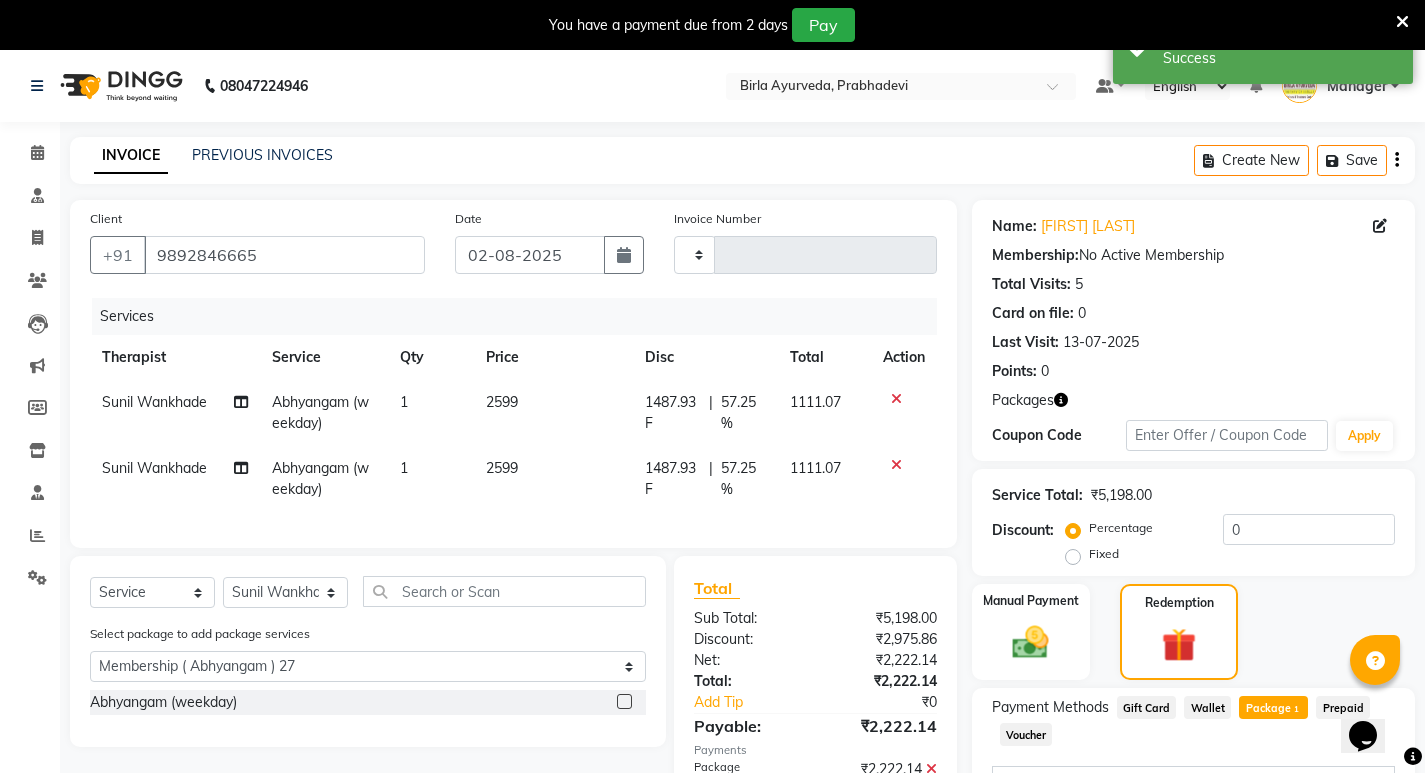 click 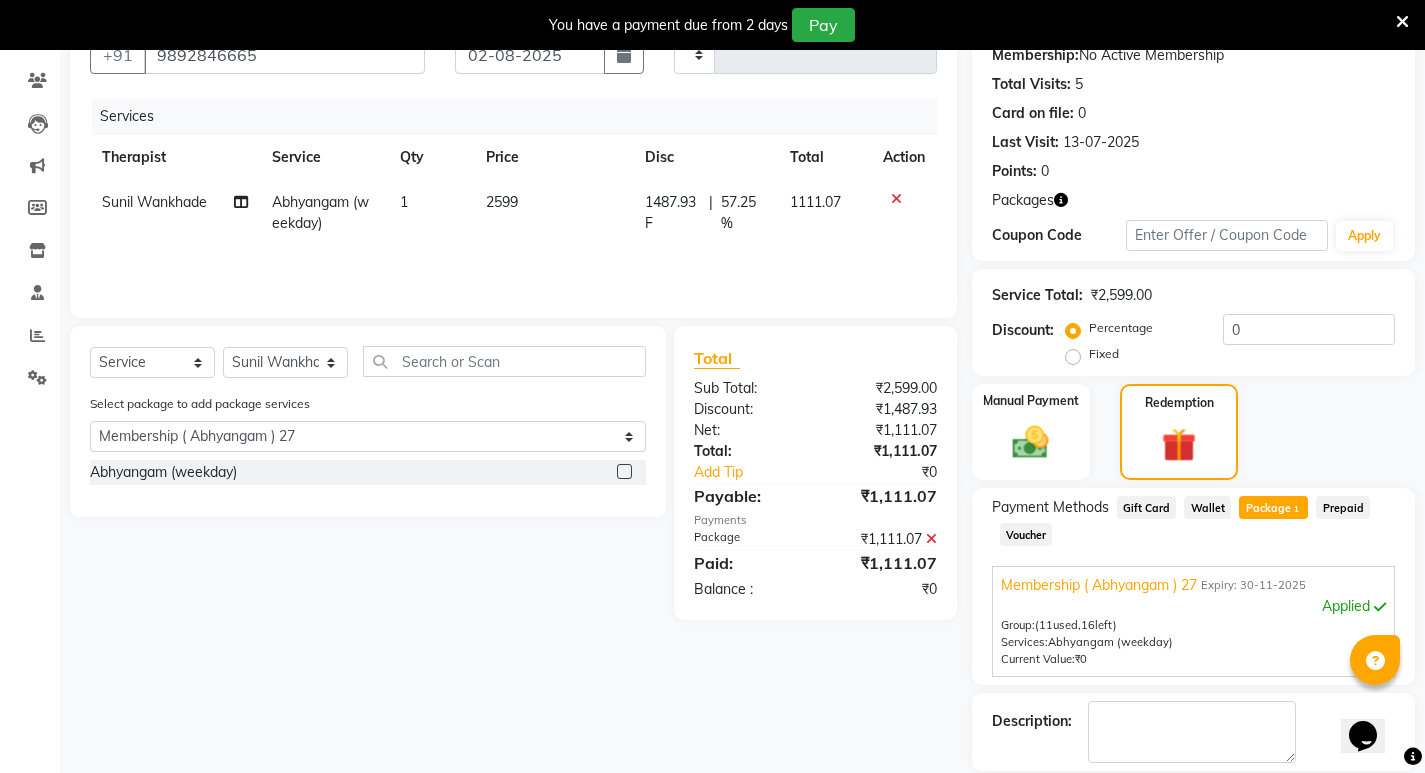 scroll, scrollTop: 296, scrollLeft: 0, axis: vertical 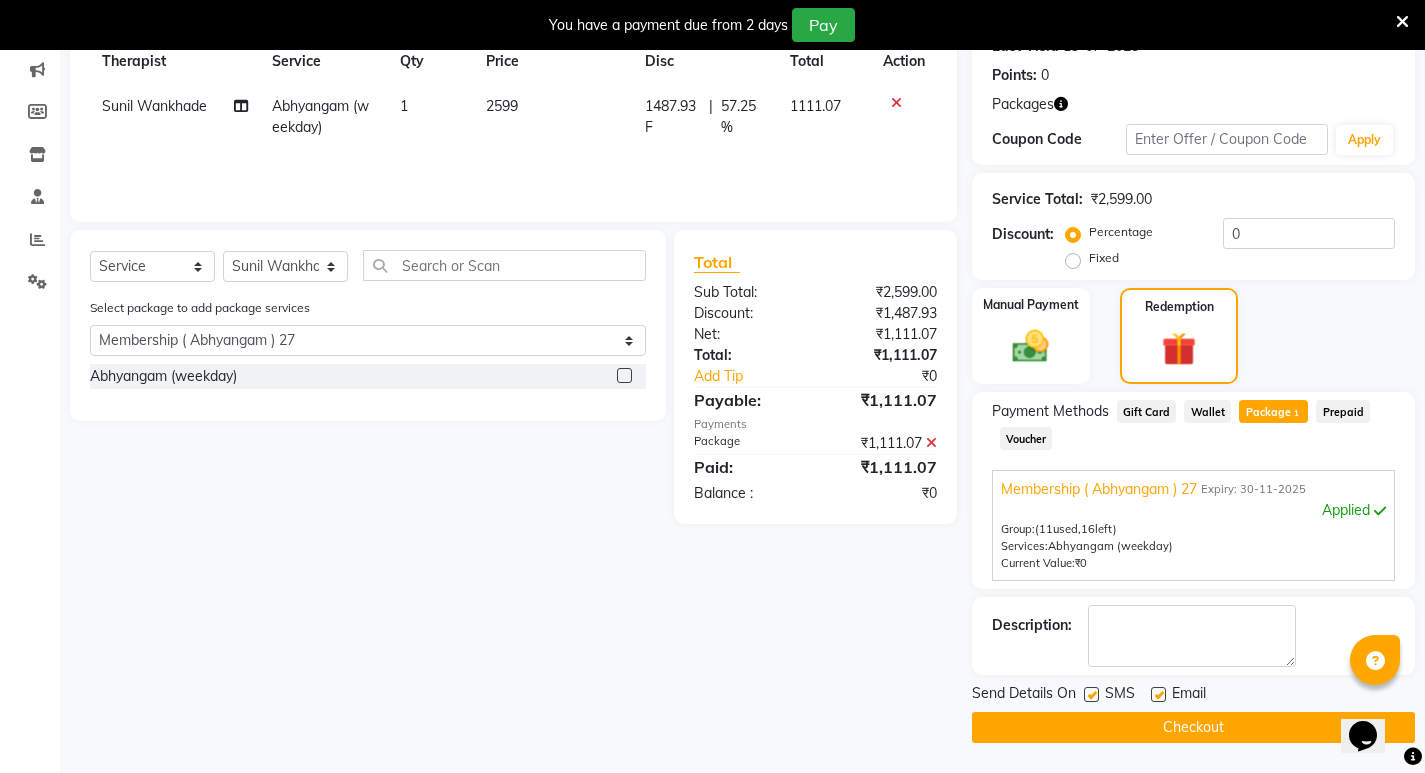 click on "Checkout" 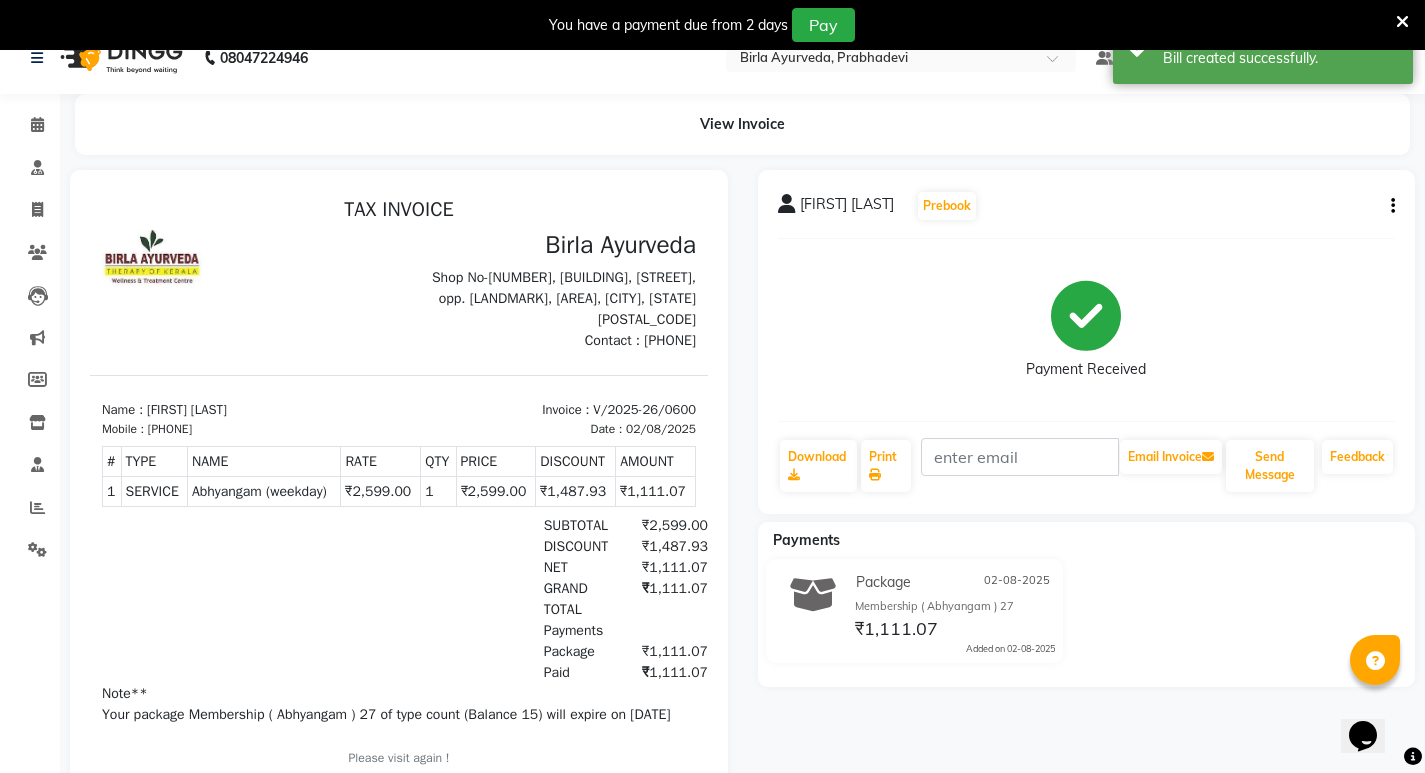 scroll, scrollTop: 0, scrollLeft: 0, axis: both 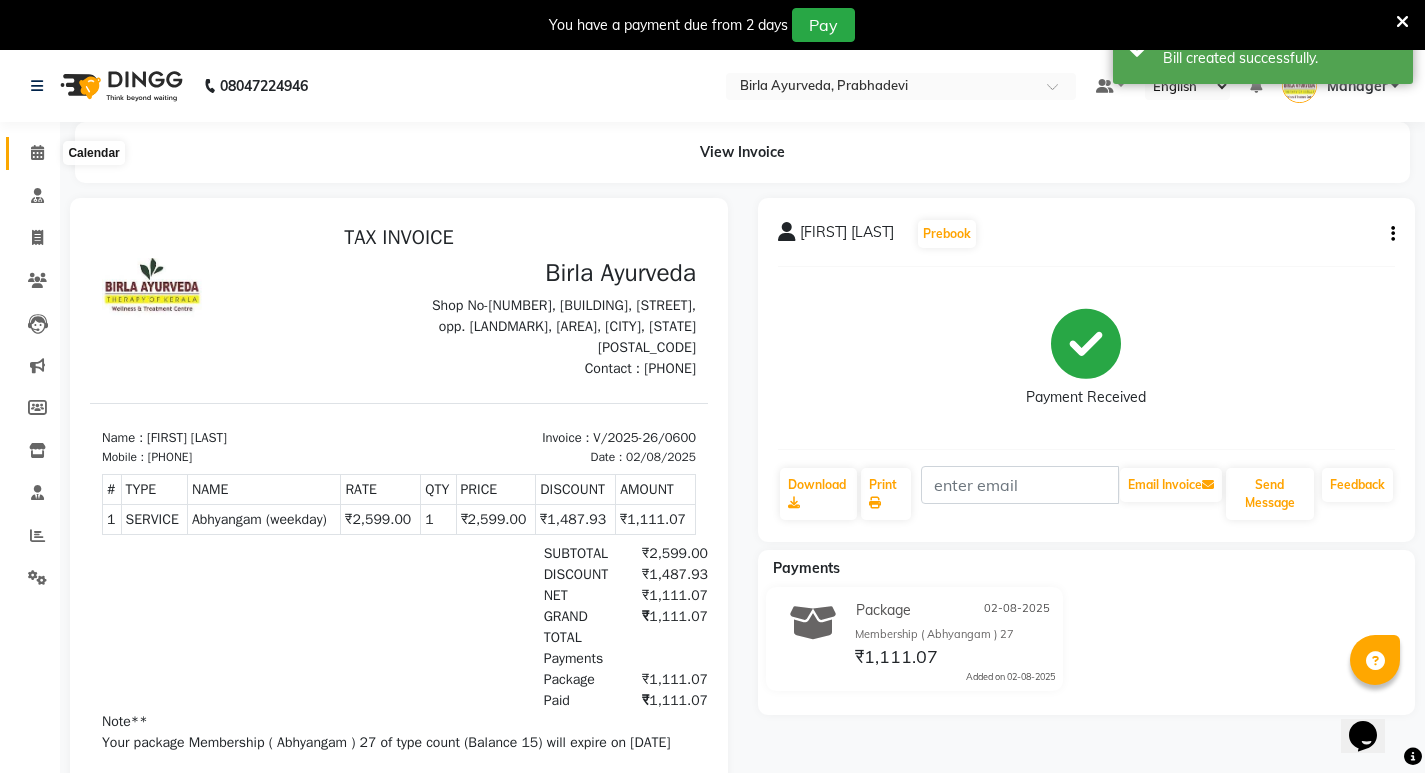 click 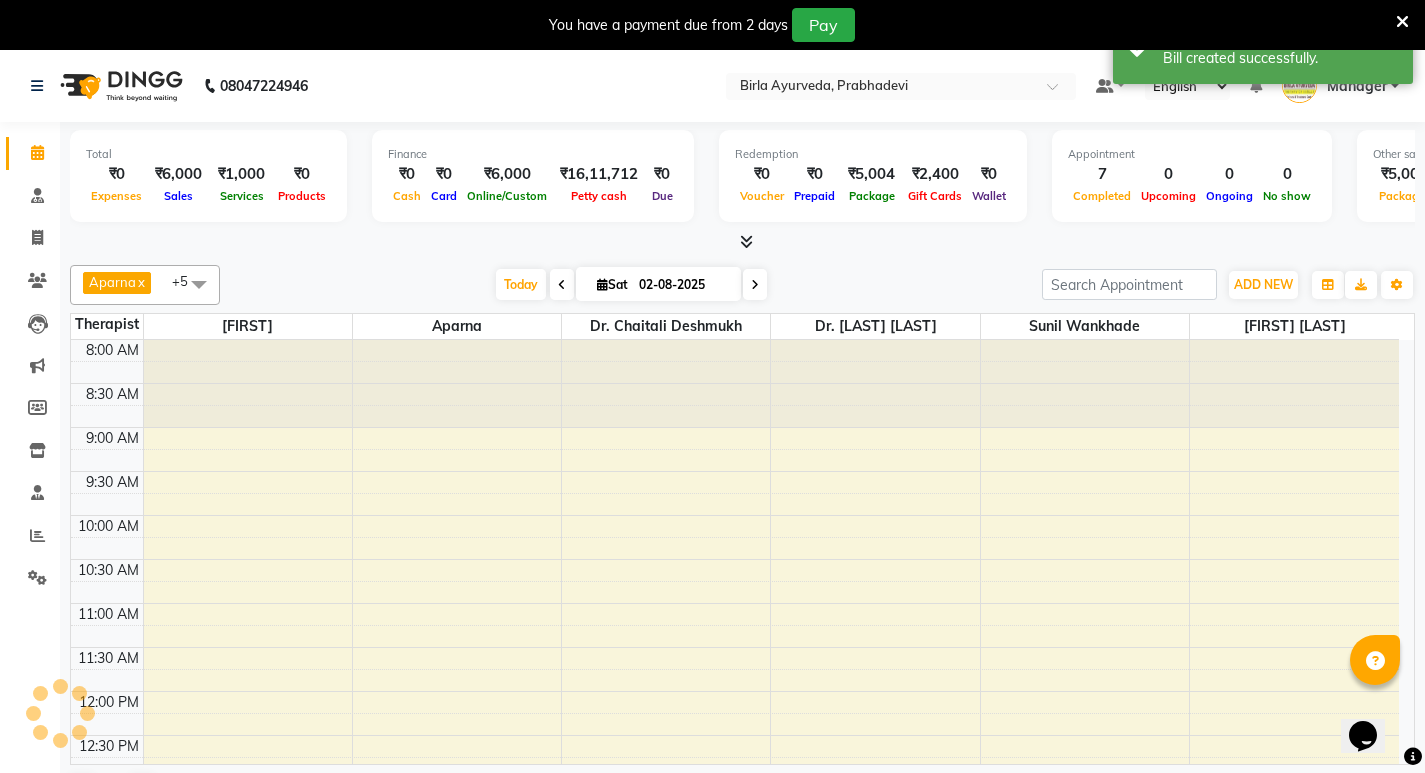 scroll, scrollTop: 593, scrollLeft: 0, axis: vertical 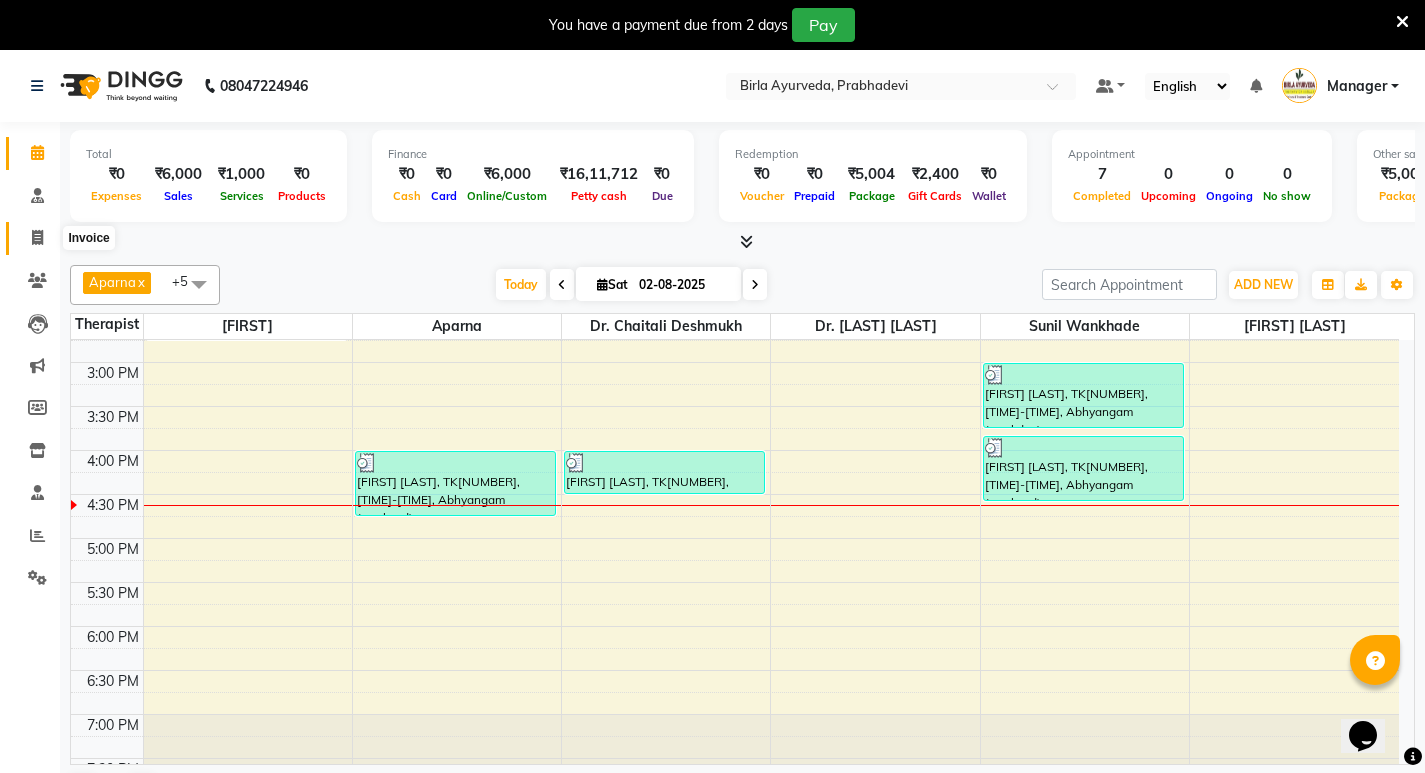 click 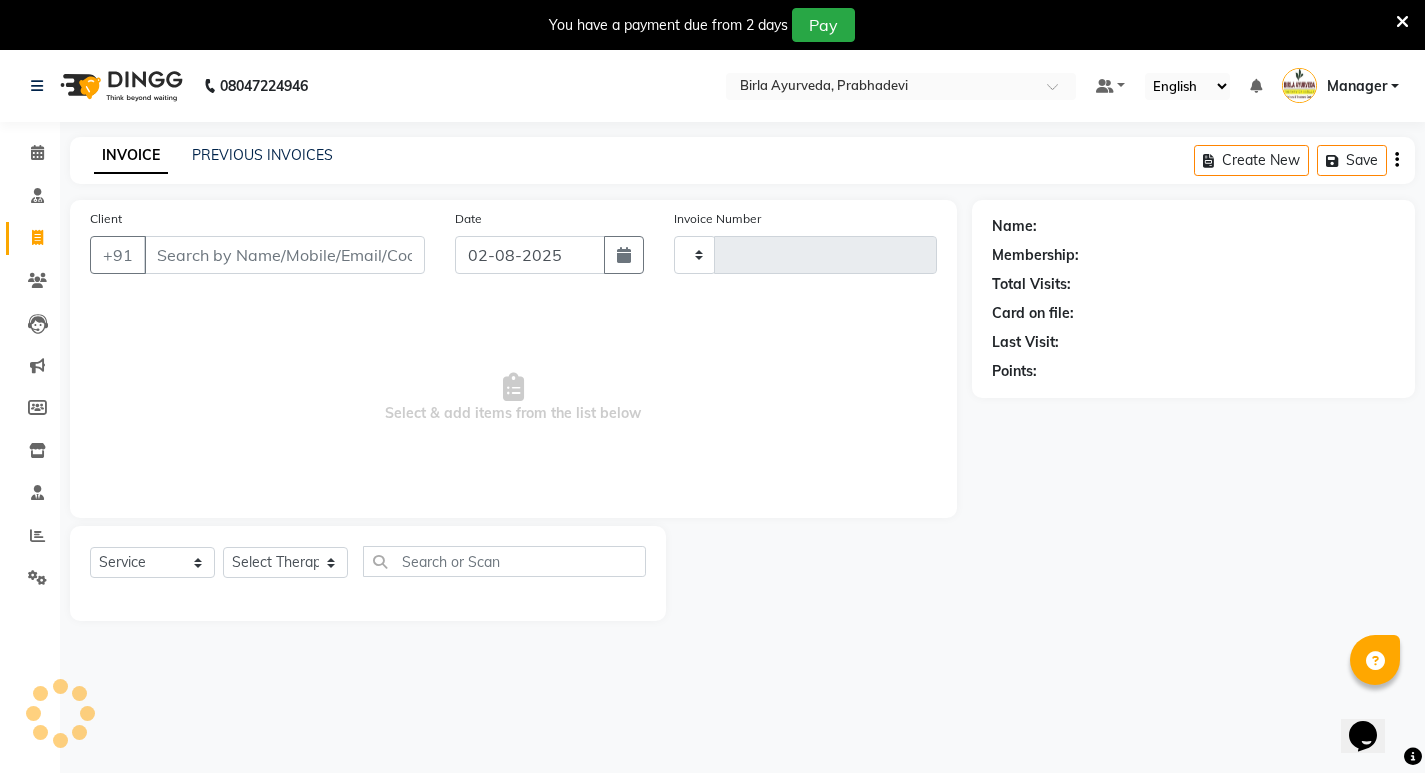 type on "0601" 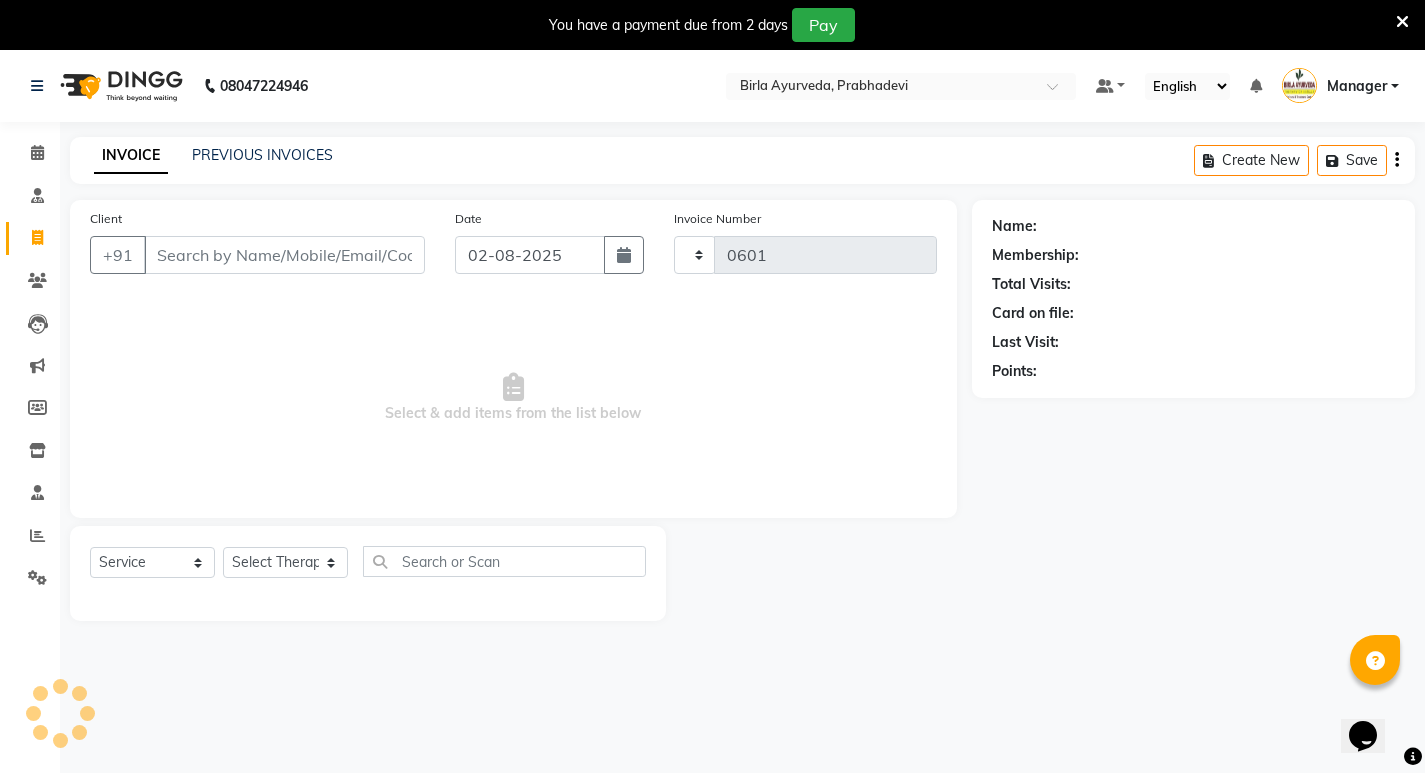 select on "6818" 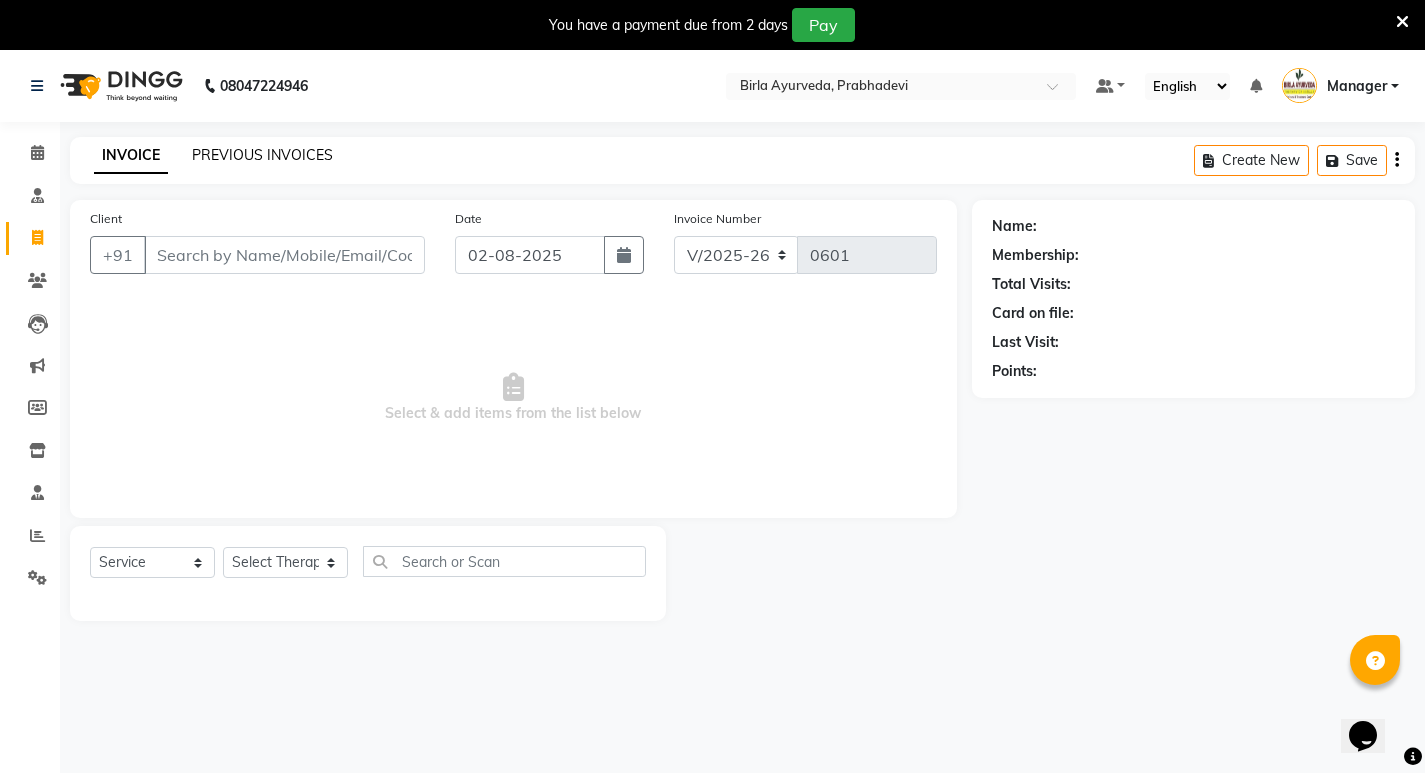 click on "PREVIOUS INVOICES" 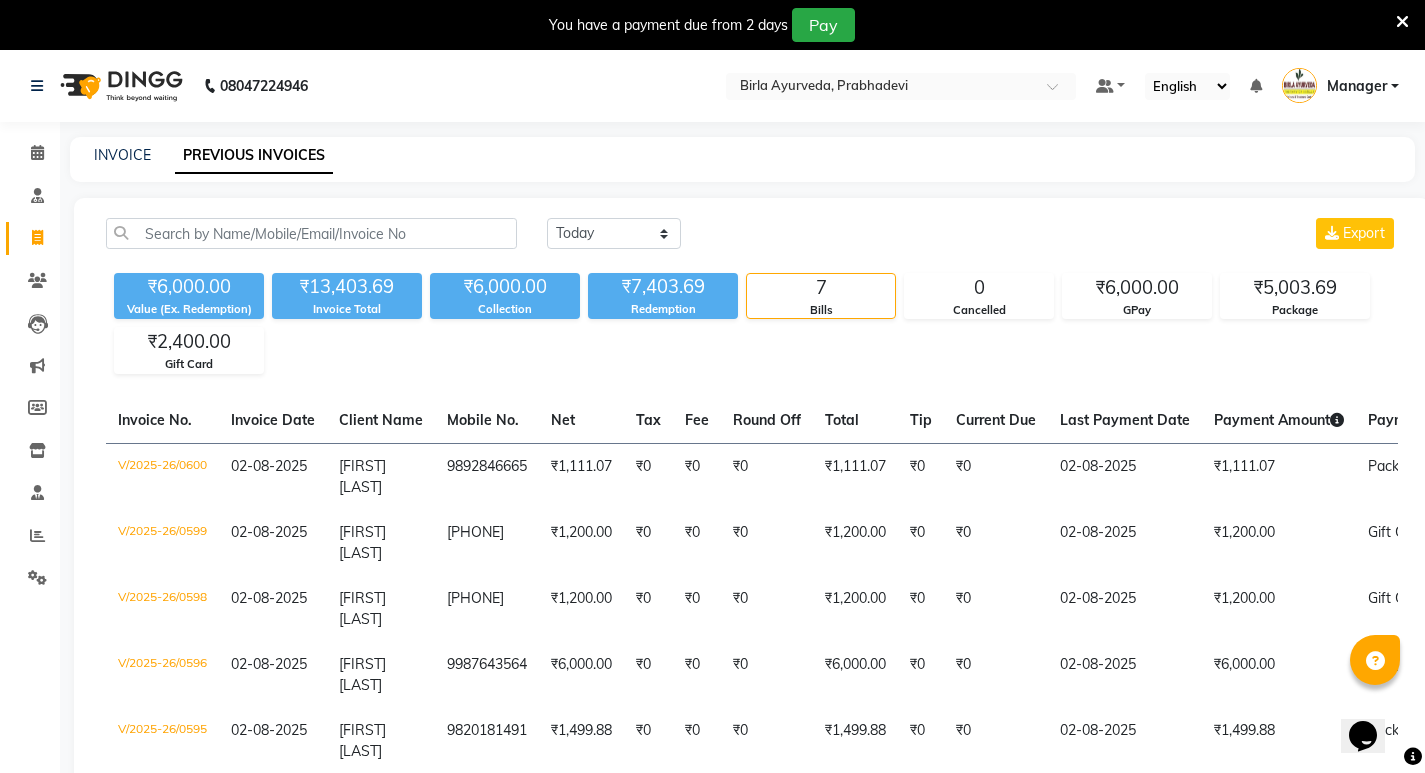 click on "Today Yesterday Custom Range Export" 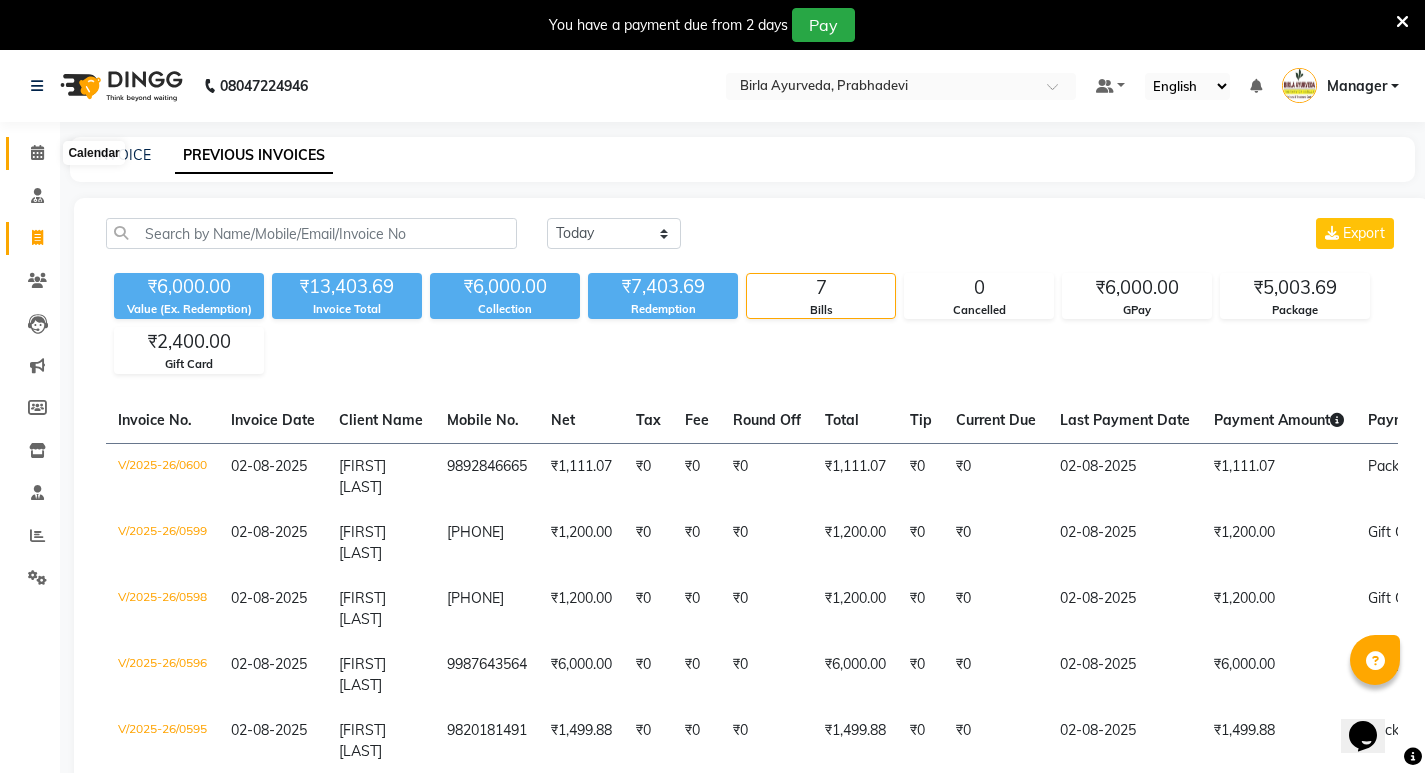 click 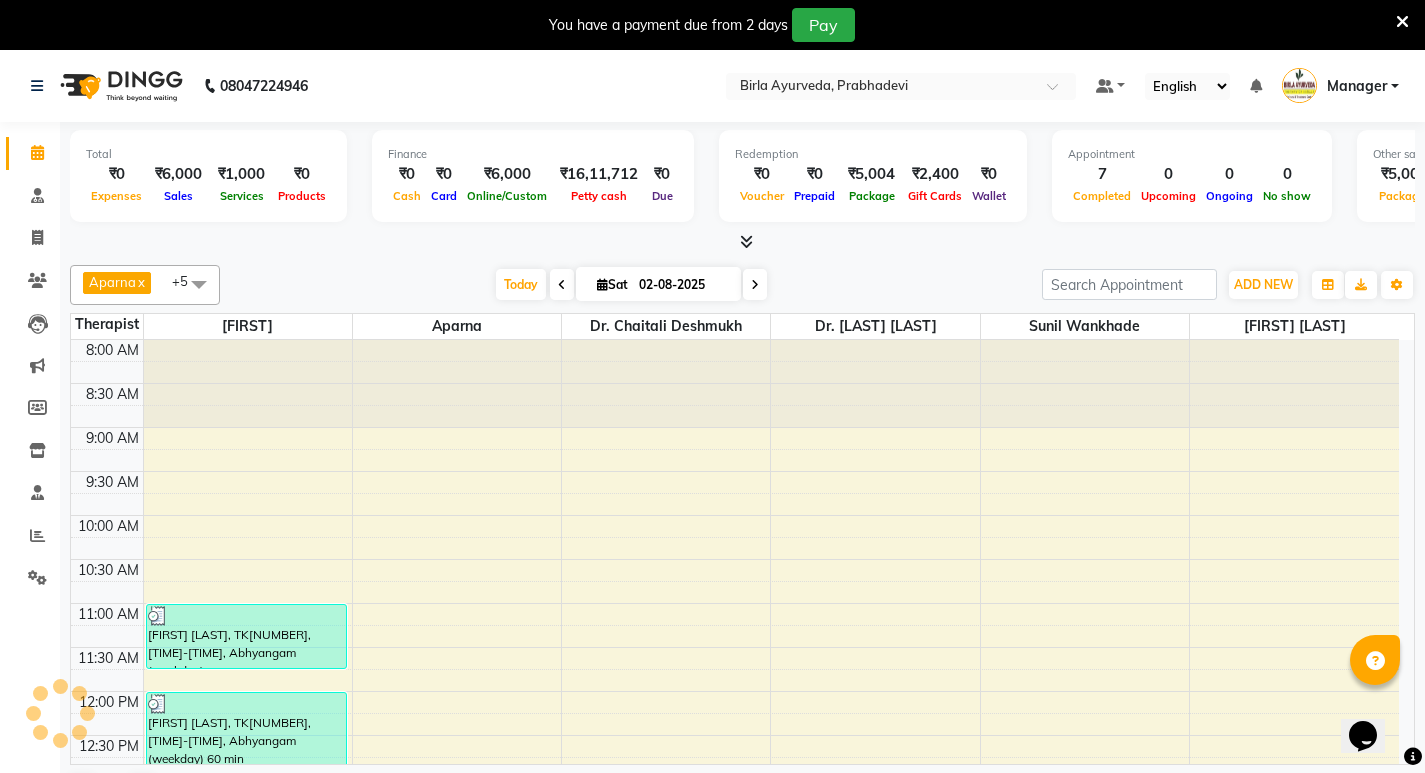 scroll, scrollTop: 0, scrollLeft: 0, axis: both 